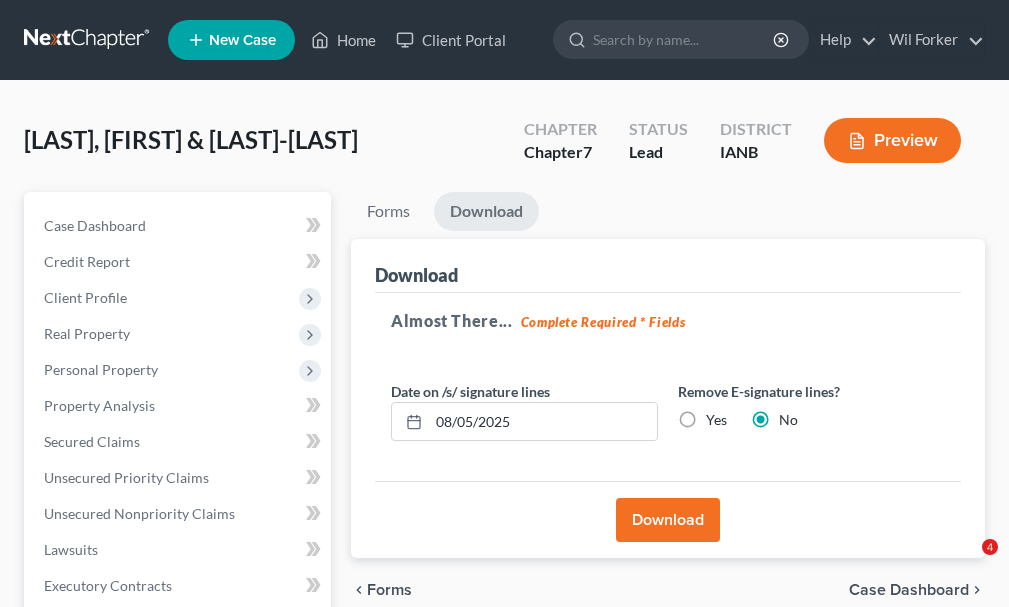 scroll, scrollTop: 0, scrollLeft: 0, axis: both 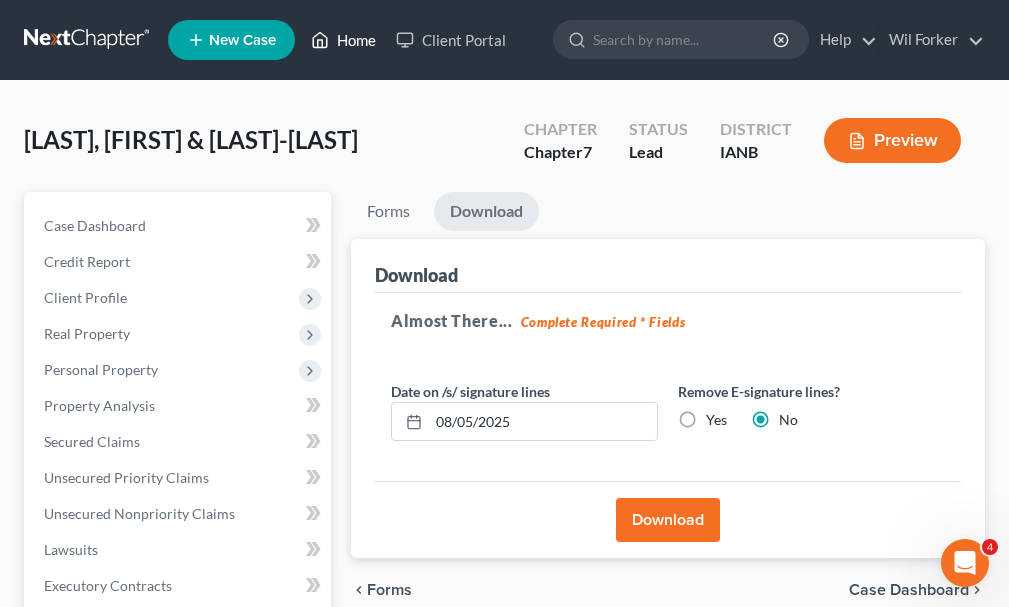 click on "Home" at bounding box center [343, 40] 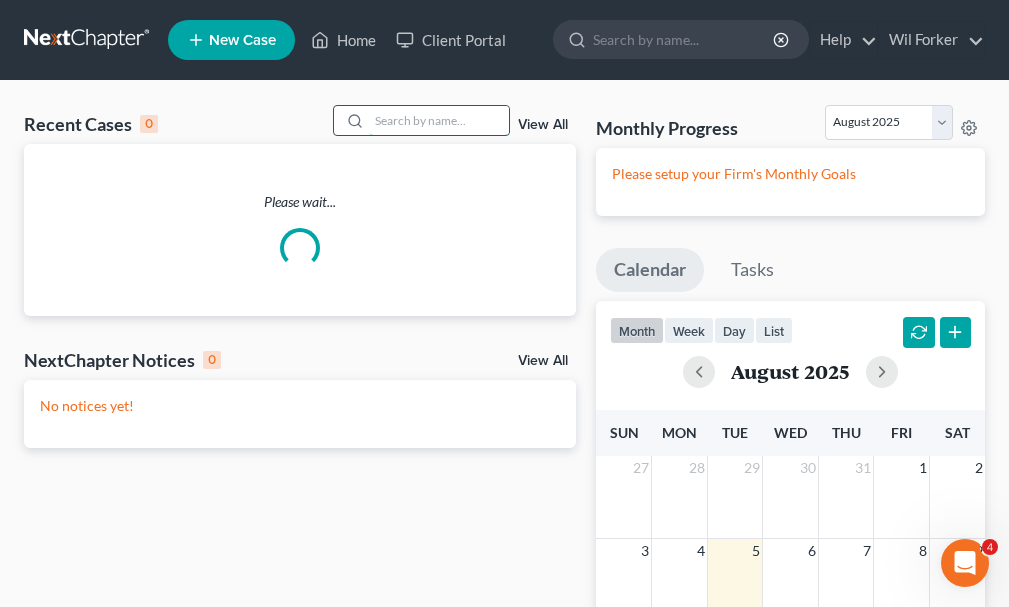 click at bounding box center (439, 120) 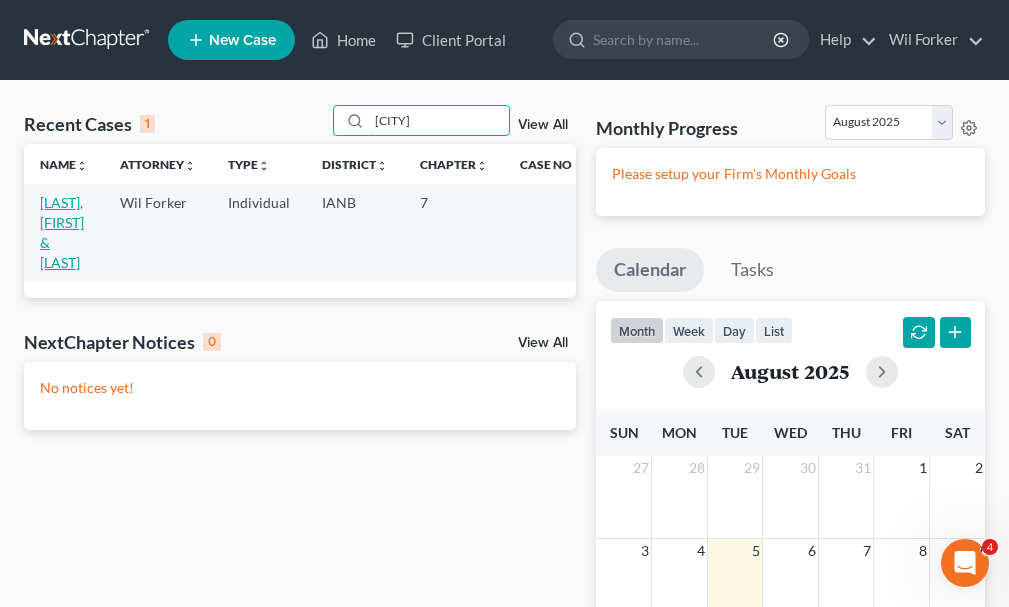 type on "[CITY]" 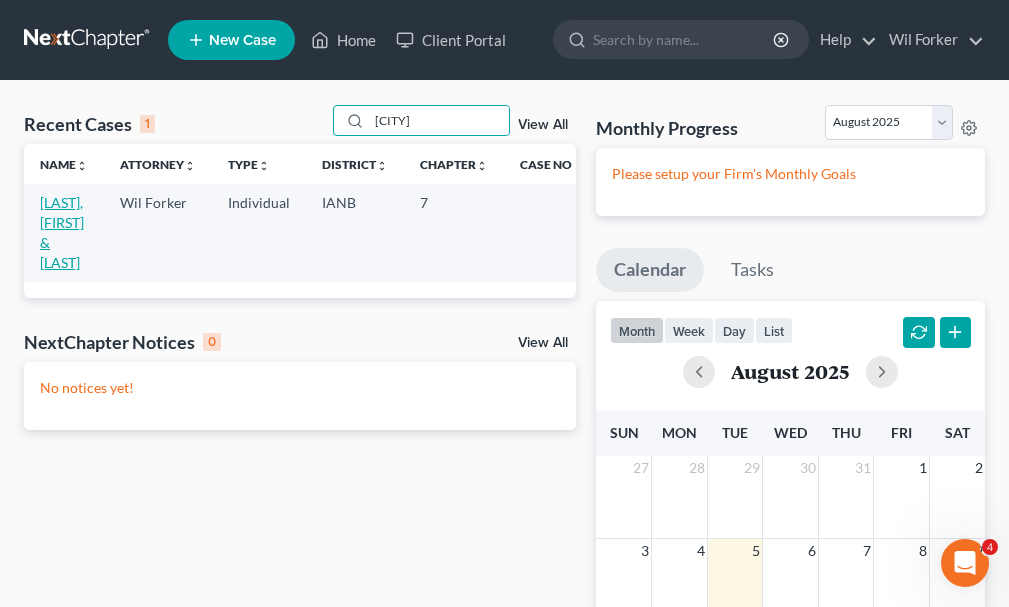 click on "[LAST], [FIRST] & [LAST]" at bounding box center (62, 232) 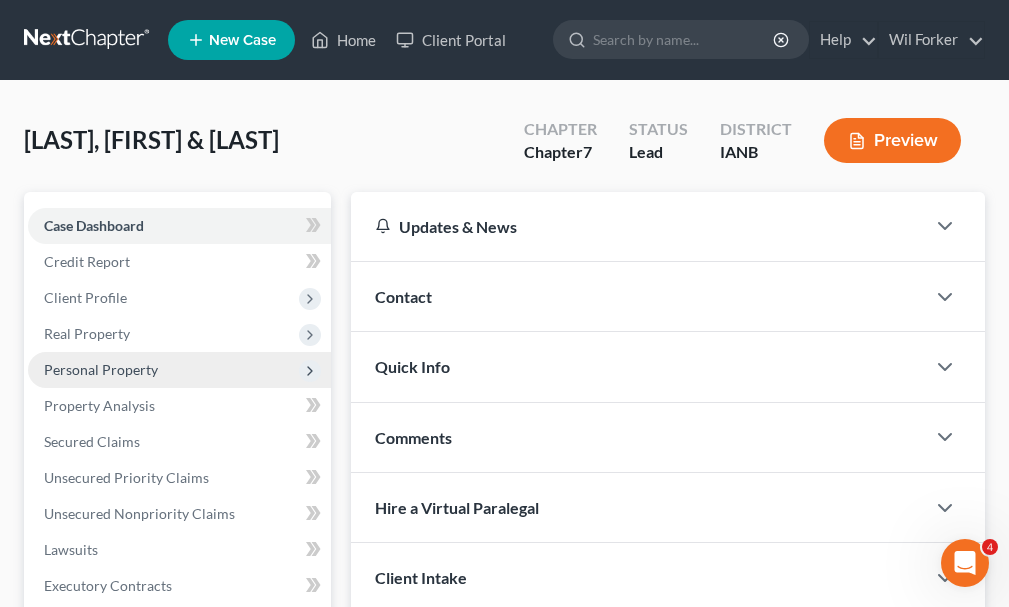 click on "Personal Property" at bounding box center (101, 369) 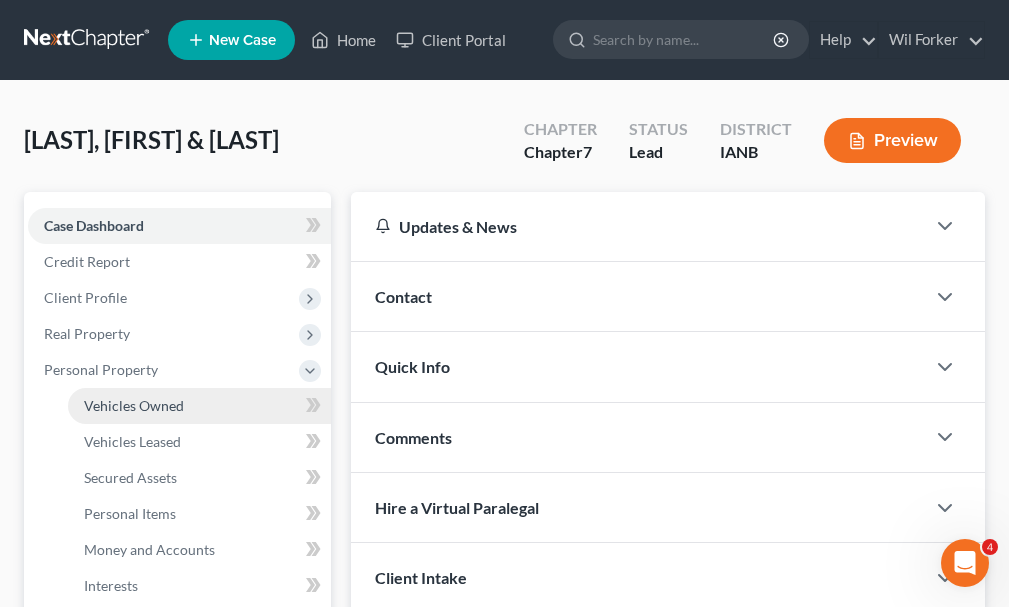 click on "Vehicles Owned" at bounding box center (134, 405) 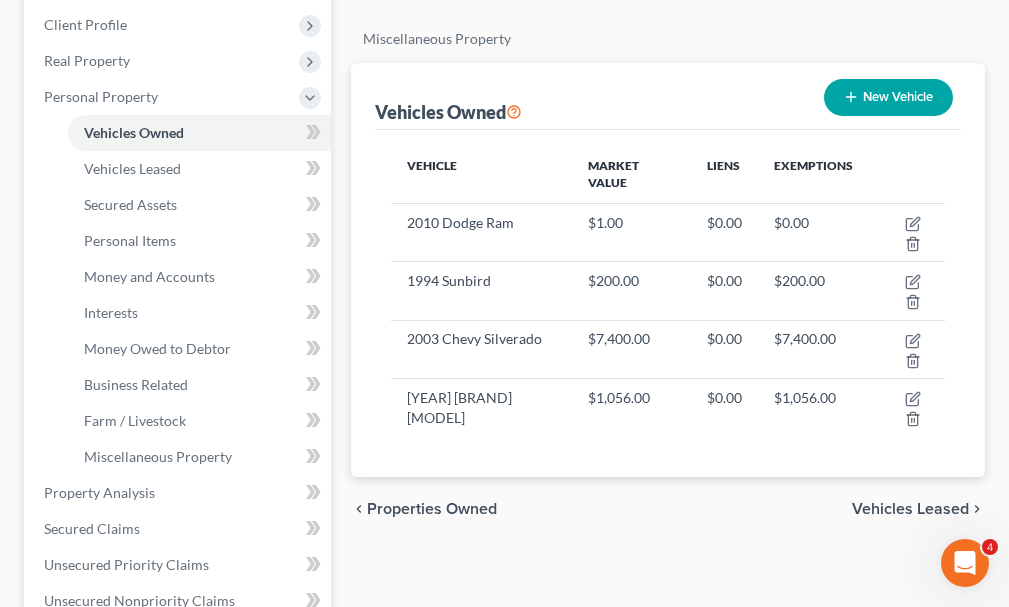 scroll, scrollTop: 300, scrollLeft: 0, axis: vertical 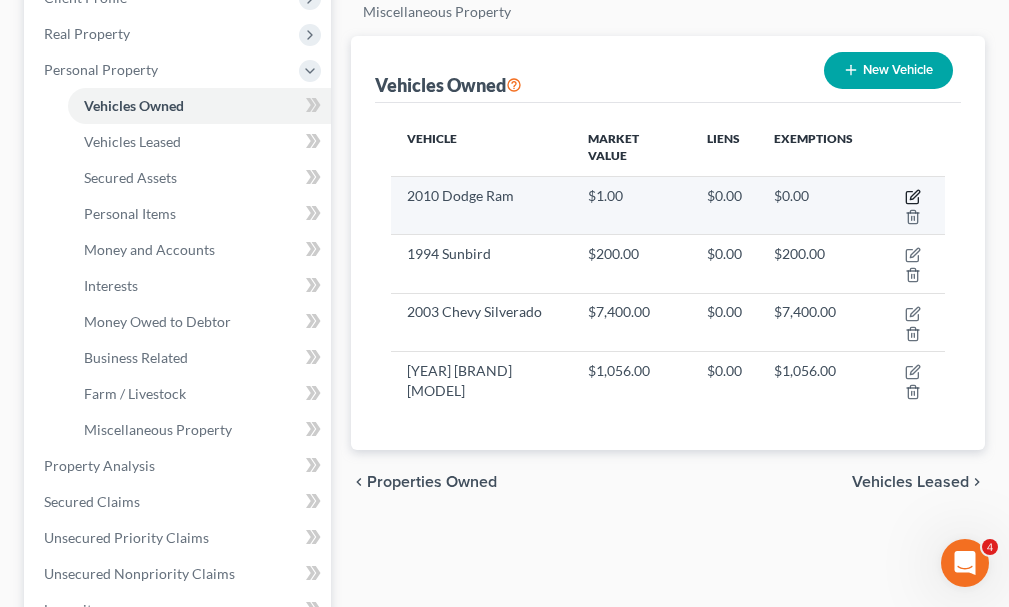 click 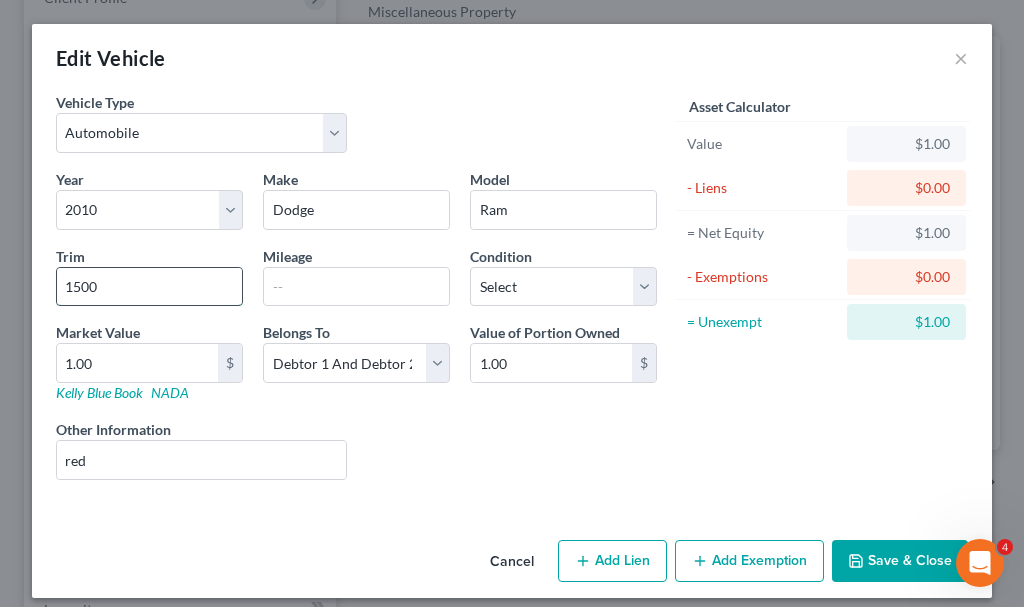 click on "1500" at bounding box center (149, 287) 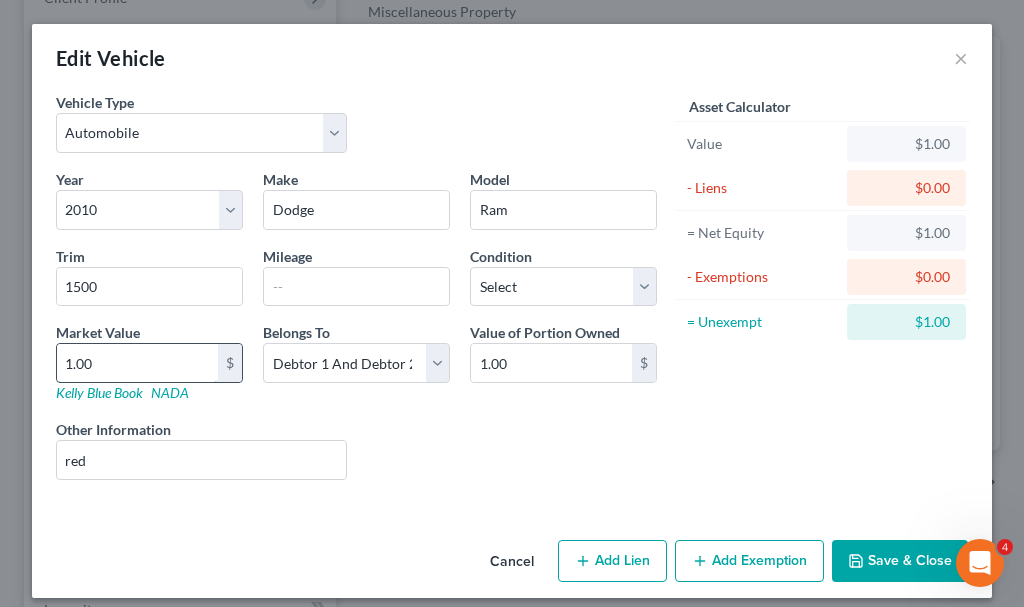 click on "1.00" at bounding box center [137, 363] 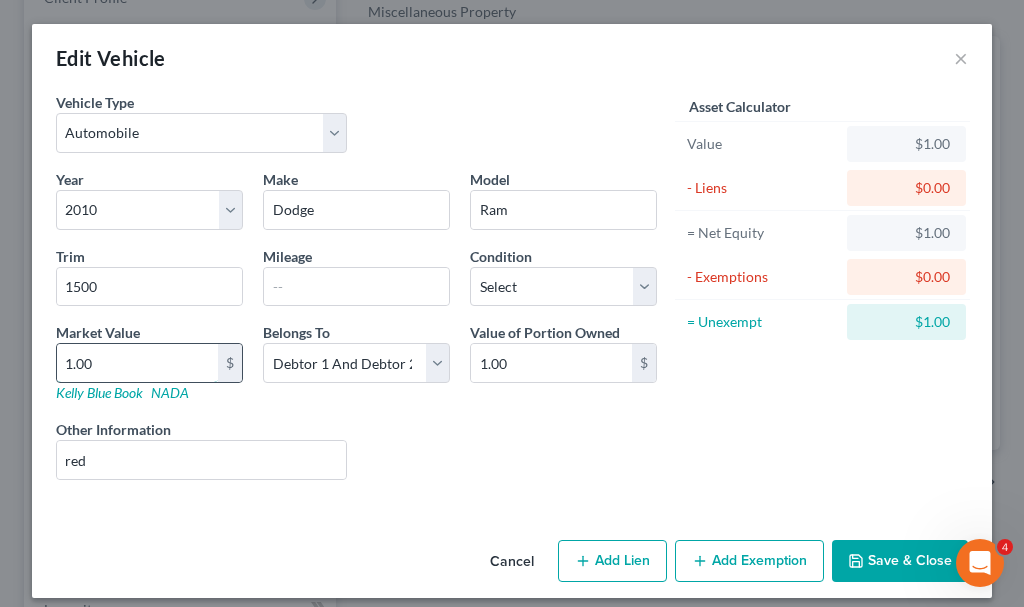 type on "3" 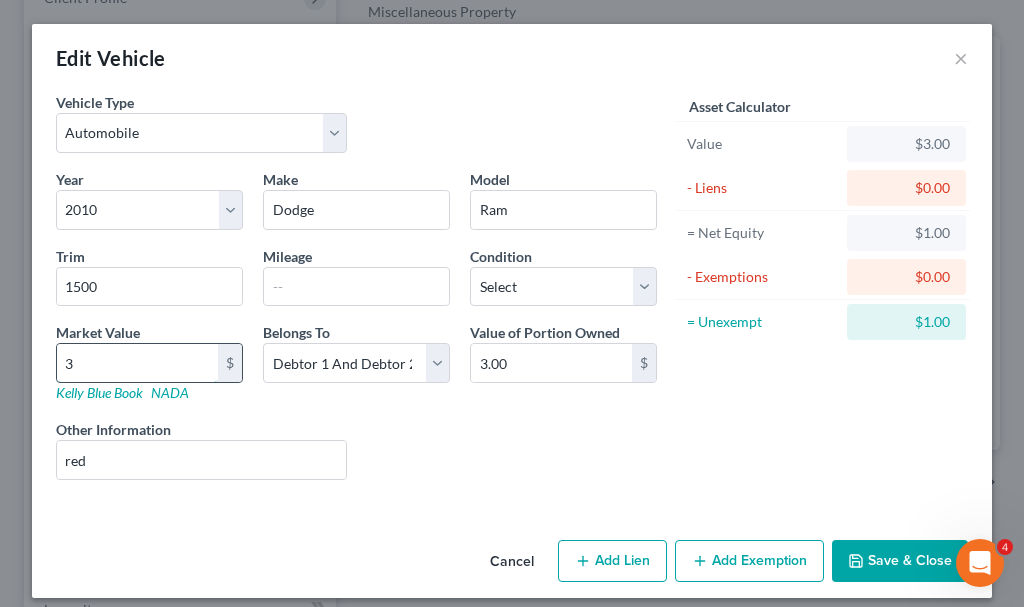 type on "39" 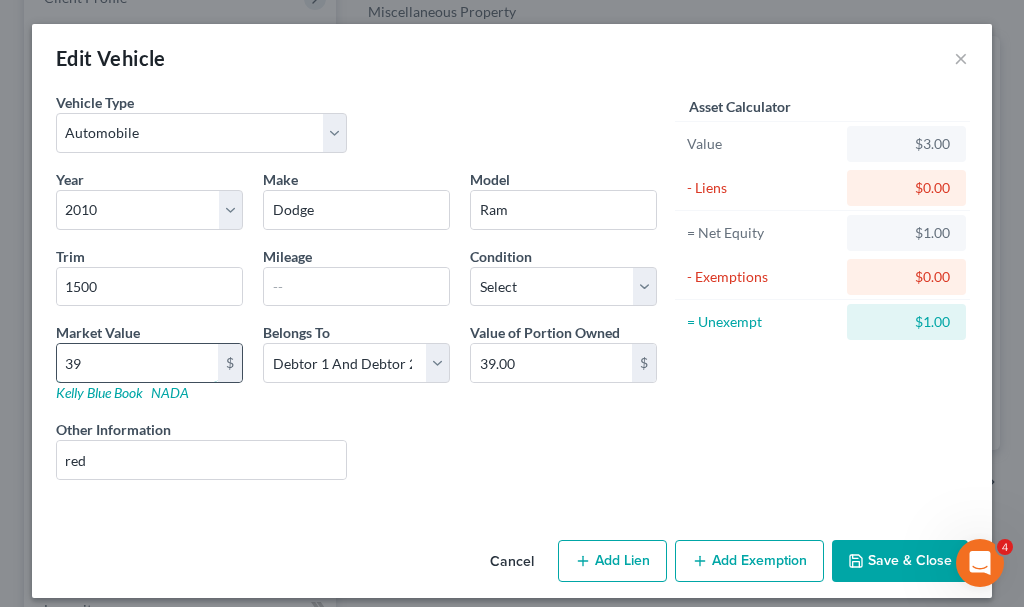 type on "390" 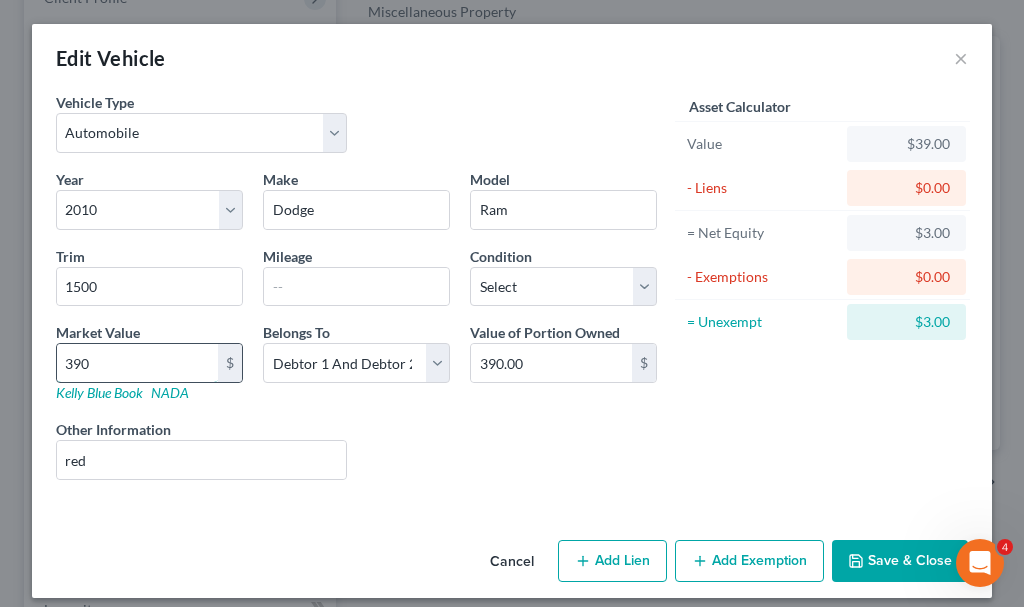 type on "3900" 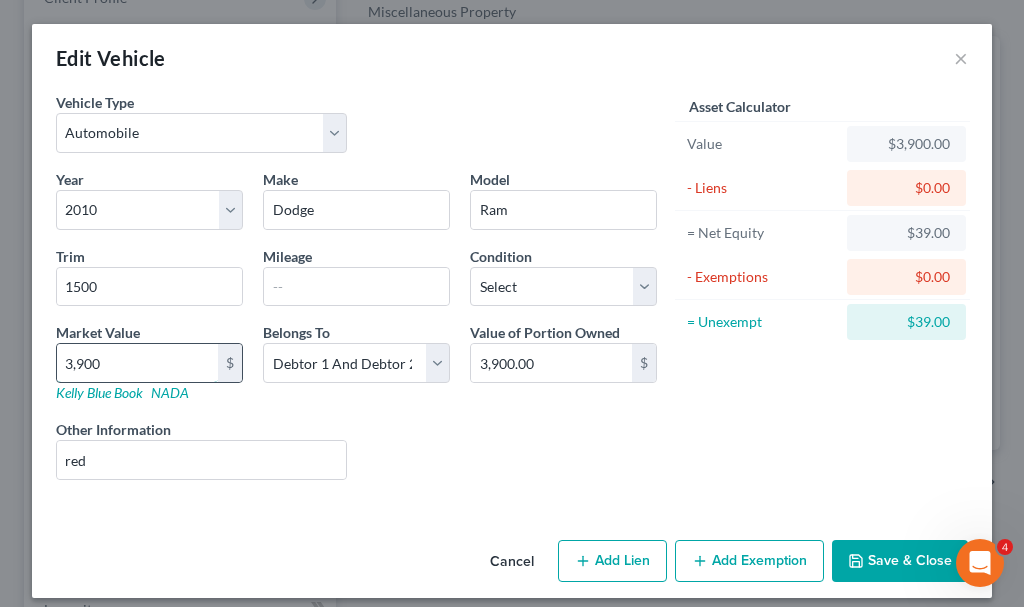 type on "3,900" 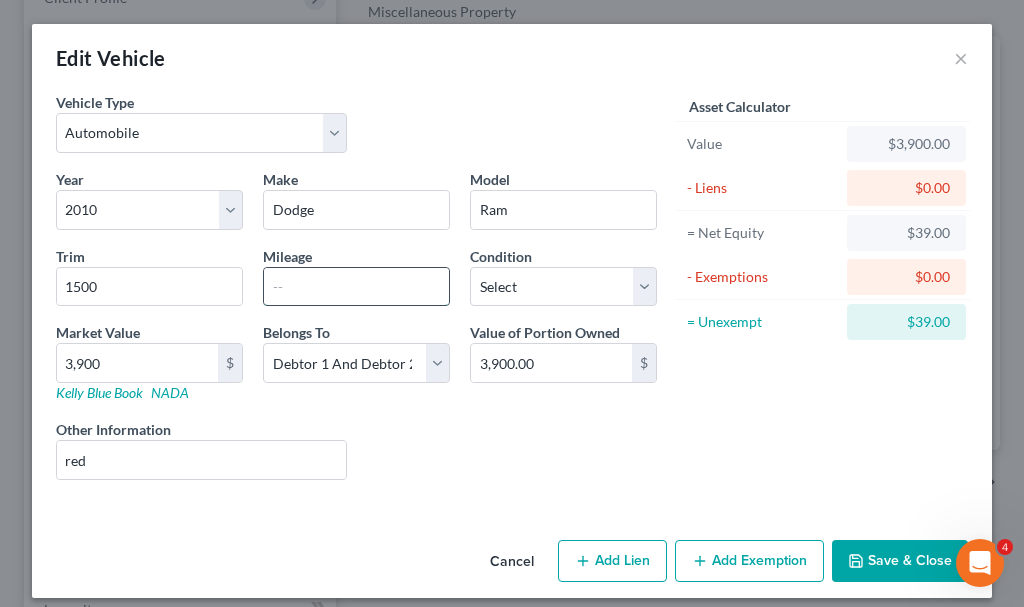 click at bounding box center [356, 287] 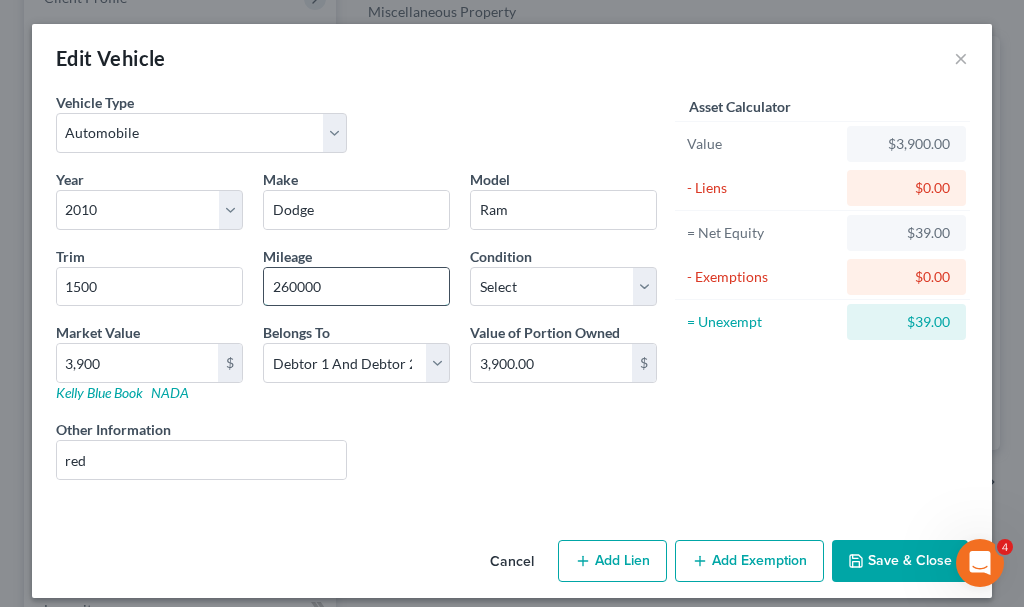 type on "260000" 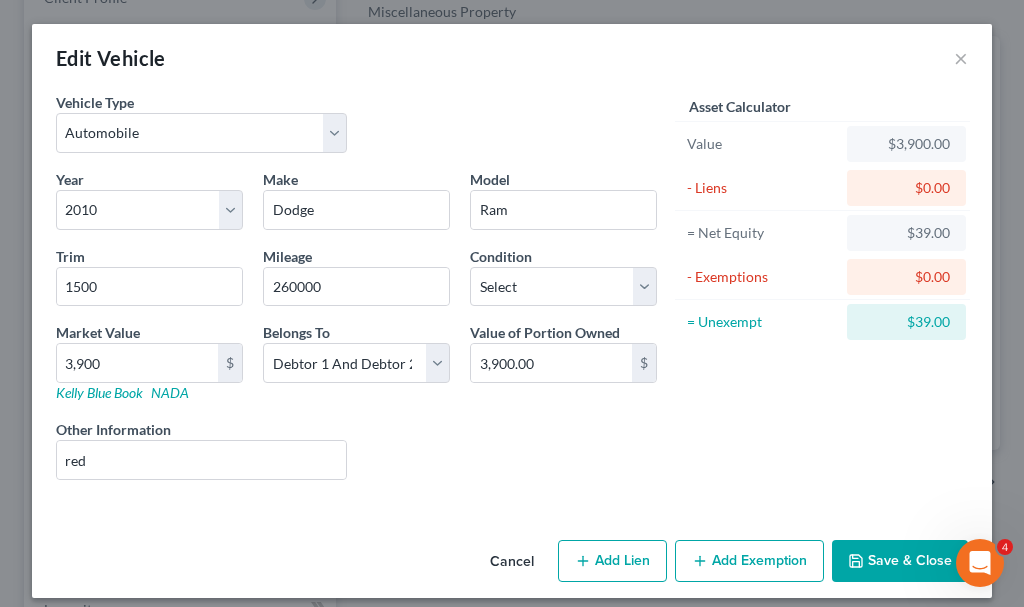 click on "Save & Close" at bounding box center (900, 561) 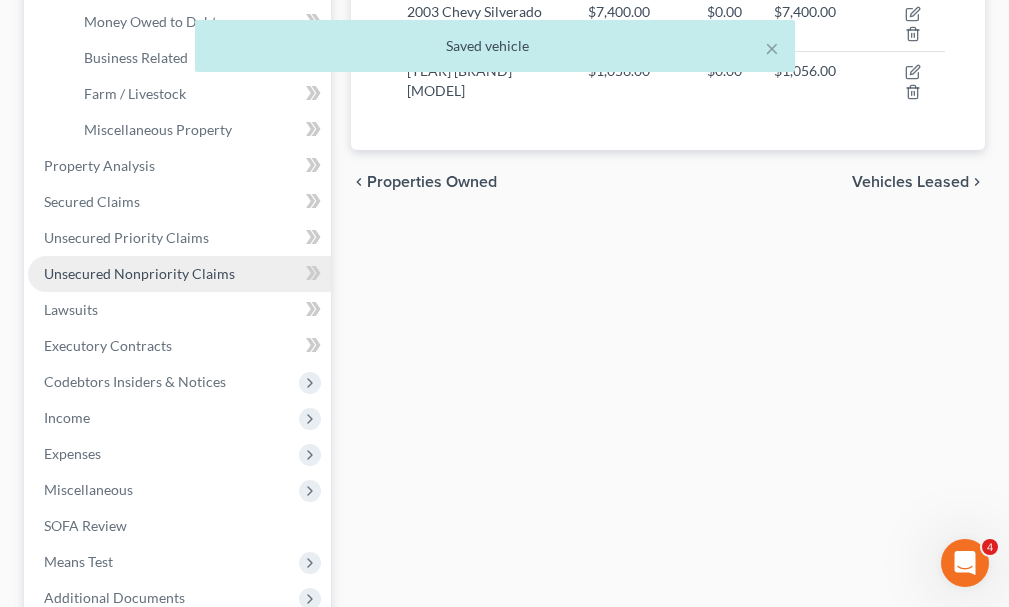 click on "Unsecured Nonpriority Claims" at bounding box center [139, 273] 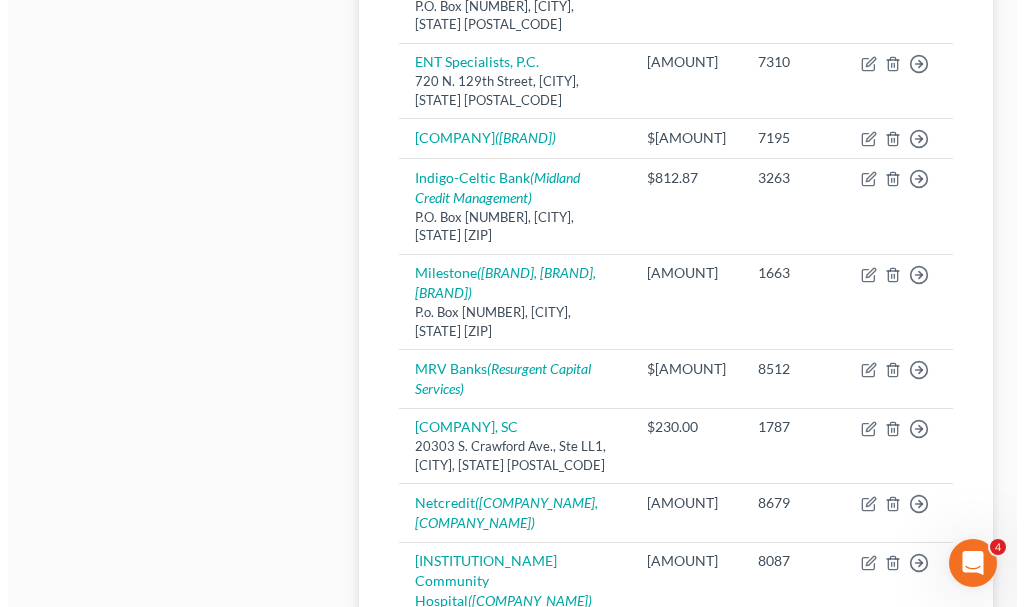 scroll, scrollTop: 1300, scrollLeft: 0, axis: vertical 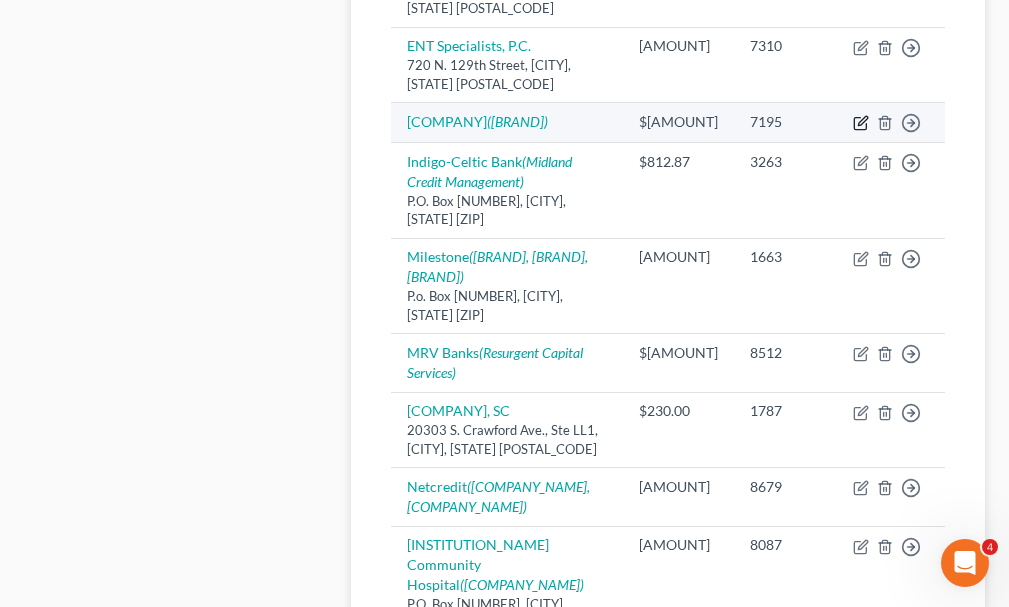 click 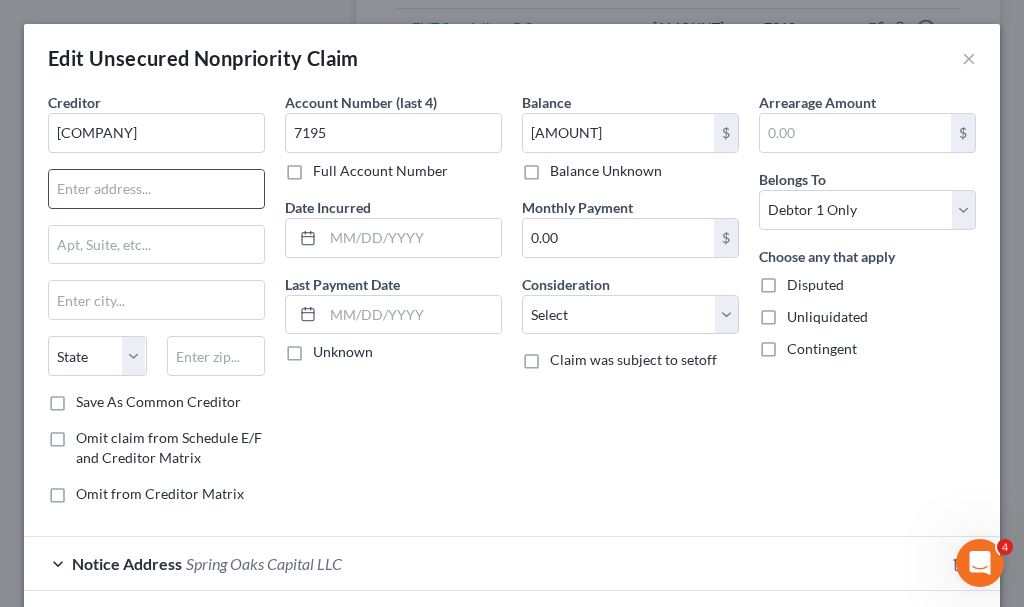 click at bounding box center (156, 189) 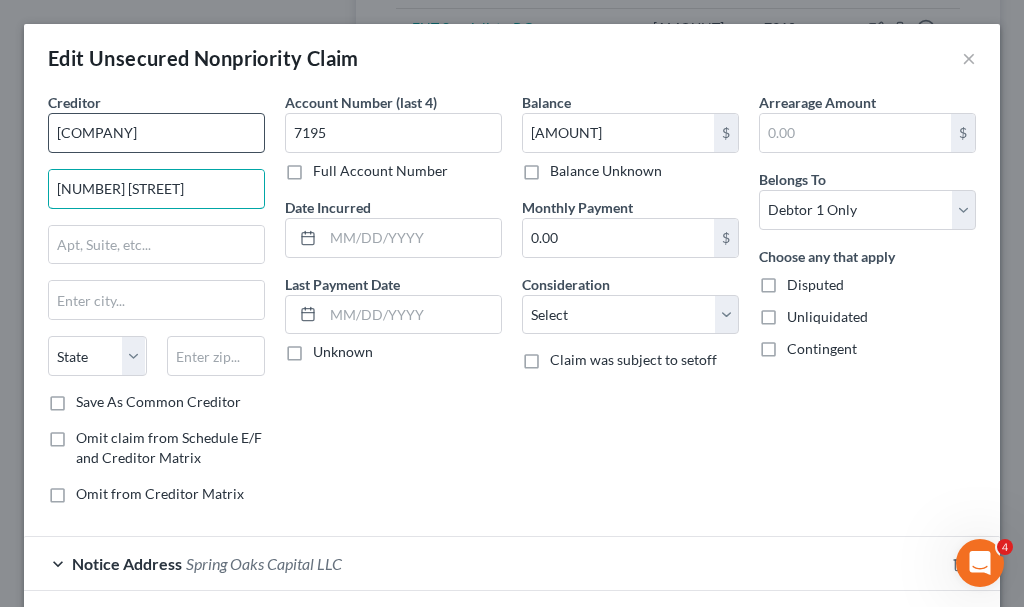 type on "[NUMBER] [STREET]" 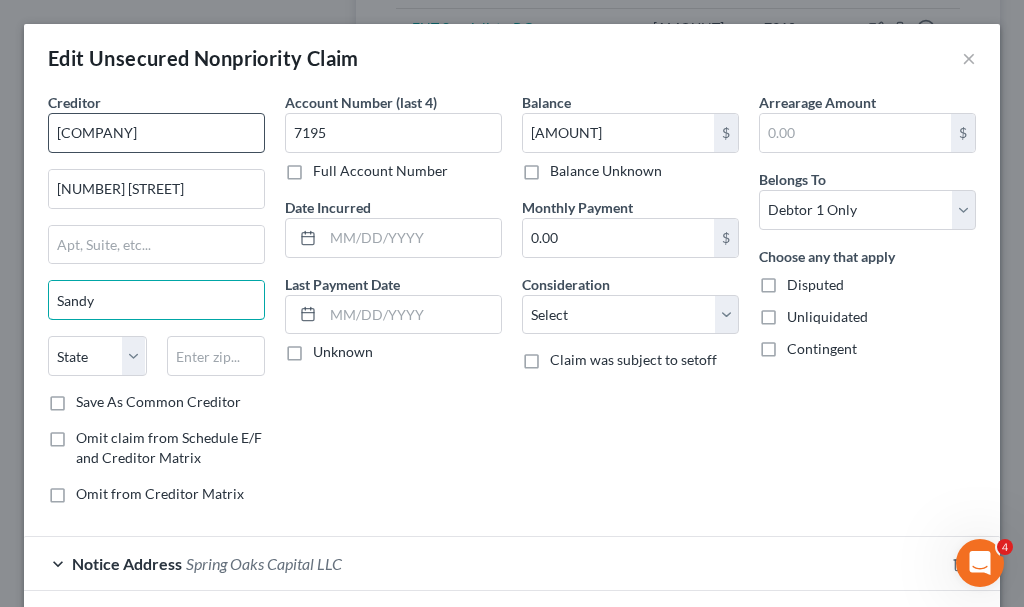type on "Sandy" 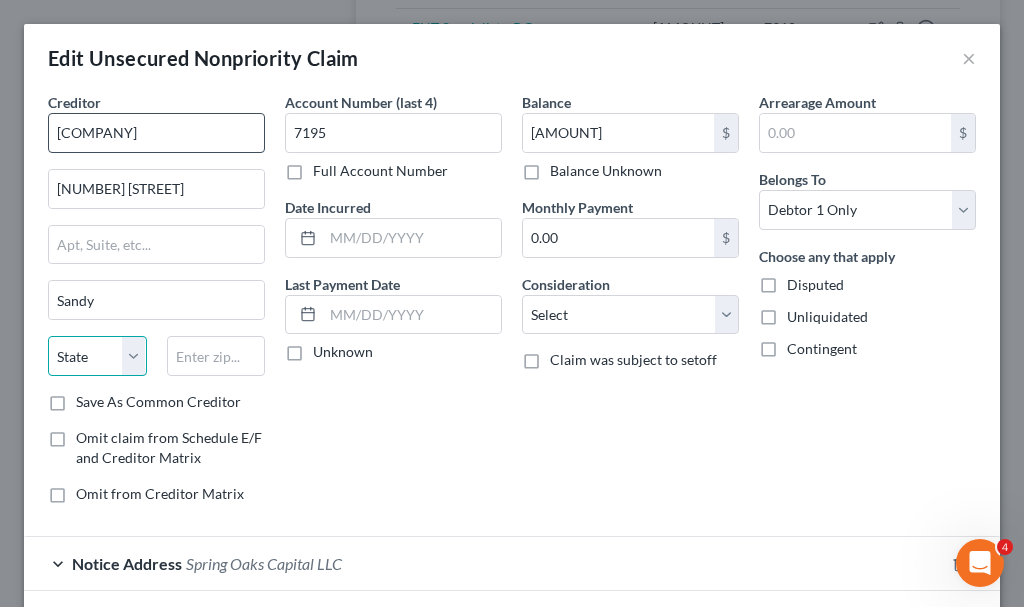 select on "46" 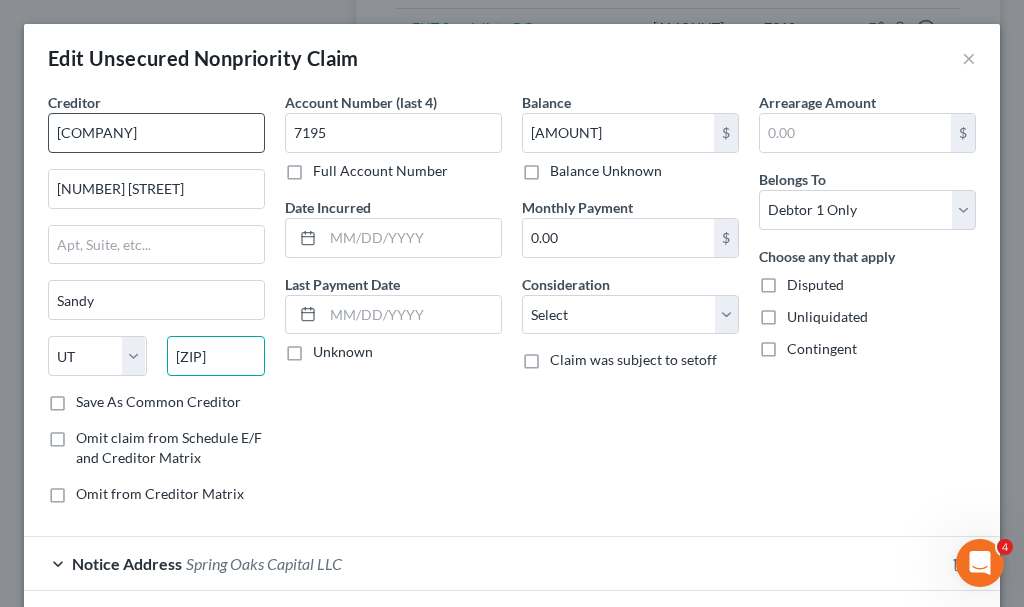 type on "[ZIP]" 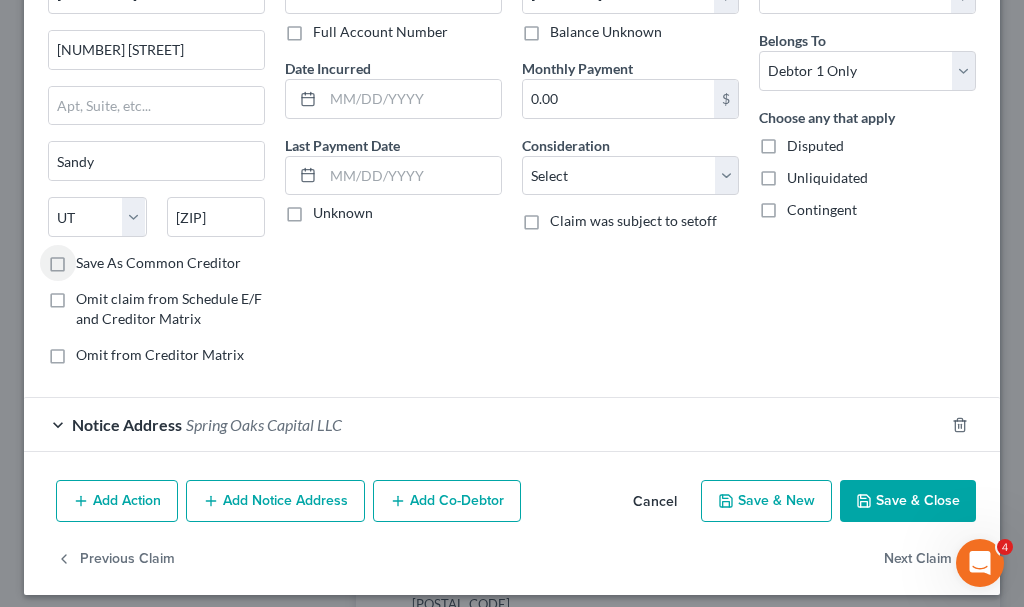 scroll, scrollTop: 151, scrollLeft: 0, axis: vertical 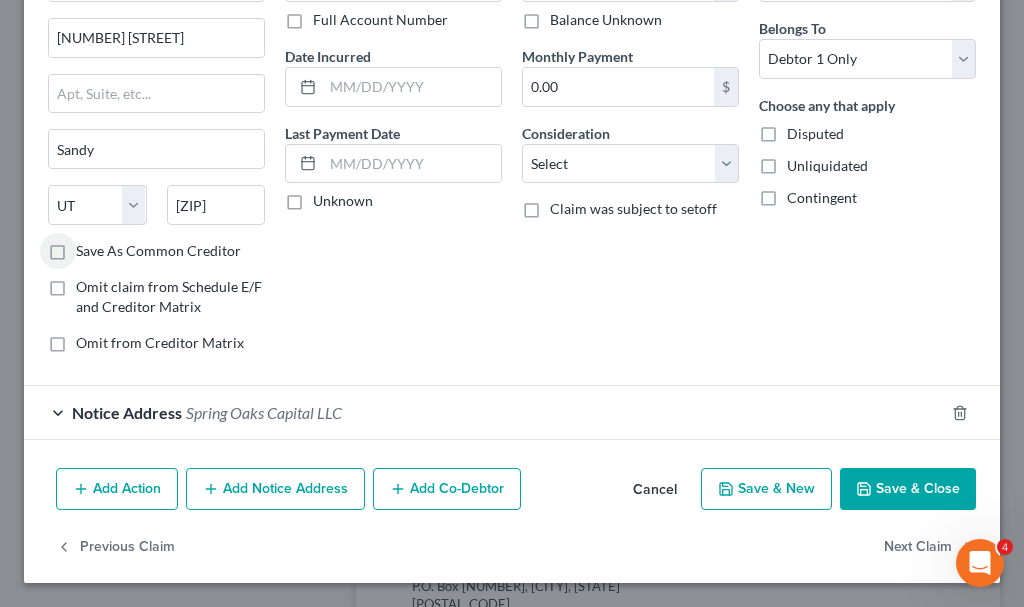 click on "Save & Close" at bounding box center [908, 489] 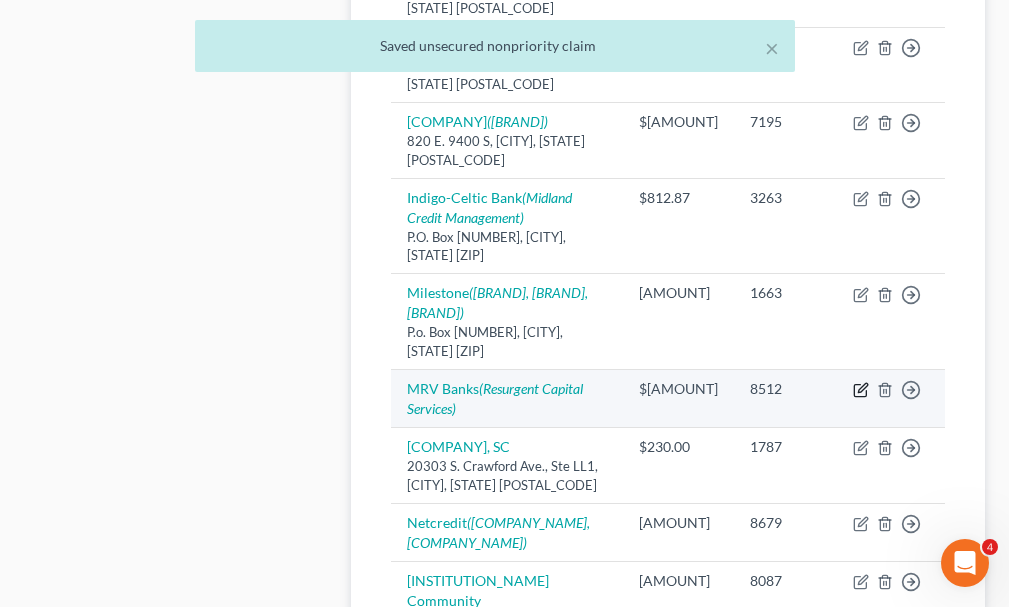 click 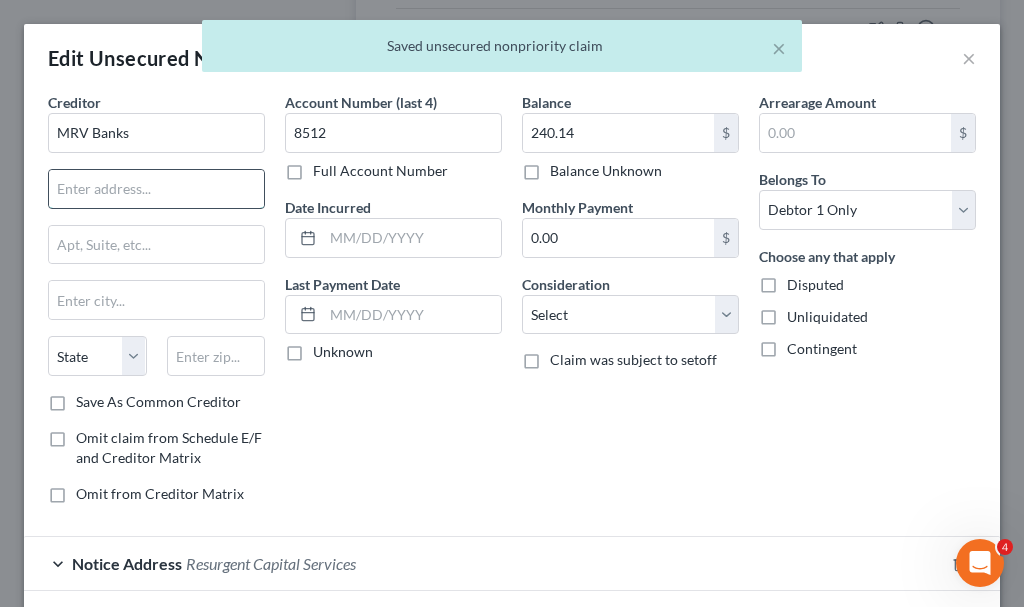 click at bounding box center [156, 189] 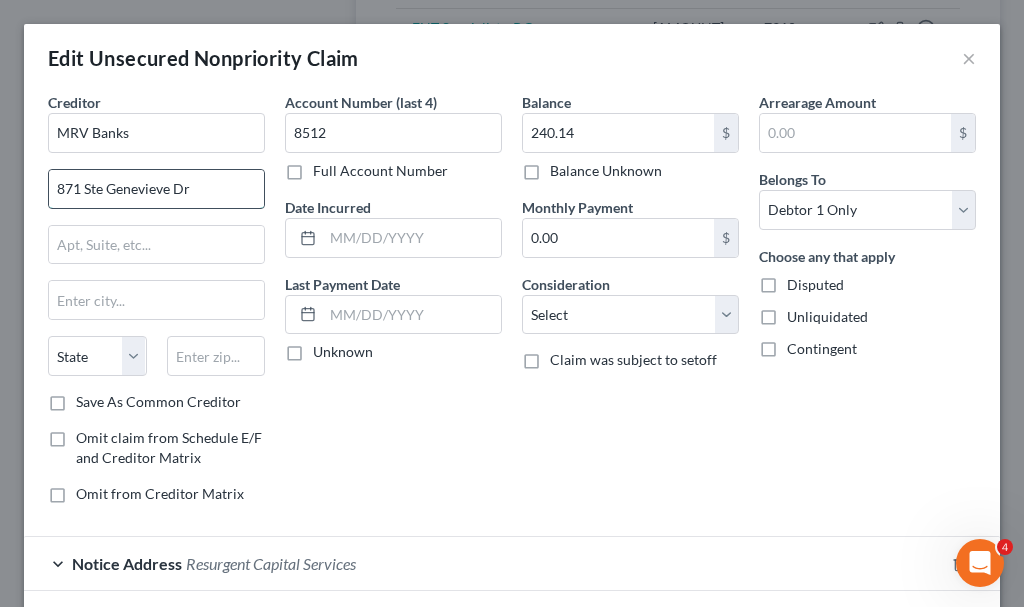 type on "871 Ste Genevieve Dr" 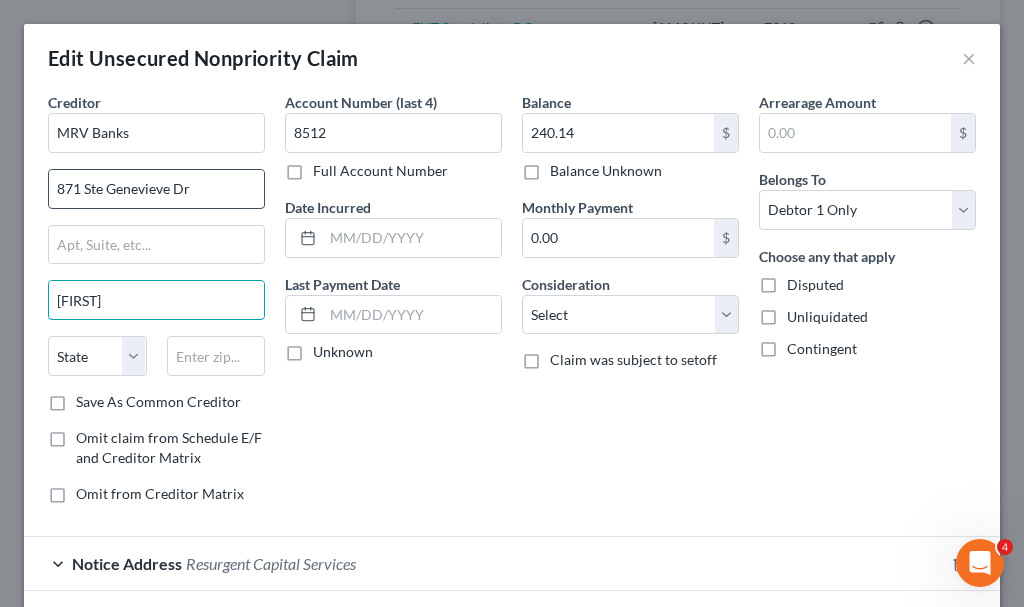 type on "[FIRST]" 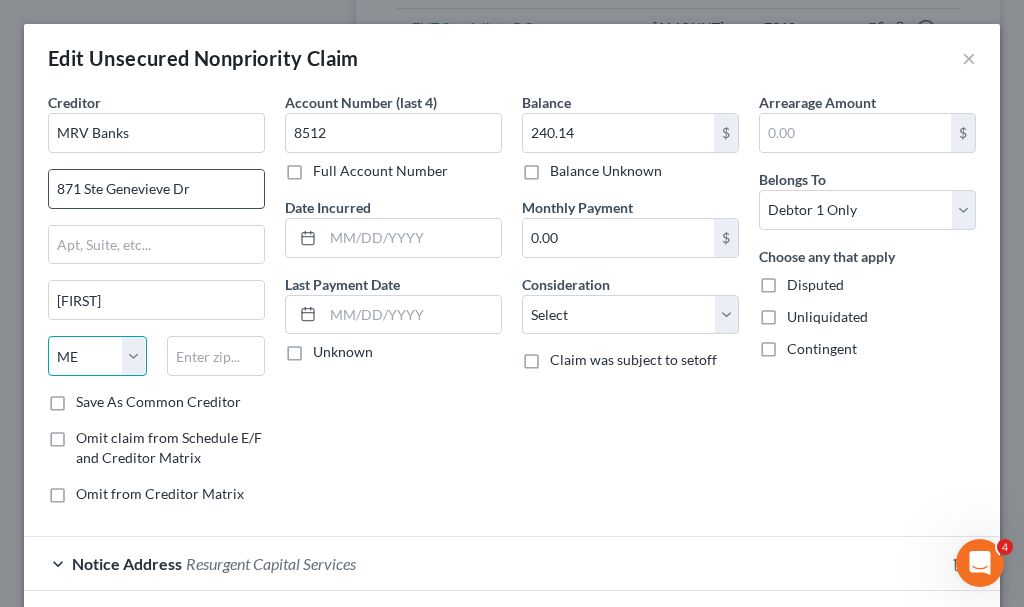 select on "26" 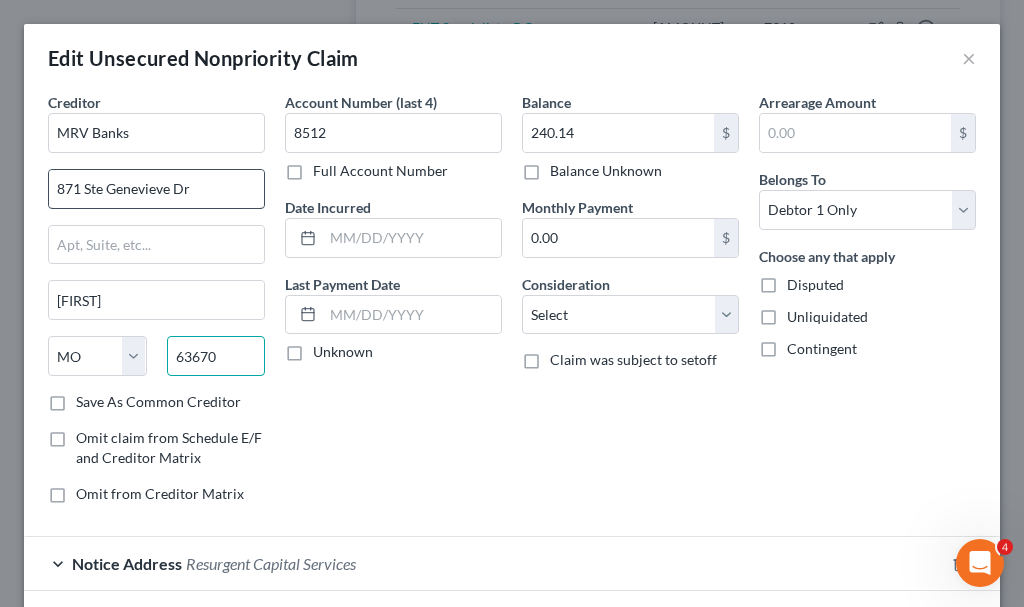 type on "63670" 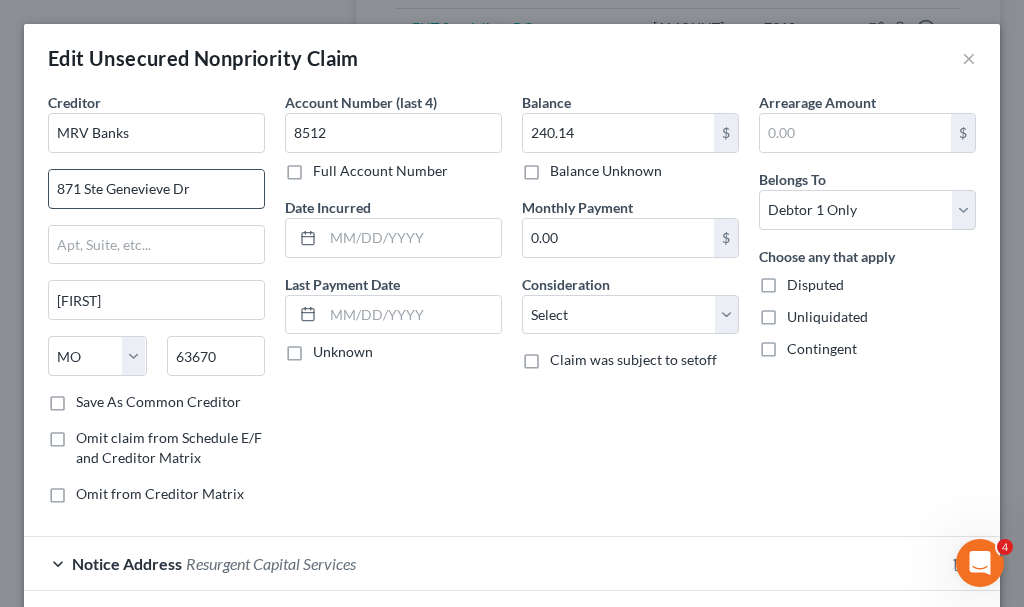 type on "[PLACE_NAME]" 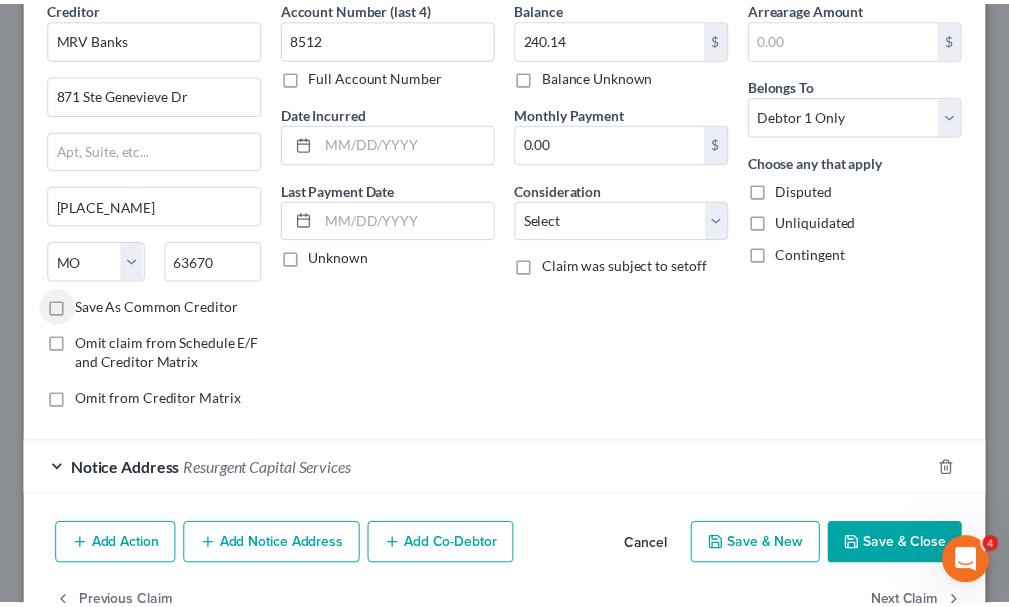 scroll, scrollTop: 151, scrollLeft: 0, axis: vertical 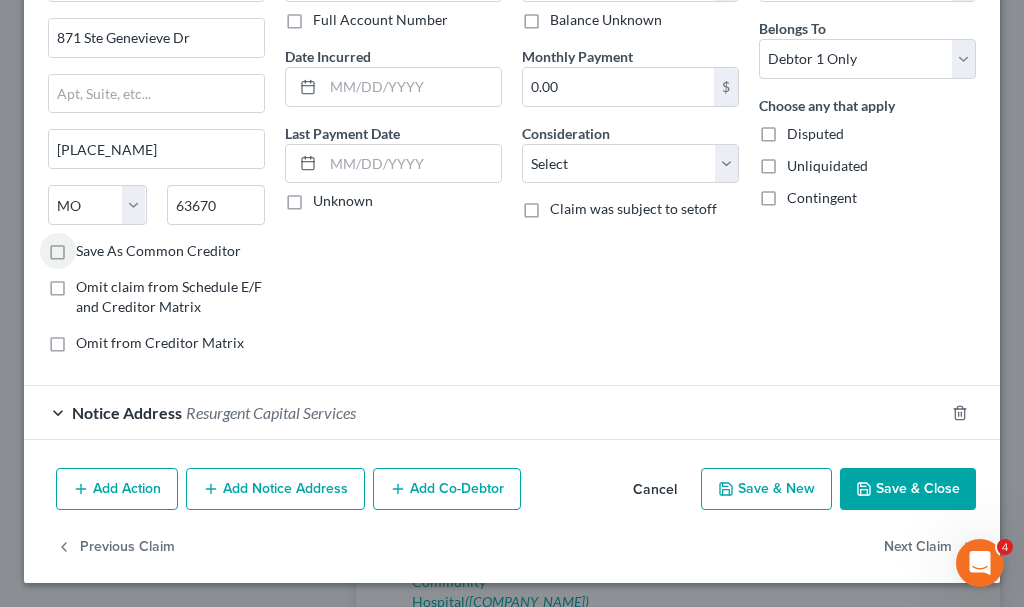 click 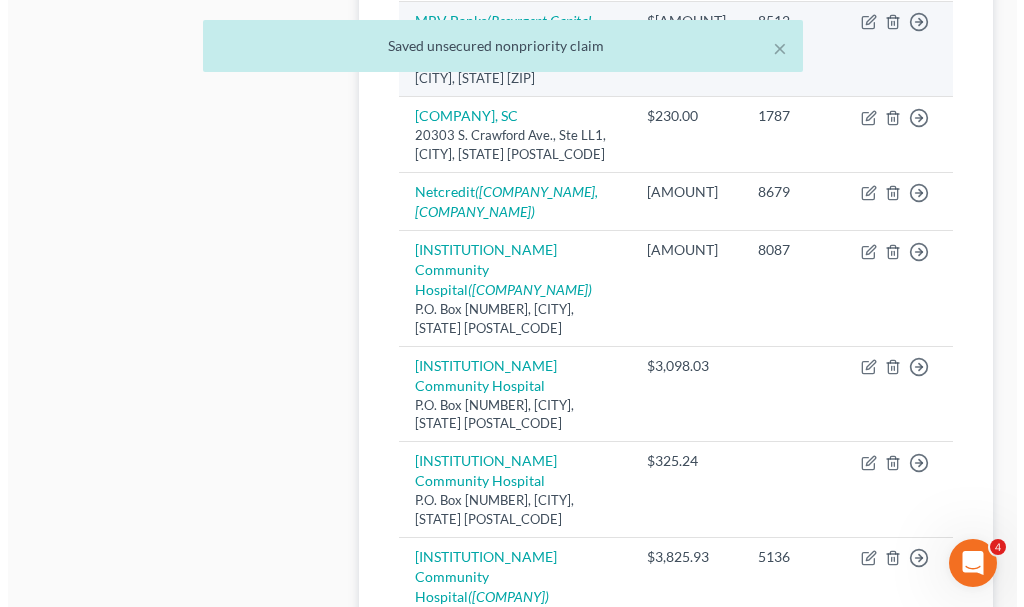 scroll, scrollTop: 1700, scrollLeft: 0, axis: vertical 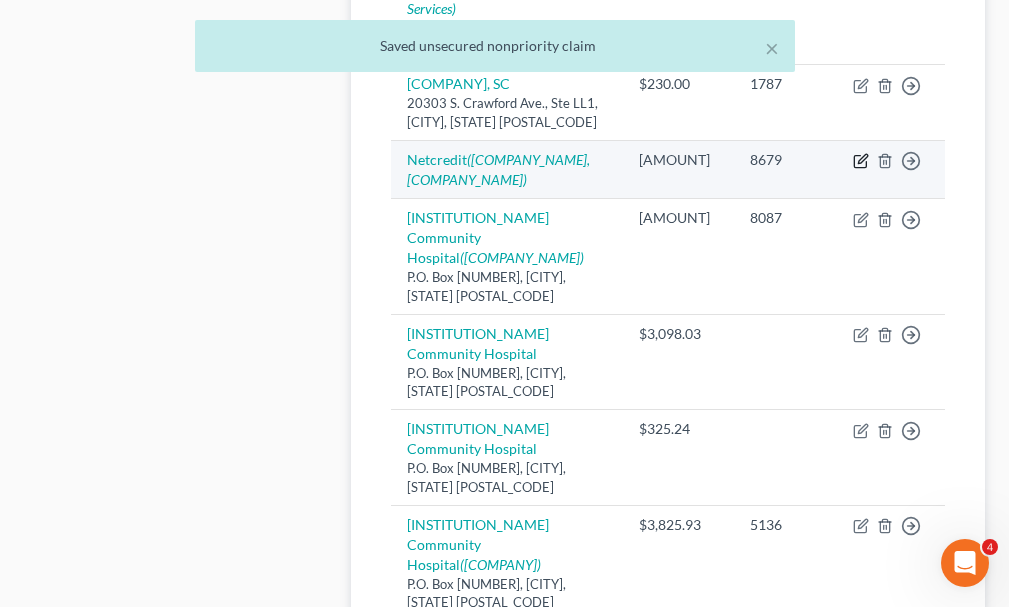 click 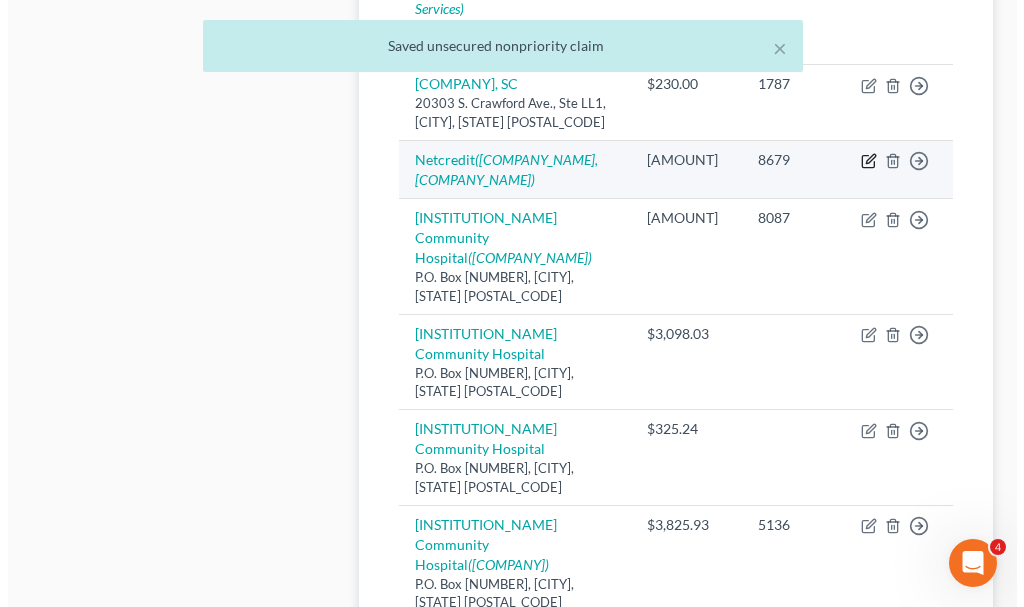 select on "2" 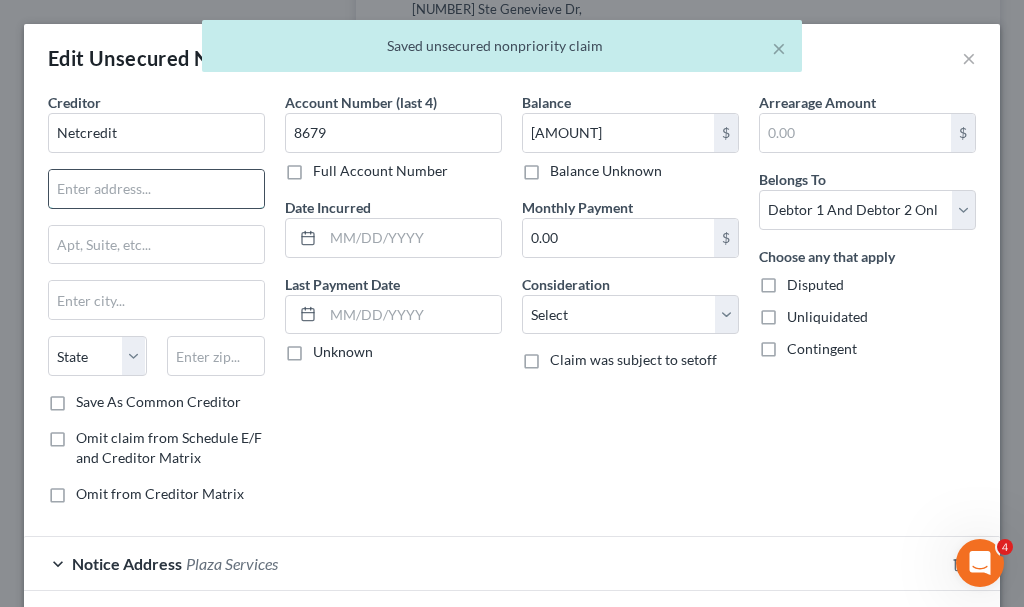 click at bounding box center (156, 189) 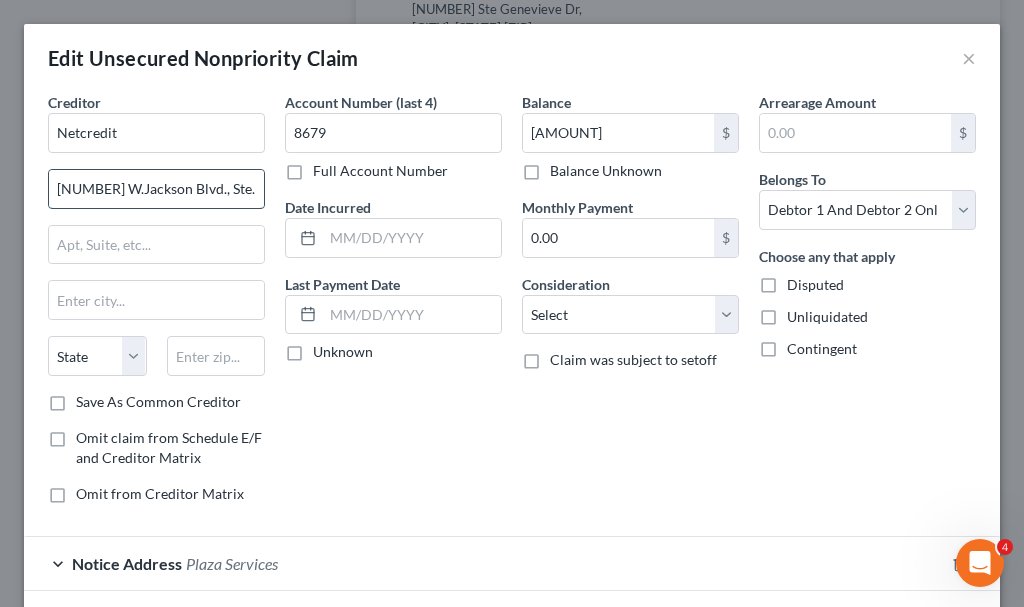 type on "[NUMBER] W.Jackson Blvd., Ste. [NUMBER]" 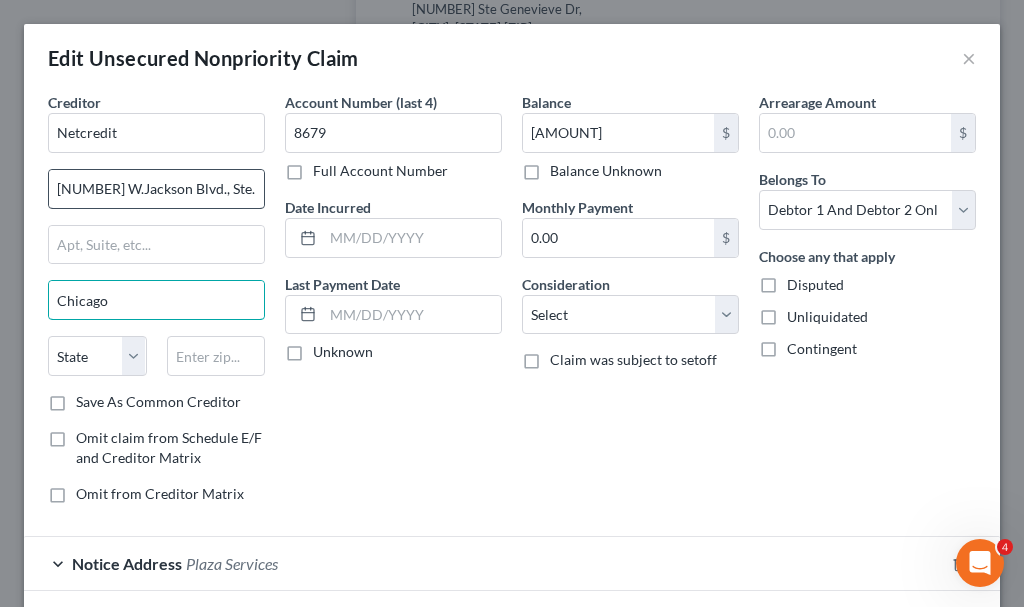 type on "Chicago" 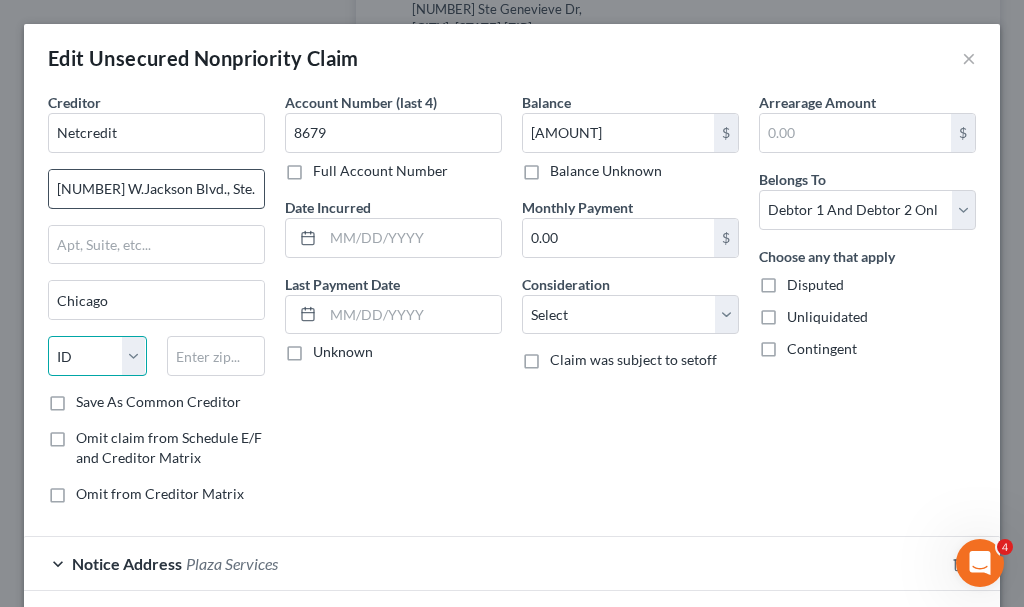 select on "14" 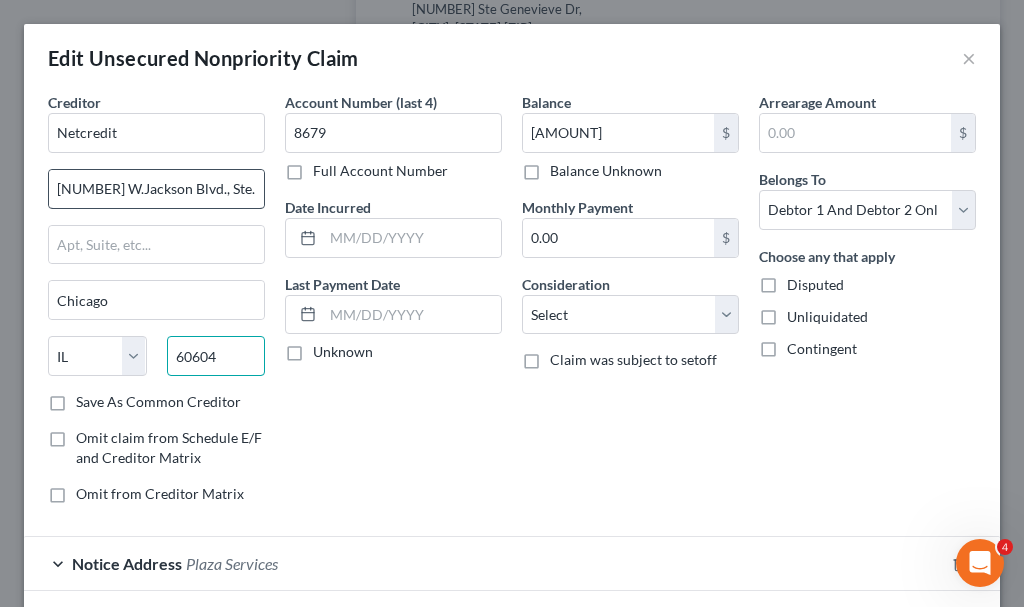 type on "60604" 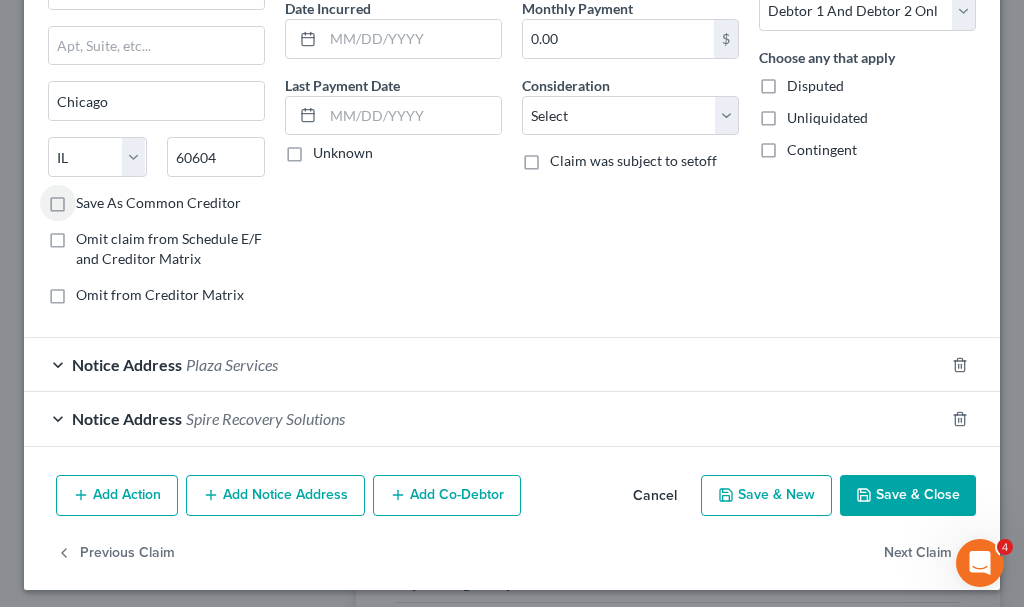 scroll, scrollTop: 200, scrollLeft: 0, axis: vertical 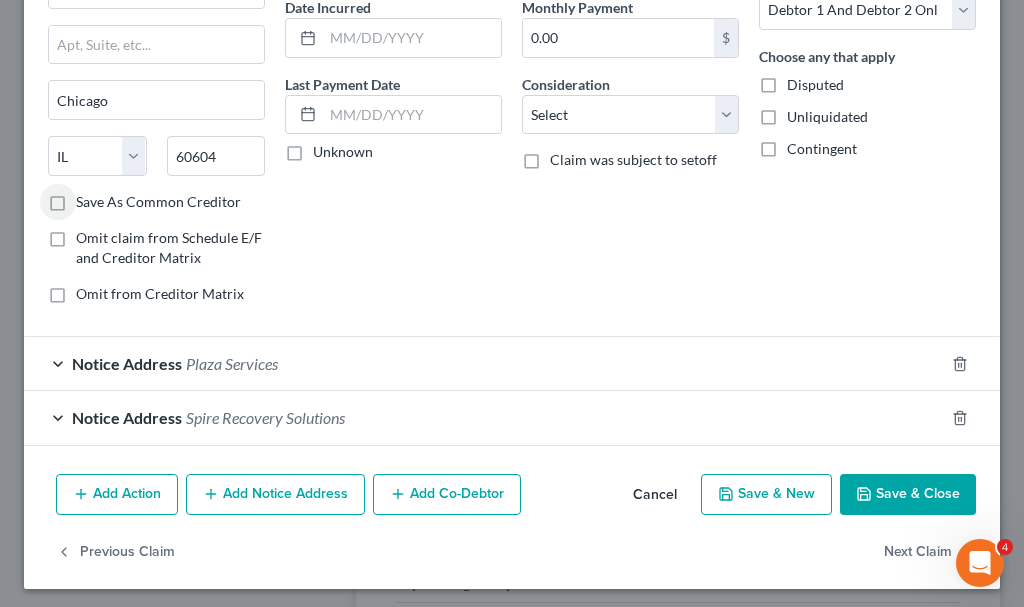 click on "Plaza Services" at bounding box center [232, 363] 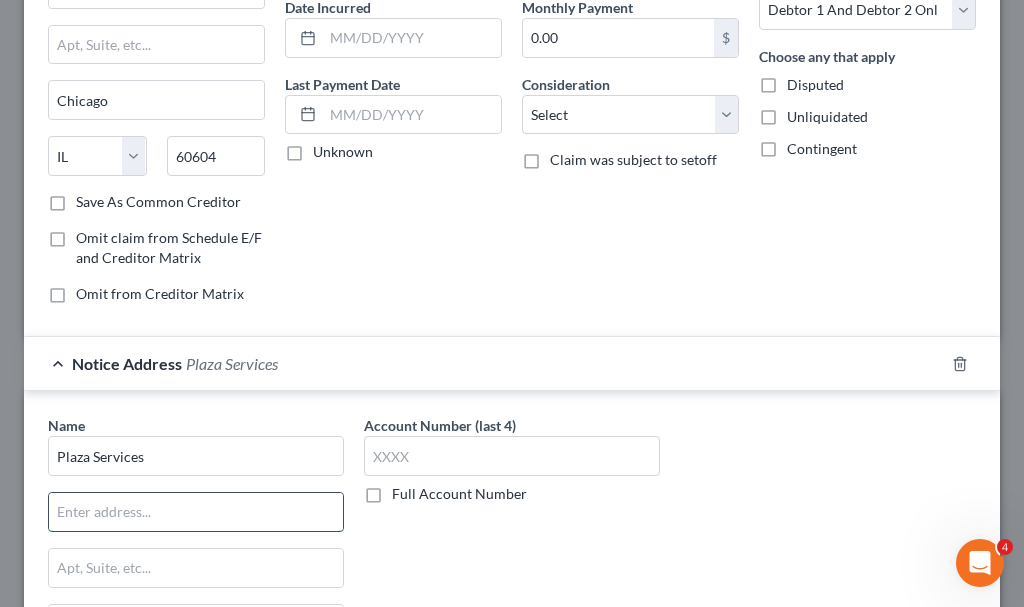 drag, startPoint x: 210, startPoint y: 517, endPoint x: 232, endPoint y: 493, distance: 32.55764 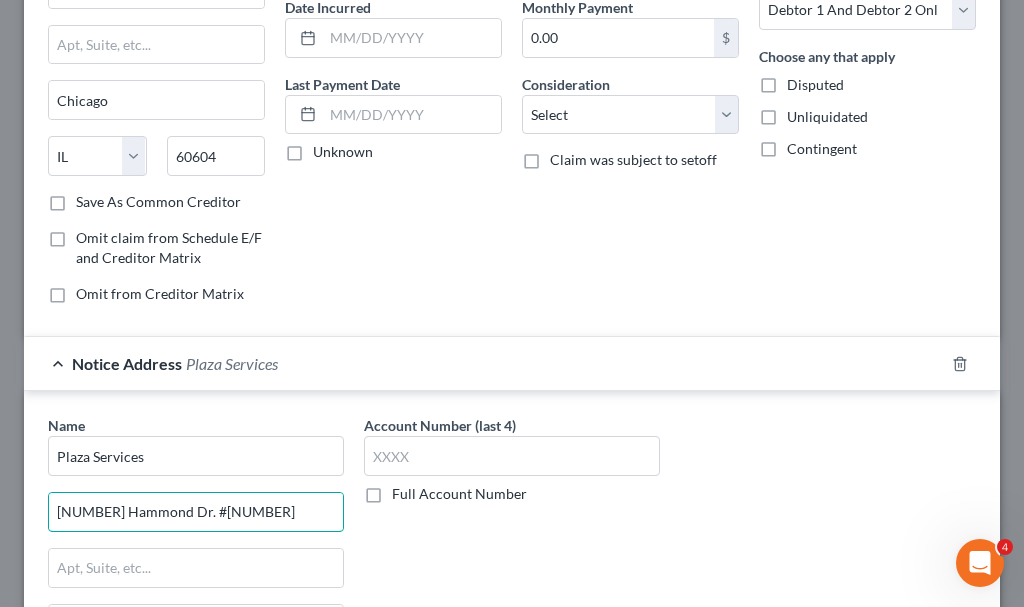 type on "[NUMBER] Hammond Dr. #[NUMBER]" 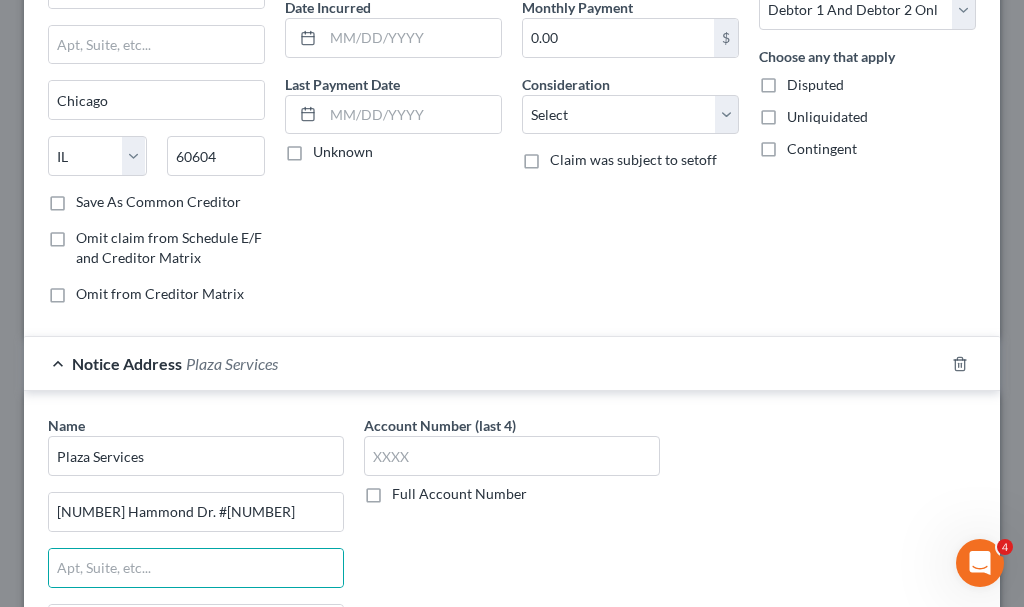 scroll, scrollTop: 235, scrollLeft: 0, axis: vertical 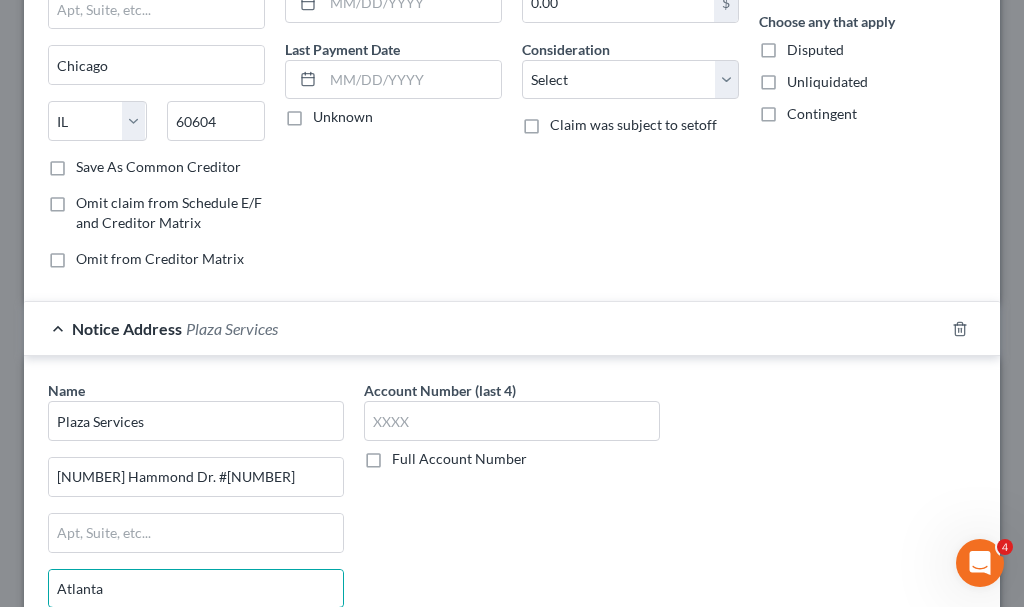 type on "Atlanta" 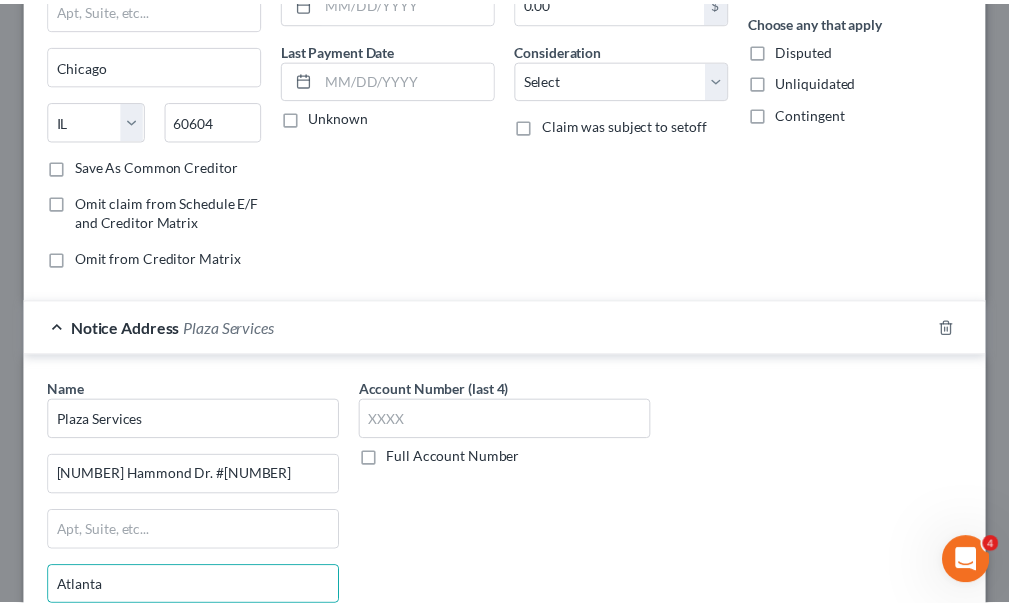 scroll, scrollTop: 576, scrollLeft: 0, axis: vertical 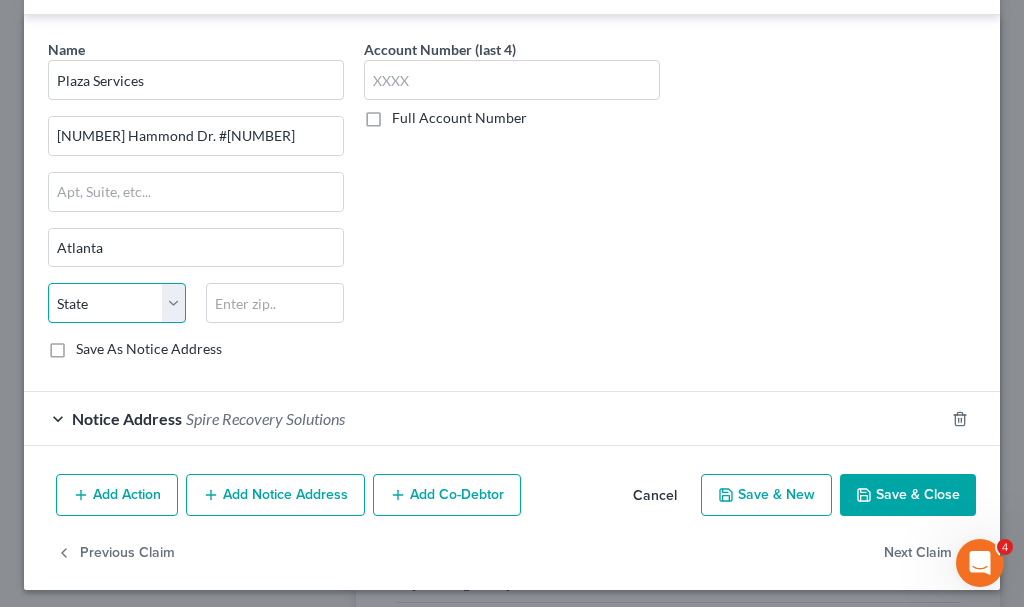 select on "10" 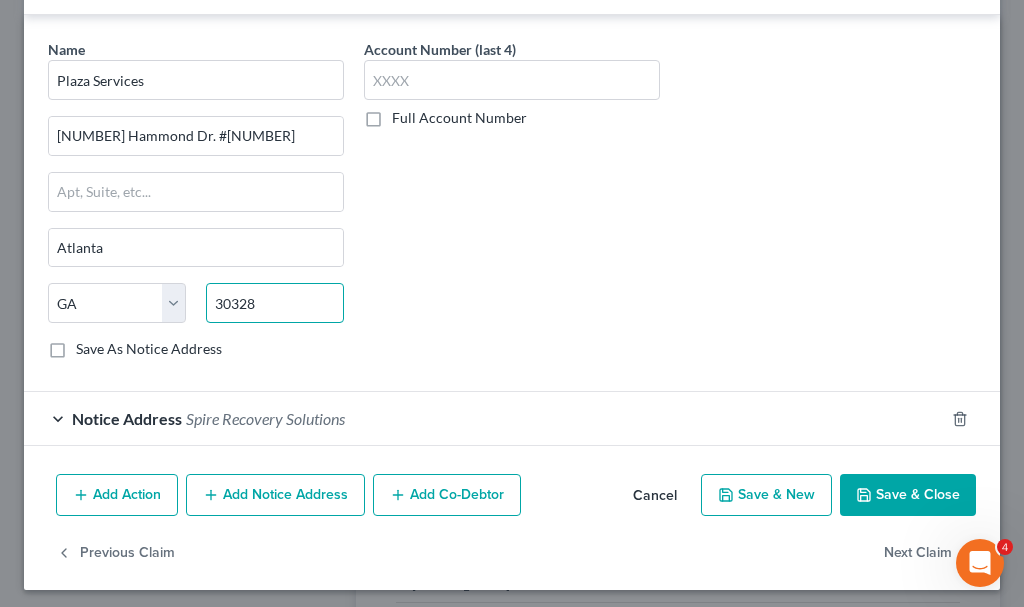 type on "30328" 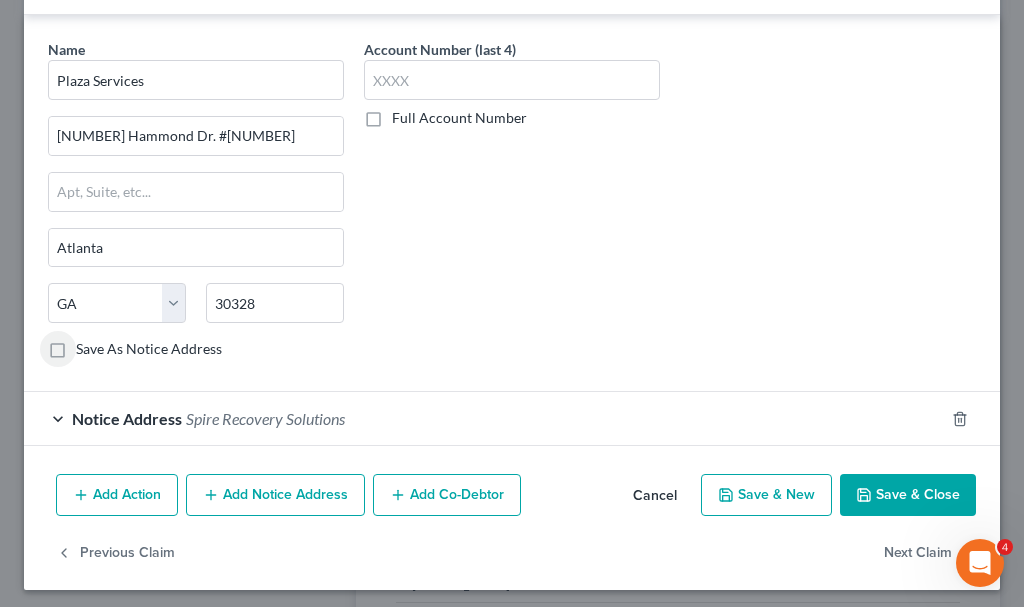 click on "Save & Close" at bounding box center [908, 495] 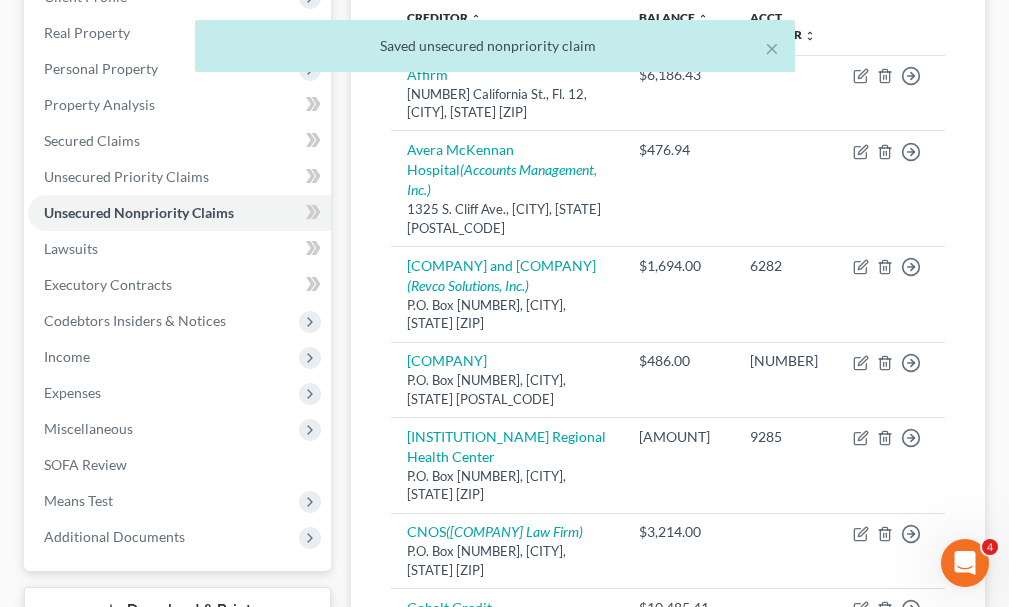 scroll, scrollTop: 300, scrollLeft: 0, axis: vertical 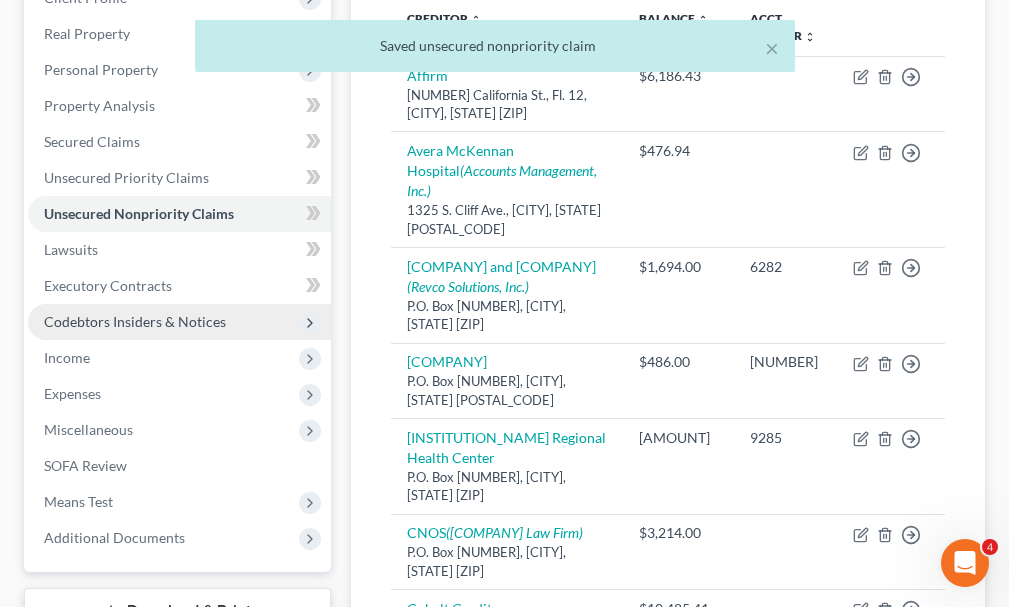 click on "Codebtors Insiders & Notices" at bounding box center (135, 321) 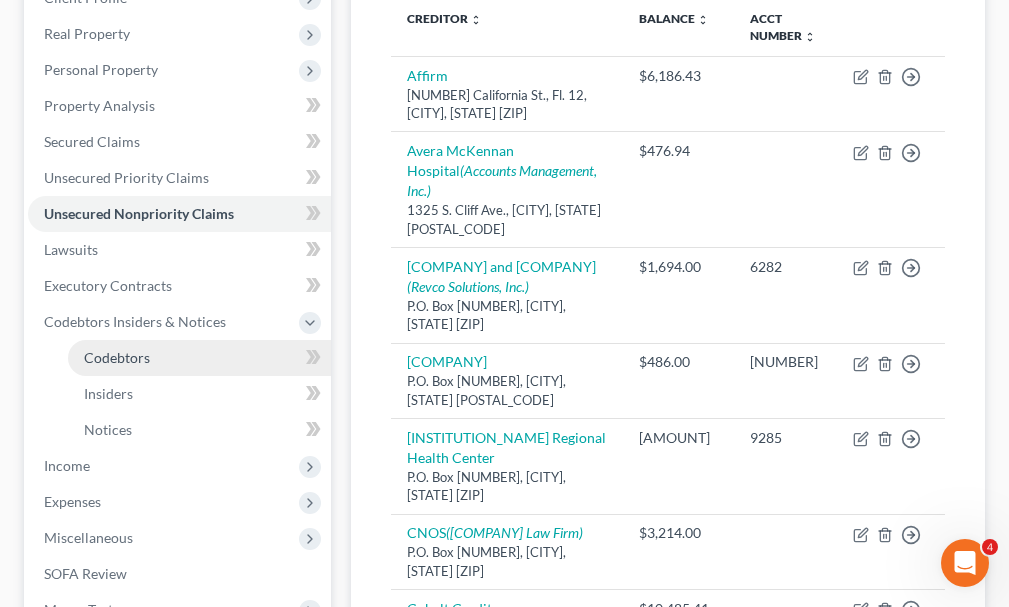 click on "Codebtors" at bounding box center (117, 357) 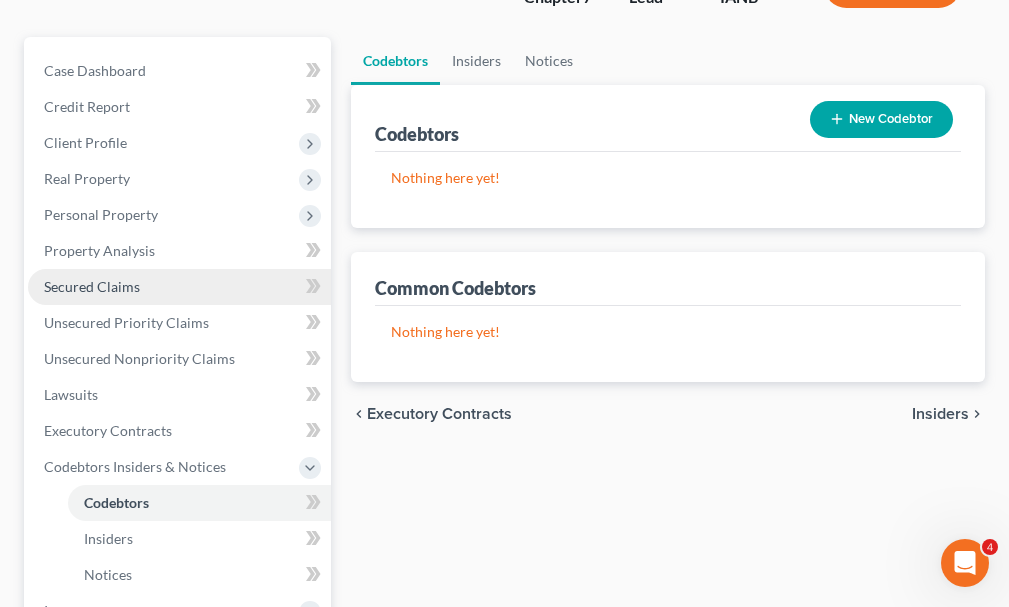 scroll, scrollTop: 200, scrollLeft: 0, axis: vertical 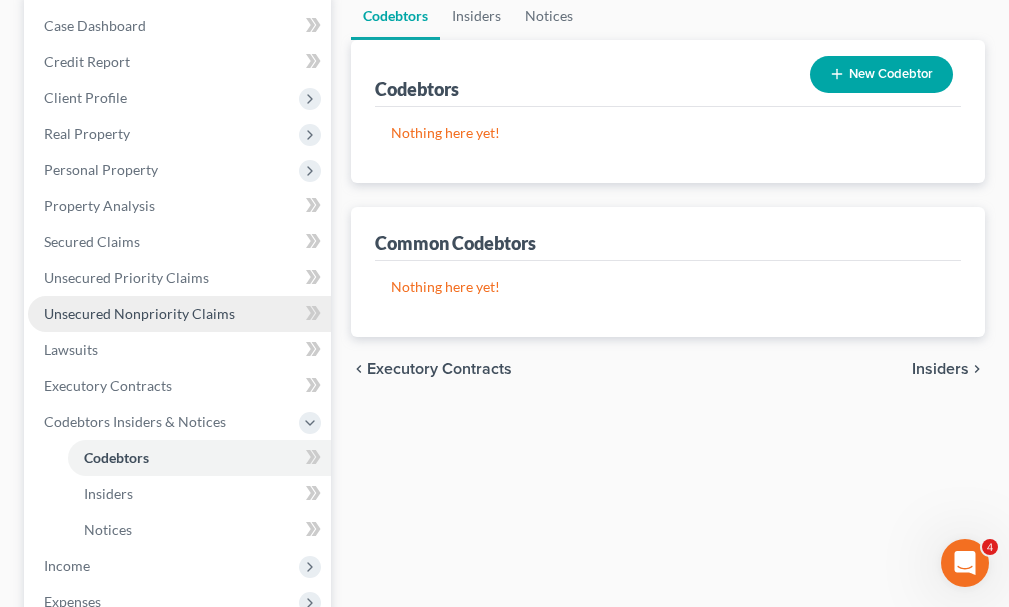 click on "Unsecured Nonpriority Claims" at bounding box center [139, 313] 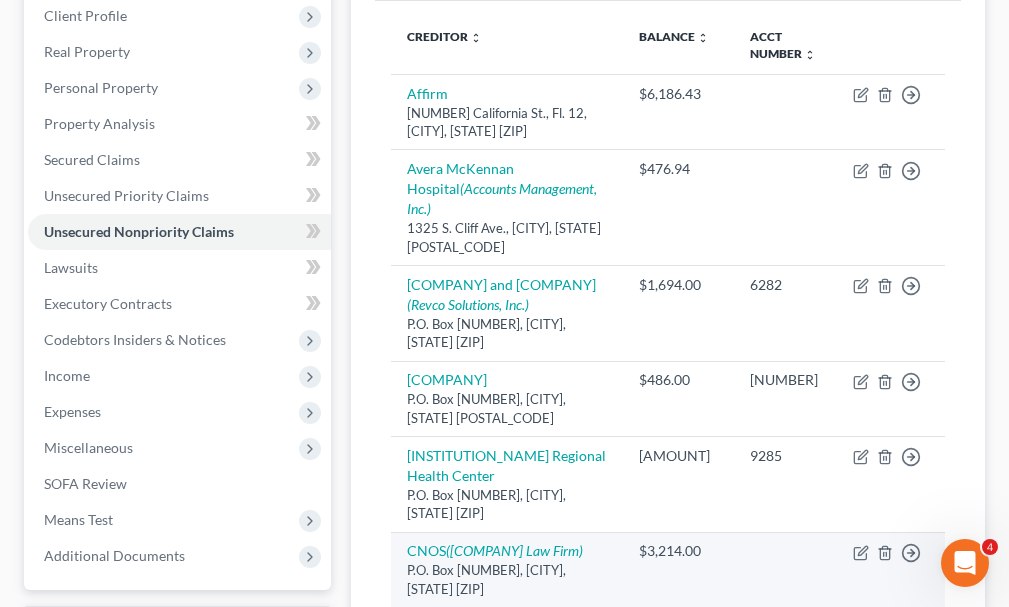 scroll, scrollTop: 200, scrollLeft: 0, axis: vertical 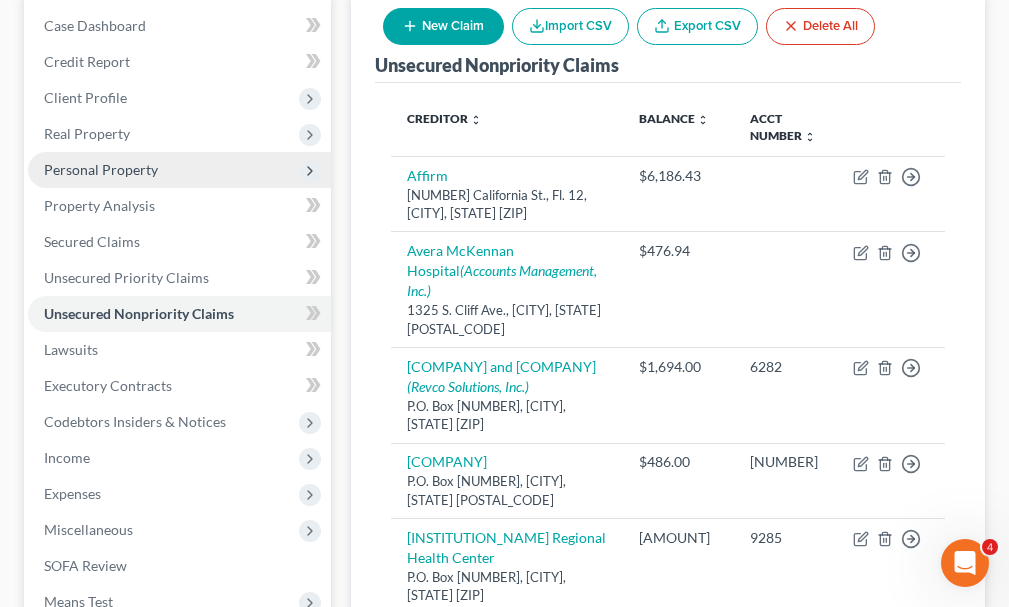 click on "Personal Property" at bounding box center (101, 169) 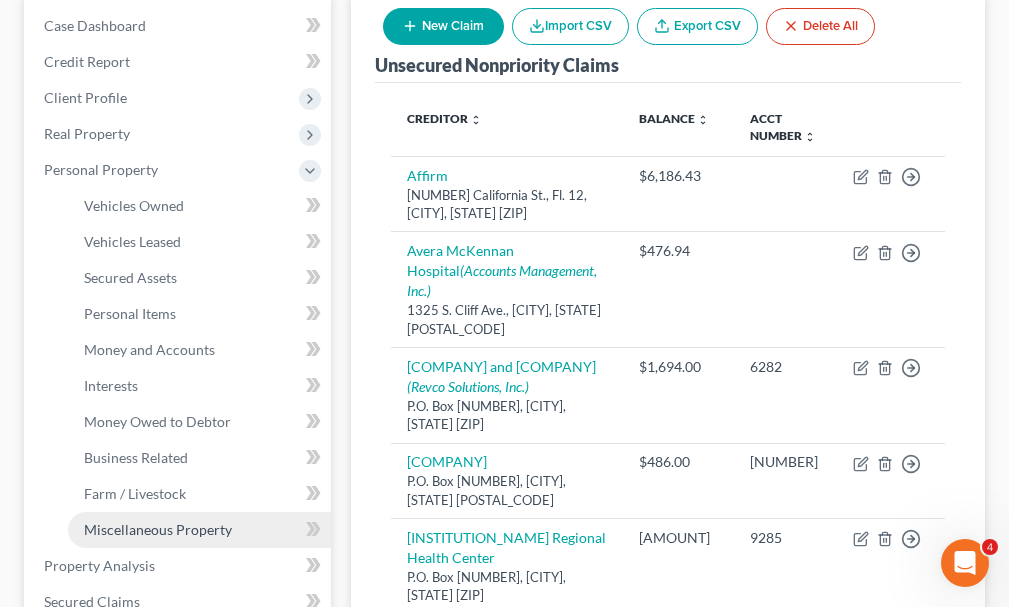 click on "Miscellaneous Property" at bounding box center [158, 529] 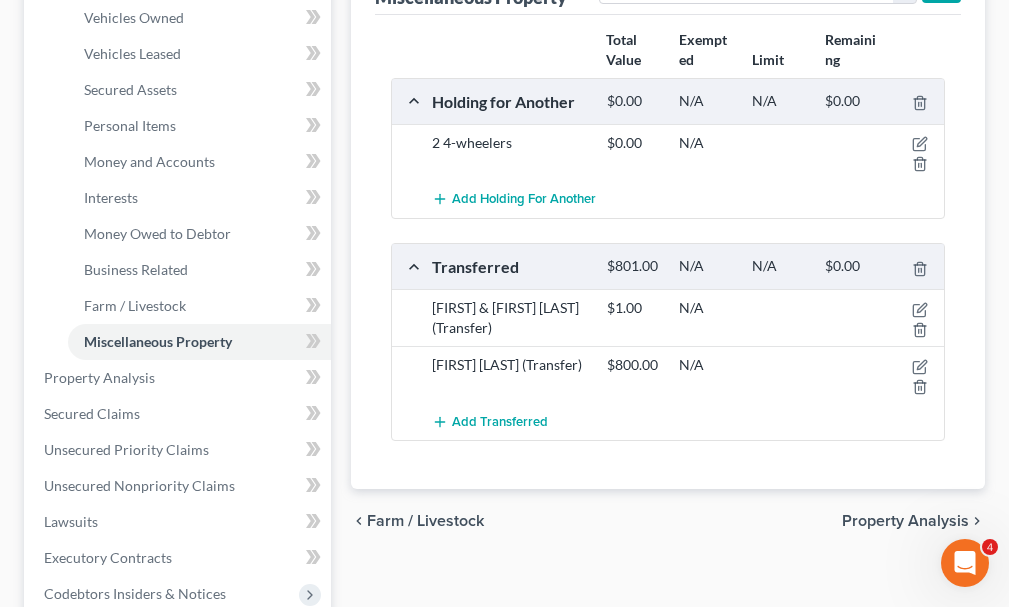 scroll, scrollTop: 400, scrollLeft: 0, axis: vertical 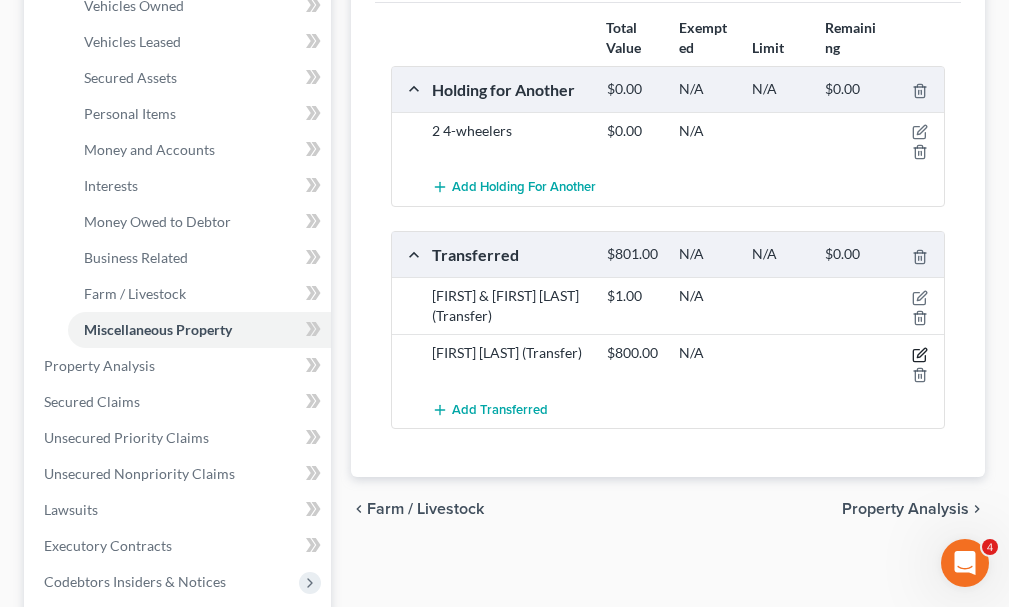 click 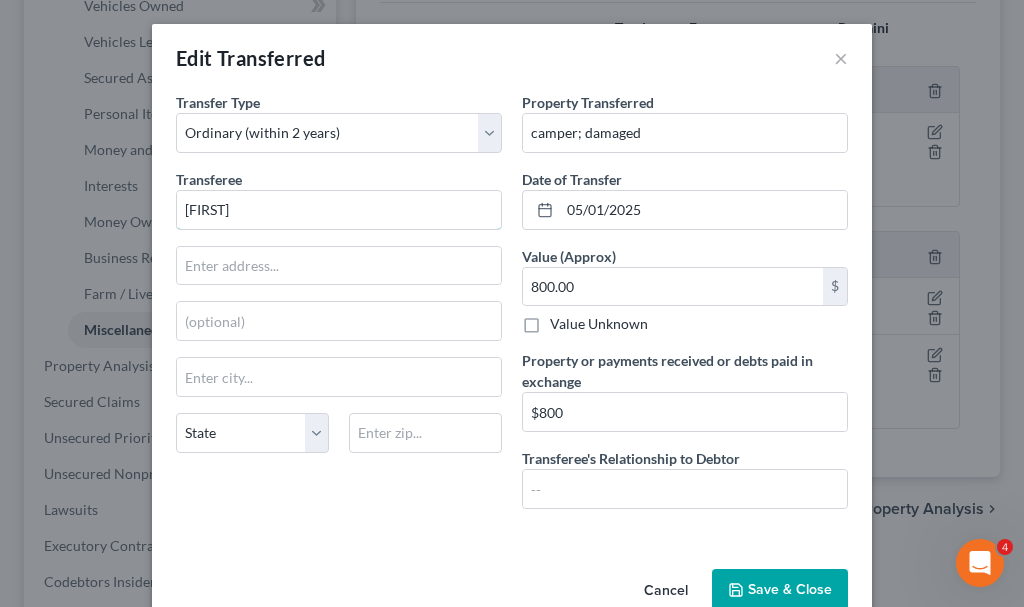 drag, startPoint x: 185, startPoint y: 214, endPoint x: 74, endPoint y: 301, distance: 141.0319 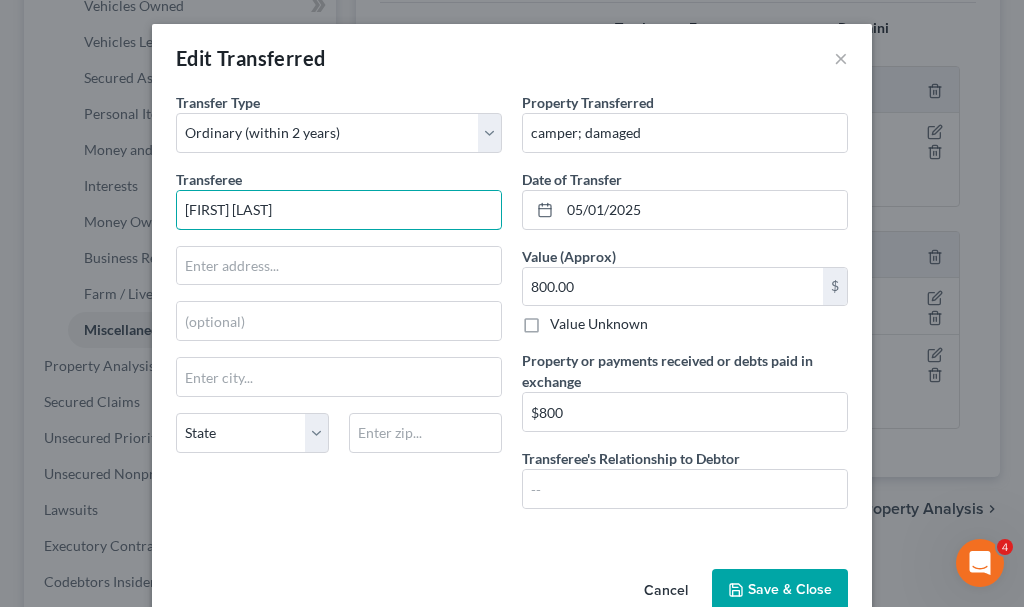type on "[FIRST] [LAST]" 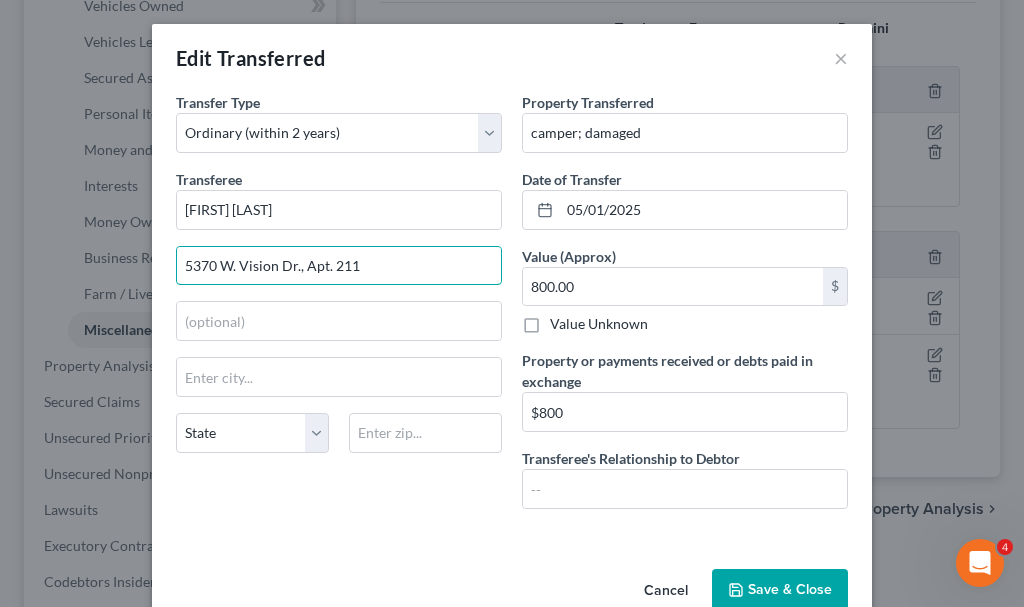 type on "5370 W. Vision Dr., Apt. 211" 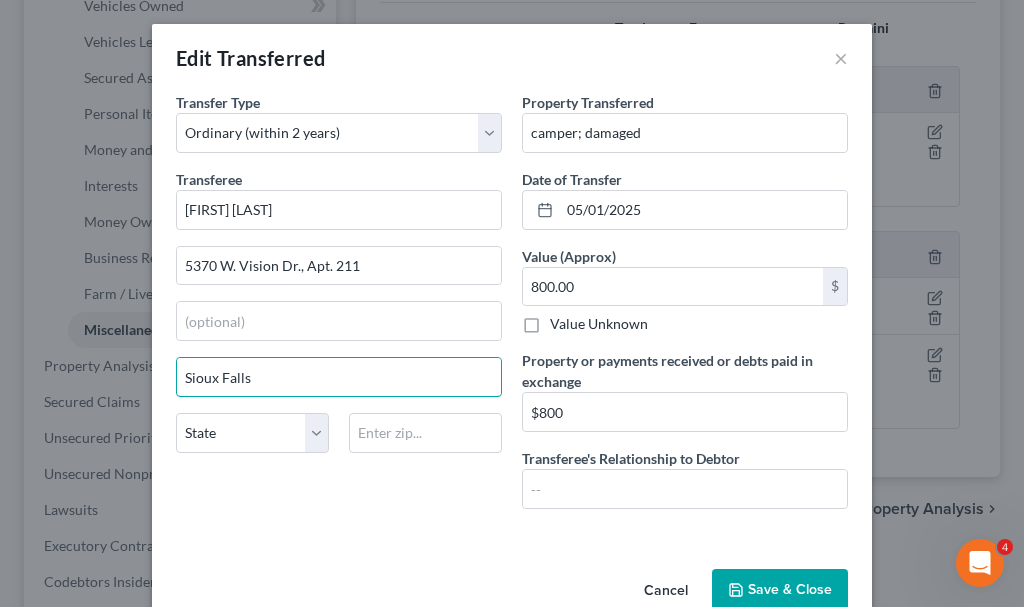 type on "Sioux Falls" 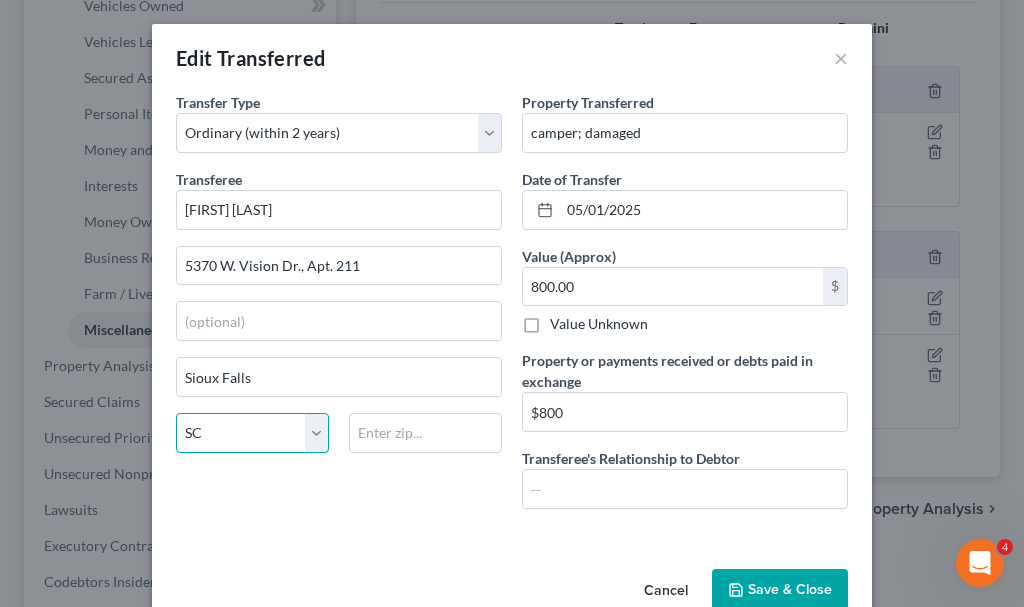 select on "43" 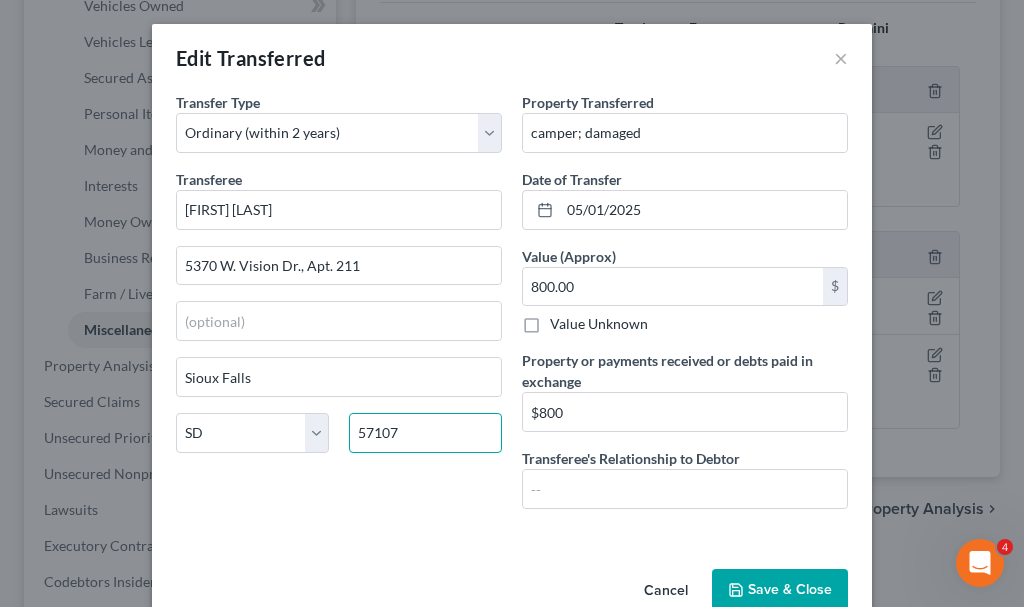 type on "57107" 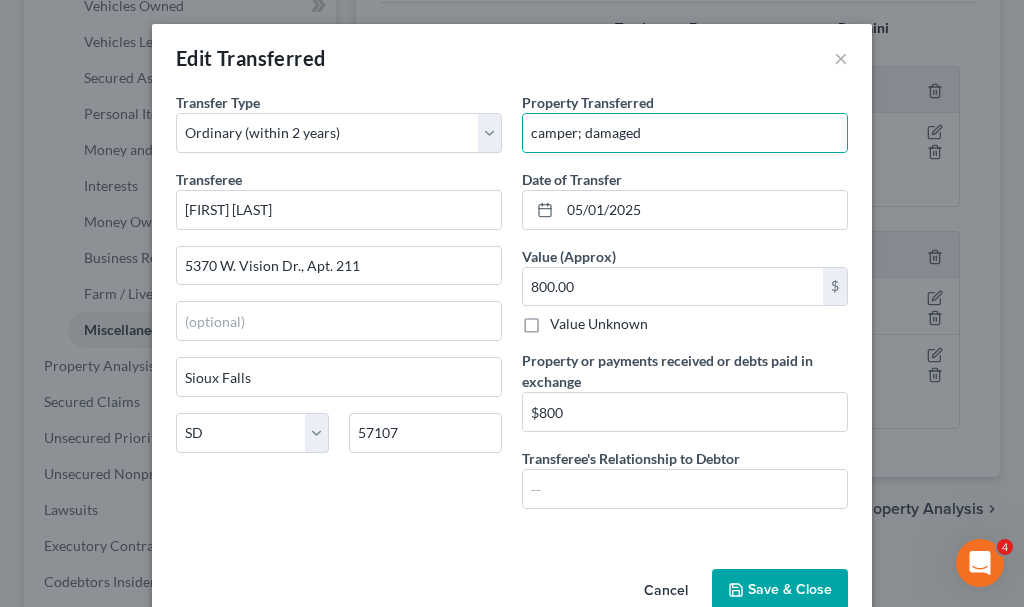 click on "Save & Close" at bounding box center (780, 590) 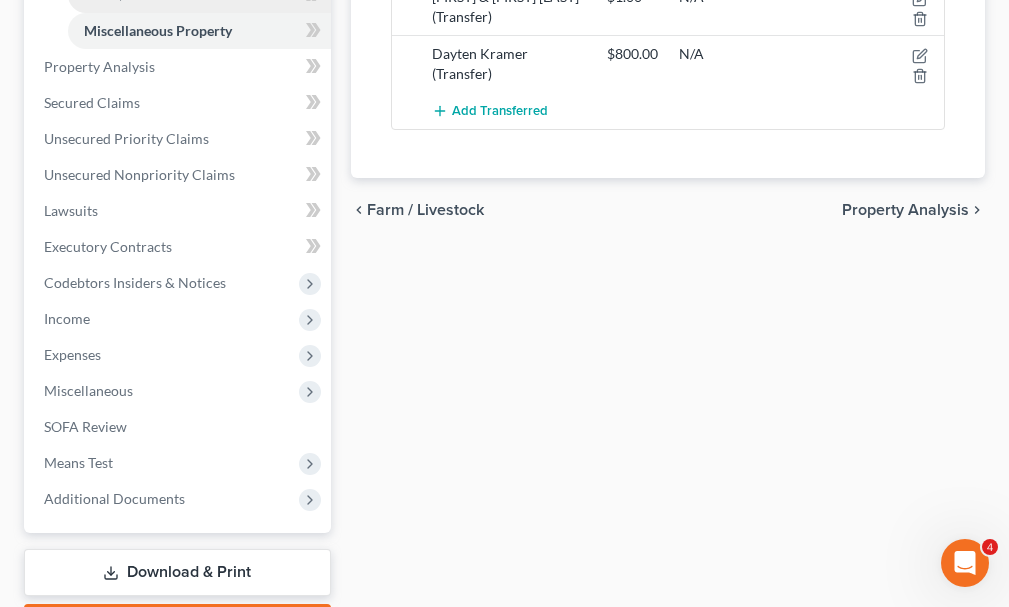 scroll, scrollTop: 700, scrollLeft: 0, axis: vertical 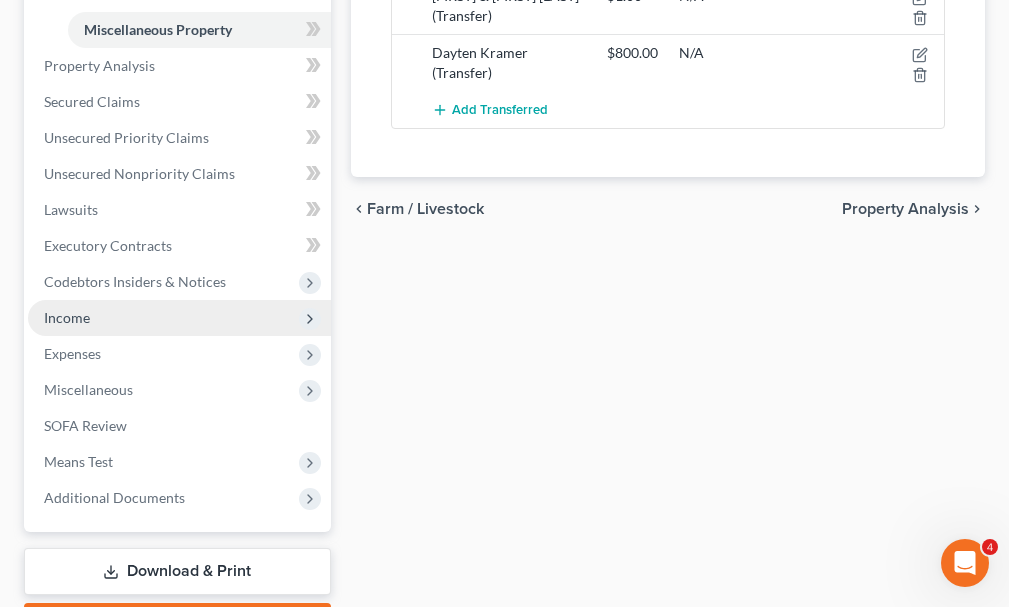 click on "Income" at bounding box center [67, 317] 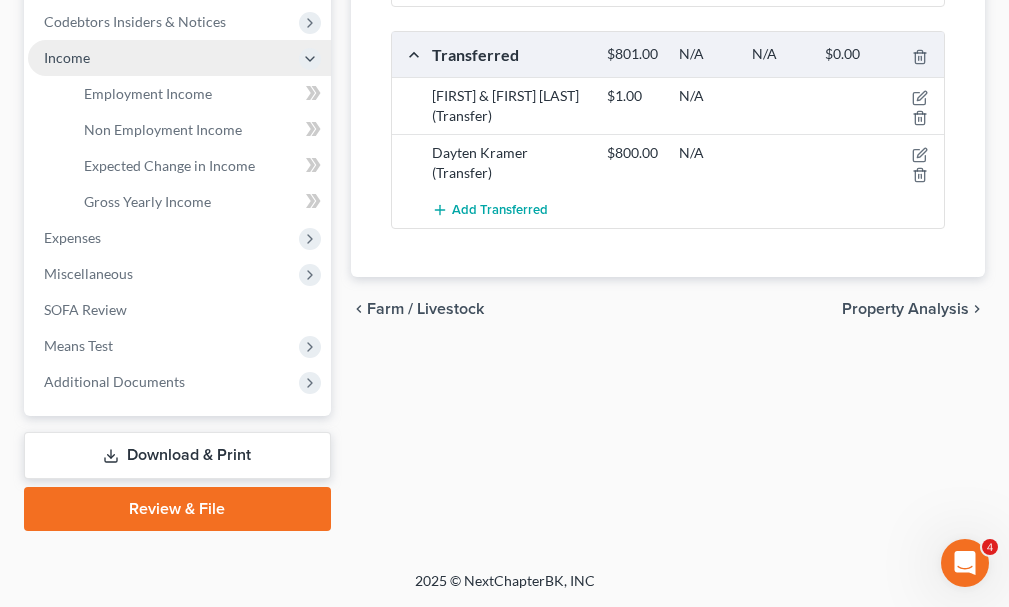 scroll, scrollTop: 600, scrollLeft: 0, axis: vertical 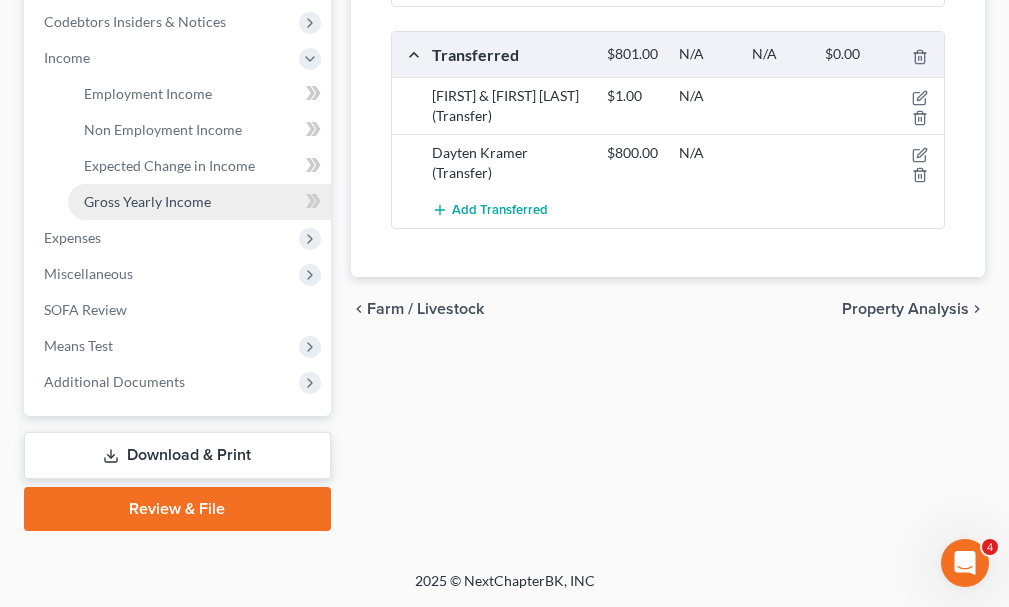 click on "Gross Yearly Income" at bounding box center (147, 201) 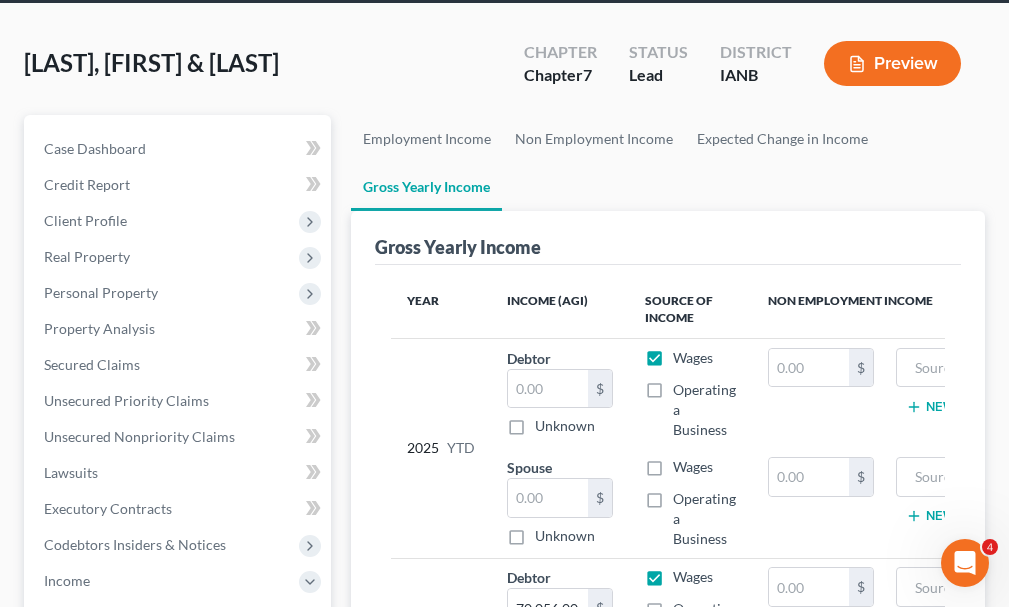 scroll, scrollTop: 0, scrollLeft: 0, axis: both 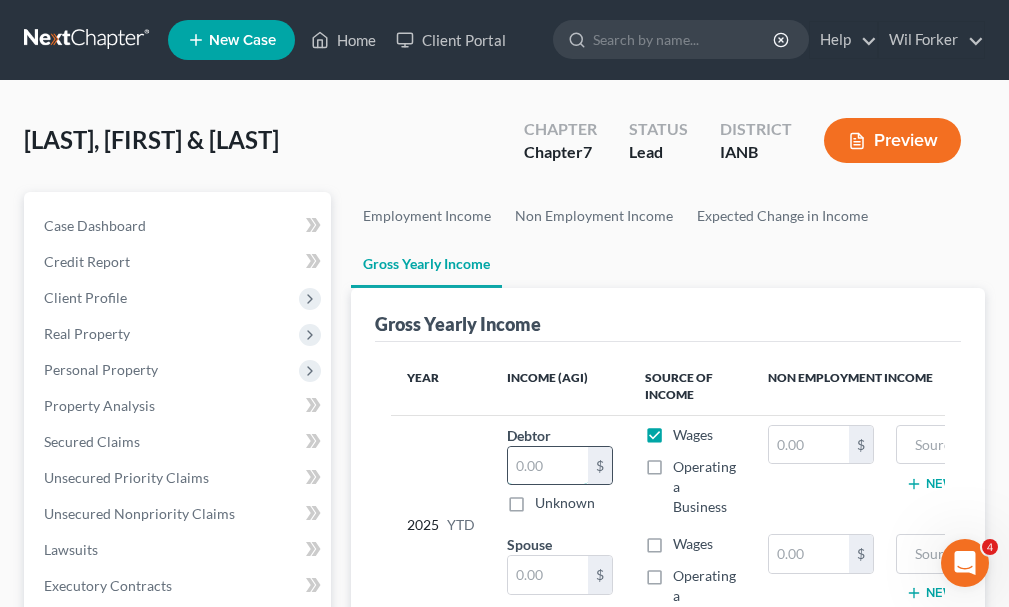 click at bounding box center (548, 466) 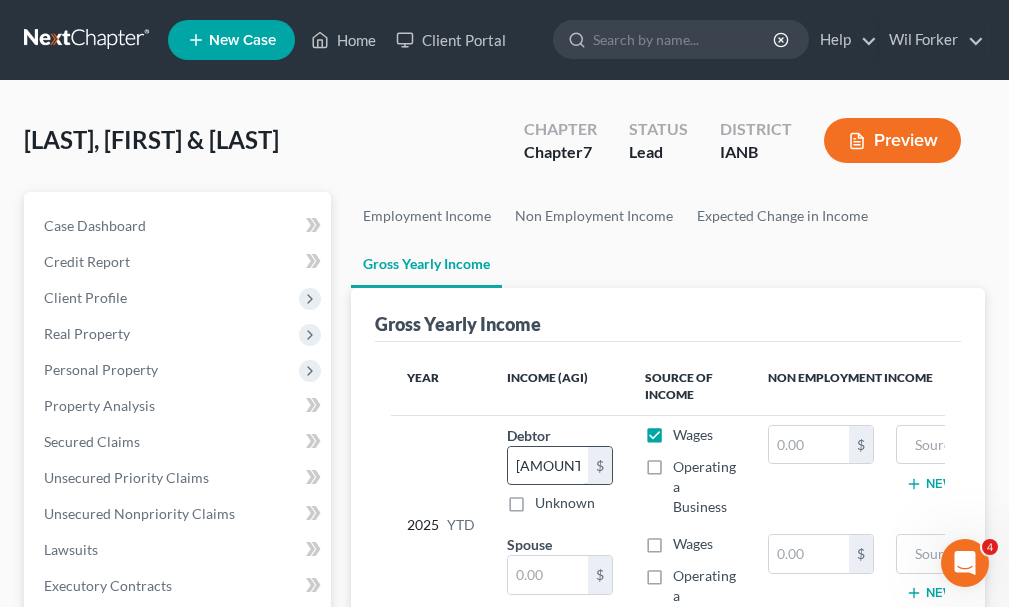 type on "[AMOUNT]" 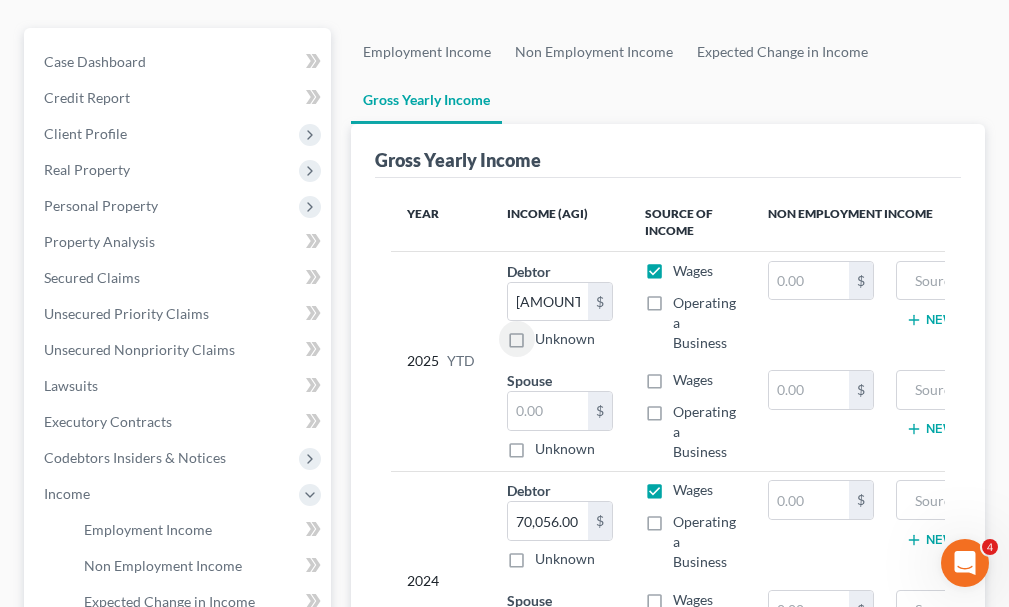 scroll, scrollTop: 200, scrollLeft: 0, axis: vertical 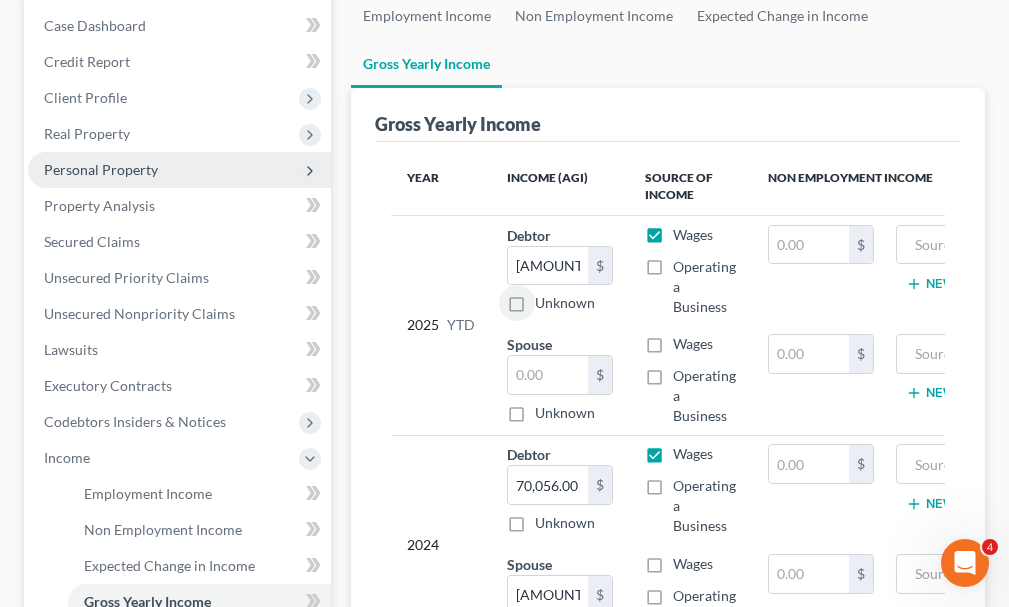 click on "Personal Property" at bounding box center [101, 169] 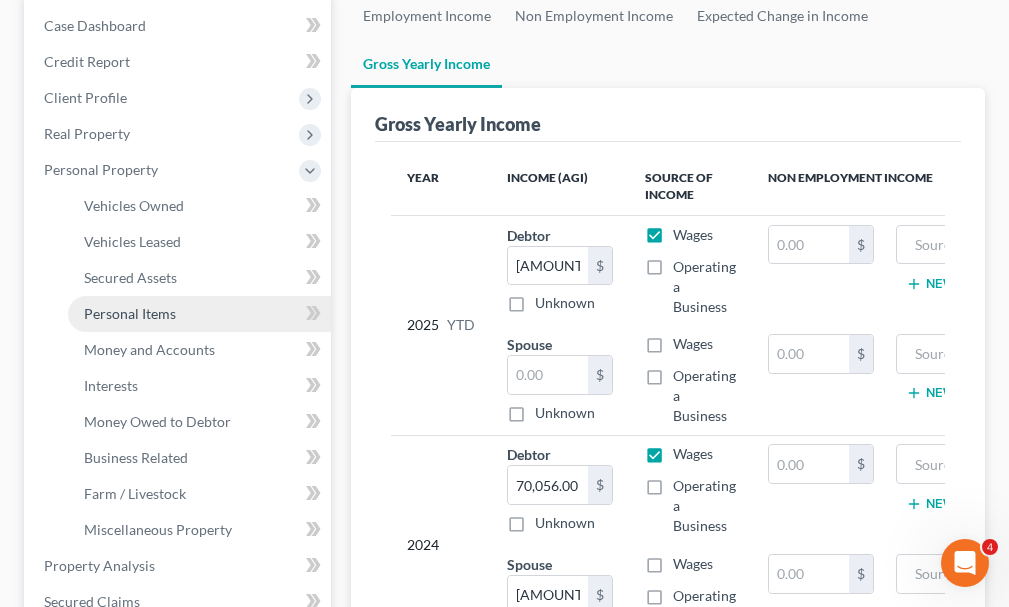 click on "Personal Items" at bounding box center [130, 313] 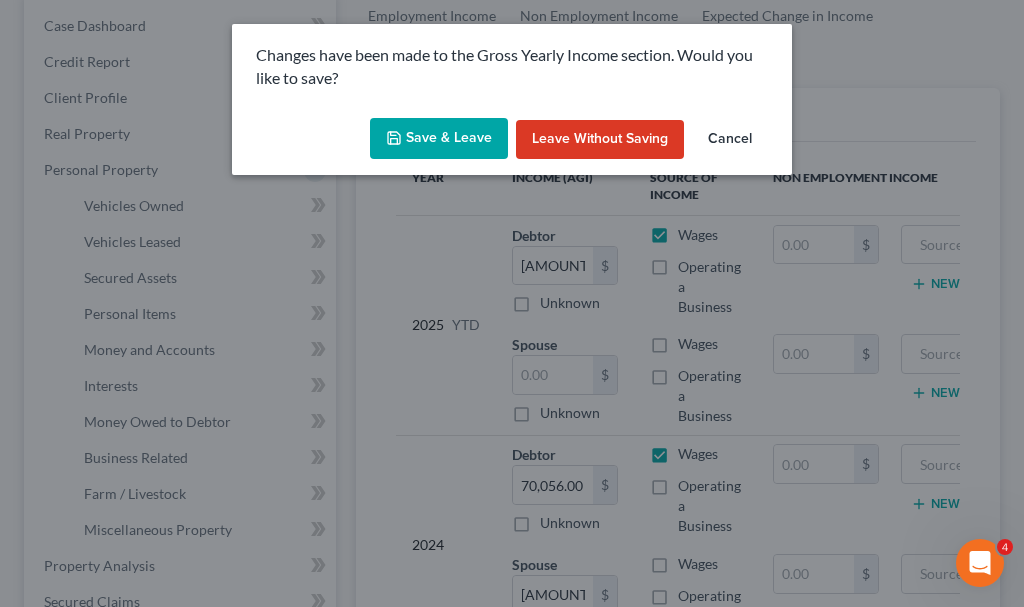 click on "Save & Leave" at bounding box center [439, 139] 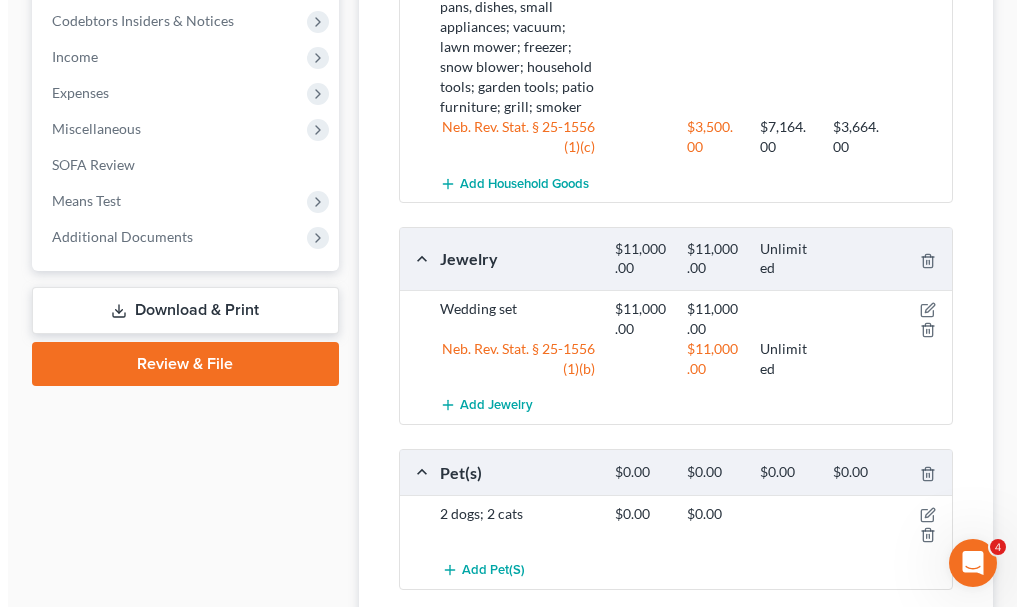 scroll, scrollTop: 1000, scrollLeft: 0, axis: vertical 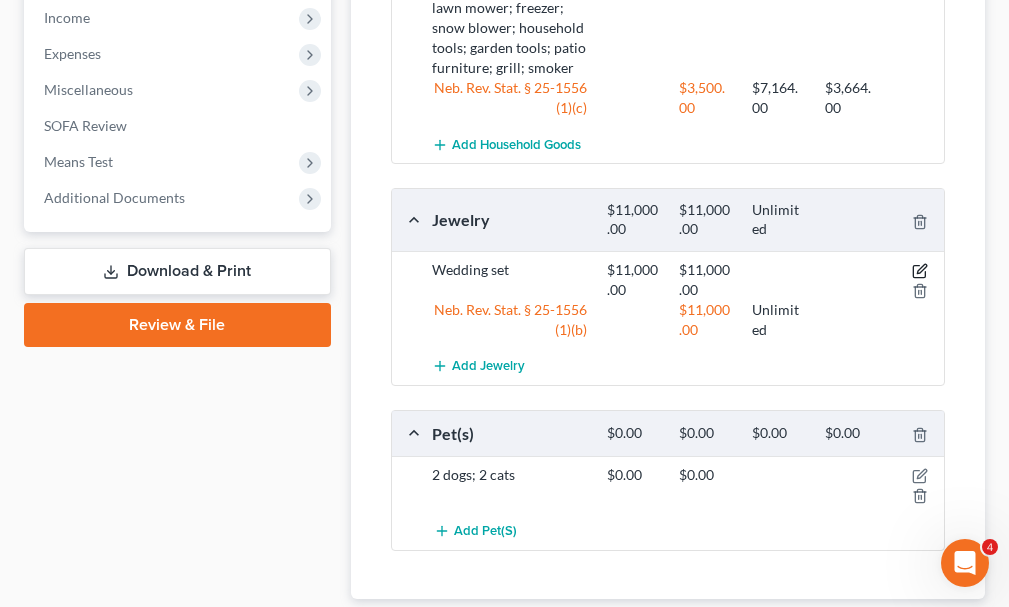 click 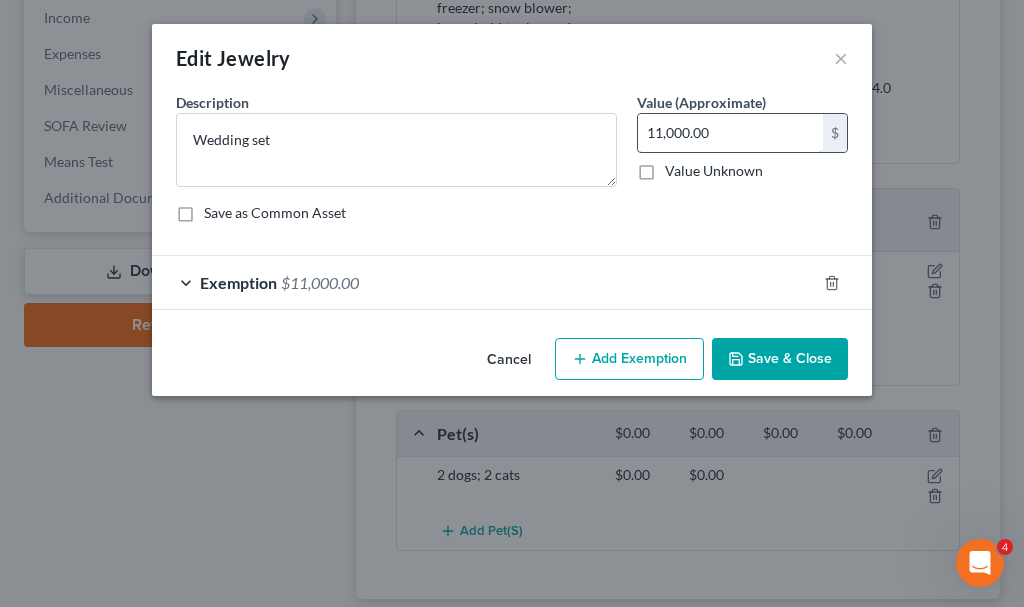 type 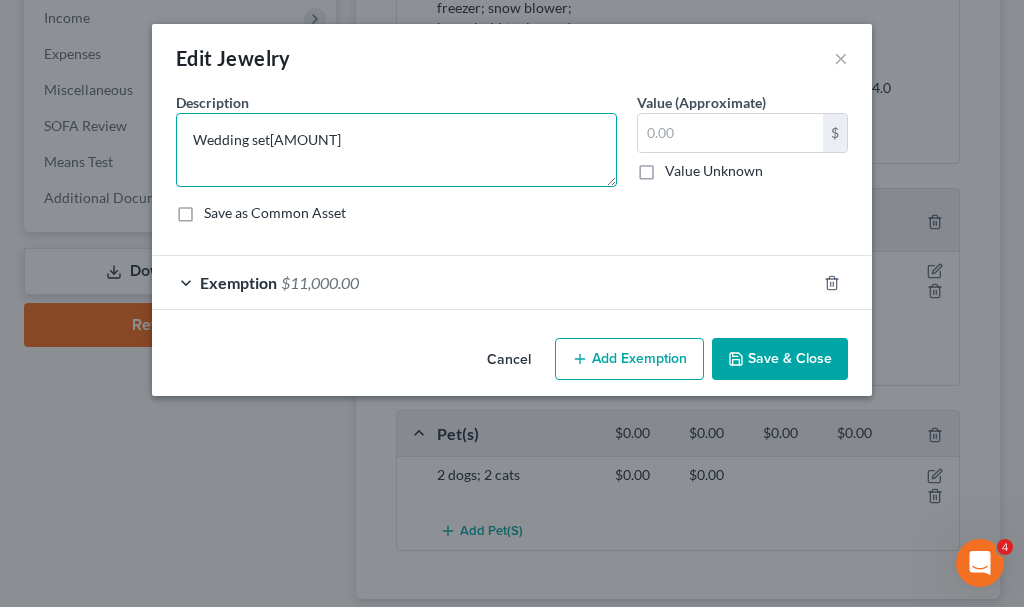 type on "Wedding set[AMOUNT]" 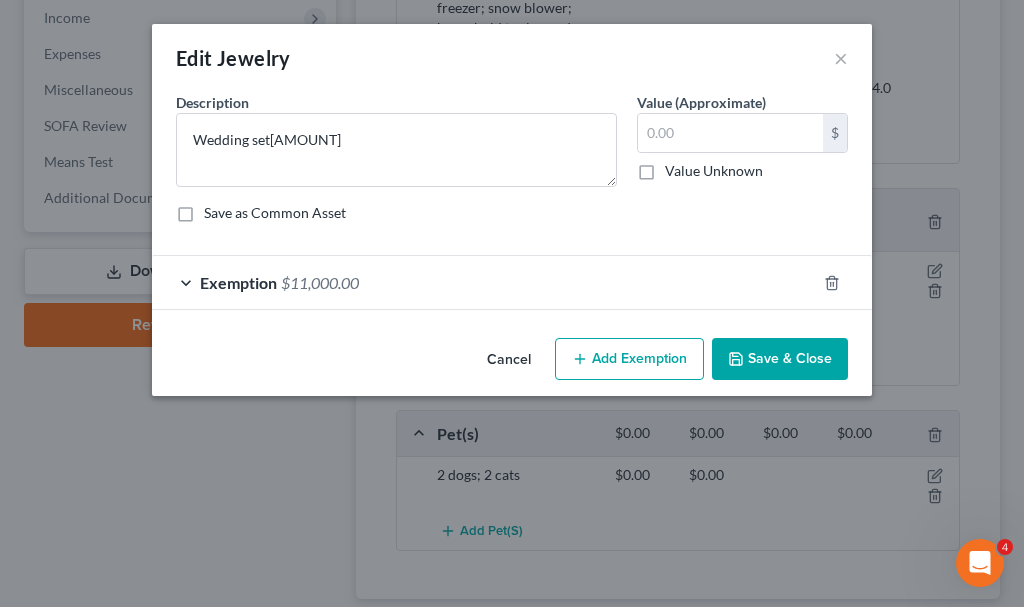 click on "Cancel" at bounding box center [509, 360] 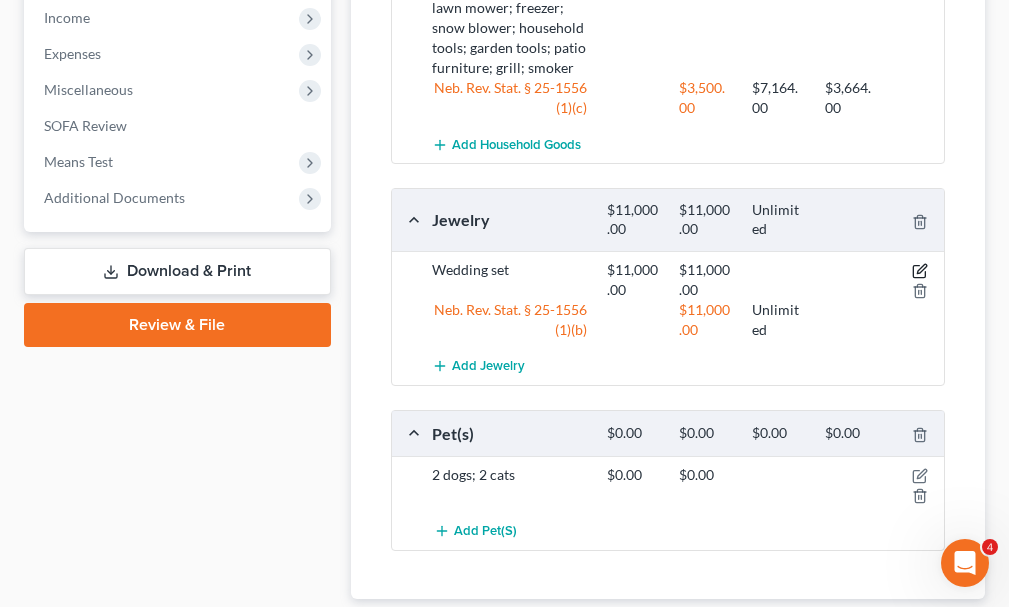 click 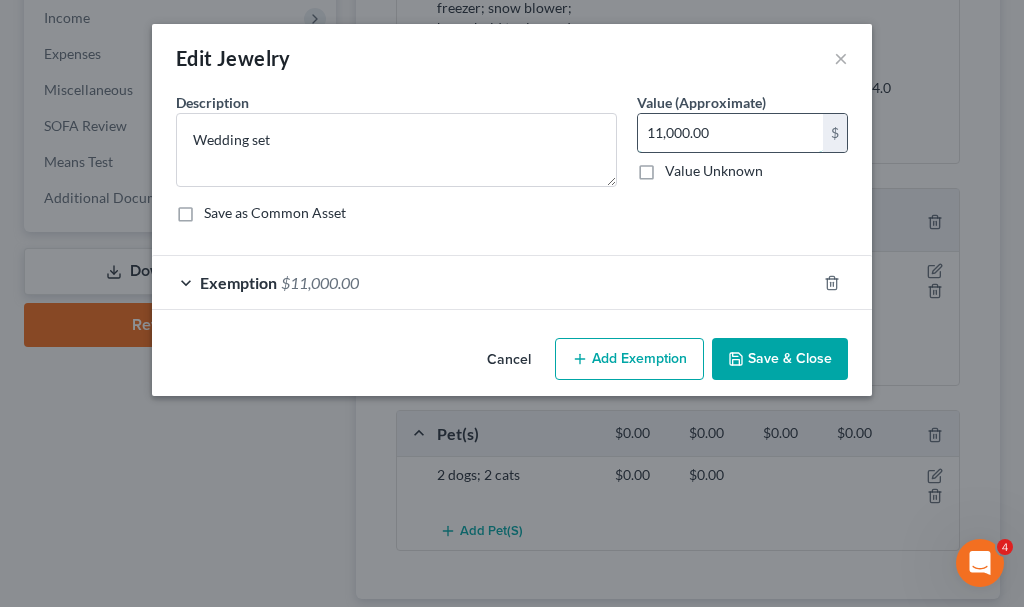 click on "11,000.00" at bounding box center (730, 133) 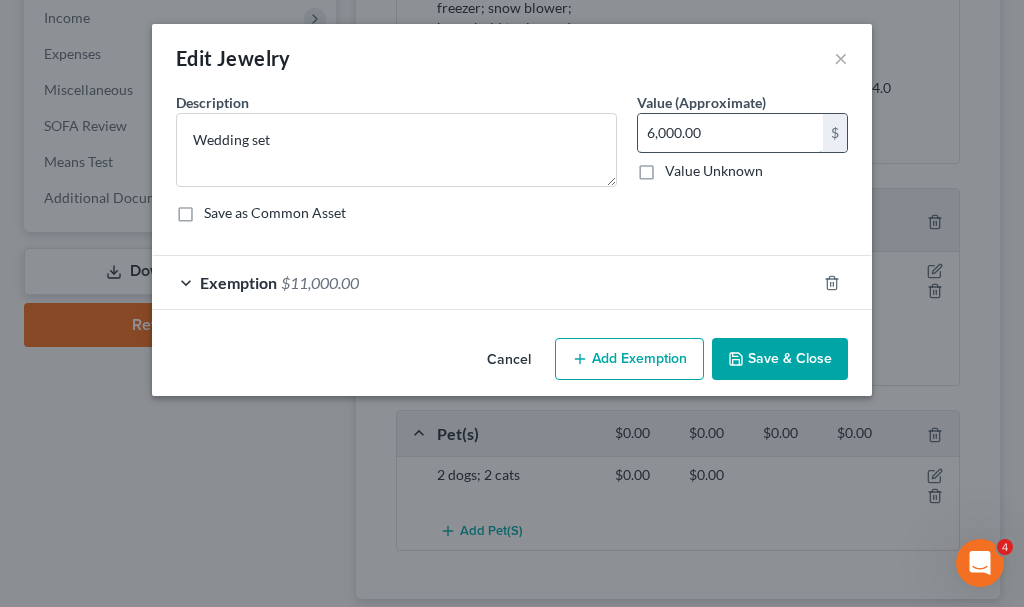 type on "6,000.00" 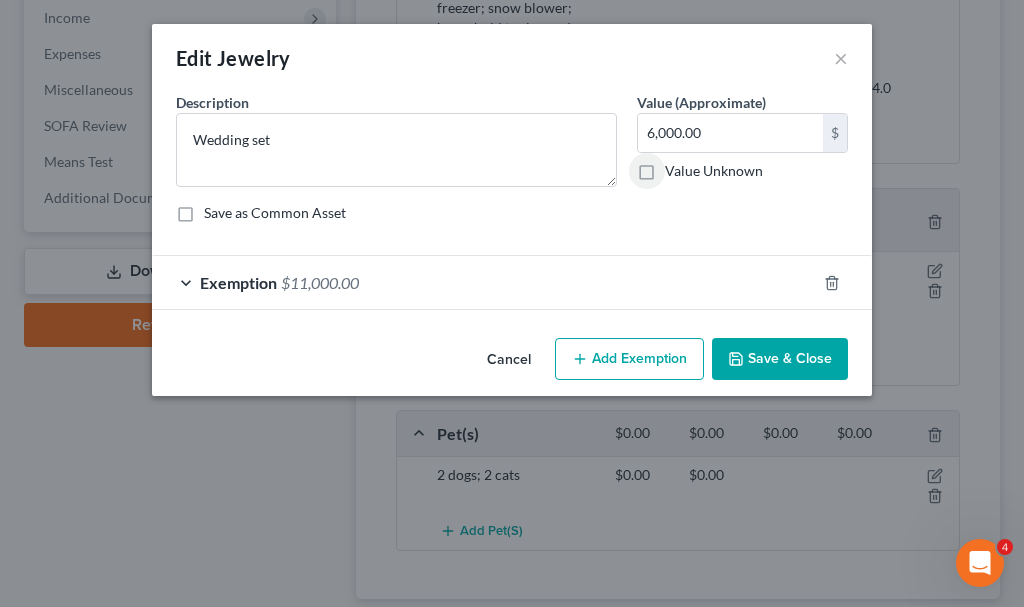 click on "$11,000.00" at bounding box center [320, 282] 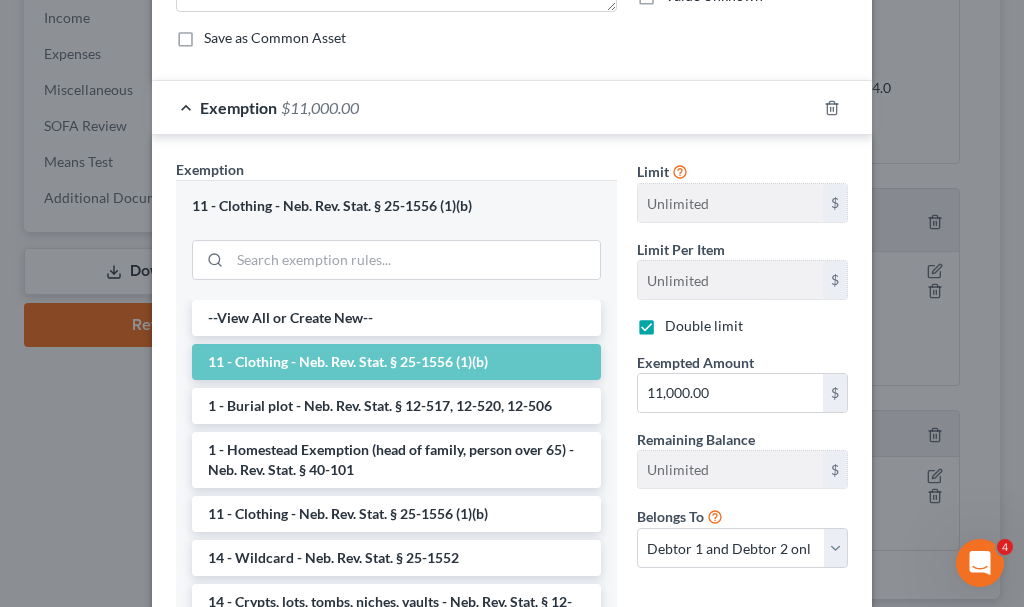 scroll, scrollTop: 200, scrollLeft: 0, axis: vertical 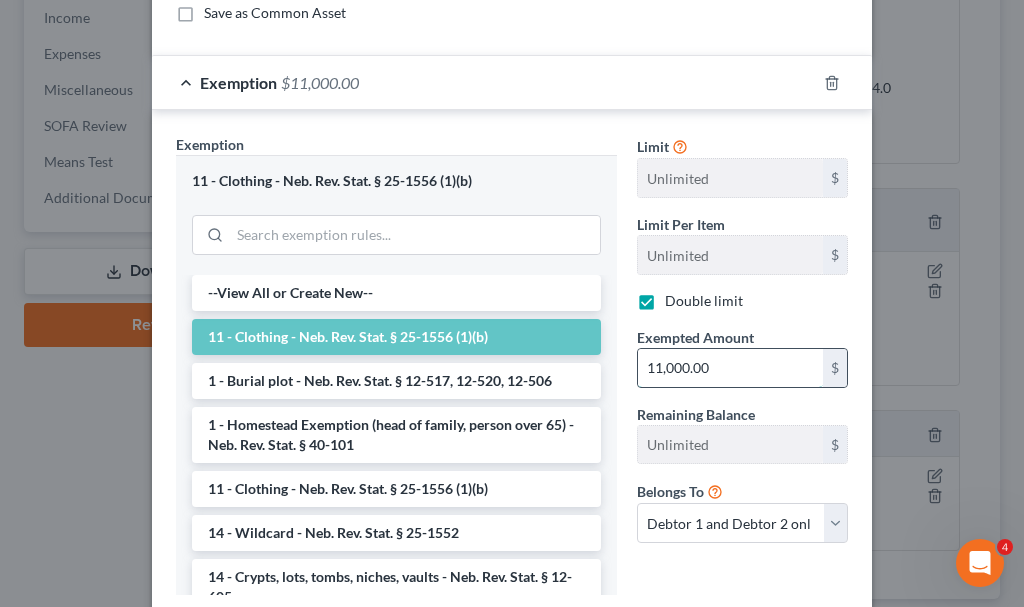 click on "11,000.00" at bounding box center [730, 368] 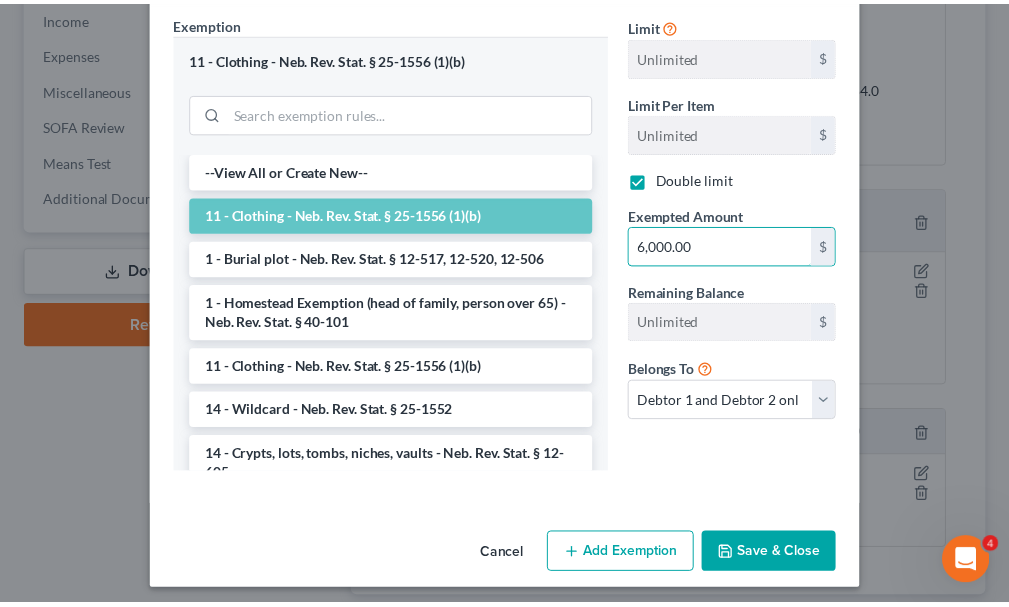scroll, scrollTop: 330, scrollLeft: 0, axis: vertical 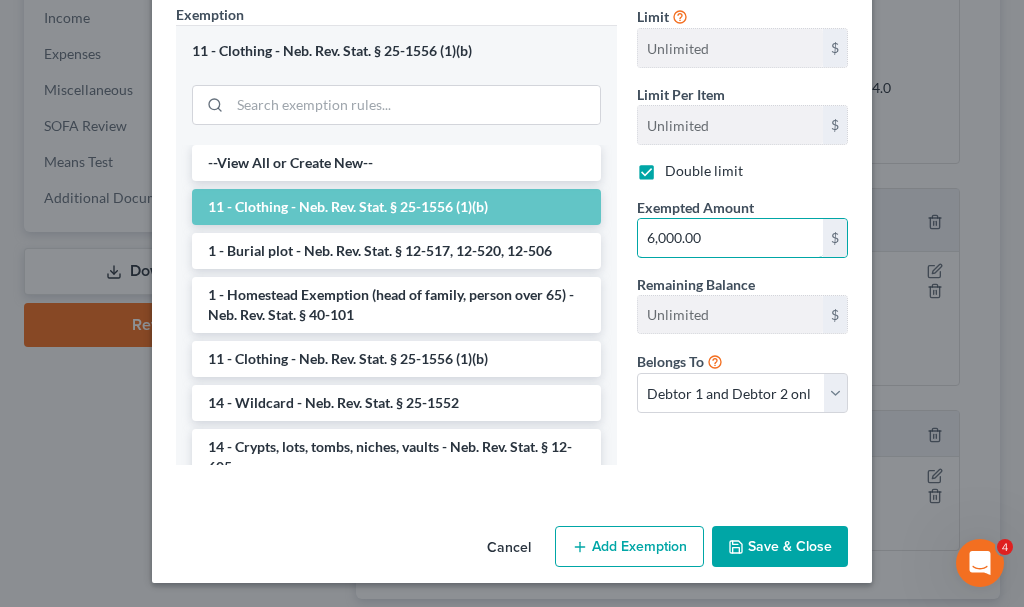 type on "6,000.00" 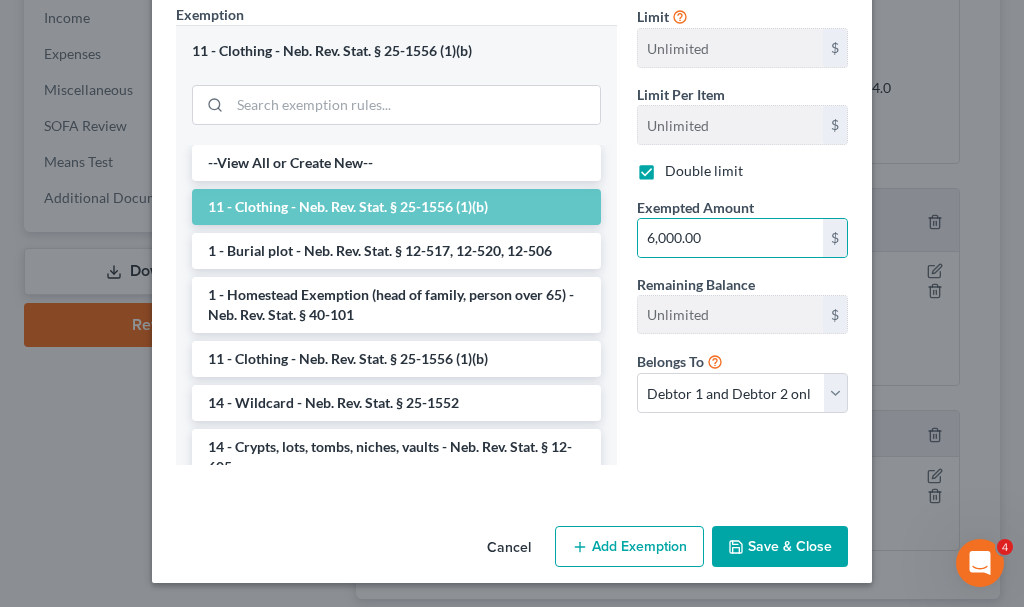 click 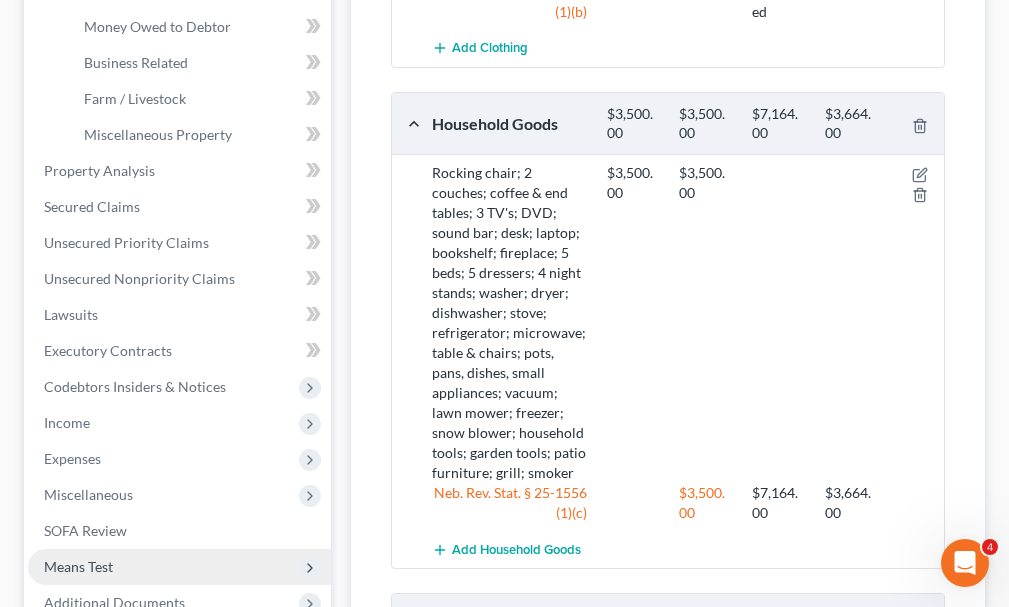 scroll, scrollTop: 500, scrollLeft: 0, axis: vertical 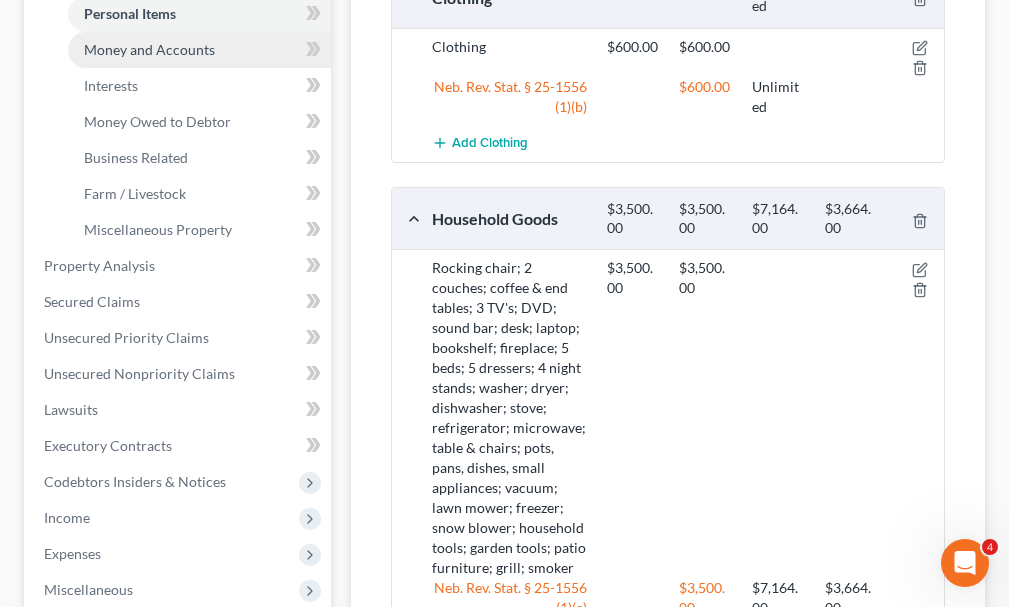 click on "Money and Accounts" at bounding box center [149, 49] 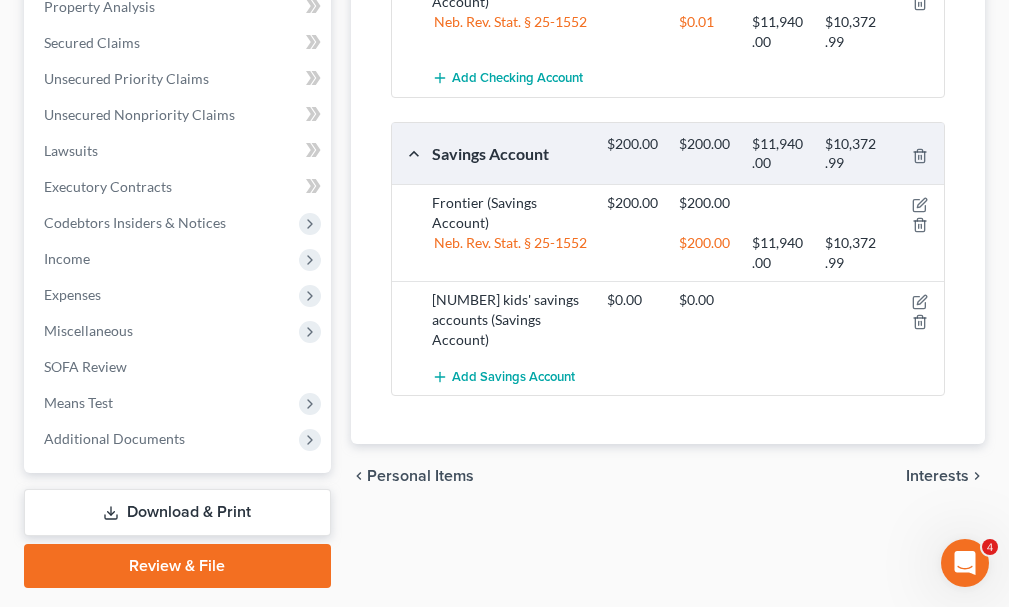 scroll, scrollTop: 800, scrollLeft: 0, axis: vertical 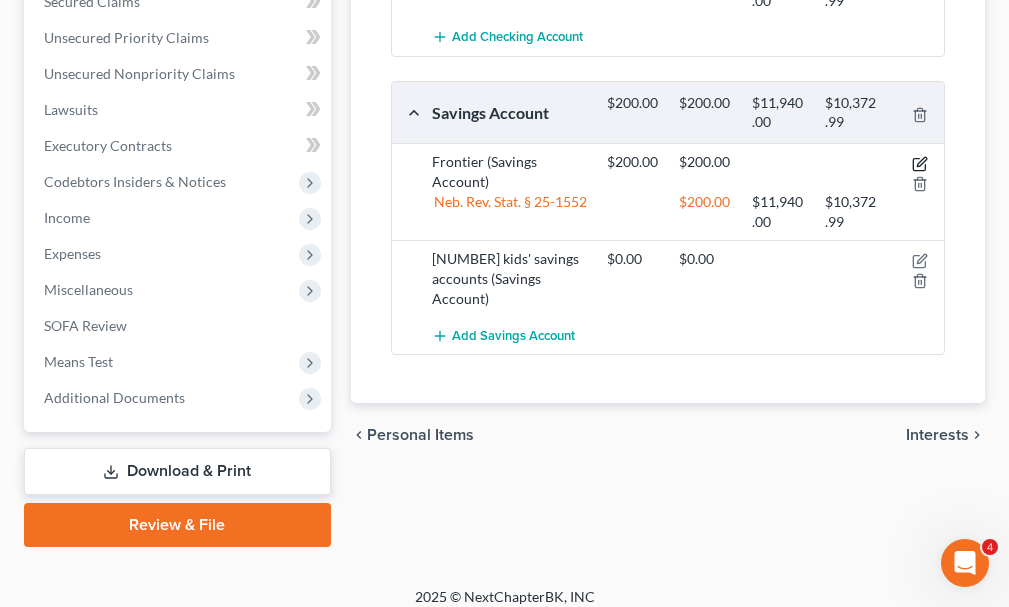 click 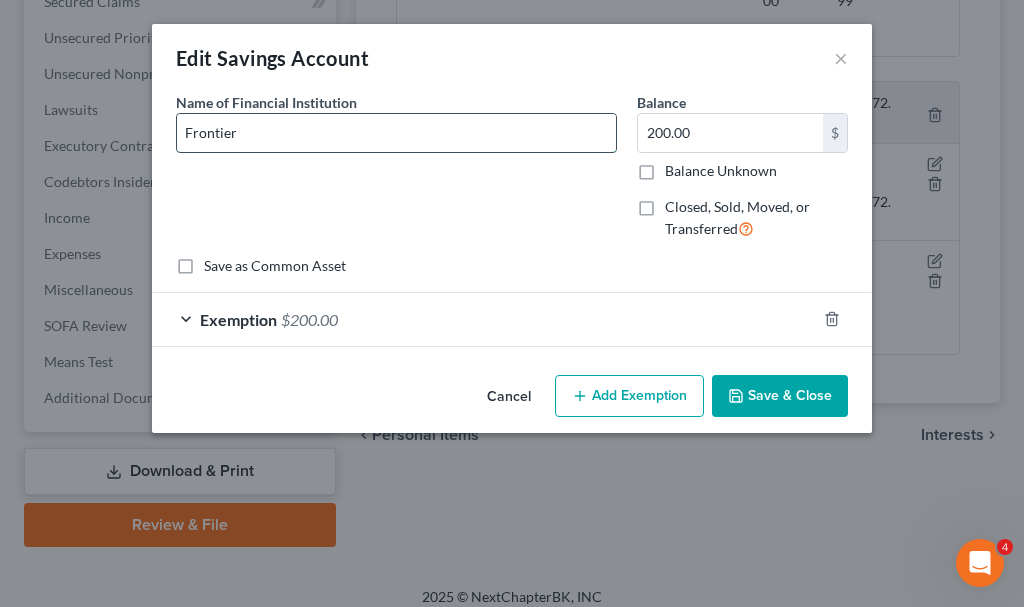 click on "Frontier" at bounding box center (396, 133) 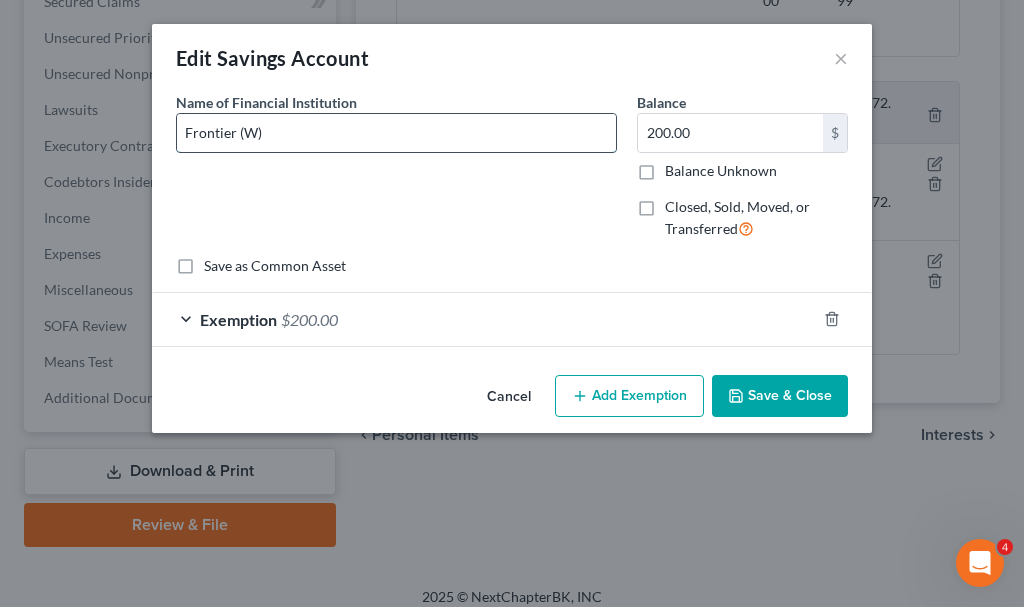type on "Frontier (W)" 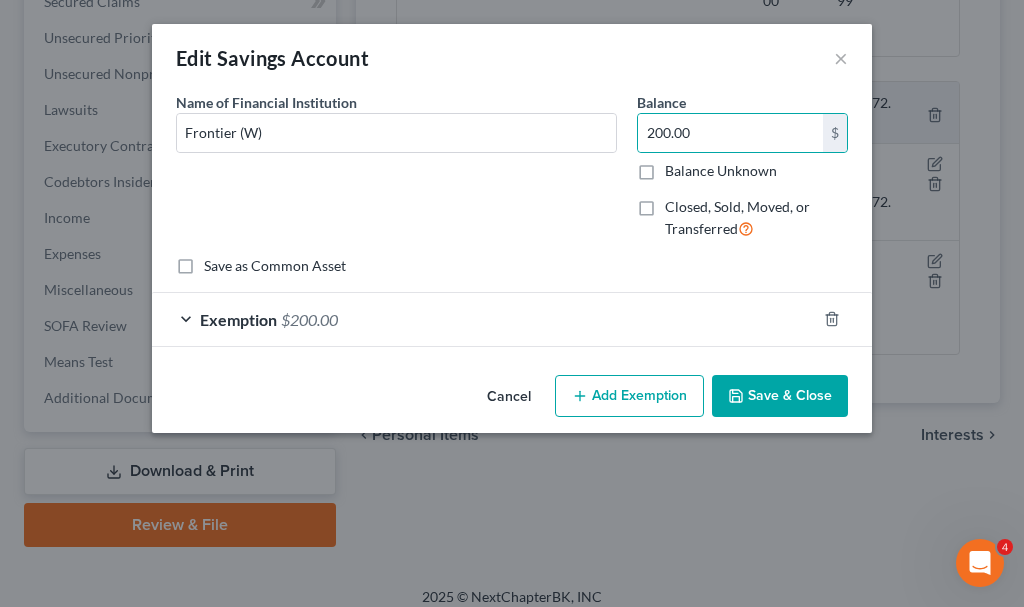 click on "Save & Close" at bounding box center [780, 396] 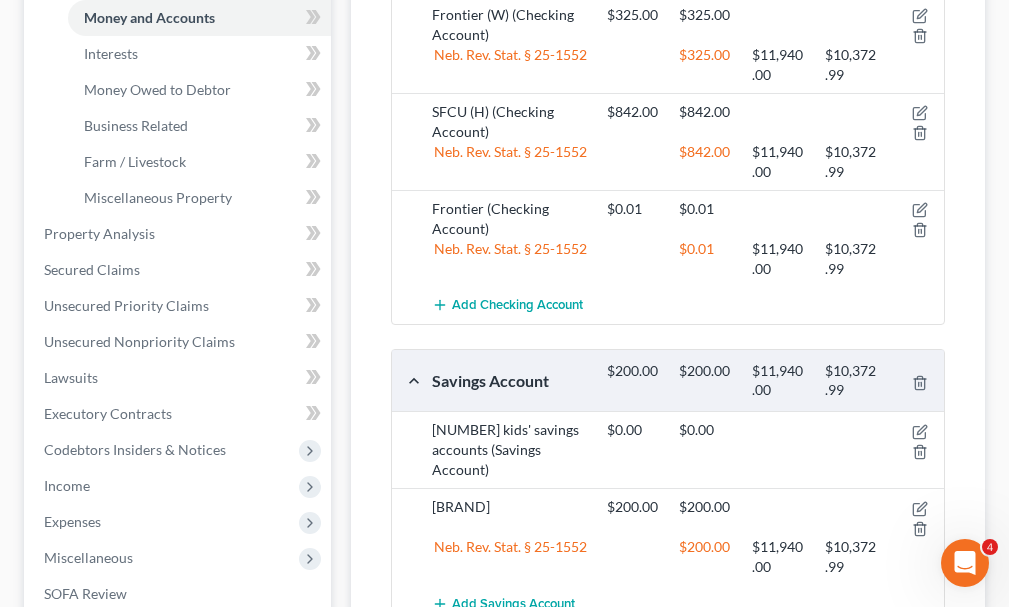 scroll, scrollTop: 500, scrollLeft: 0, axis: vertical 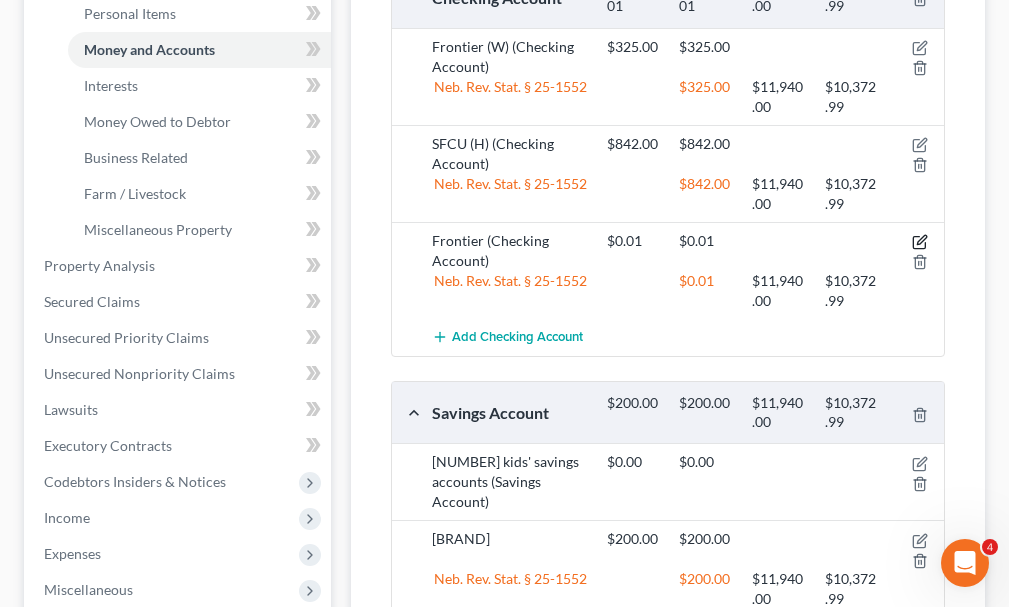 click 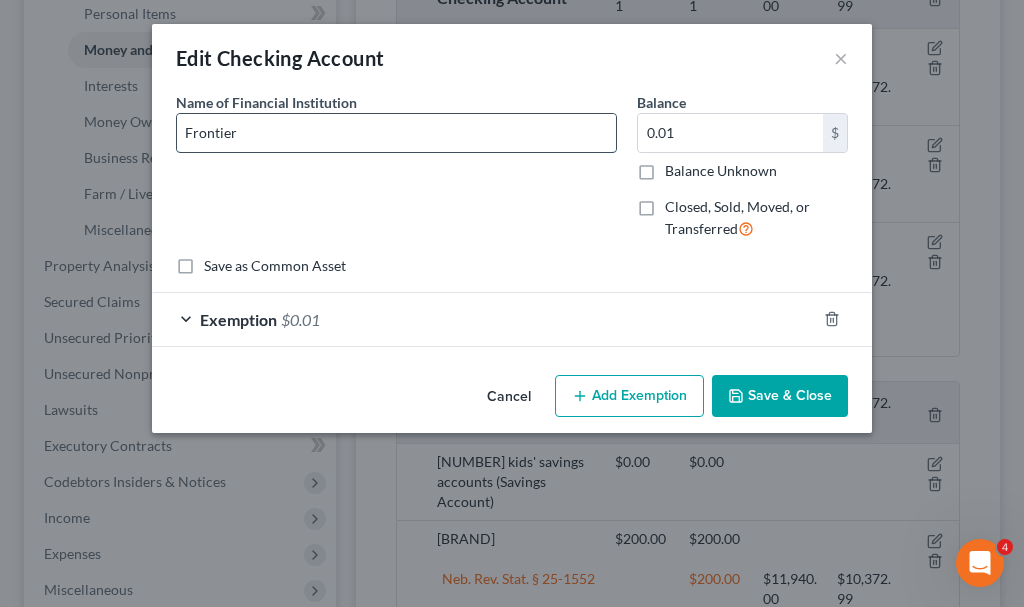 click on "Frontier" at bounding box center [396, 133] 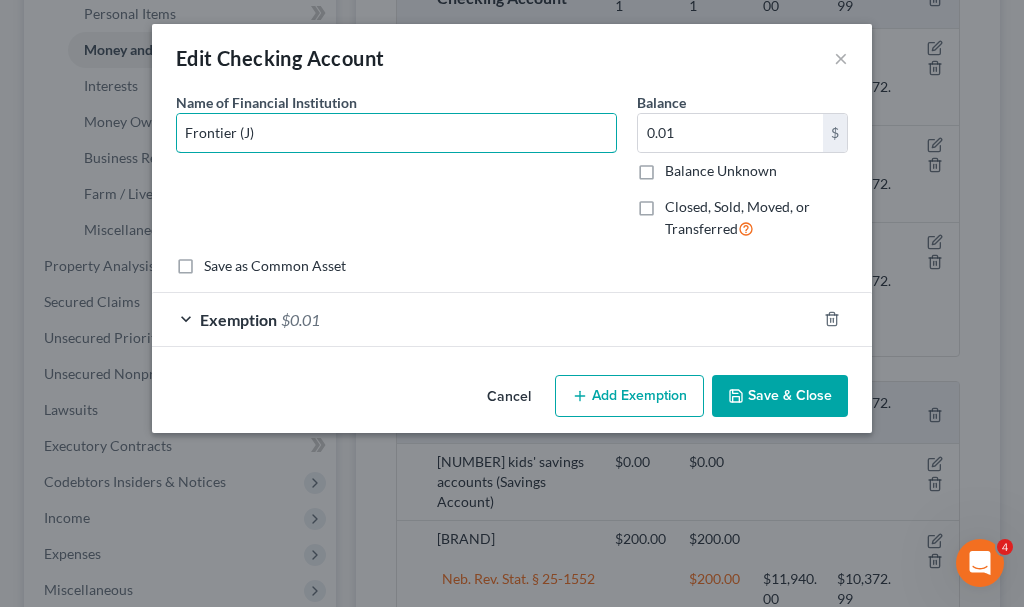 type on "Frontier (J)" 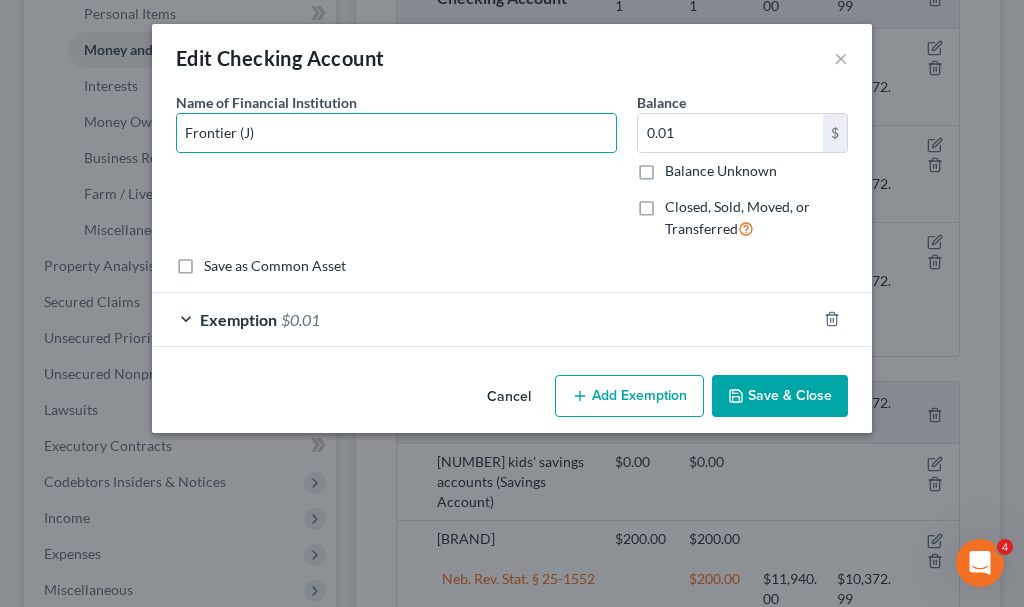 click on "Save & Close" at bounding box center [780, 396] 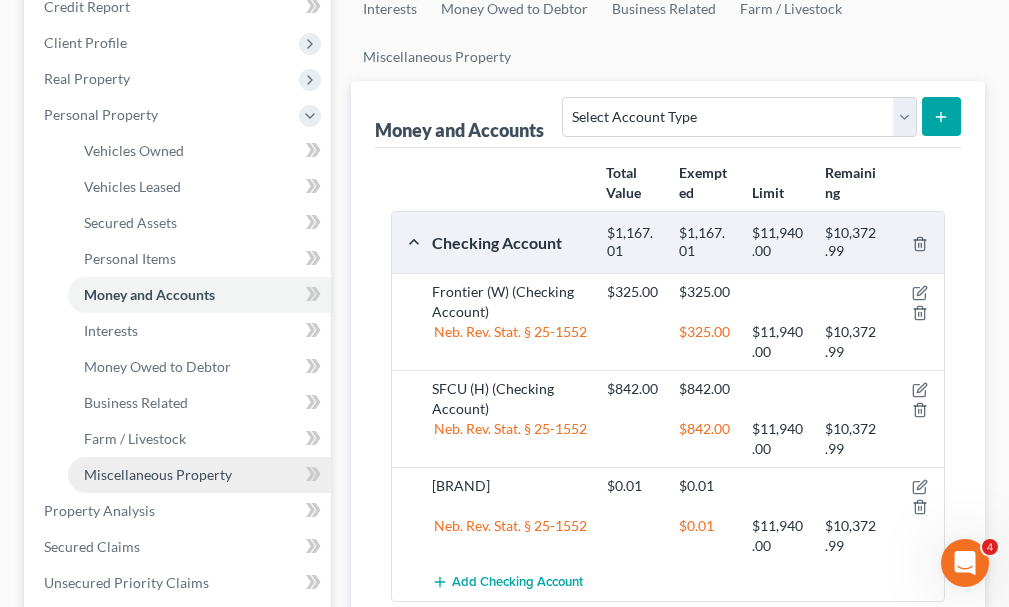 scroll, scrollTop: 200, scrollLeft: 0, axis: vertical 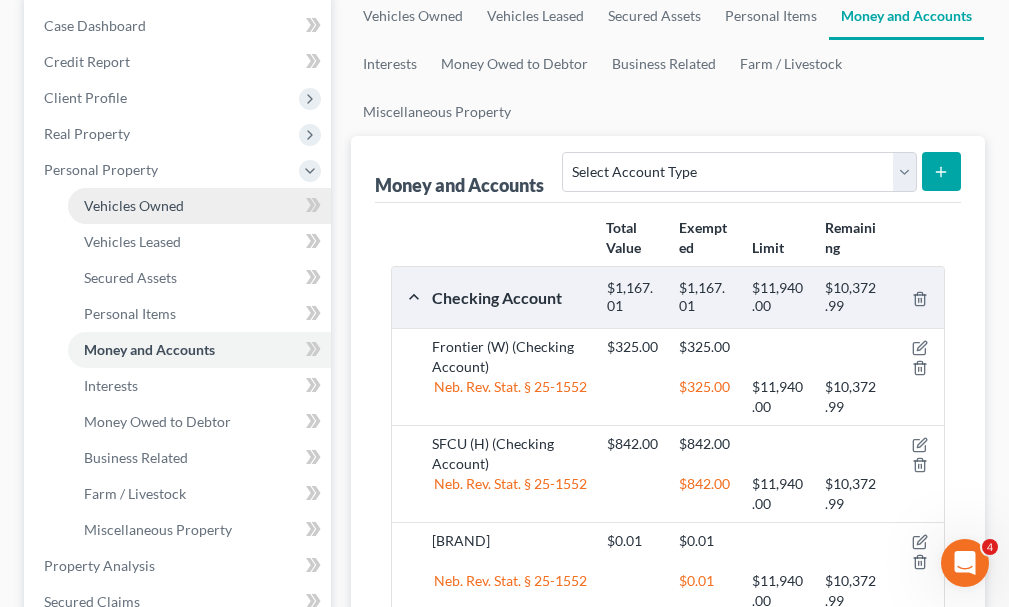 click on "Vehicles Owned" at bounding box center (134, 205) 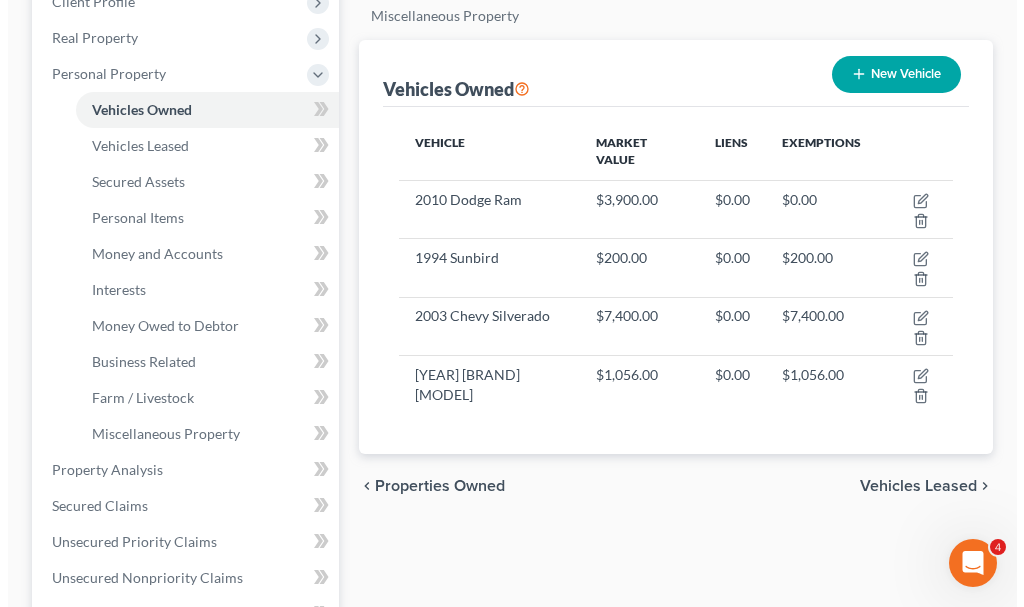 scroll, scrollTop: 300, scrollLeft: 0, axis: vertical 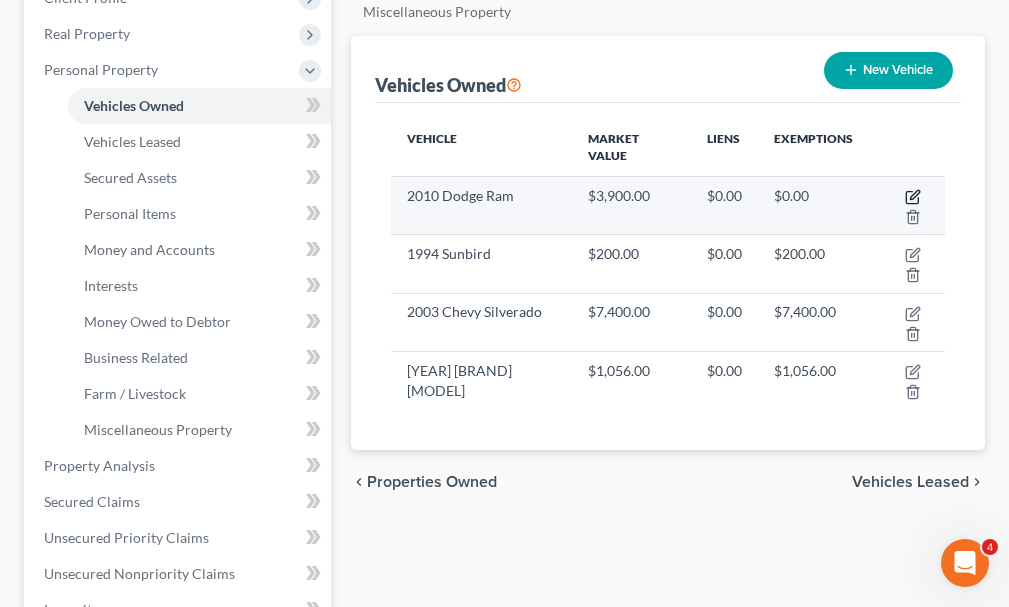 click 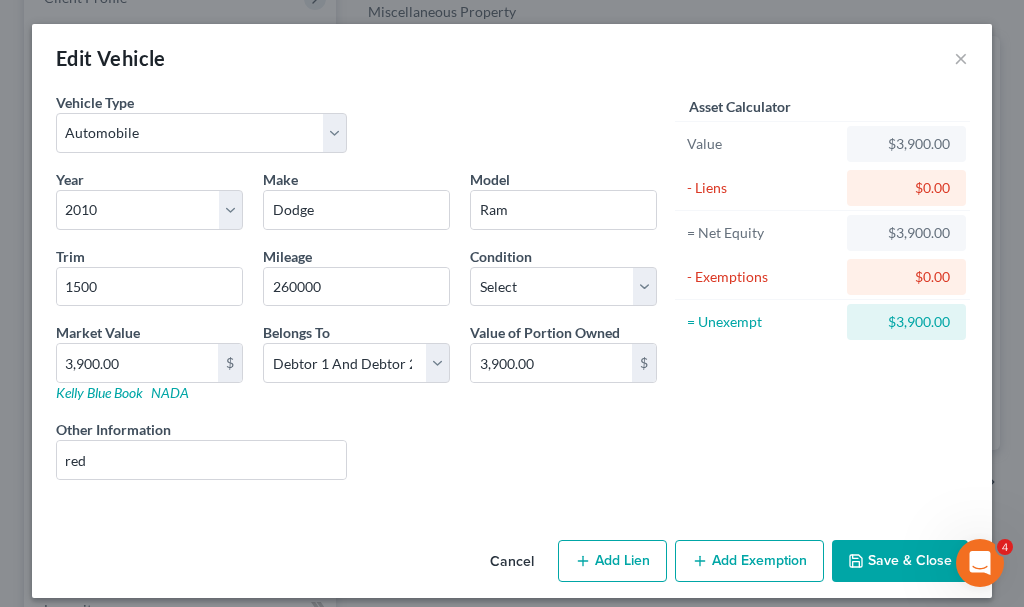 click on "Add Exemption" at bounding box center (749, 561) 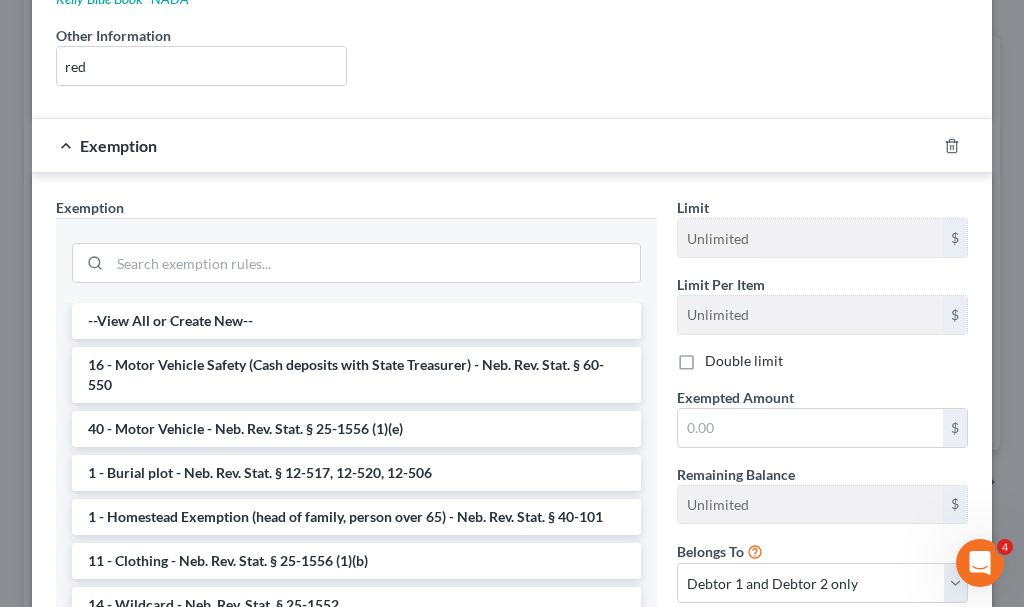 scroll, scrollTop: 400, scrollLeft: 0, axis: vertical 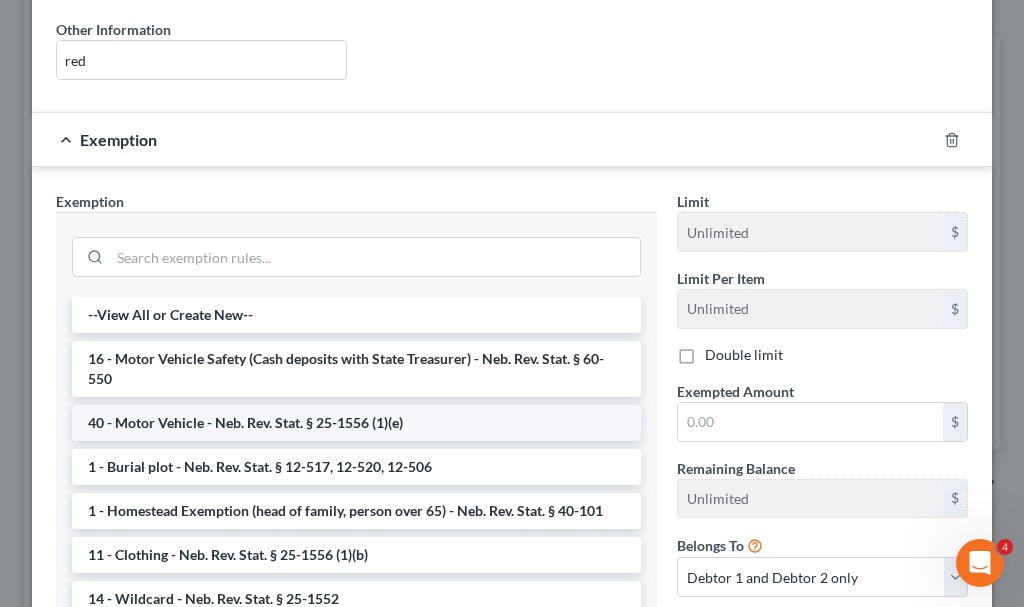 click on "40 - Motor Vehicle - Neb. Rev. Stat. § 25-1556 (1)(e)" at bounding box center [356, 423] 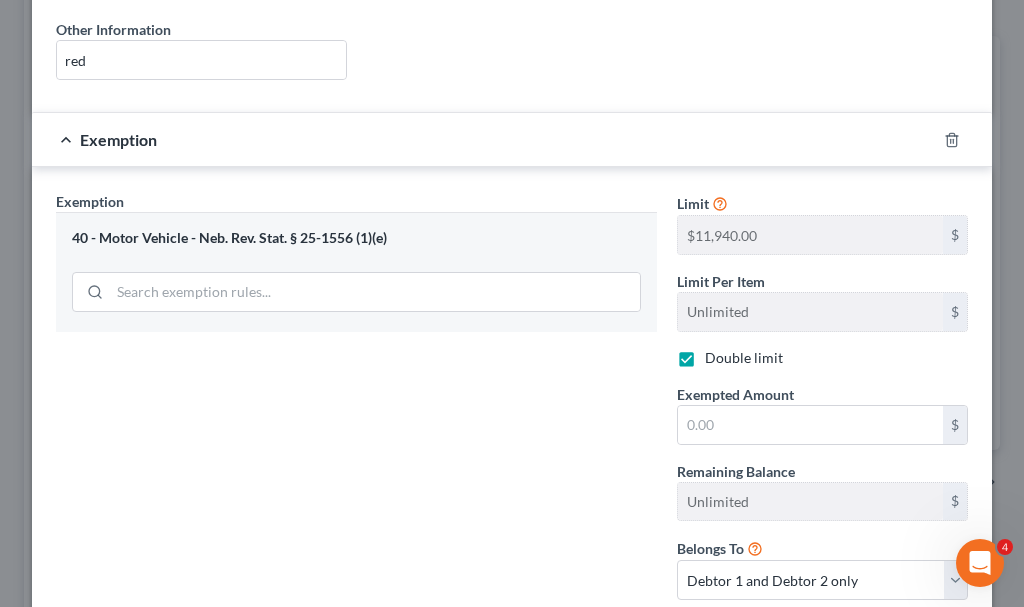 checkbox on "true" 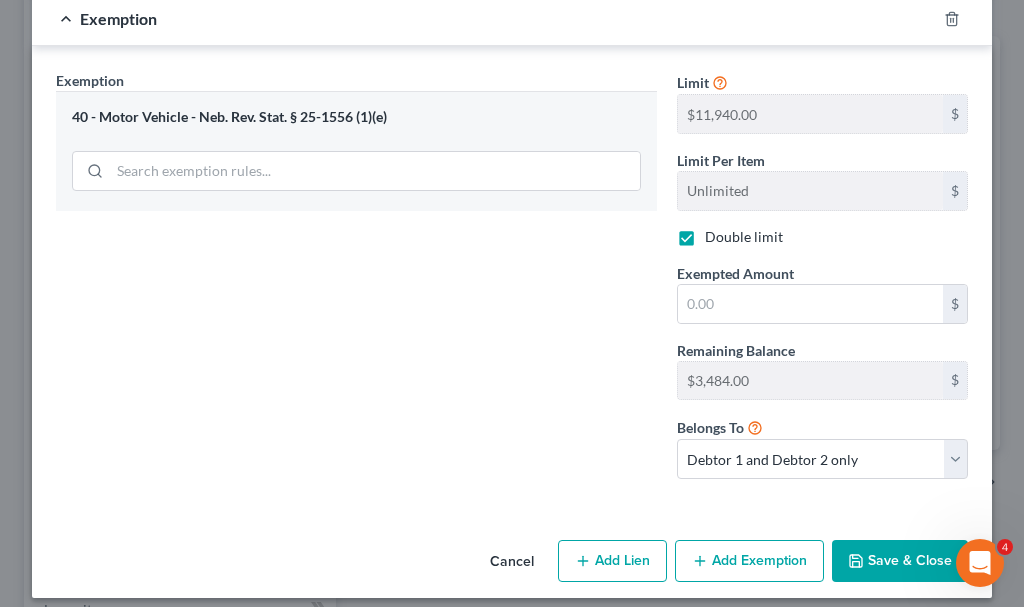 scroll, scrollTop: 536, scrollLeft: 0, axis: vertical 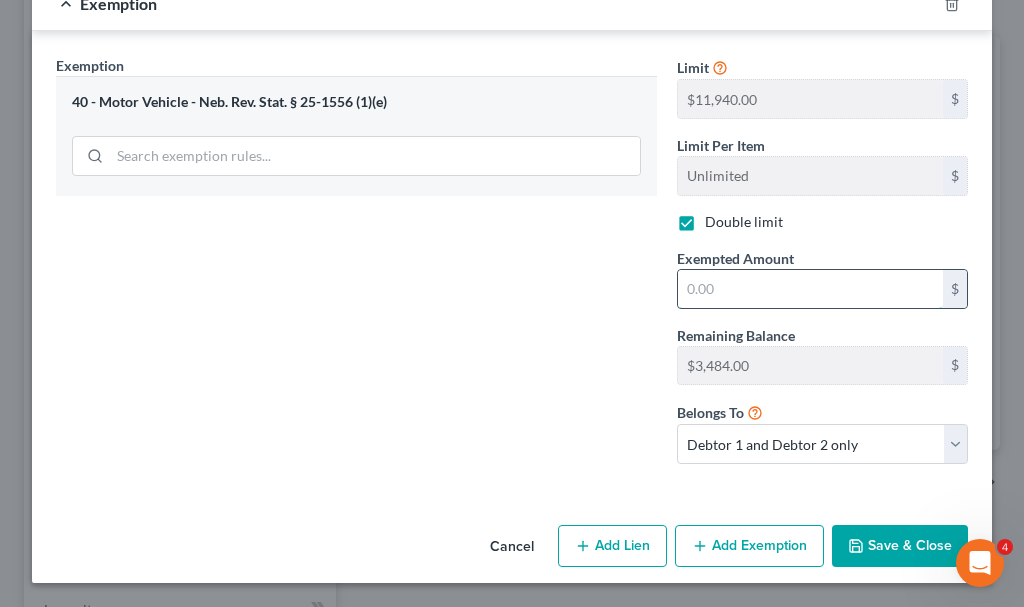 click at bounding box center [810, 289] 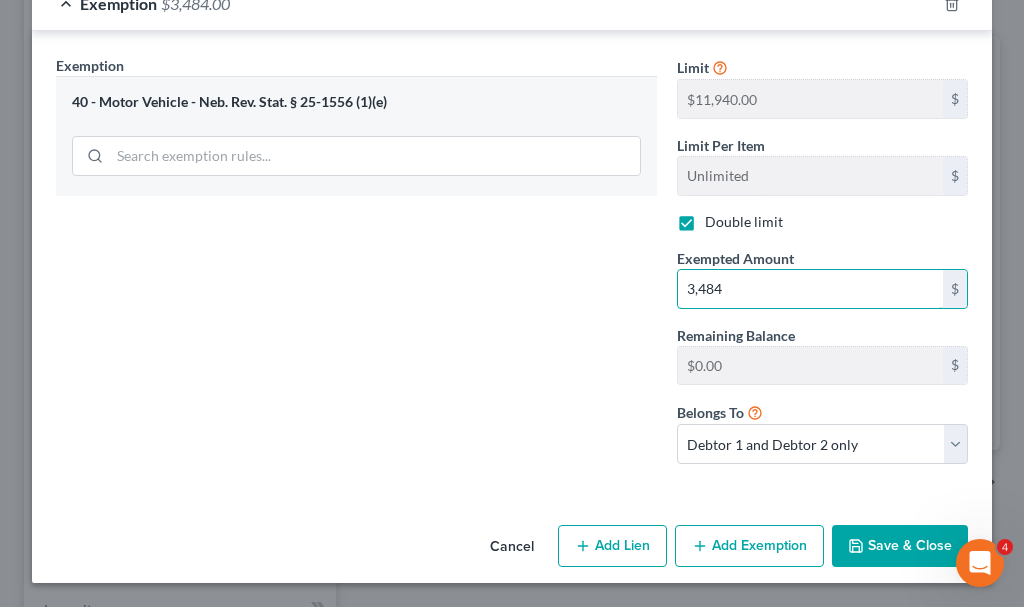 type on "3,484" 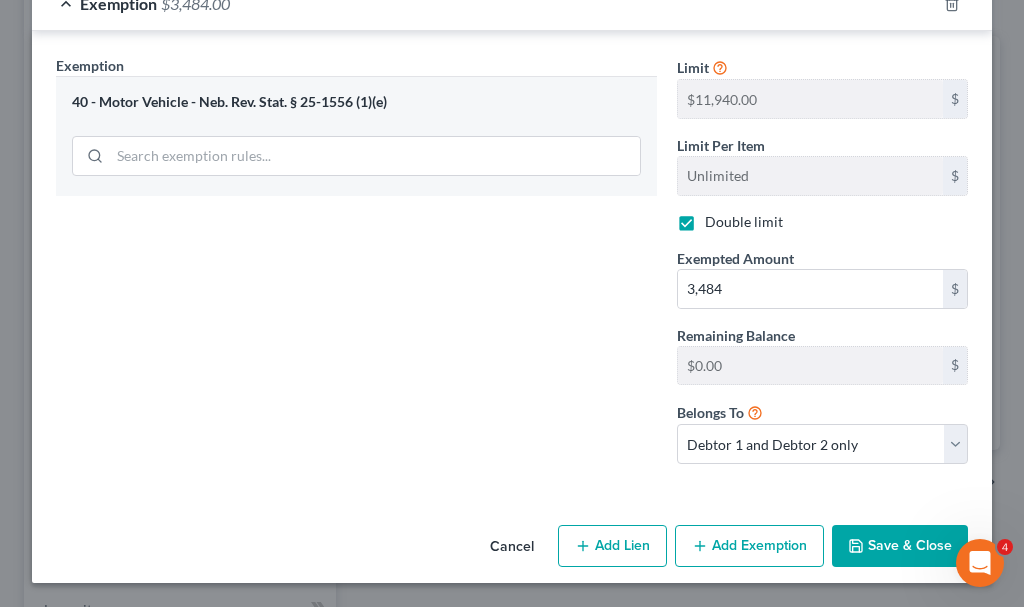 click on "Save & Close" at bounding box center [900, 546] 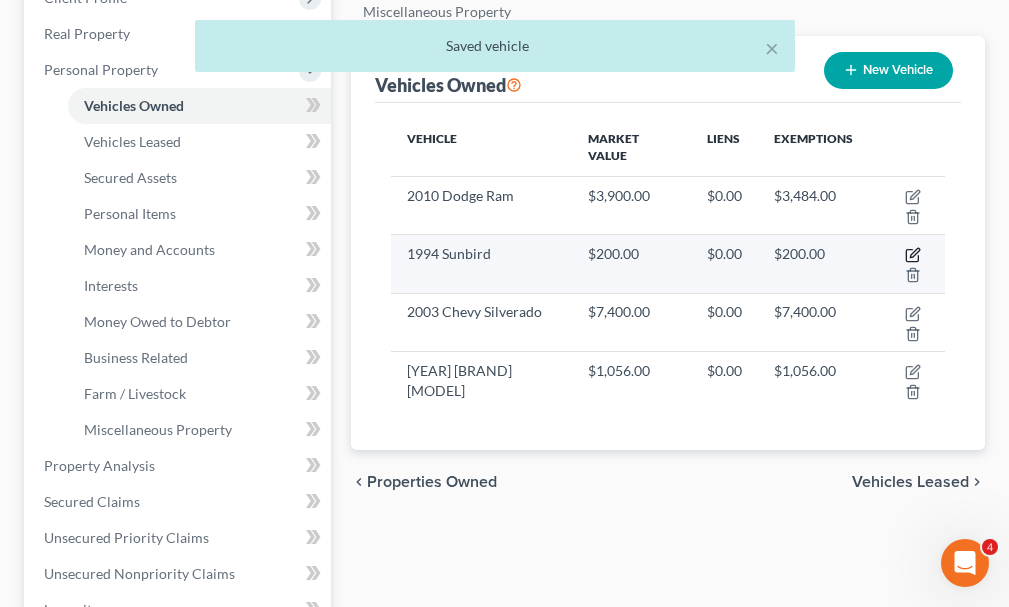 click 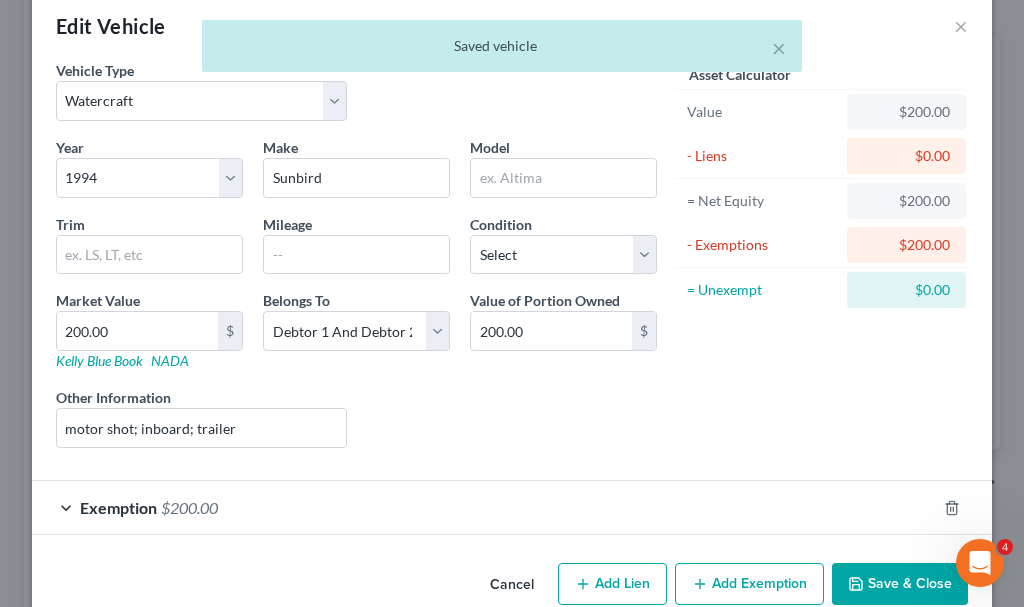 scroll, scrollTop: 70, scrollLeft: 0, axis: vertical 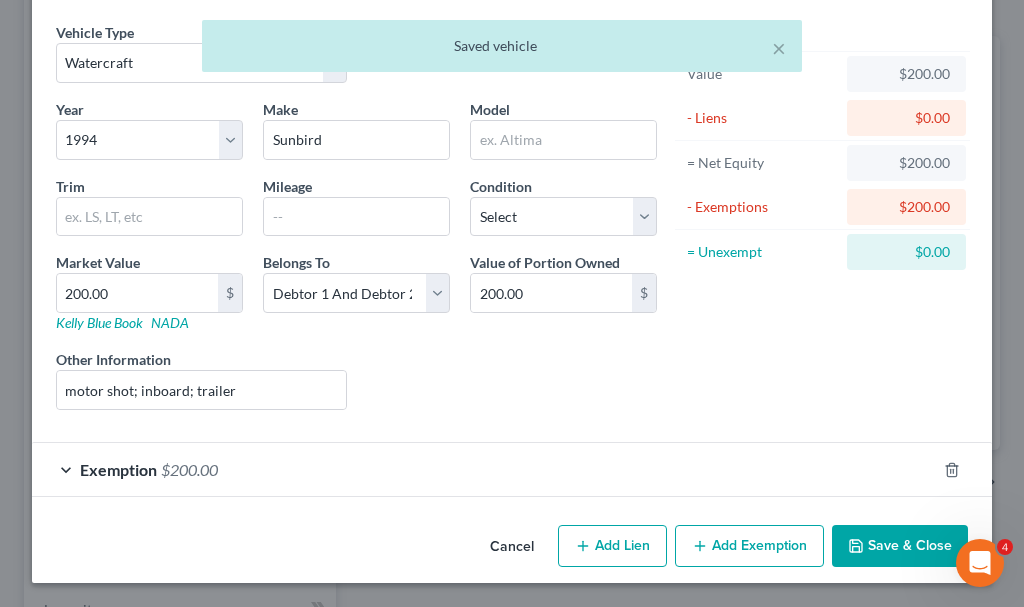 click on "$200.00" at bounding box center [189, 469] 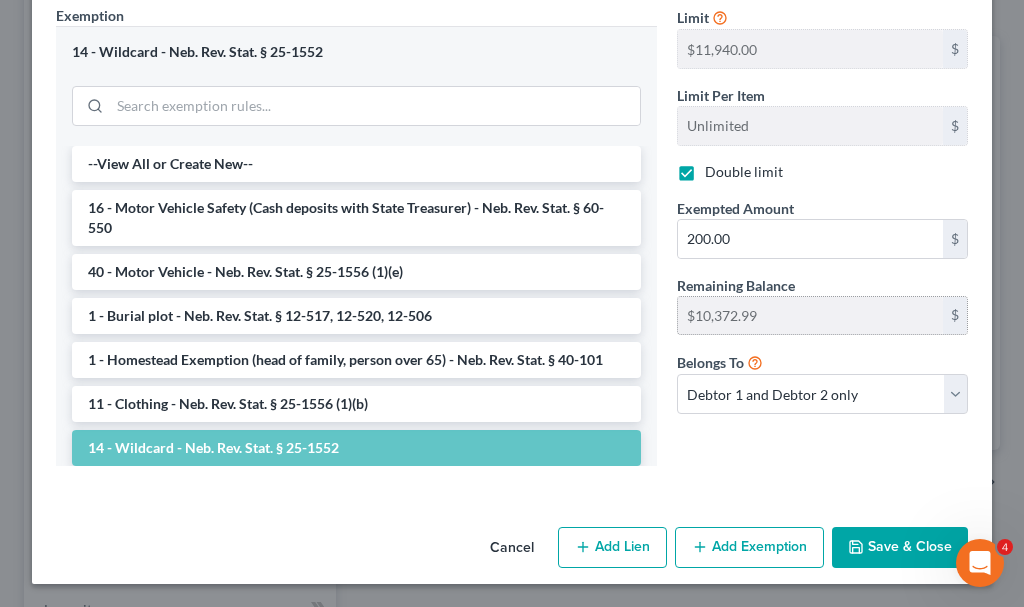 scroll, scrollTop: 587, scrollLeft: 0, axis: vertical 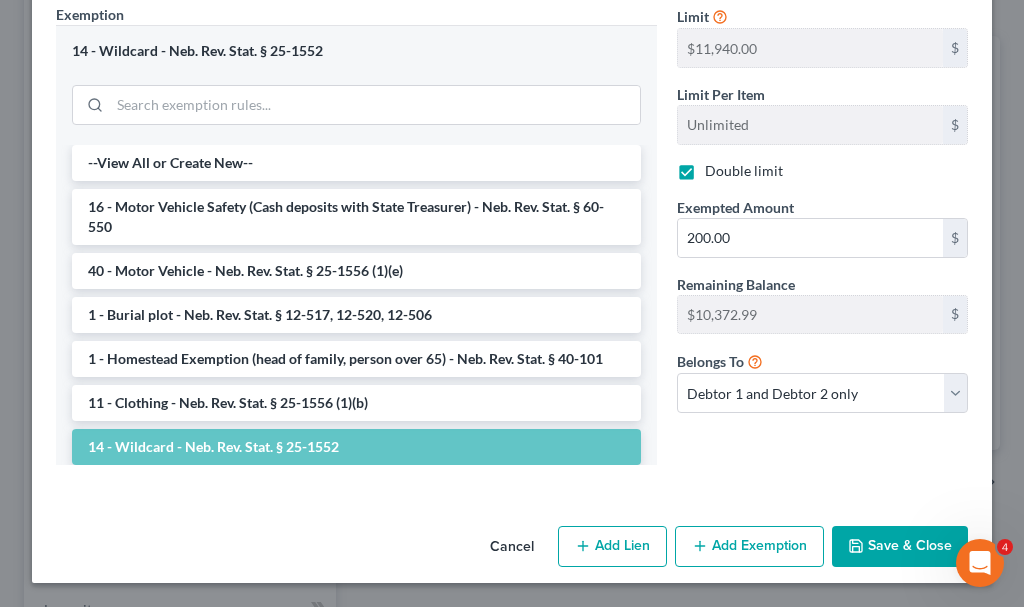 click on "Save & Close" at bounding box center [900, 547] 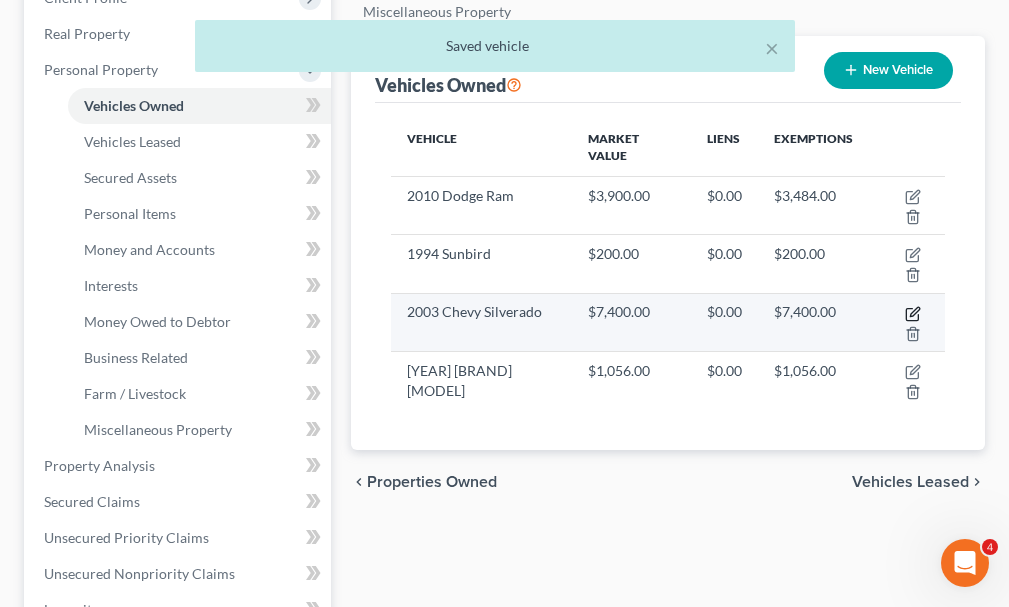 click 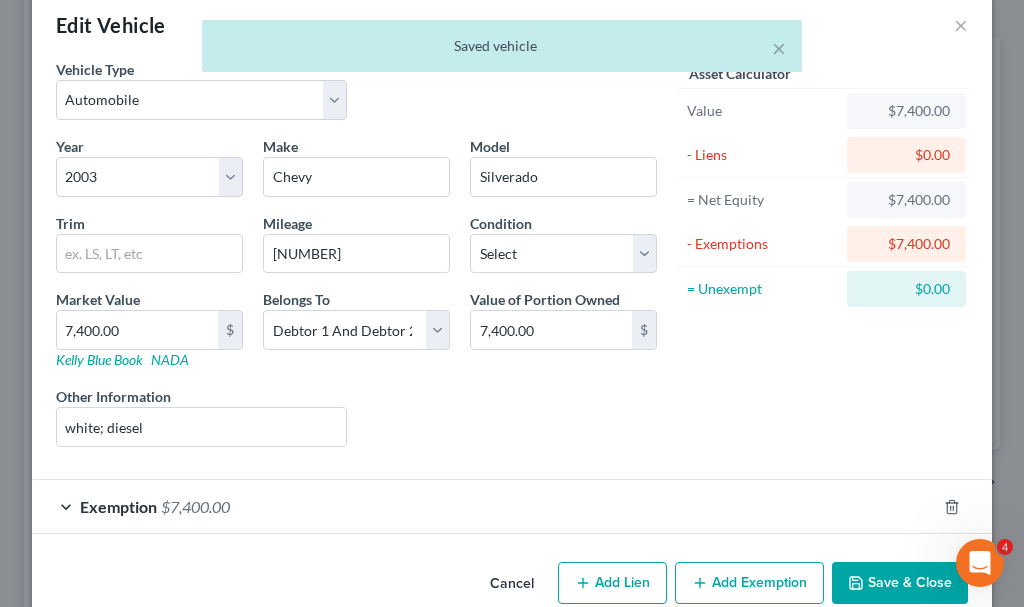 scroll, scrollTop: 70, scrollLeft: 0, axis: vertical 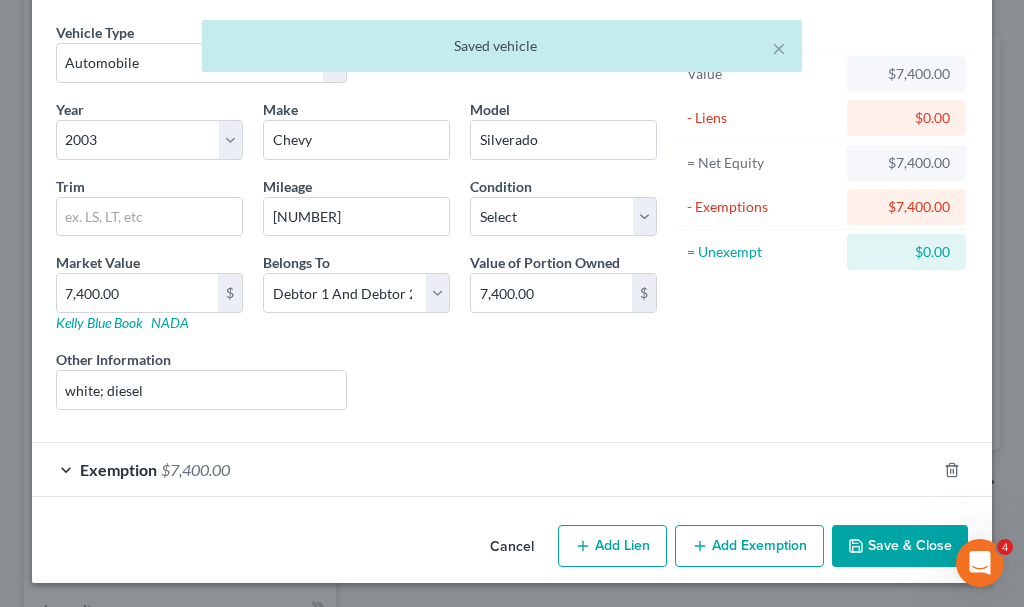 click on "$7,400.00" at bounding box center [195, 469] 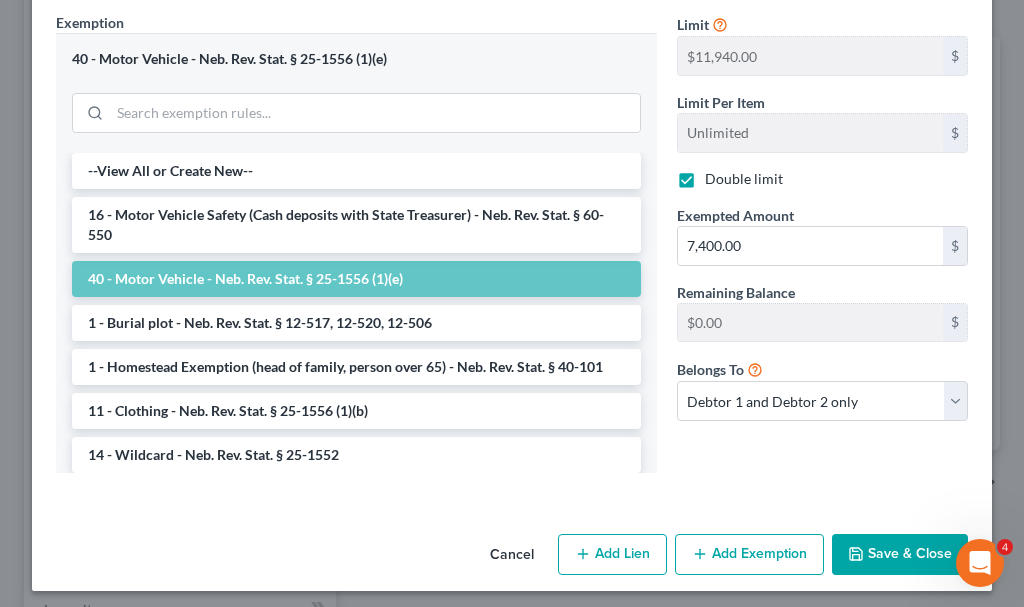 scroll, scrollTop: 587, scrollLeft: 0, axis: vertical 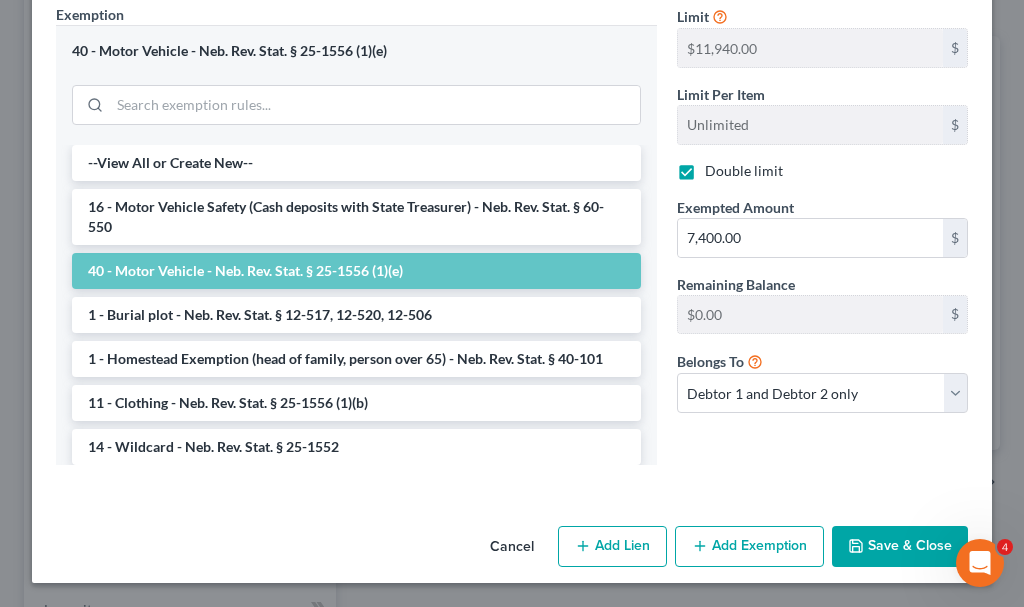 click on "Save & Close" at bounding box center (900, 547) 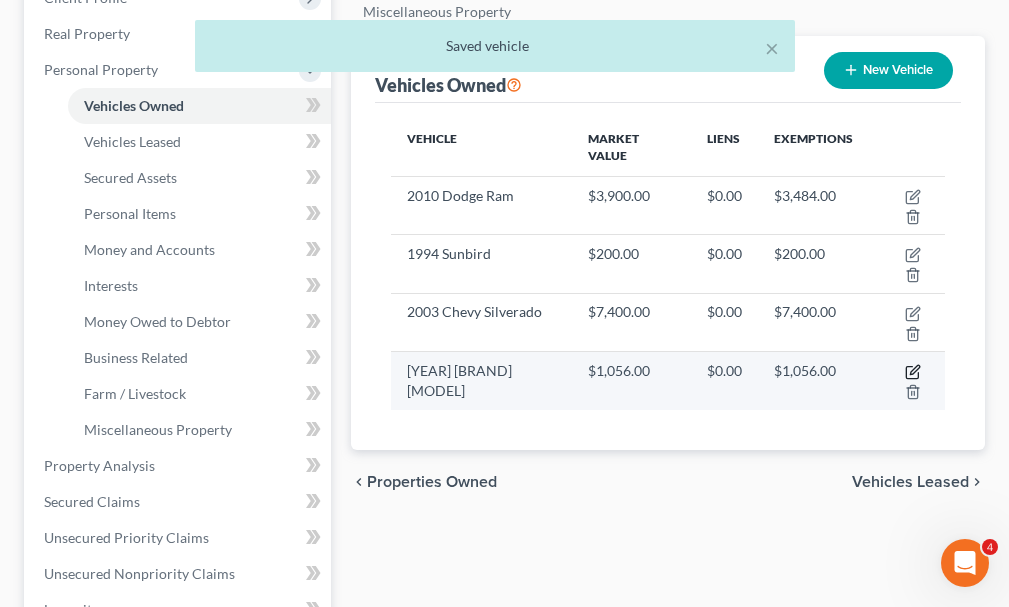 click 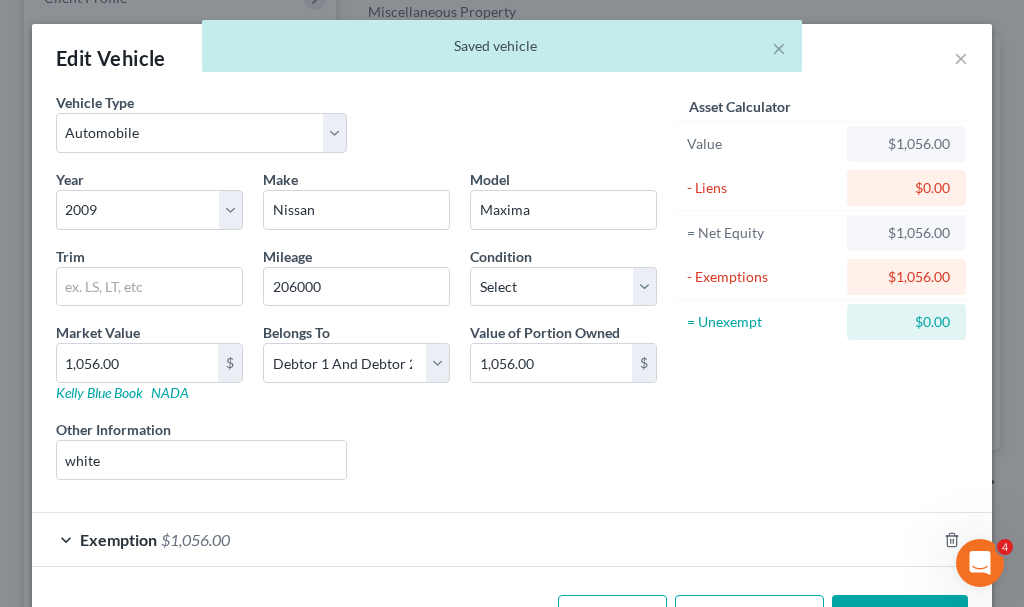 scroll, scrollTop: 70, scrollLeft: 0, axis: vertical 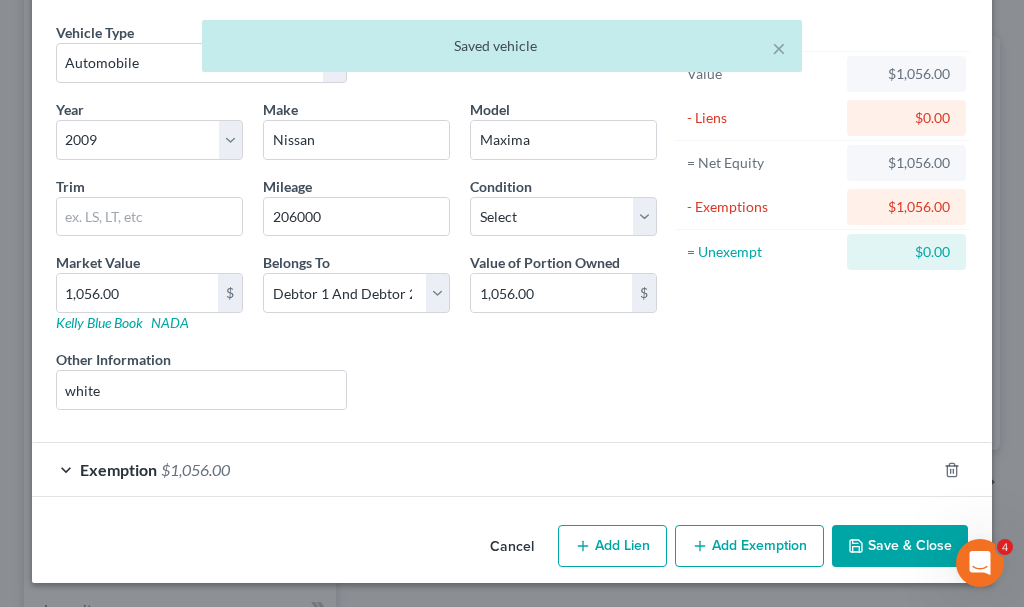 click on "$1,056.00" at bounding box center (195, 469) 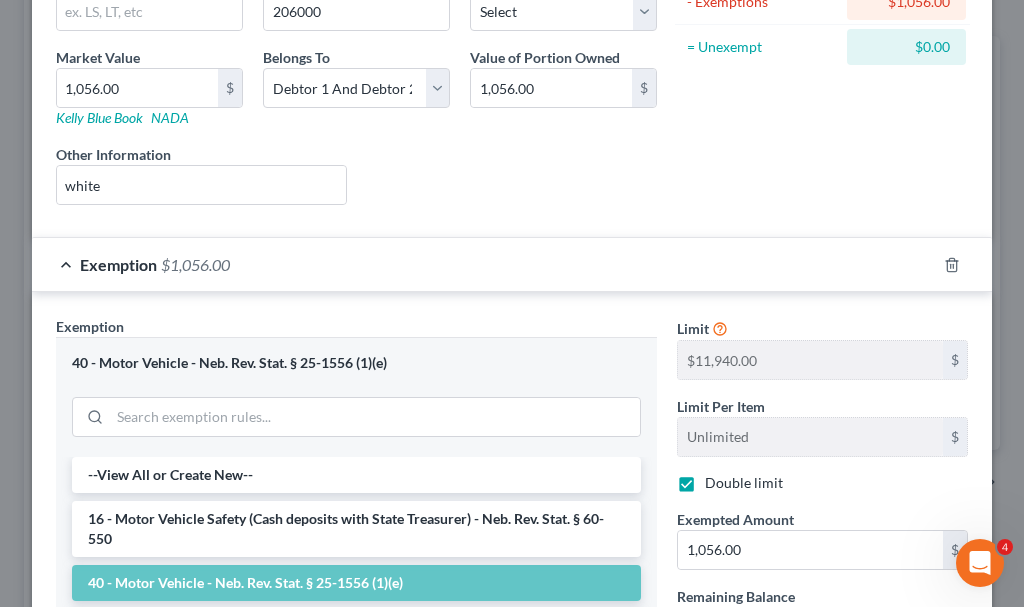 scroll, scrollTop: 270, scrollLeft: 0, axis: vertical 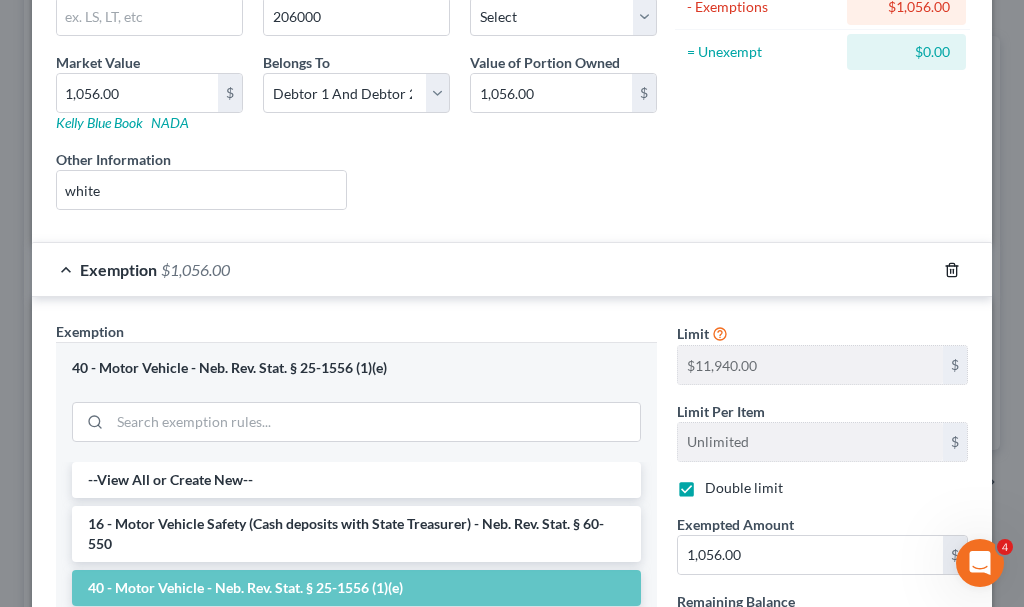 click 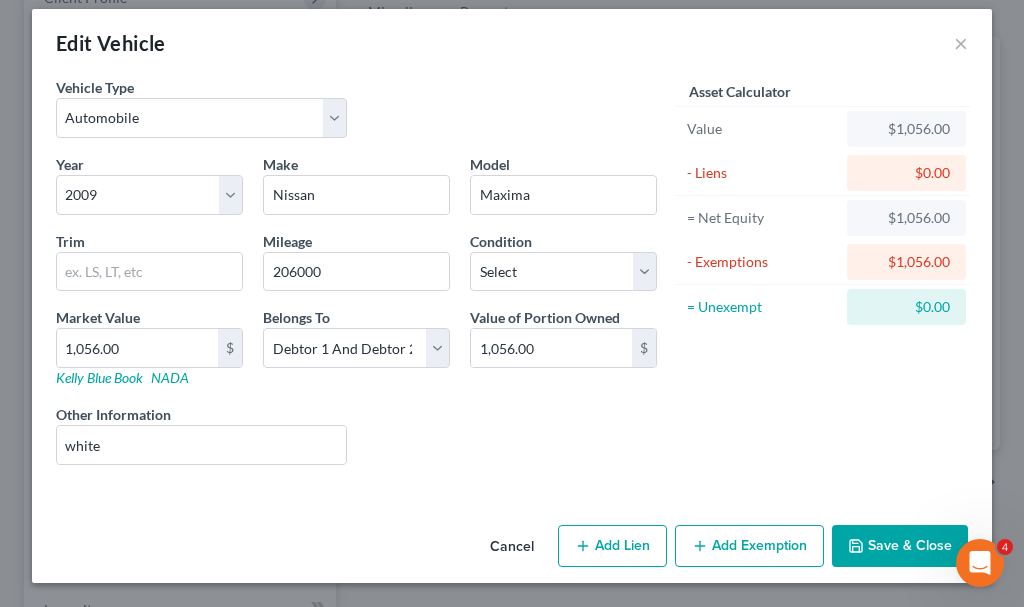 scroll, scrollTop: 15, scrollLeft: 0, axis: vertical 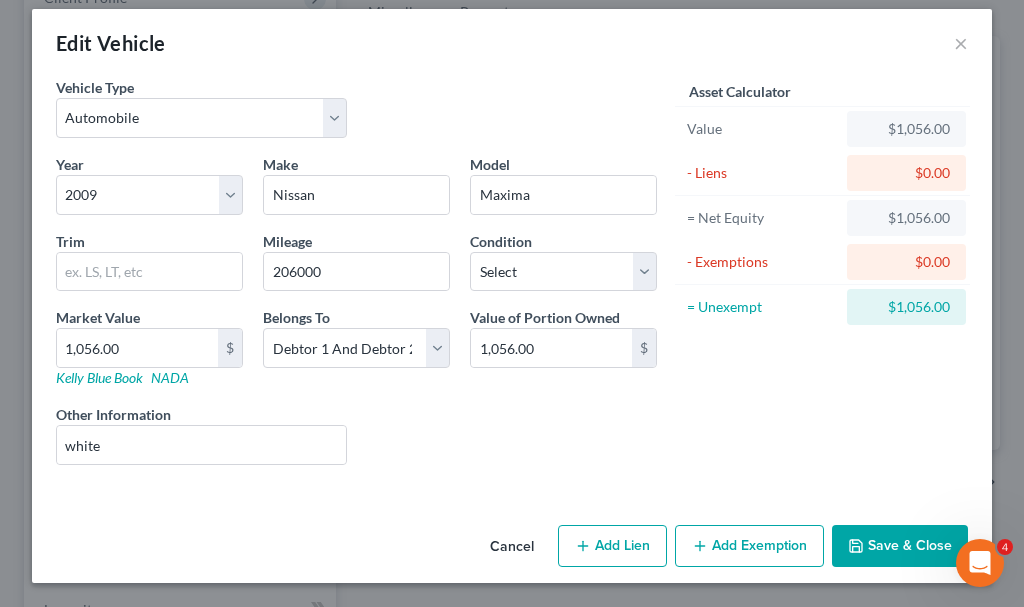 click on "Add Exemption" at bounding box center (749, 546) 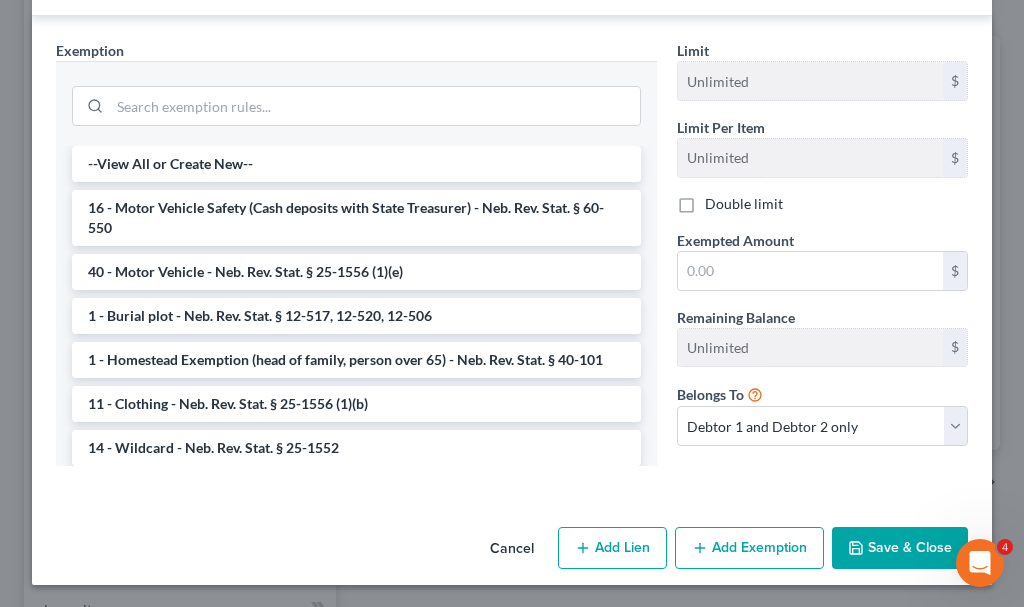 scroll, scrollTop: 553, scrollLeft: 0, axis: vertical 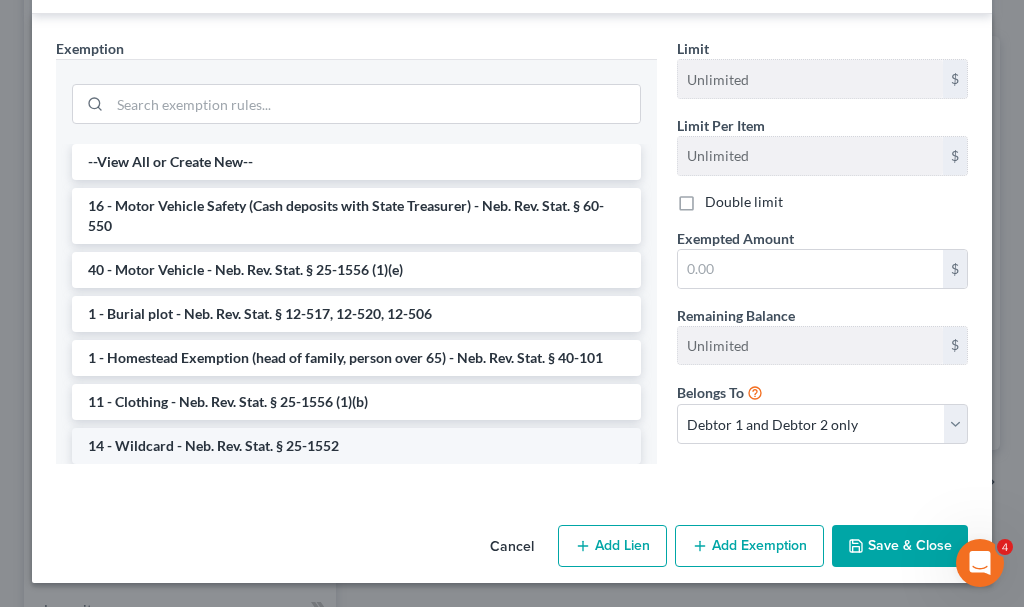 click on "14 - Wildcard - Neb. Rev. Stat. § 25-1552" at bounding box center (356, 446) 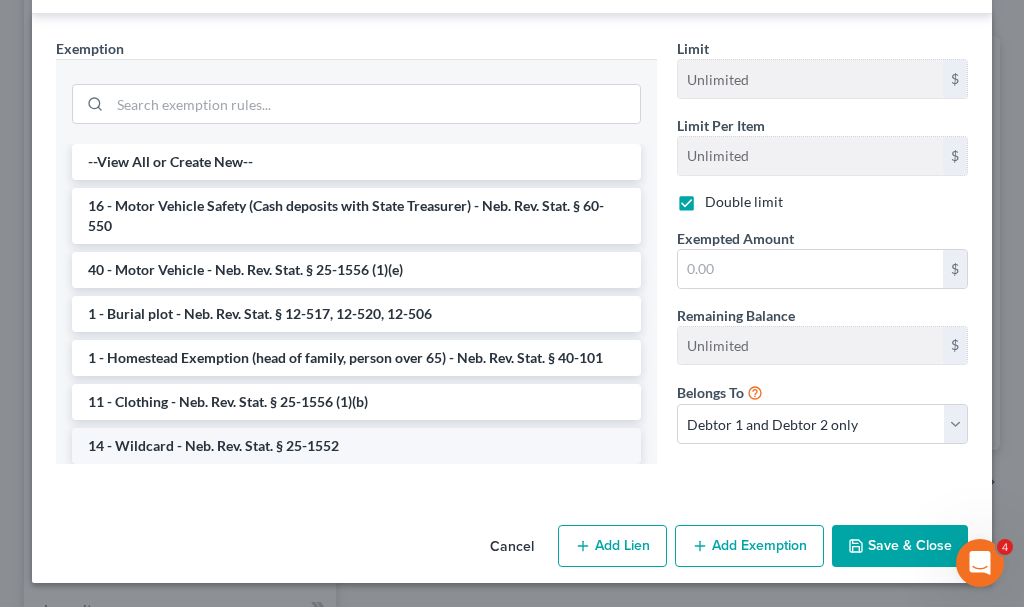 checkbox on "true" 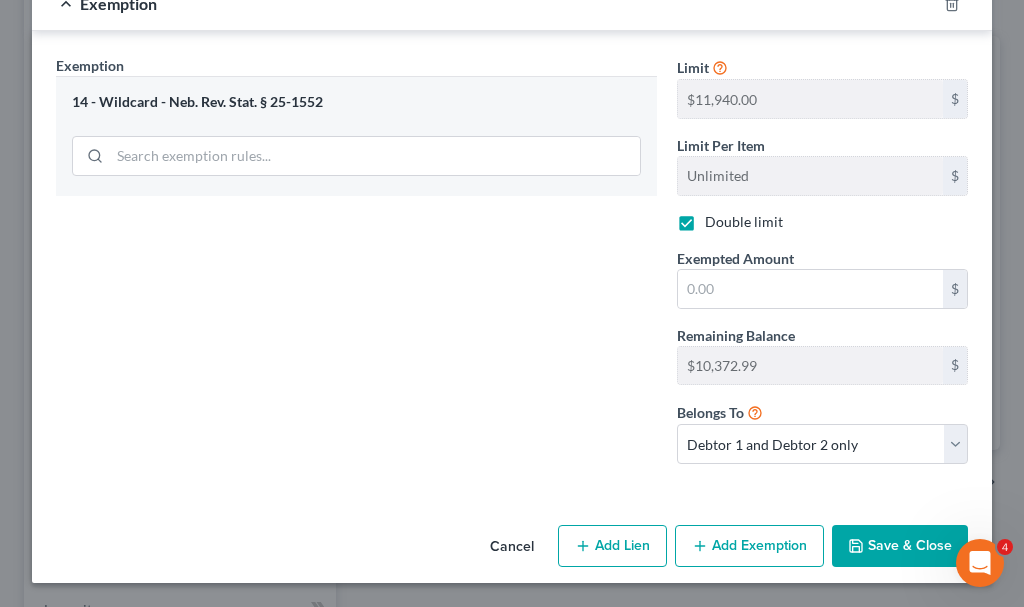 scroll, scrollTop: 536, scrollLeft: 0, axis: vertical 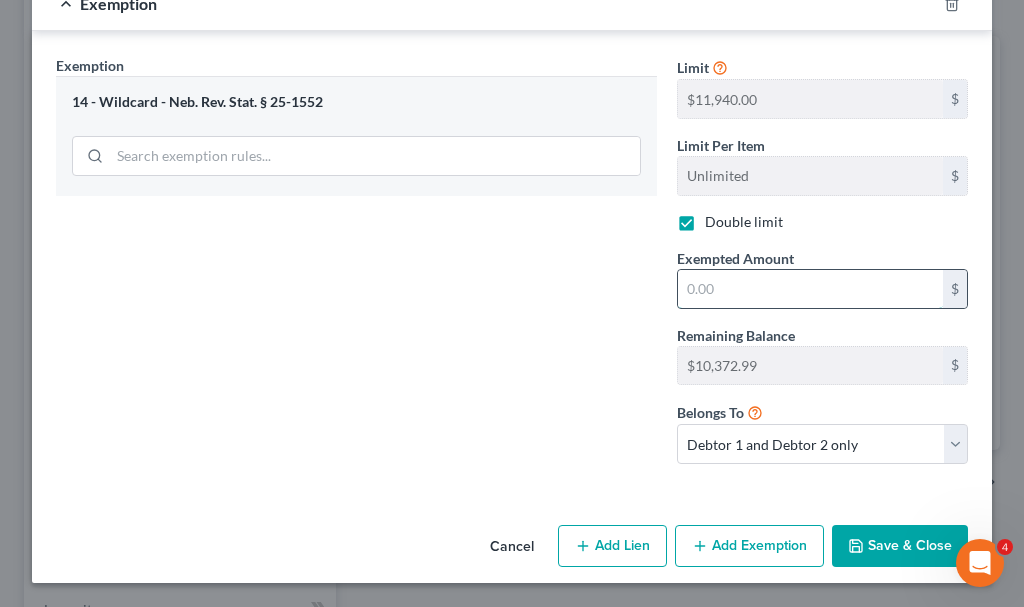 click at bounding box center [810, 289] 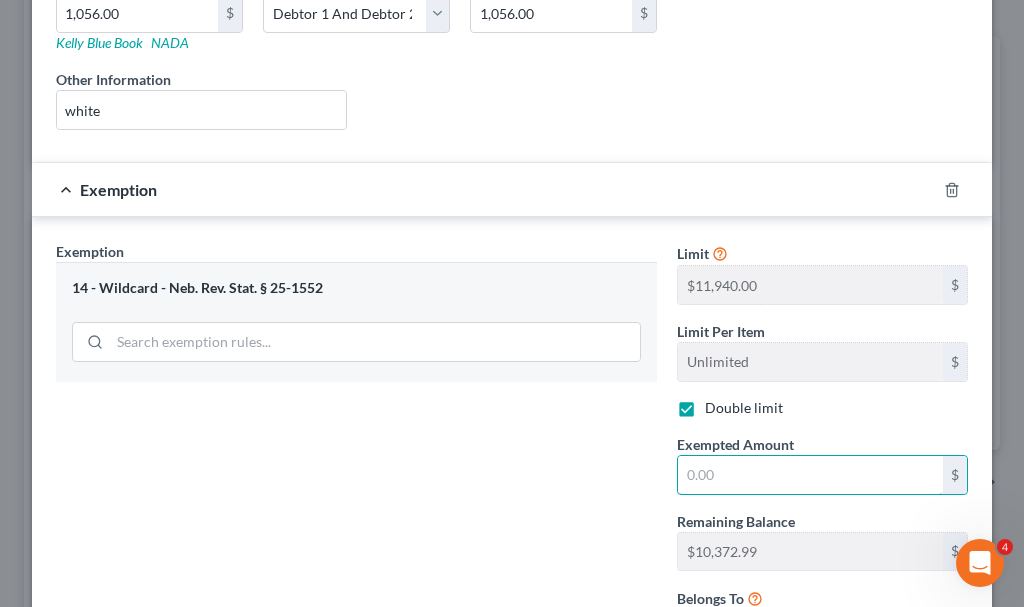 scroll, scrollTop: 436, scrollLeft: 0, axis: vertical 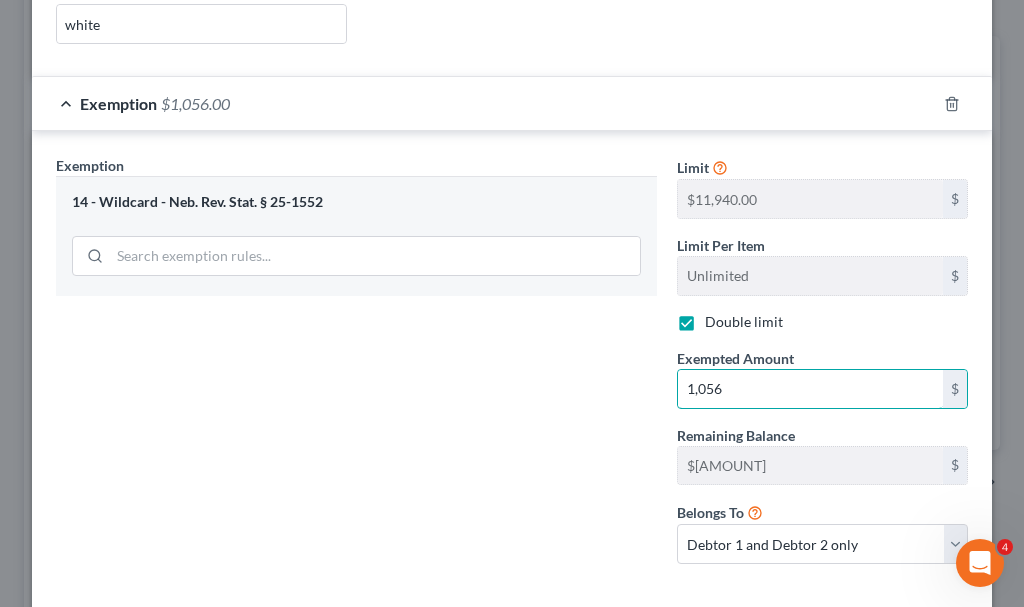 type on "1,056" 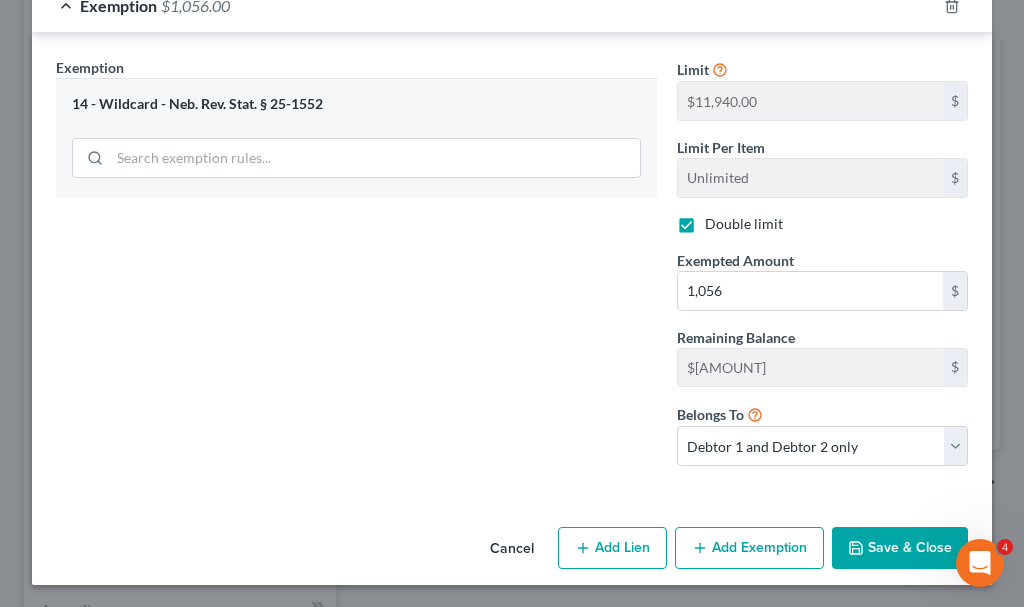 scroll, scrollTop: 536, scrollLeft: 0, axis: vertical 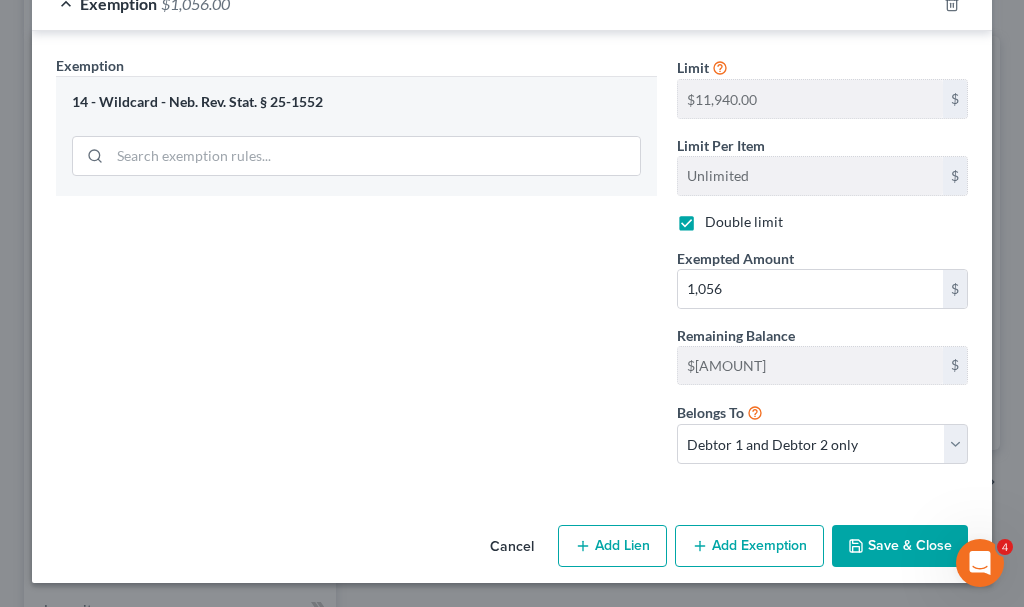click on "Save & Close" at bounding box center [900, 546] 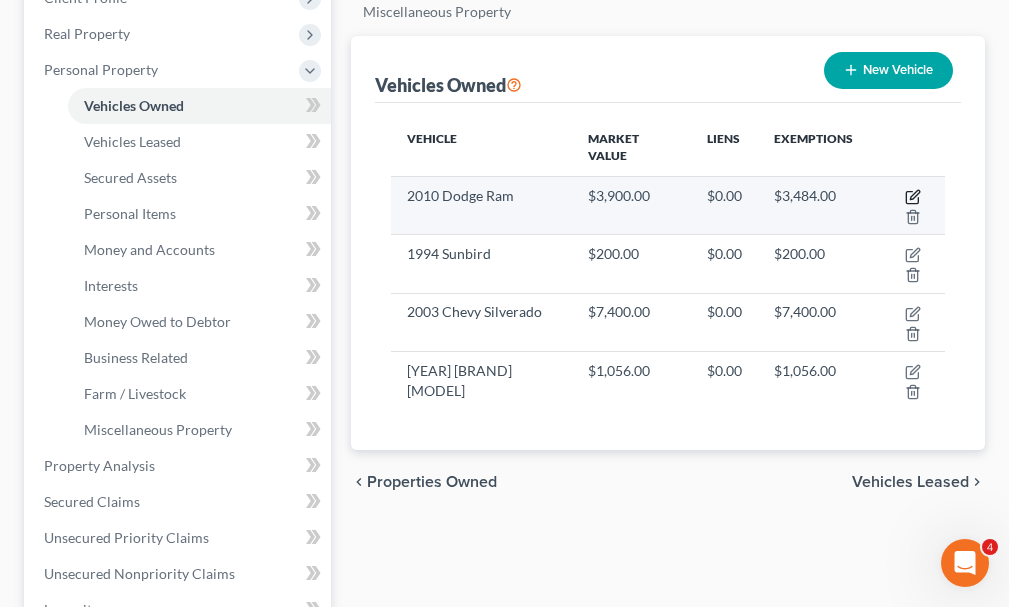 click 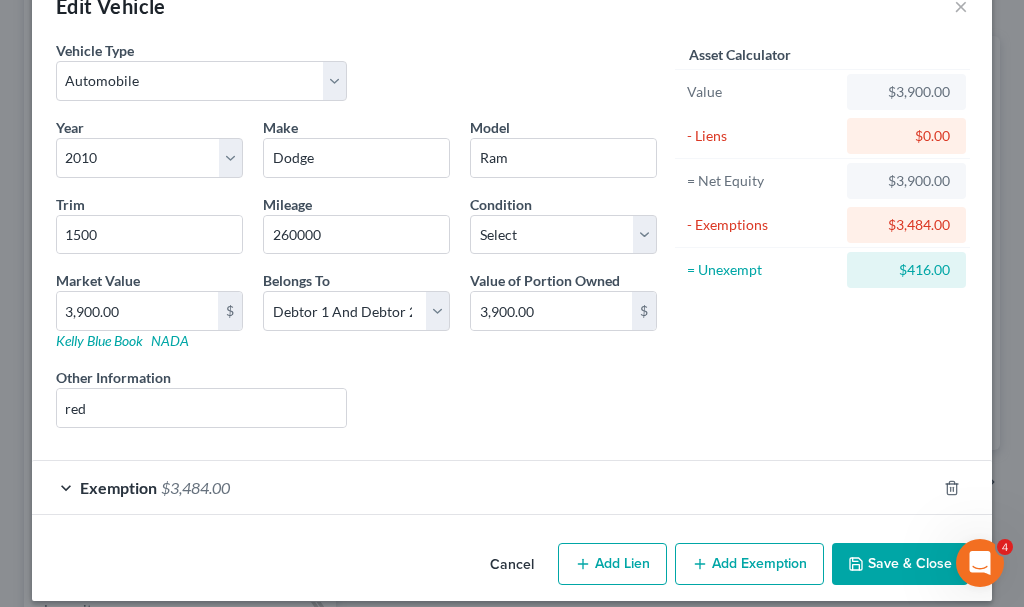 scroll, scrollTop: 70, scrollLeft: 0, axis: vertical 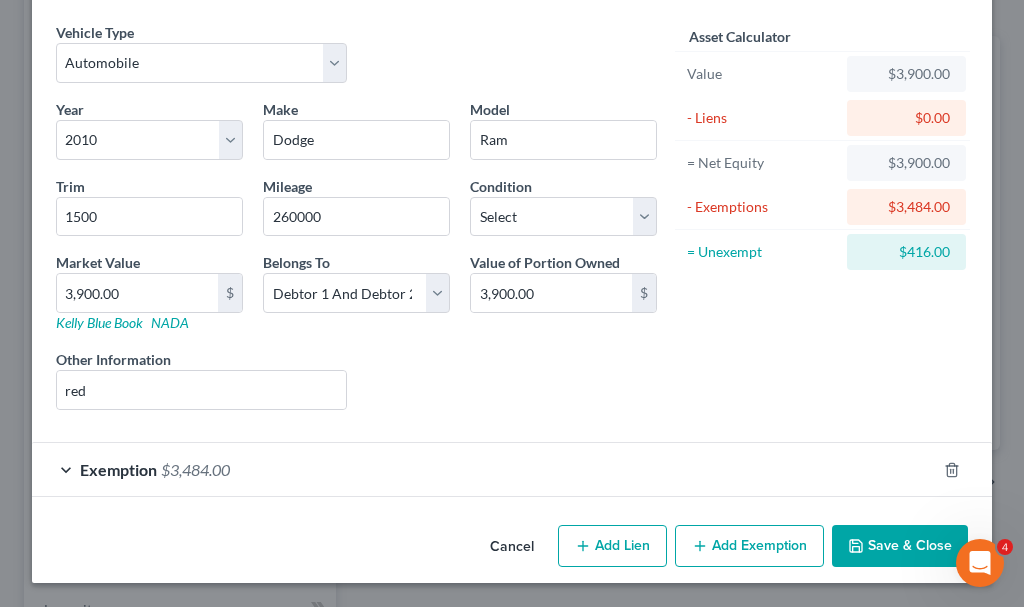 click on "Add Exemption" at bounding box center (749, 546) 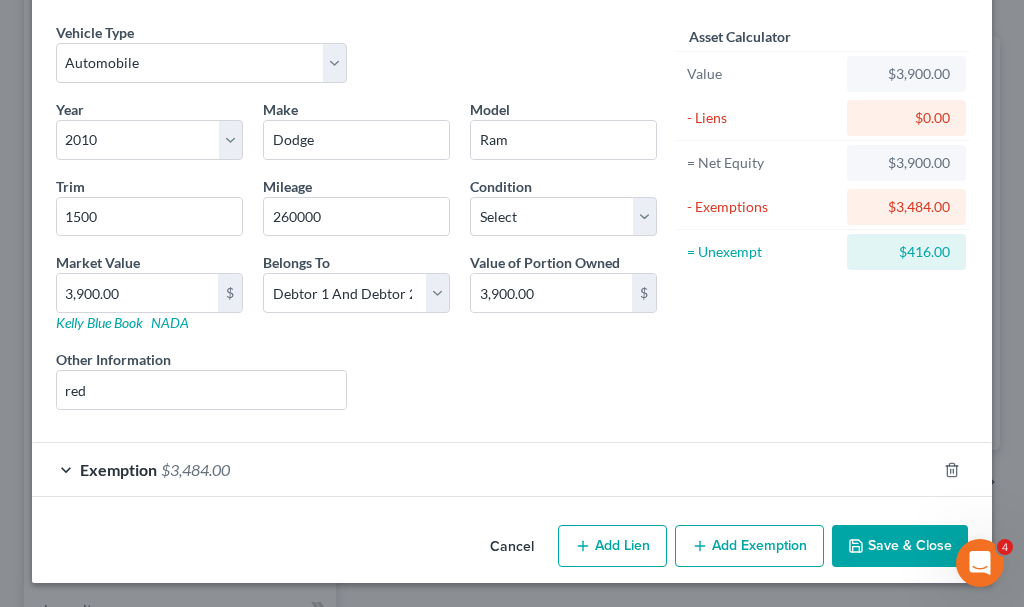 select on "2" 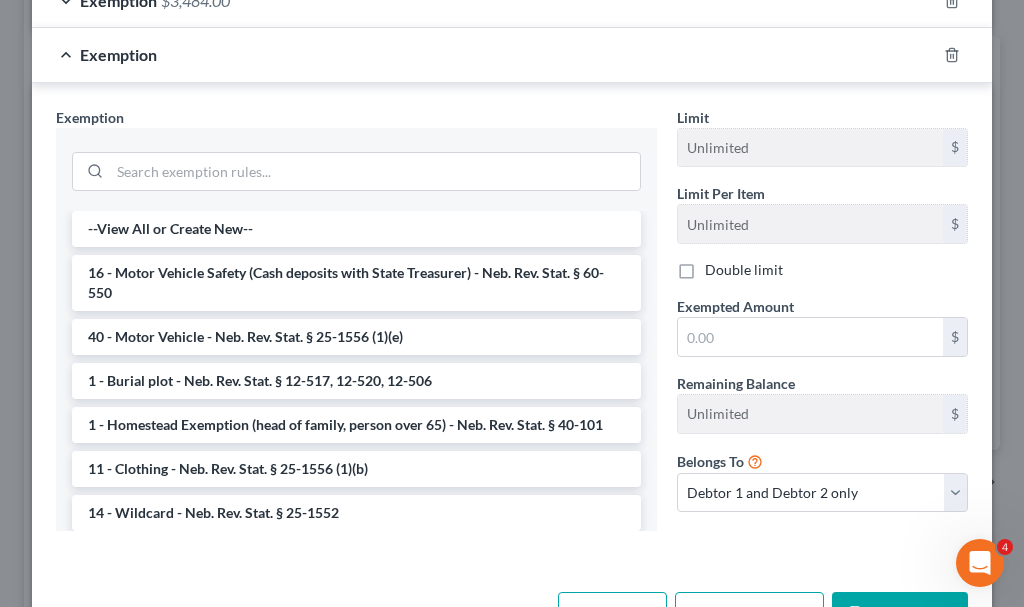 scroll, scrollTop: 470, scrollLeft: 0, axis: vertical 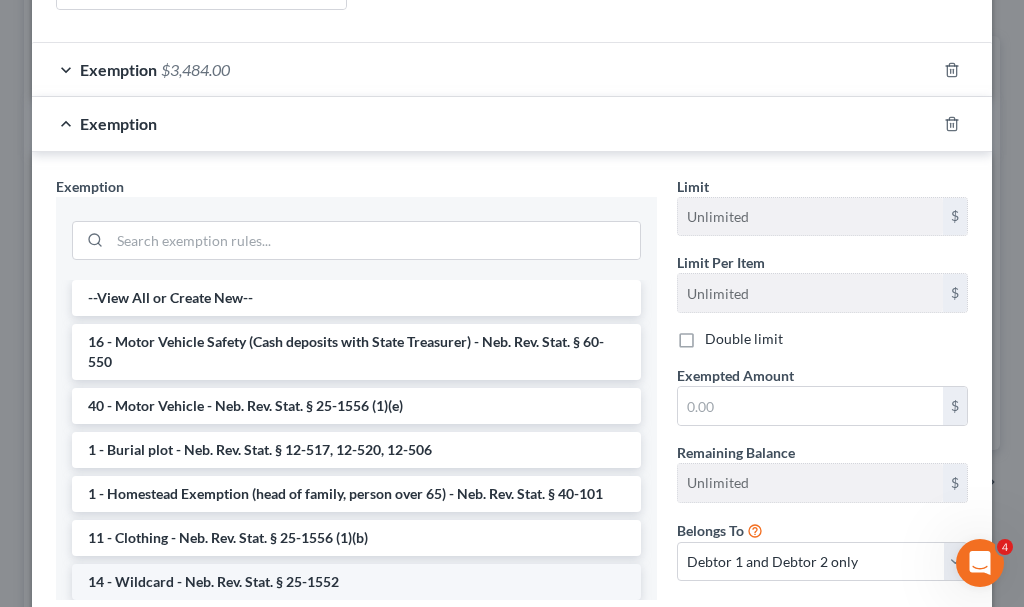 click on "14 - Wildcard - Neb. Rev. Stat. § 25-1552" at bounding box center (356, 582) 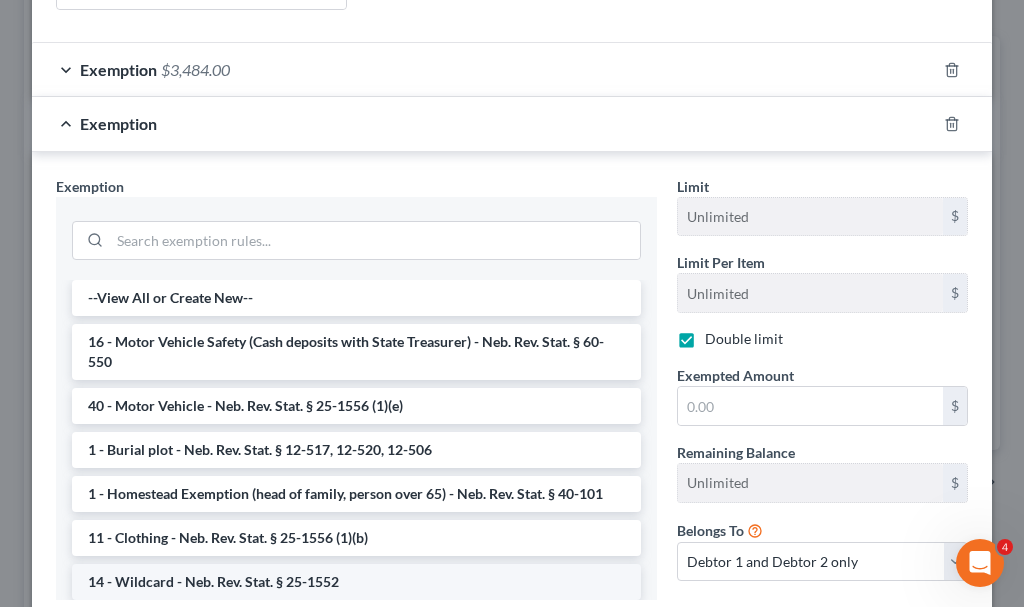 checkbox on "true" 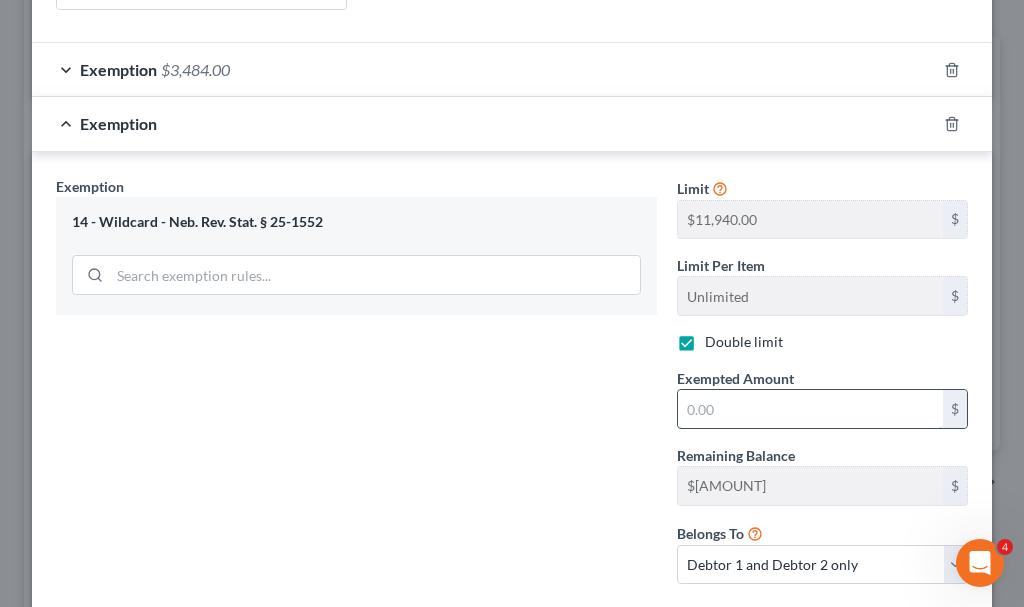 click at bounding box center [810, 409] 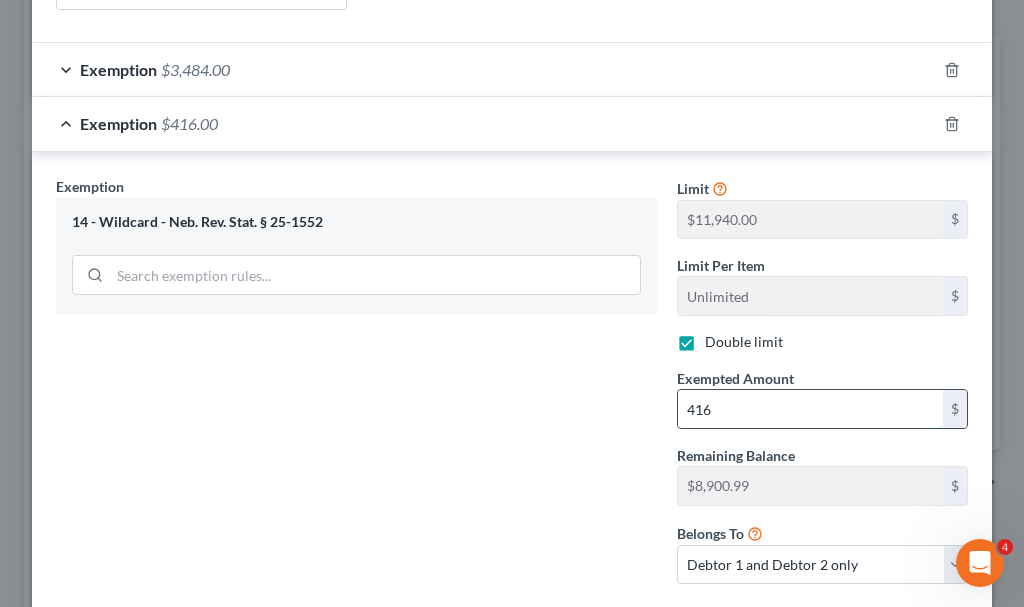 type on "416" 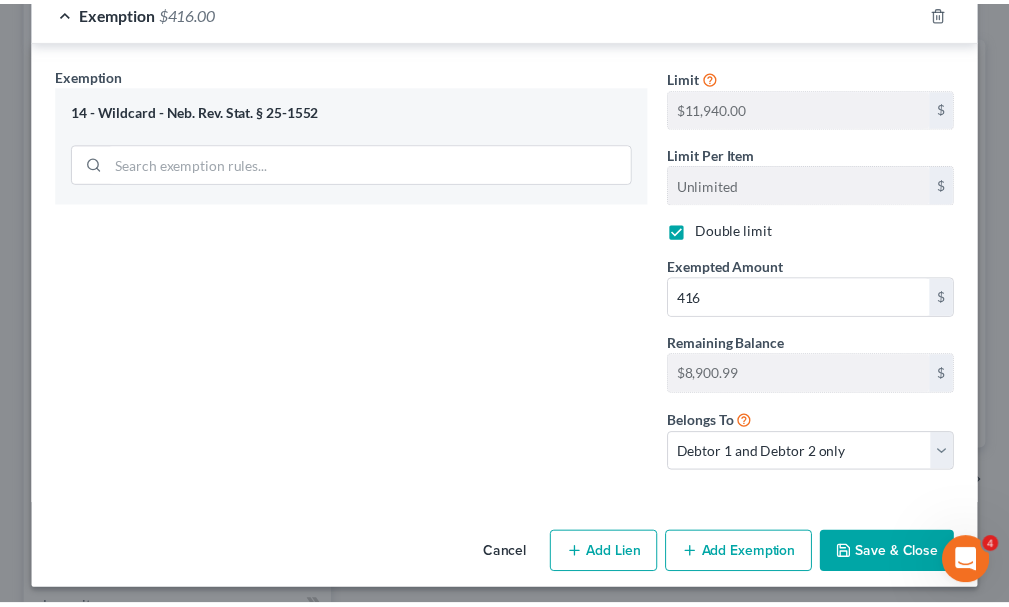 scroll, scrollTop: 590, scrollLeft: 0, axis: vertical 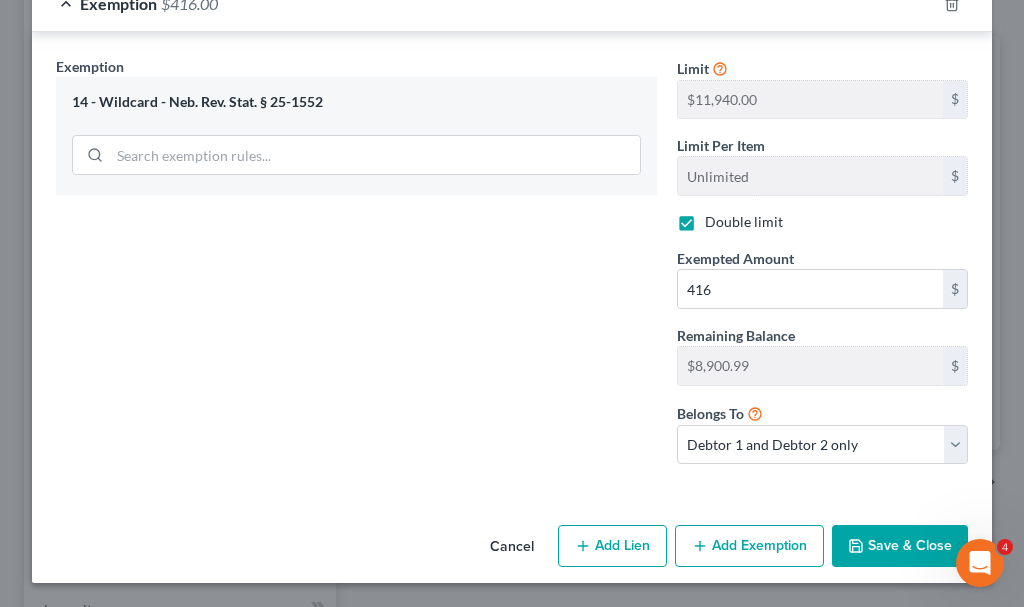 click on "Save & Close" at bounding box center (900, 546) 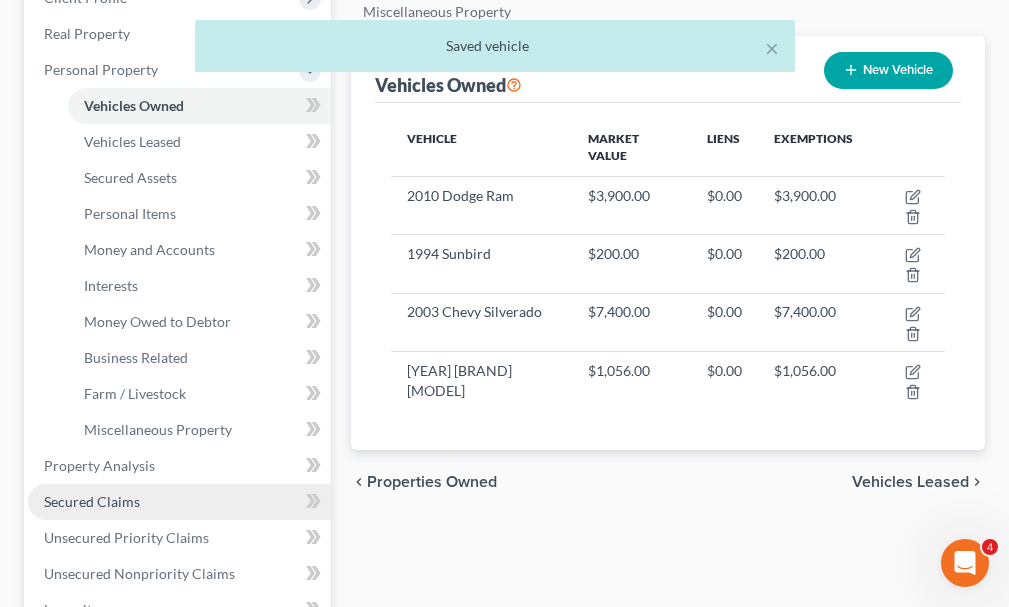 click on "Secured Claims" at bounding box center [92, 501] 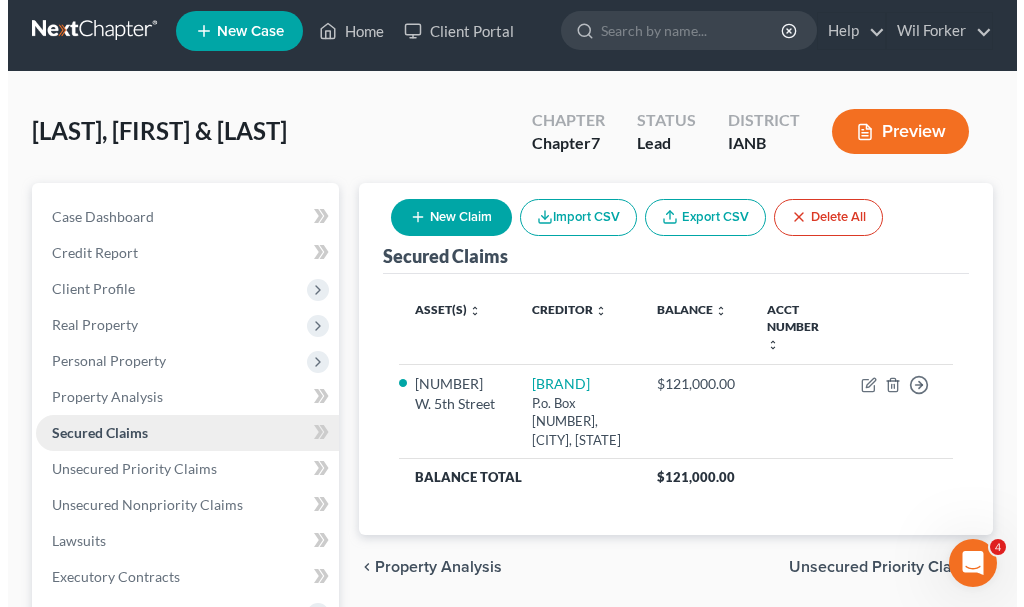 scroll, scrollTop: 0, scrollLeft: 0, axis: both 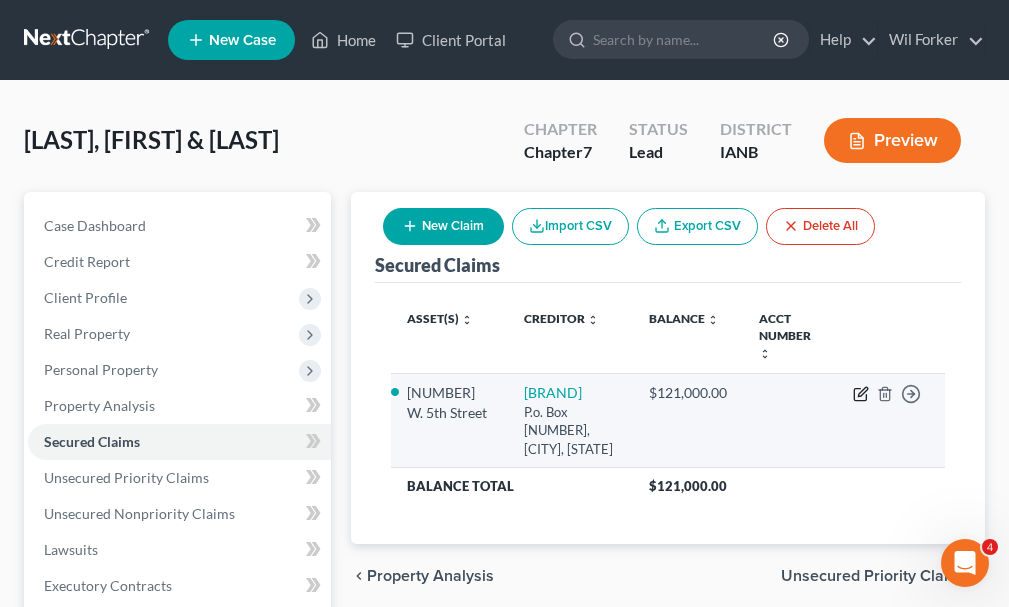 click 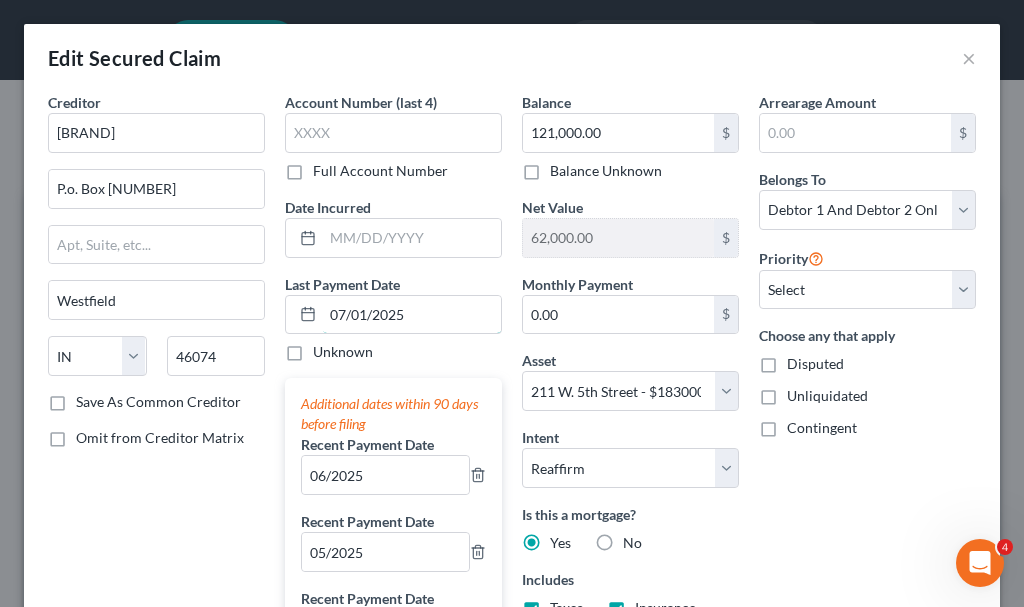 drag, startPoint x: 321, startPoint y: 325, endPoint x: 313, endPoint y: 361, distance: 36.878178 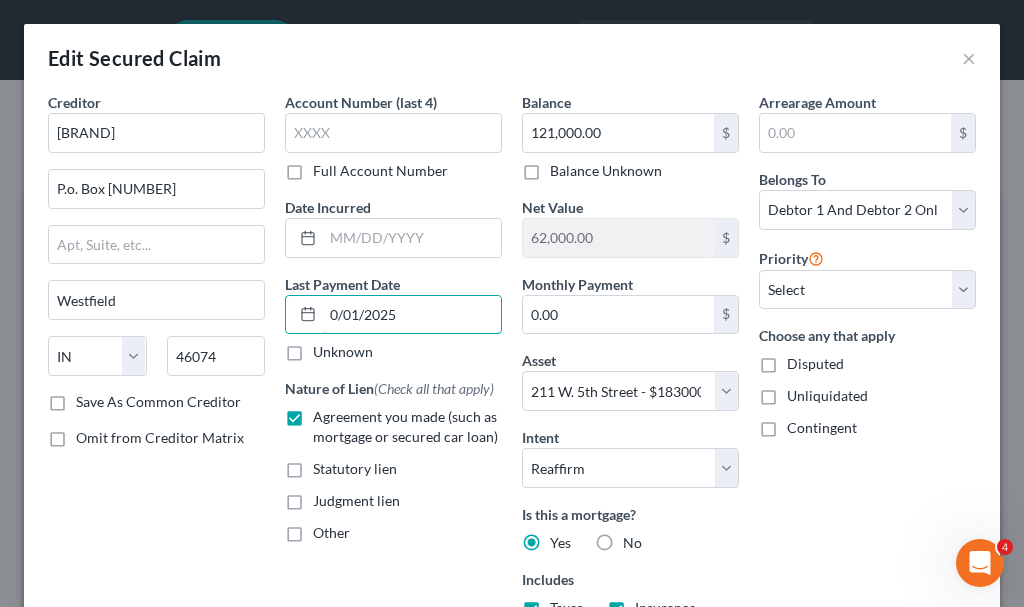 type on "08/01/2025" 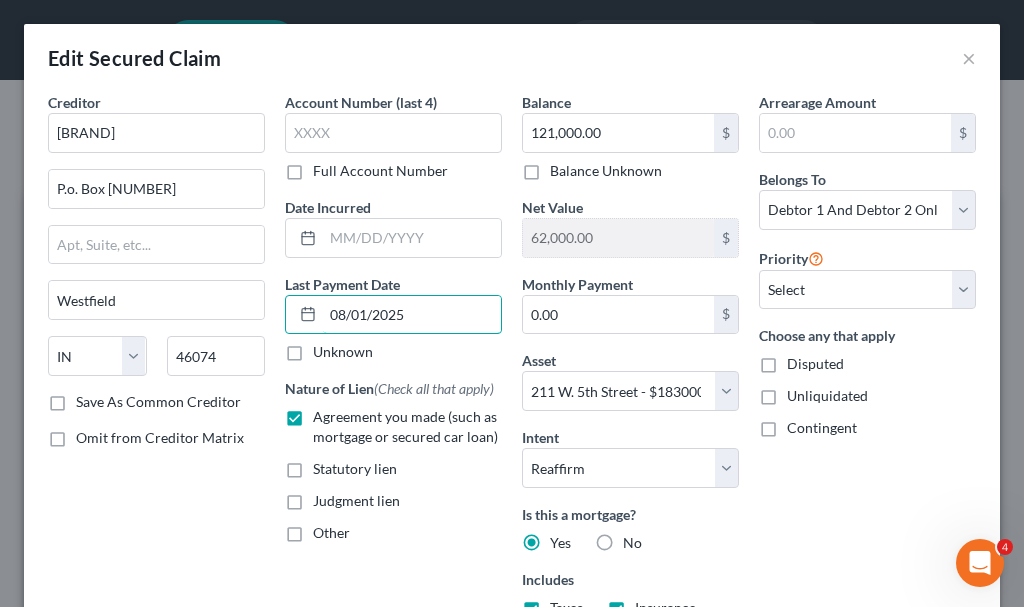 select on "3" 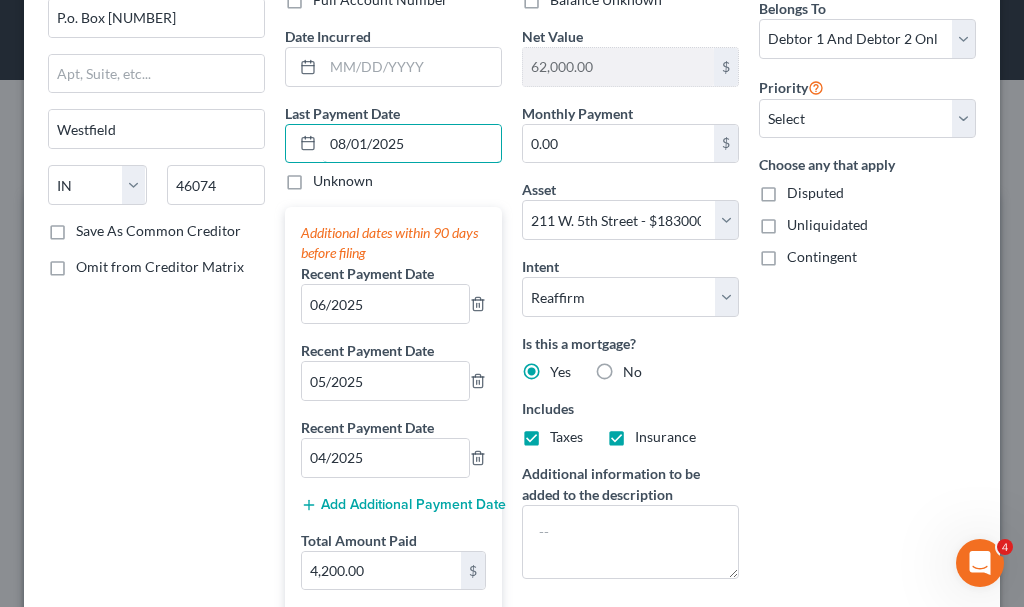 scroll, scrollTop: 200, scrollLeft: 0, axis: vertical 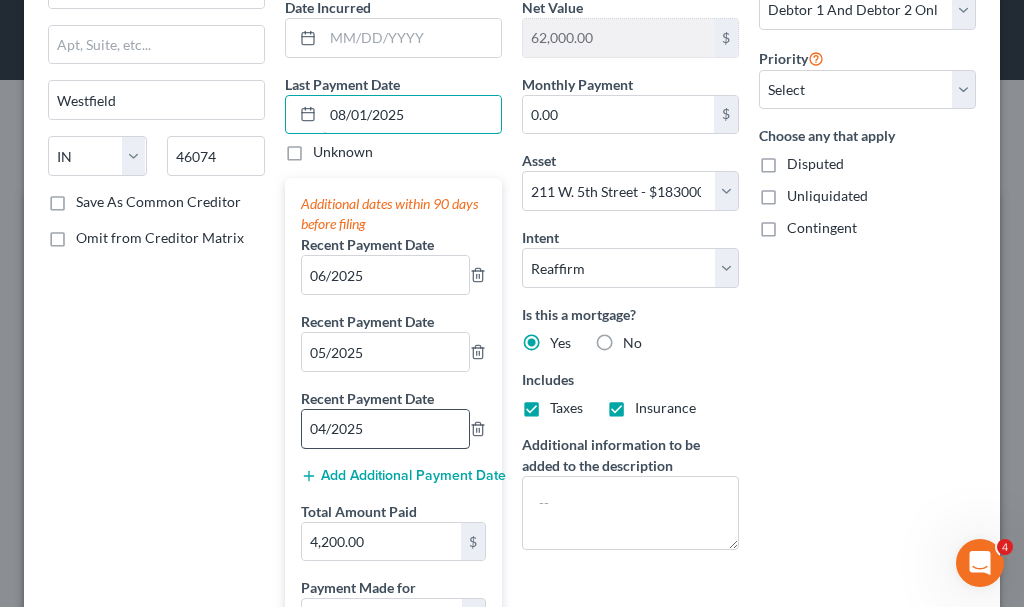 type on "08/01/2025" 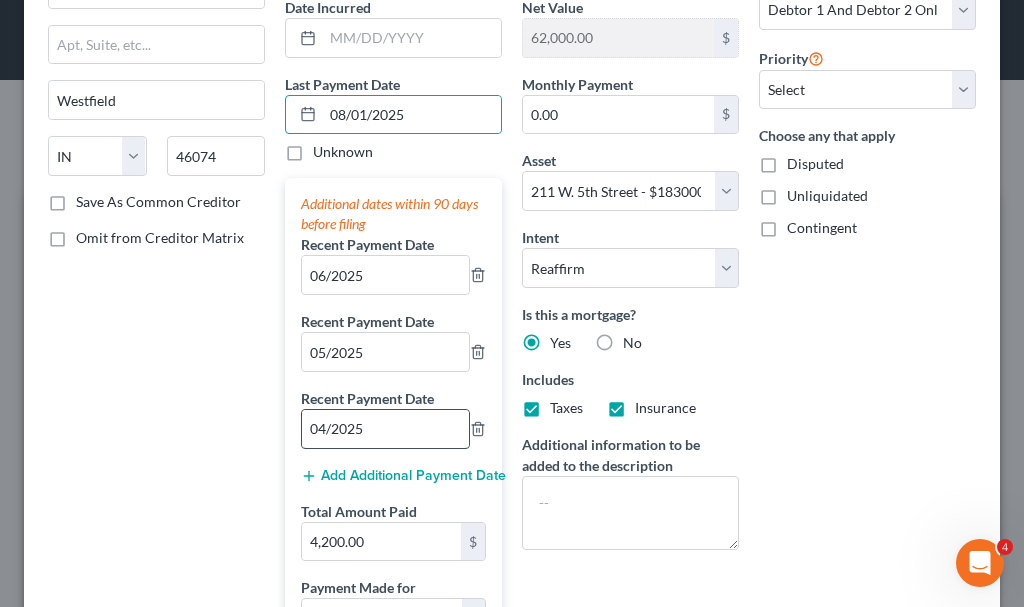 click on "04/2025" at bounding box center [385, 429] 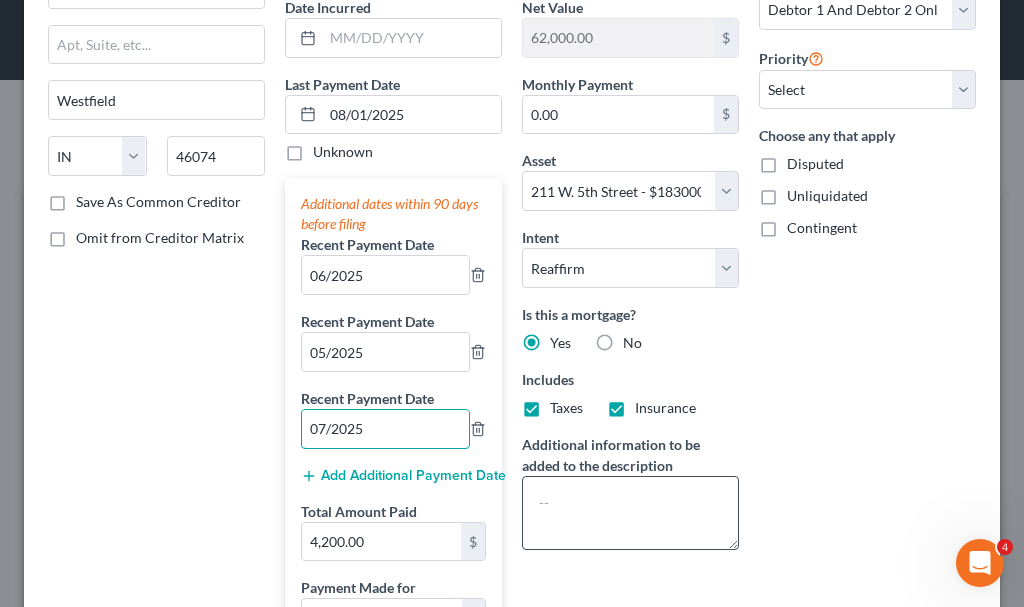type on "07/2025" 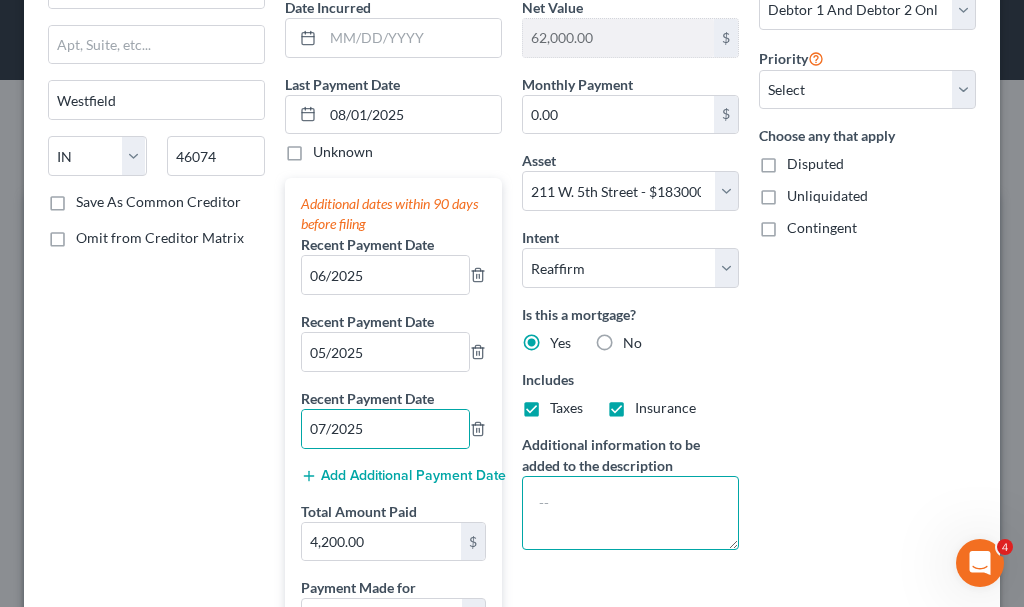 click at bounding box center [630, 513] 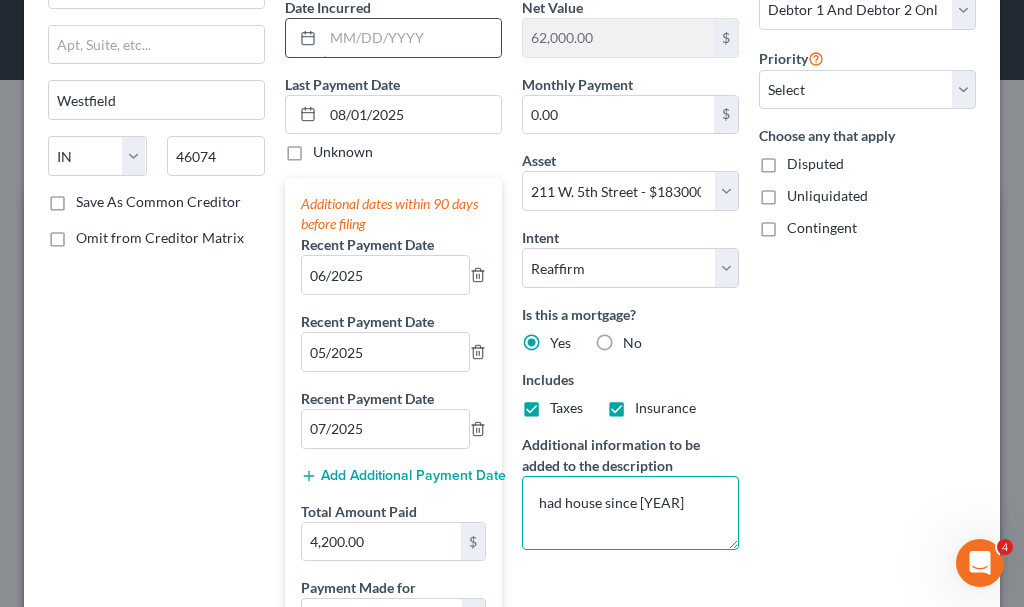 type on "had house since [YEAR]" 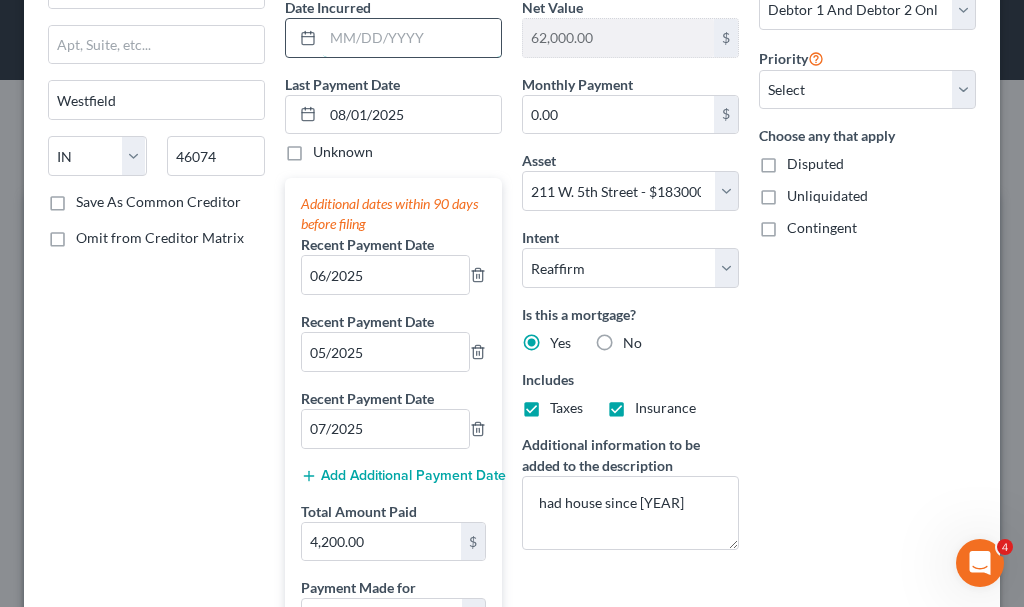 click at bounding box center (412, 38) 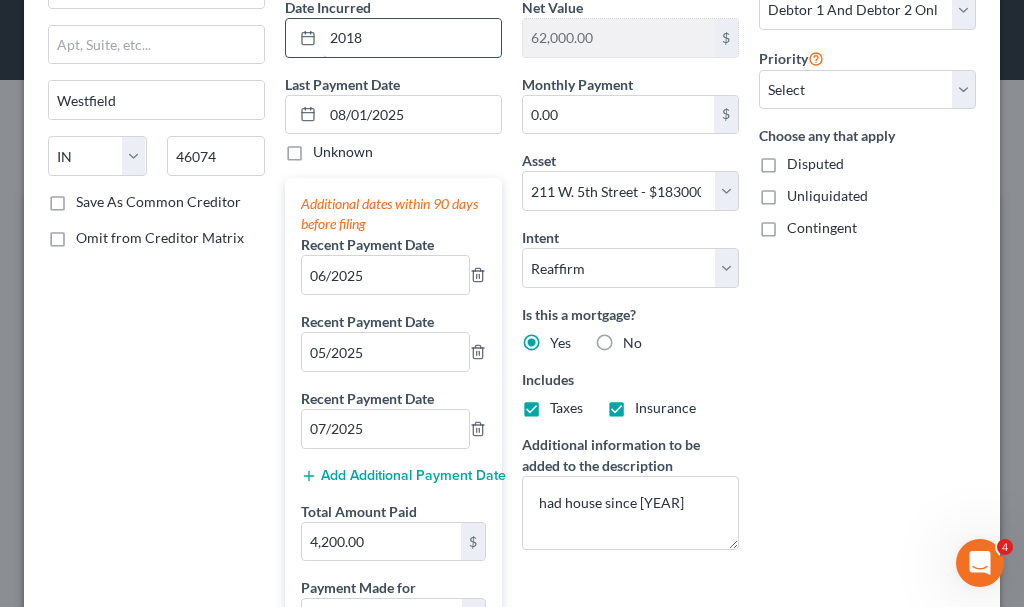 type on "2018" 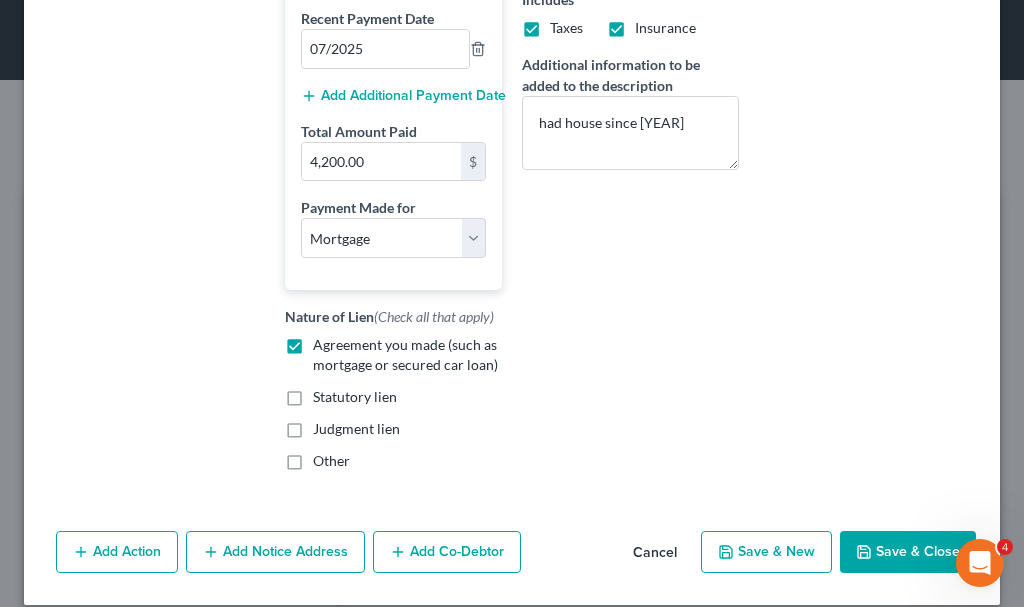 scroll, scrollTop: 602, scrollLeft: 0, axis: vertical 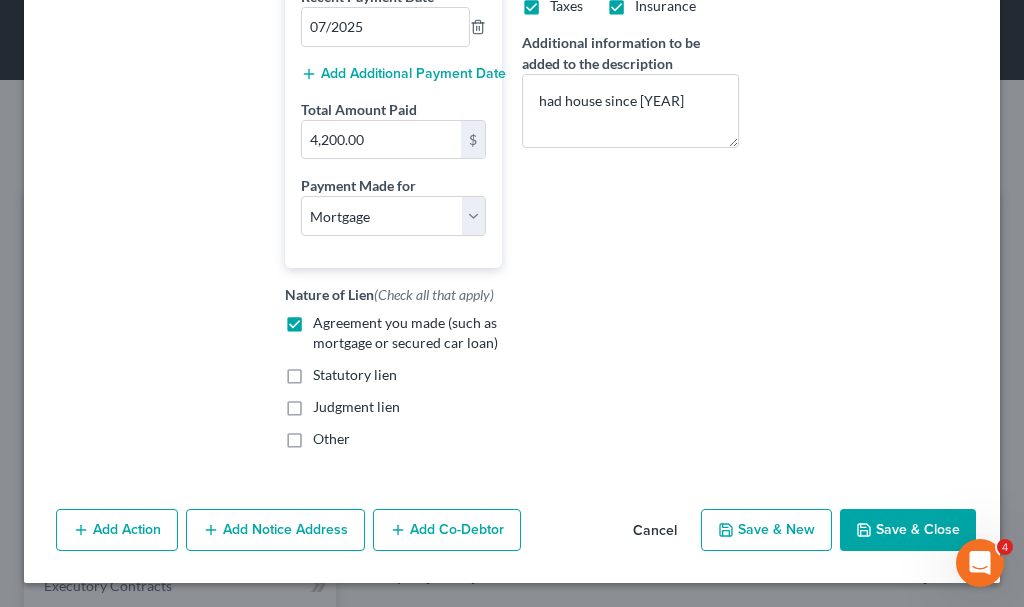 click on "Save & Close" at bounding box center (908, 530) 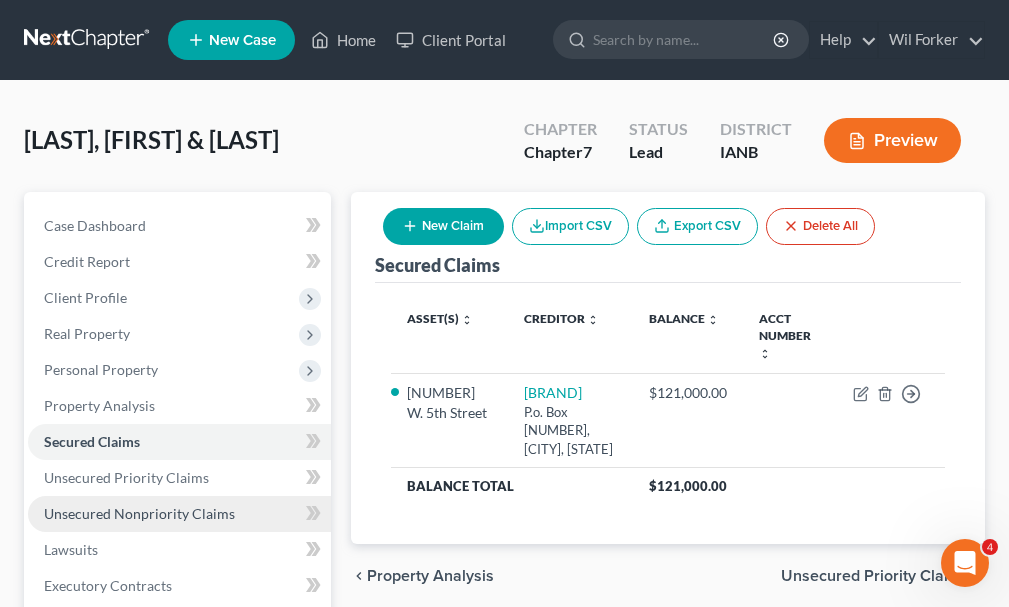 click on "Unsecured Nonpriority Claims" at bounding box center (139, 513) 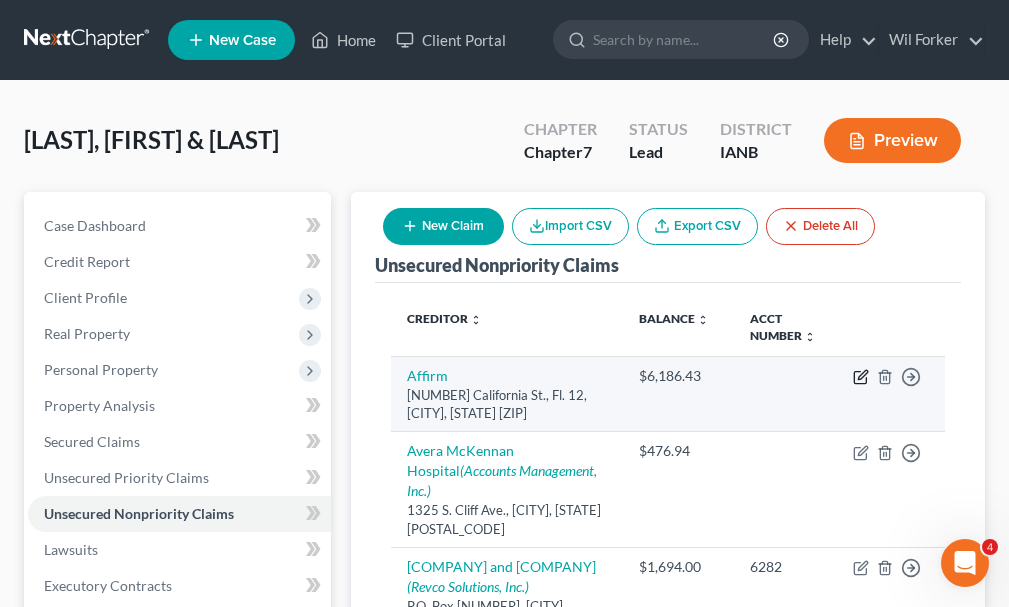 click 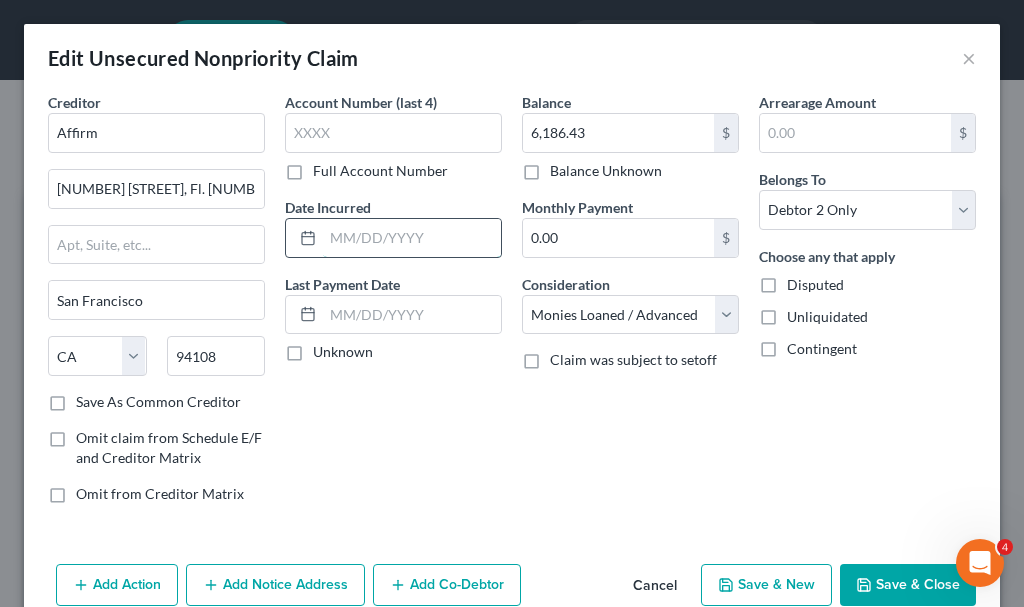 click at bounding box center (412, 238) 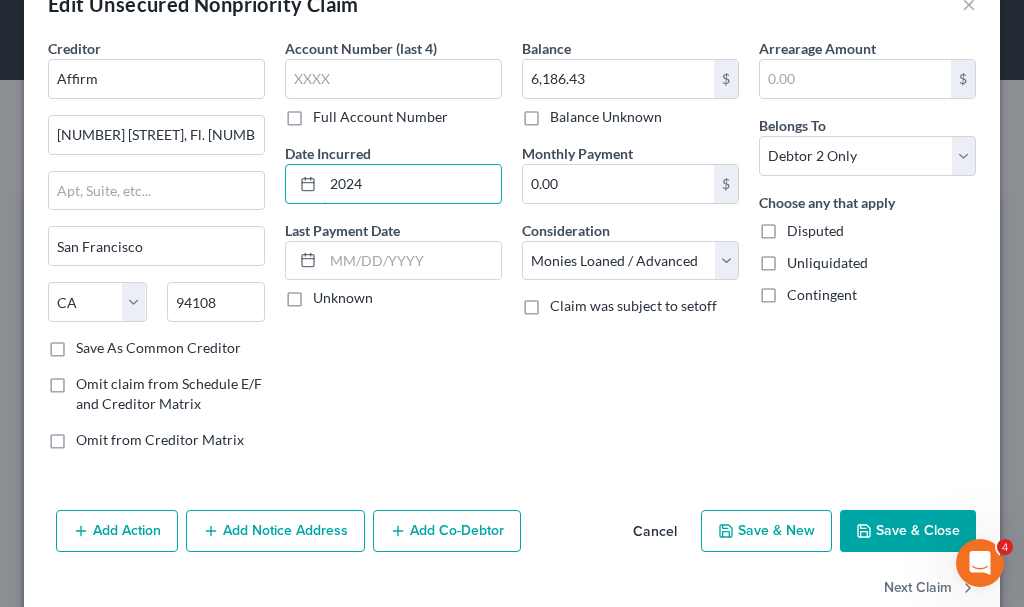scroll, scrollTop: 96, scrollLeft: 0, axis: vertical 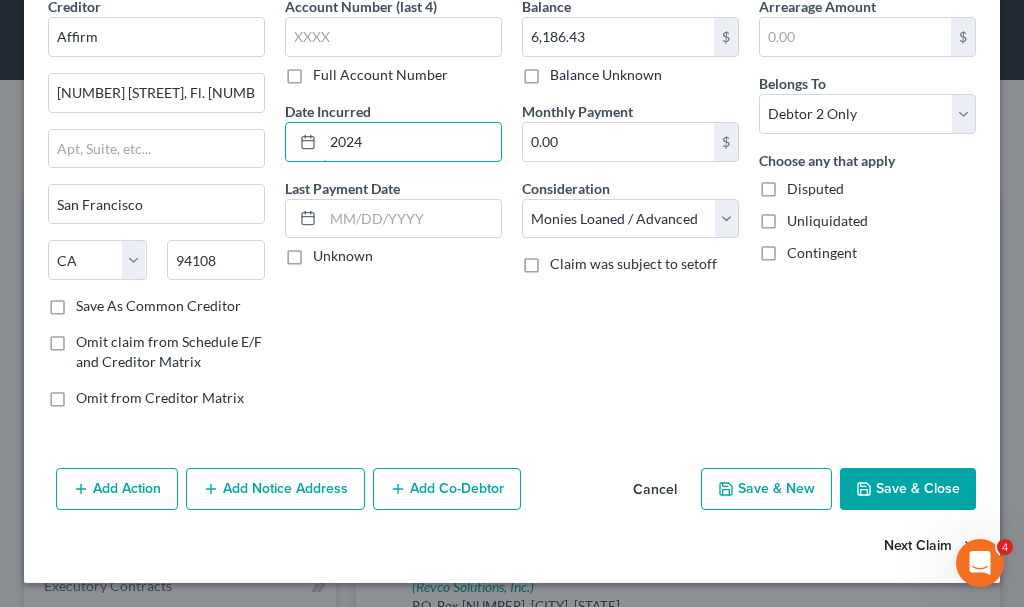 type on "2024" 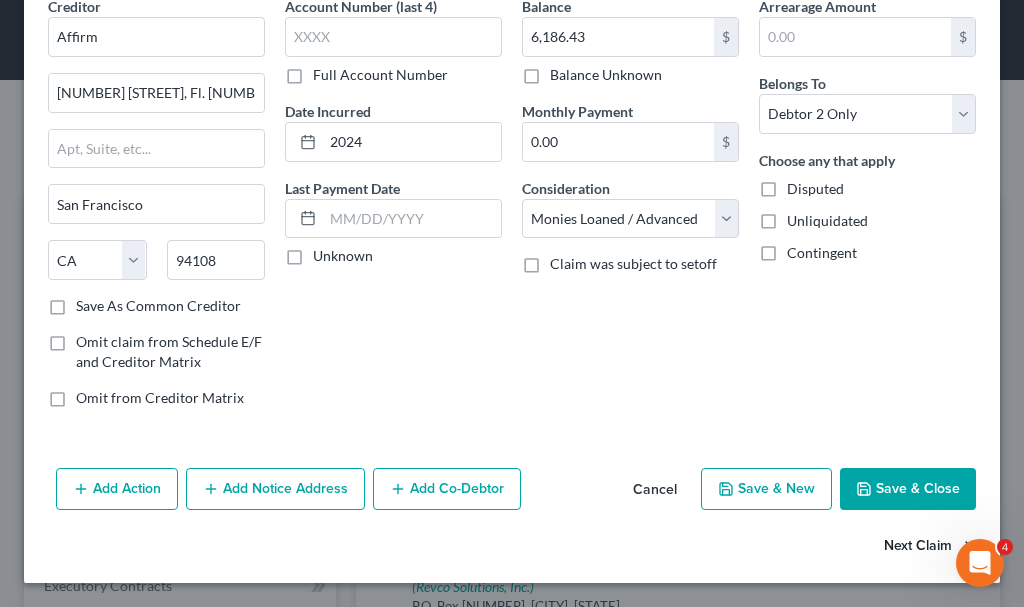 click on "Next Claim" at bounding box center [930, 547] 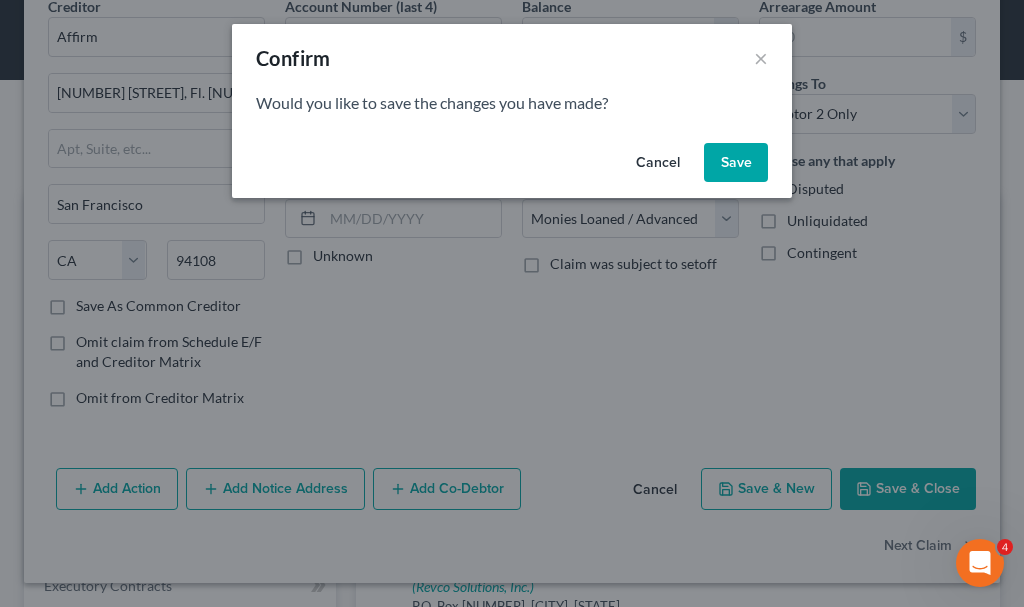 click on "Save" at bounding box center (736, 163) 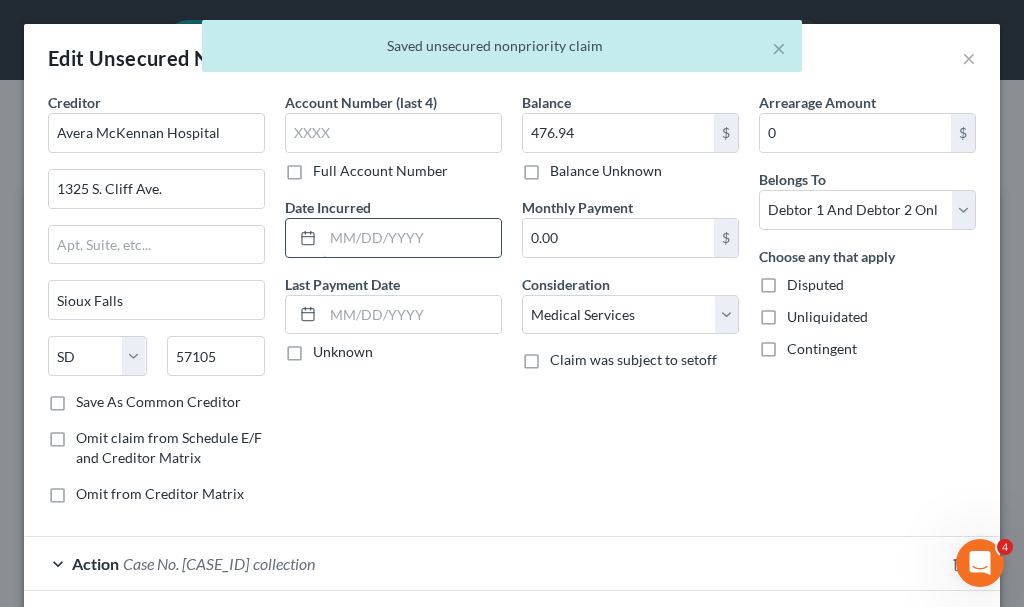 click at bounding box center [412, 238] 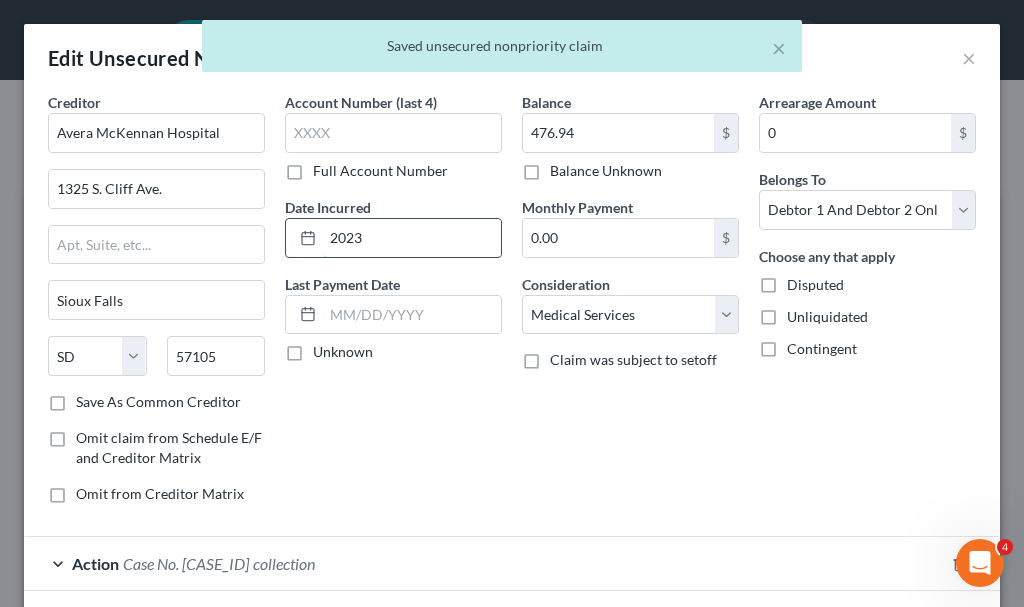 type on "2023" 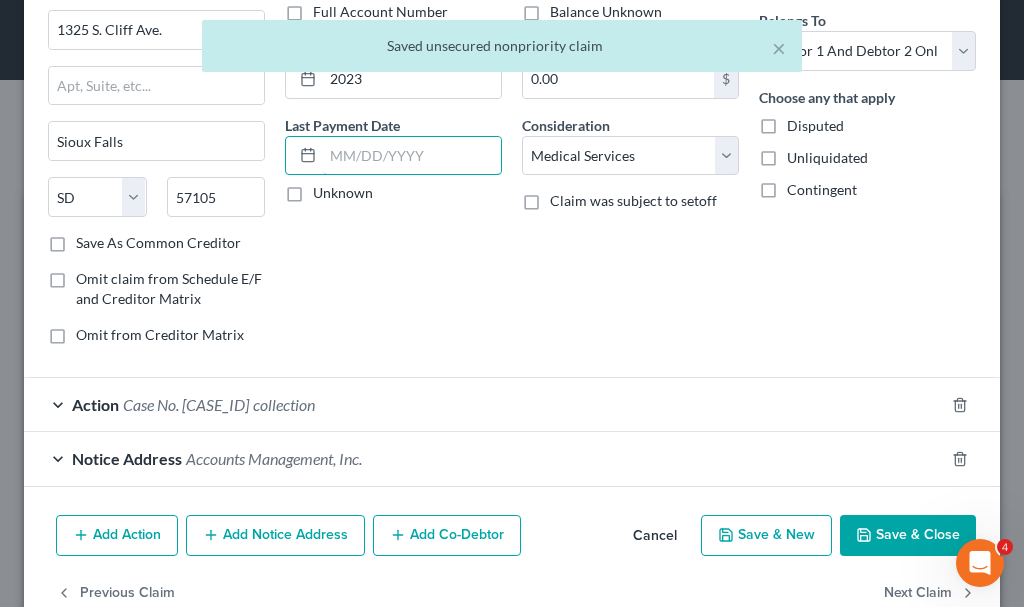 scroll, scrollTop: 206, scrollLeft: 0, axis: vertical 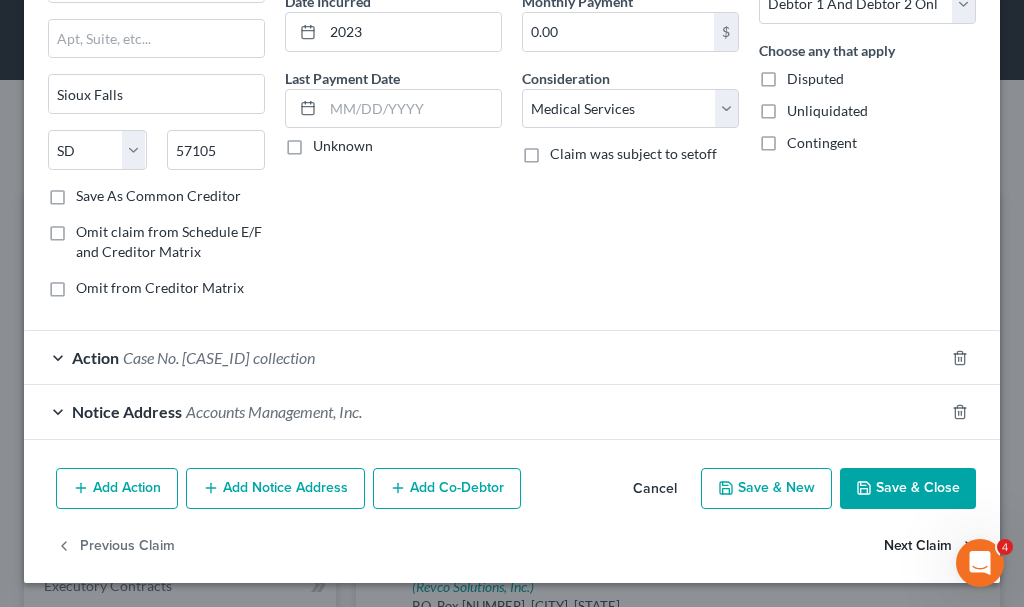 click on "Next Claim" at bounding box center [930, 546] 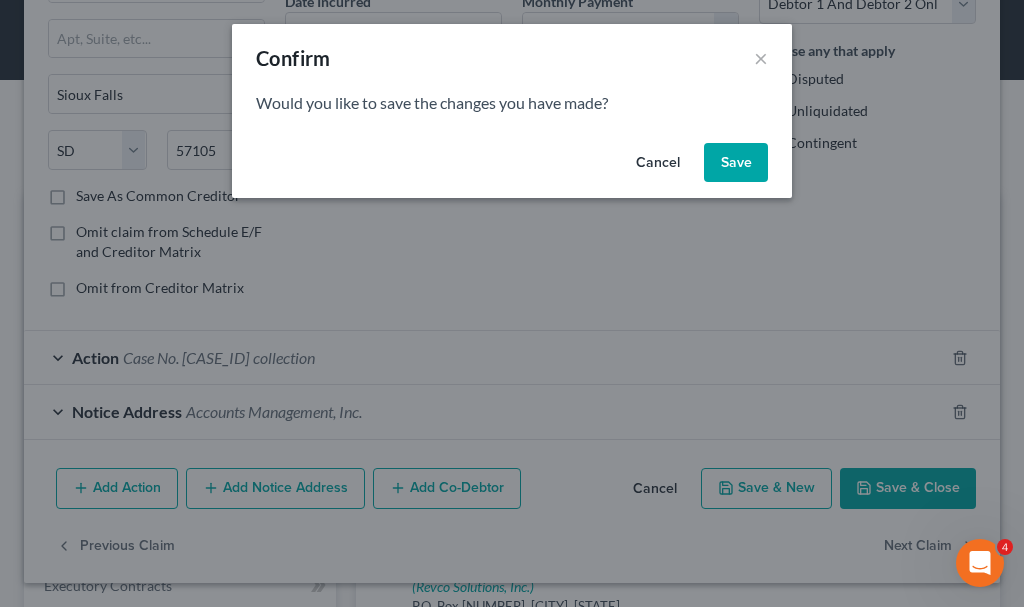 click on "Save" at bounding box center (736, 163) 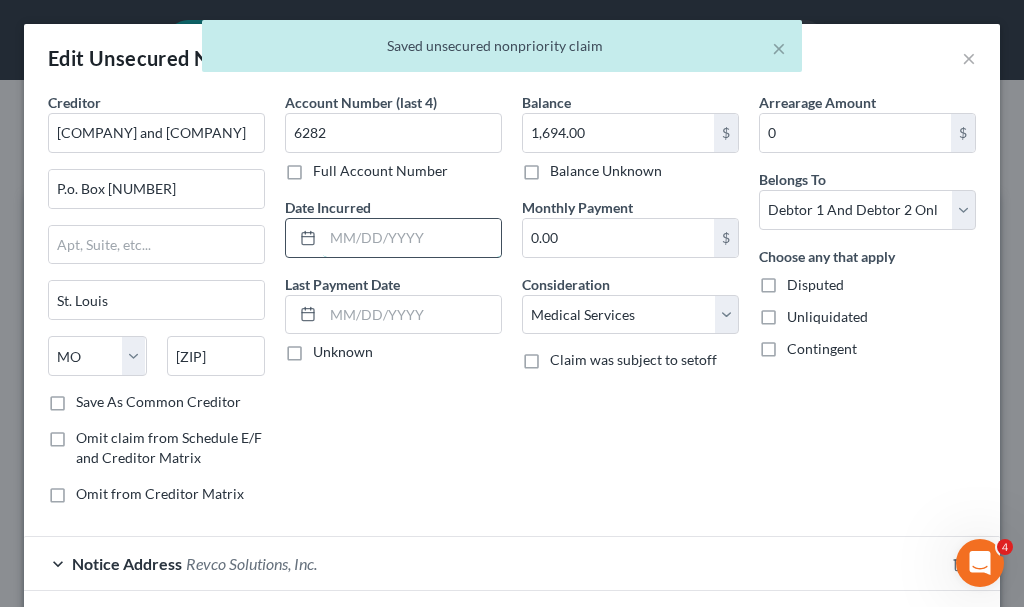 click at bounding box center (412, 238) 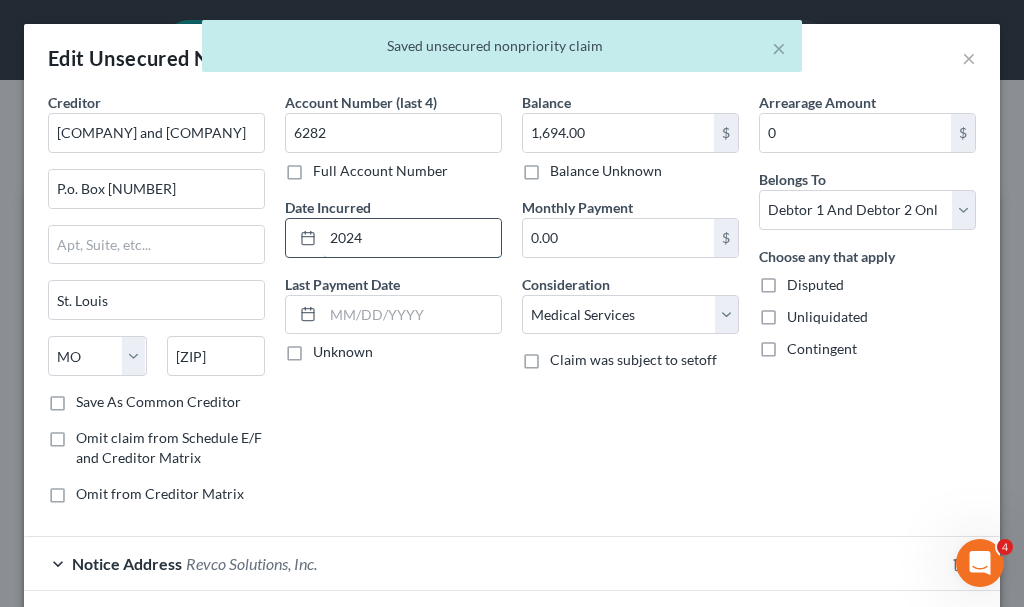 type on "2024" 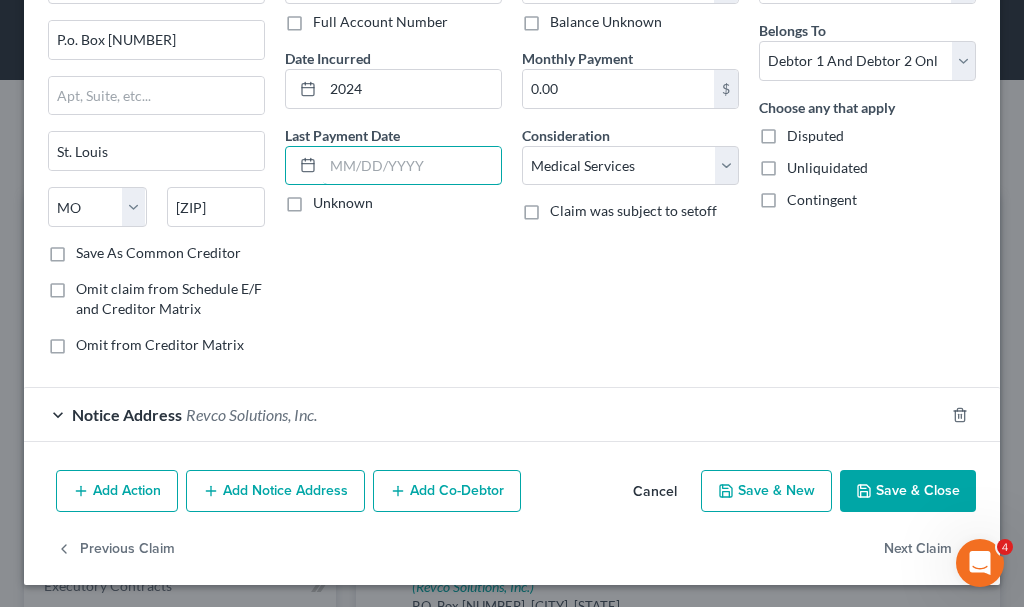 scroll, scrollTop: 151, scrollLeft: 0, axis: vertical 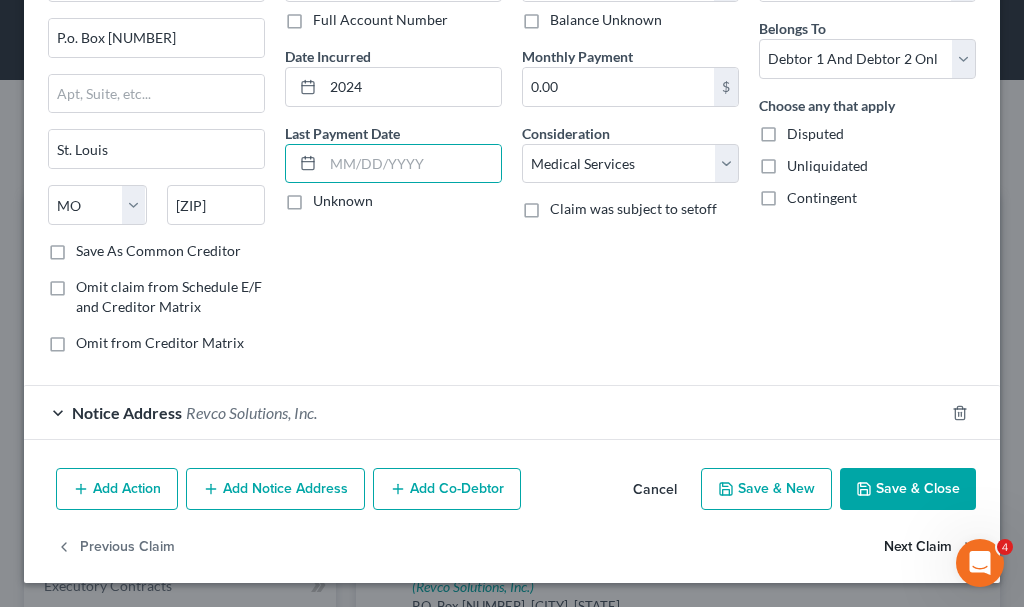 click on "Next Claim" at bounding box center [930, 547] 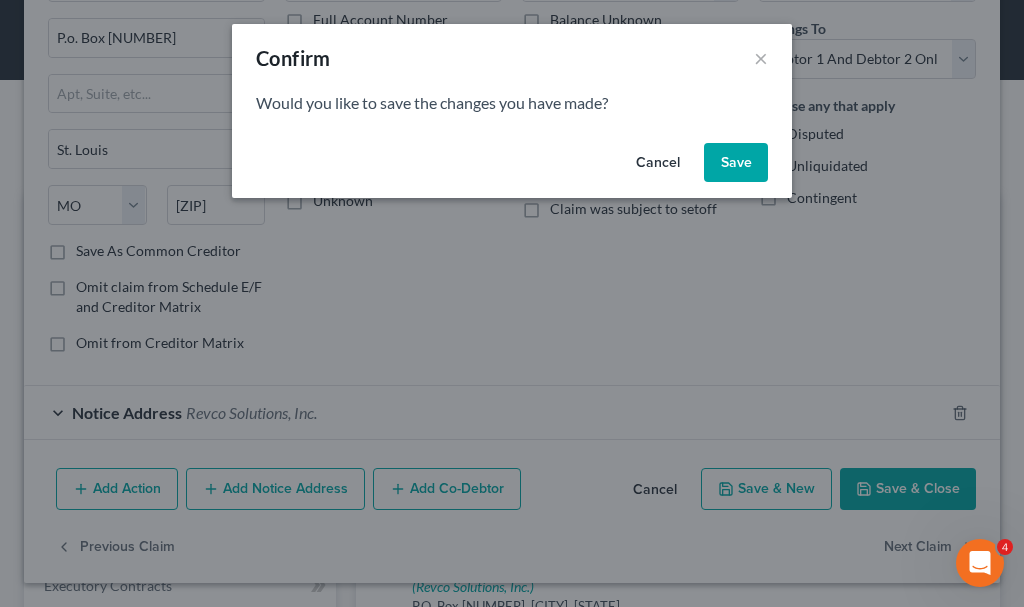 click on "Save" at bounding box center [736, 163] 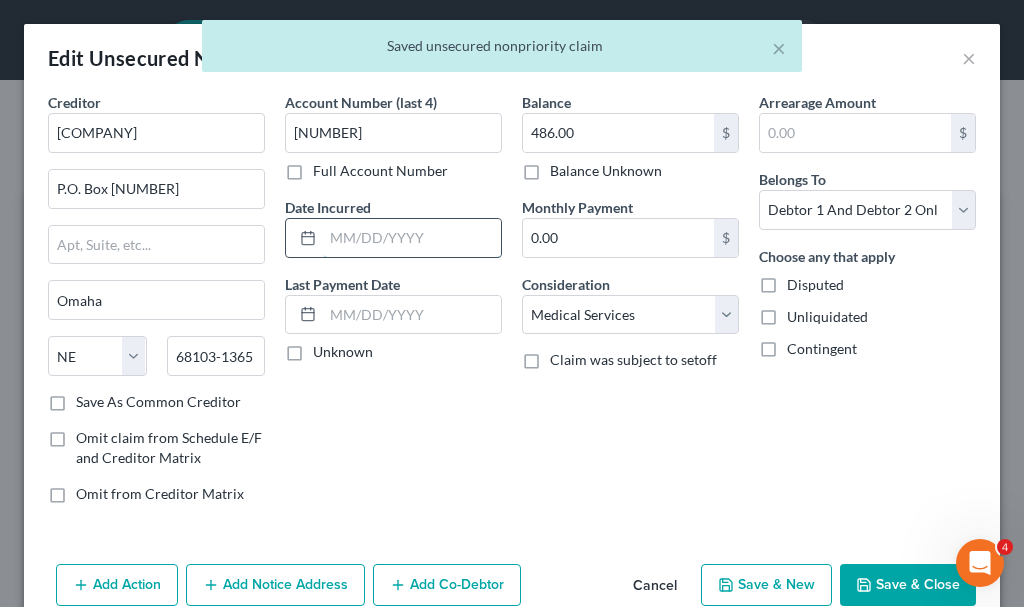 click at bounding box center [412, 238] 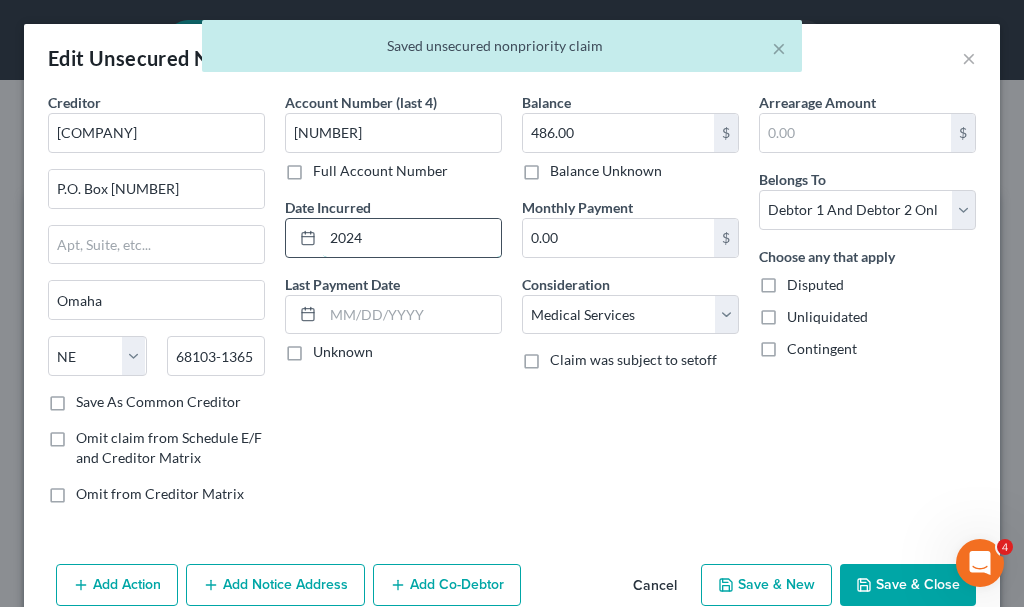 type on "2024" 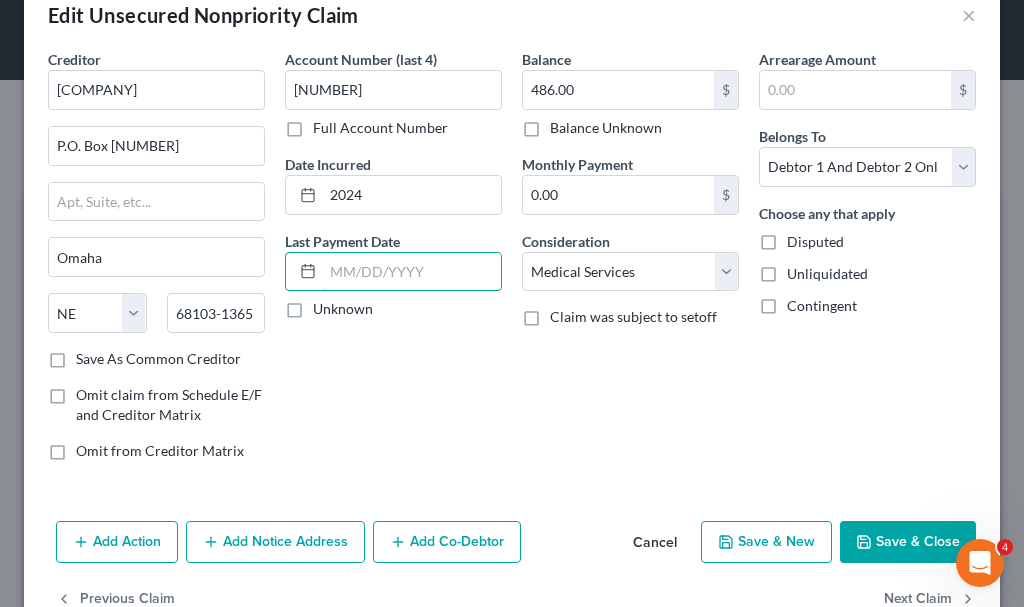 scroll, scrollTop: 96, scrollLeft: 0, axis: vertical 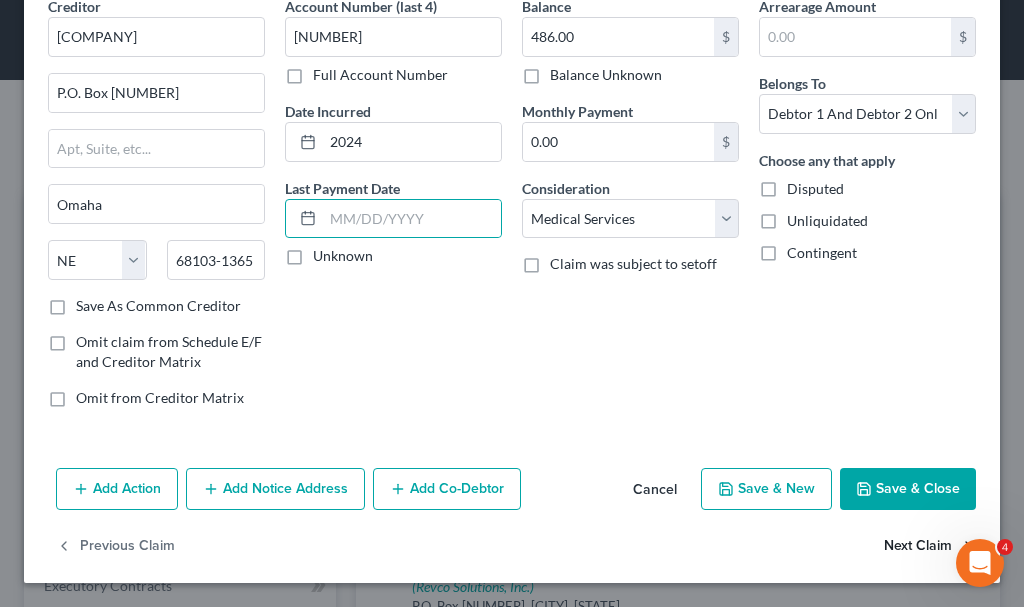 click on "Next Claim" at bounding box center [930, 547] 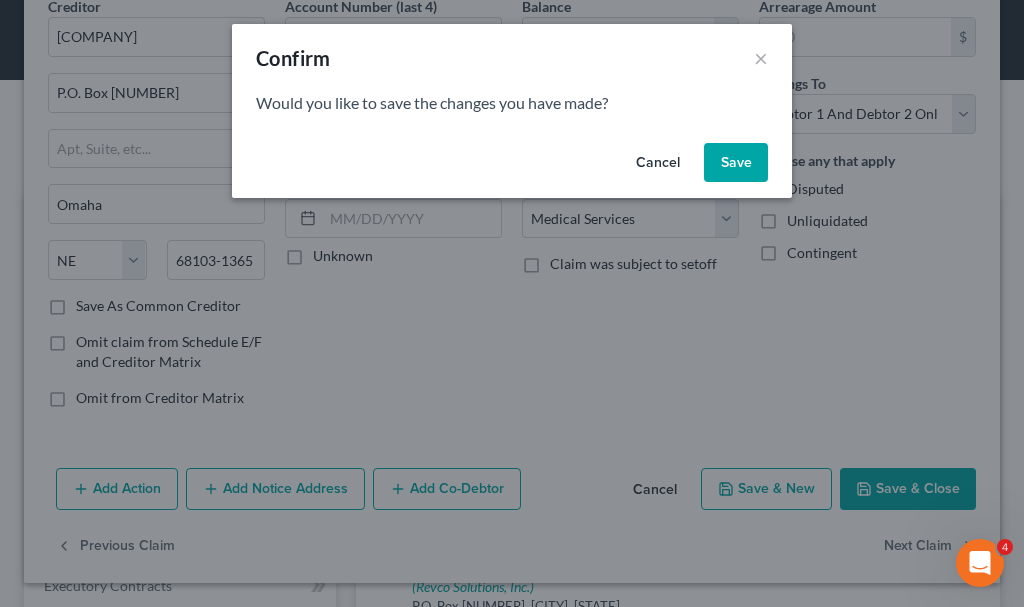 click on "Save" at bounding box center (736, 163) 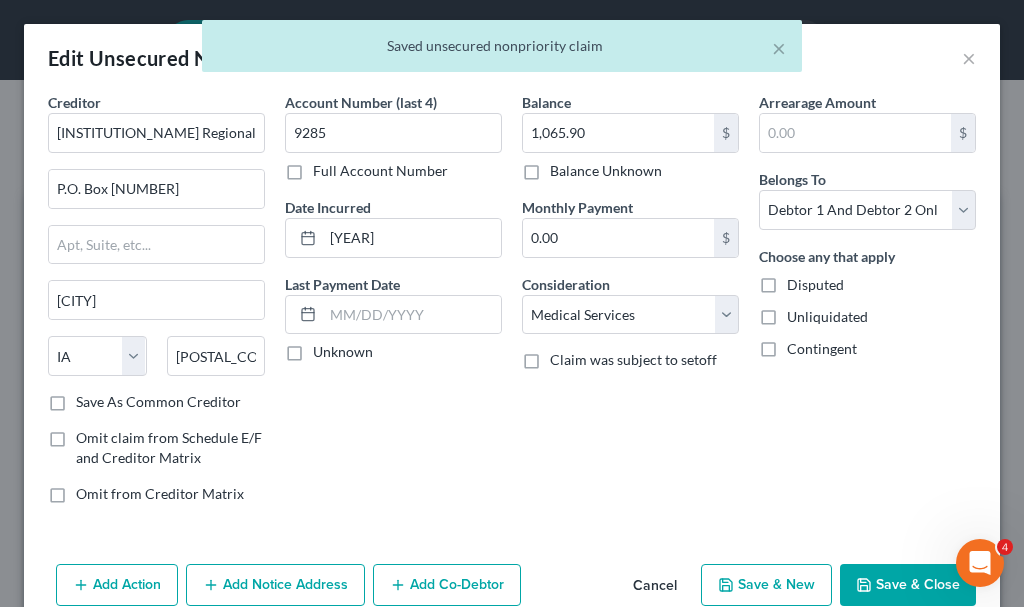 scroll, scrollTop: 96, scrollLeft: 0, axis: vertical 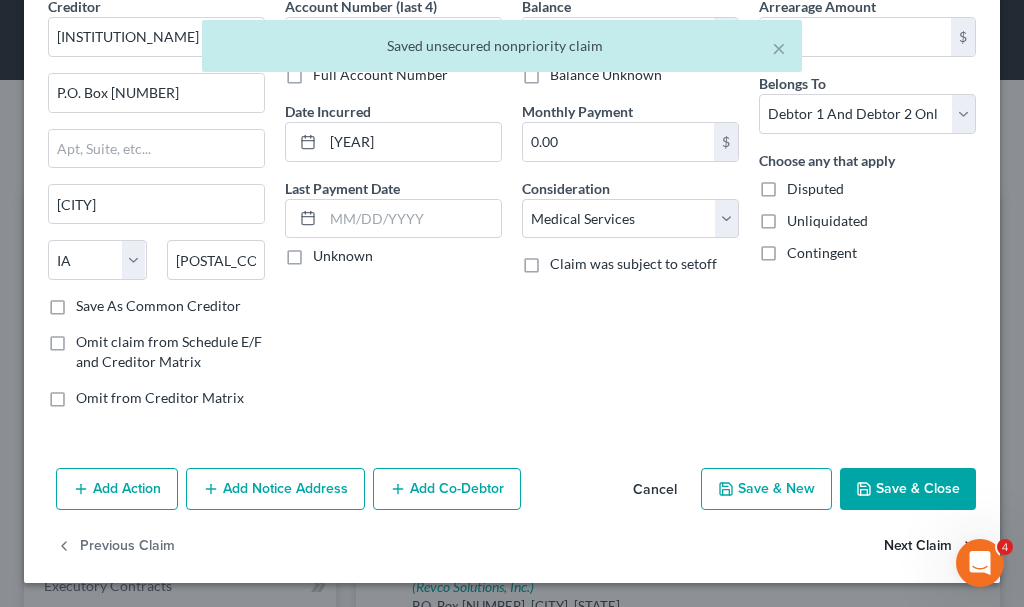 click on "Next Claim" at bounding box center (930, 547) 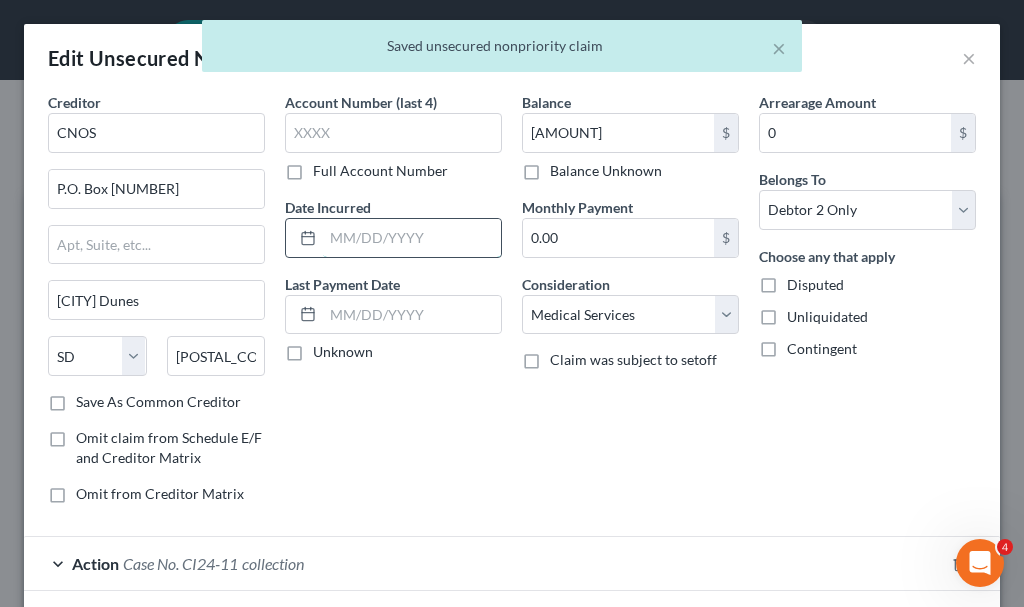 click at bounding box center (412, 238) 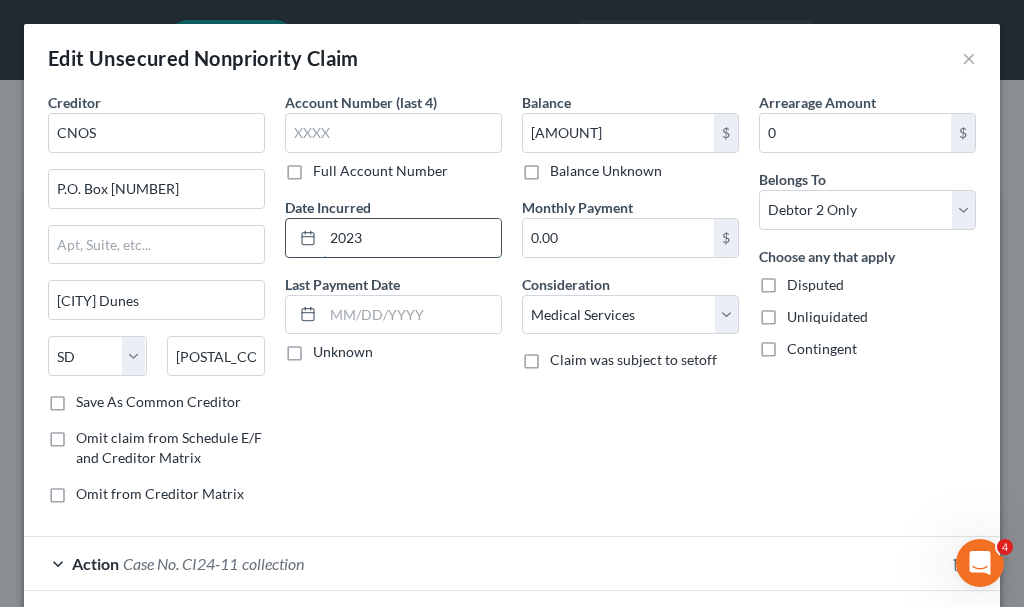 type on "2023" 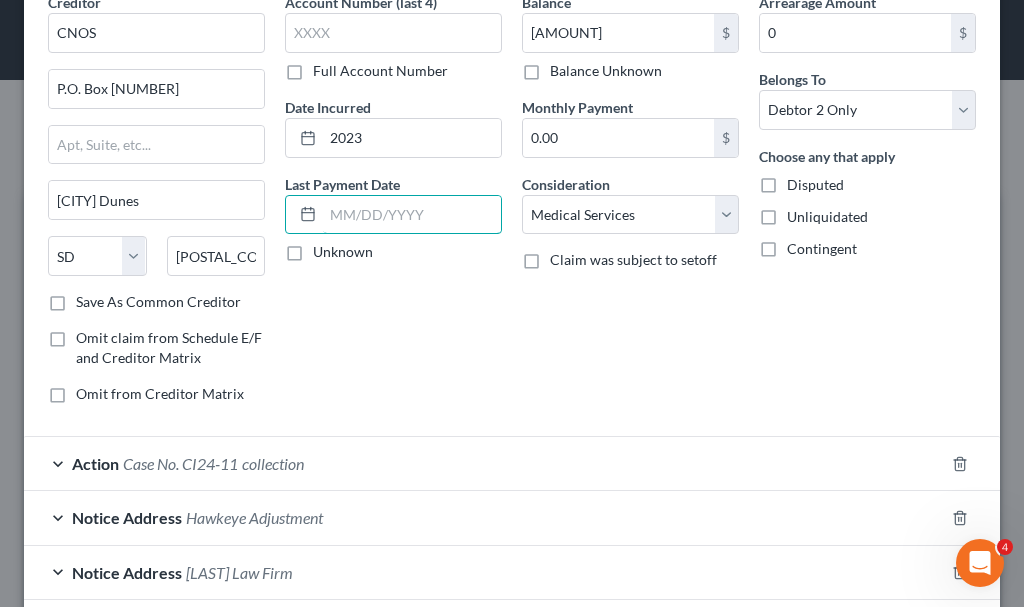 scroll, scrollTop: 260, scrollLeft: 0, axis: vertical 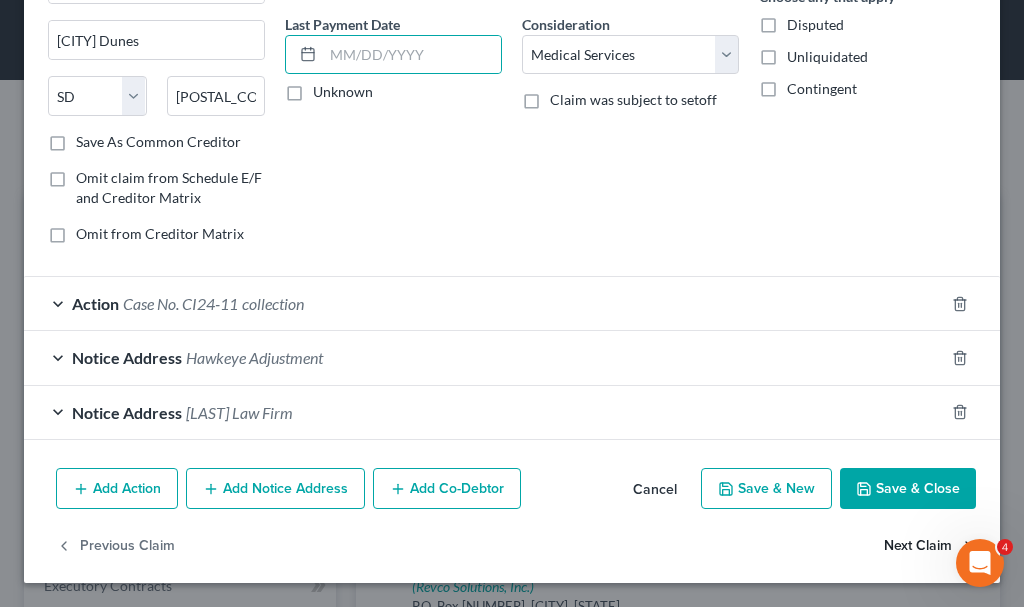 click on "Next Claim" at bounding box center (930, 546) 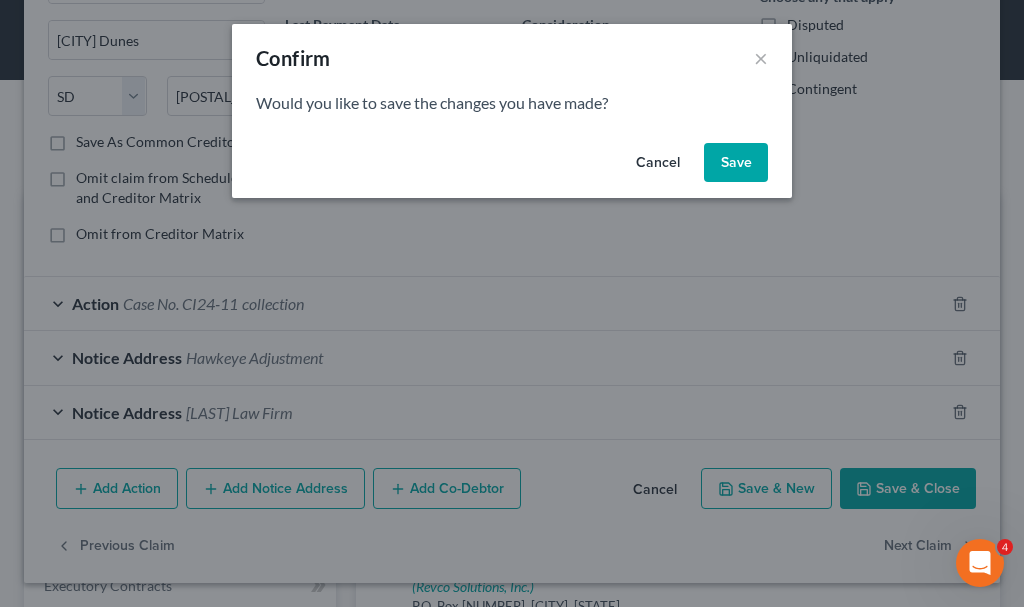 click on "Save" at bounding box center [736, 163] 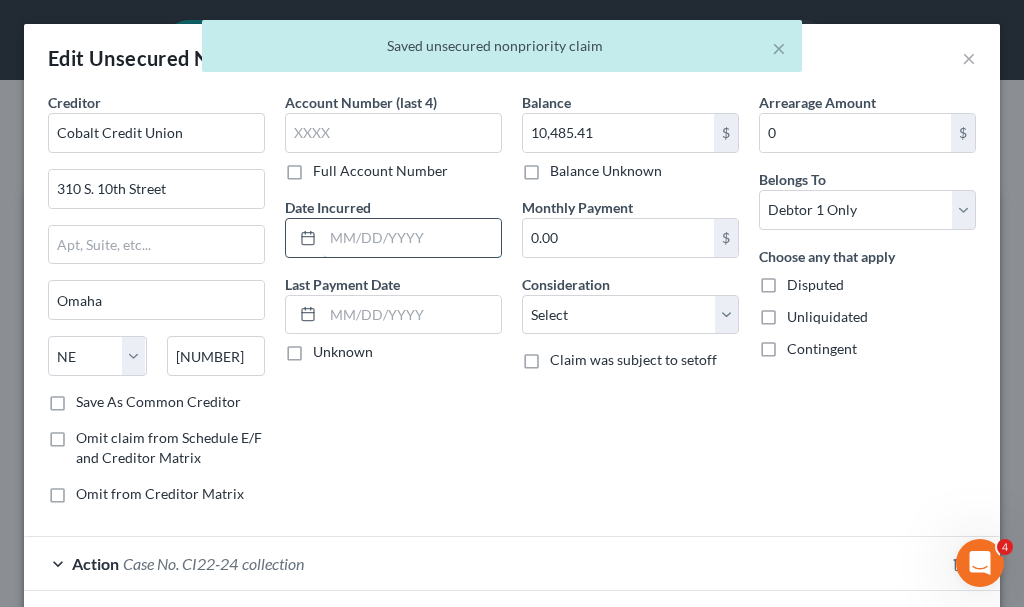 click at bounding box center [412, 238] 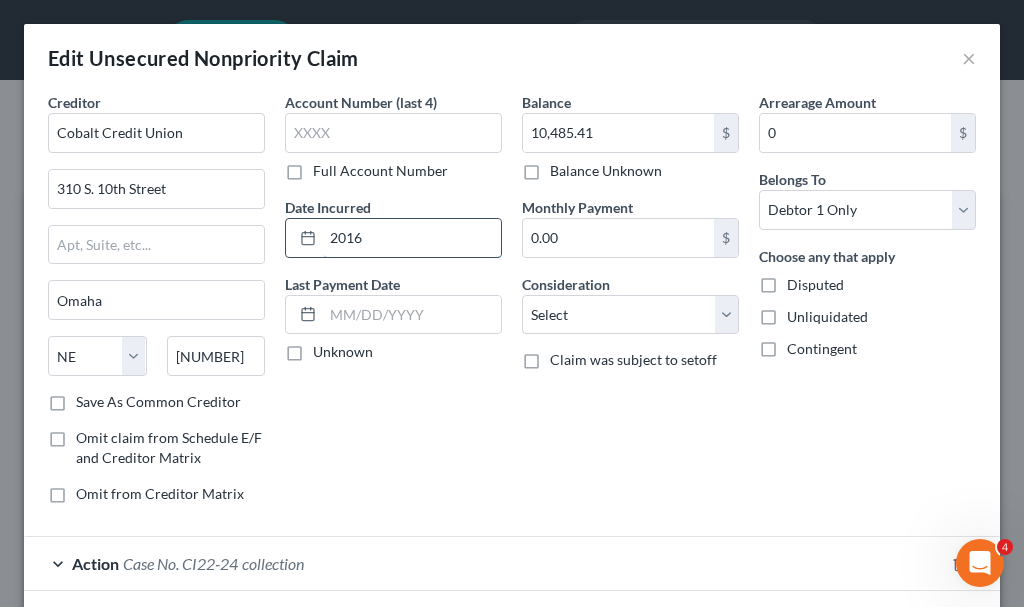 type on "2016" 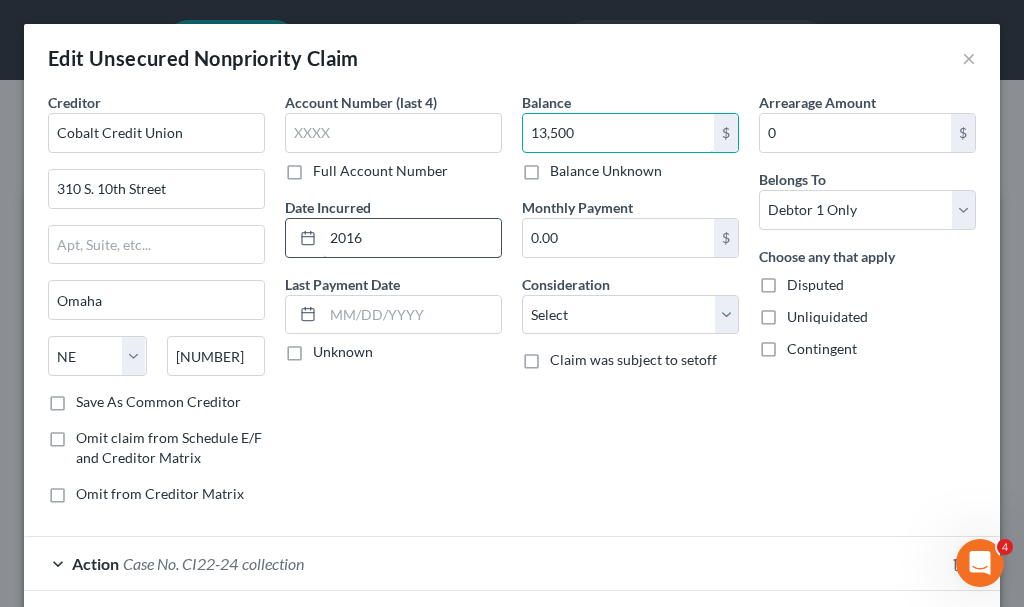 type on "13,500" 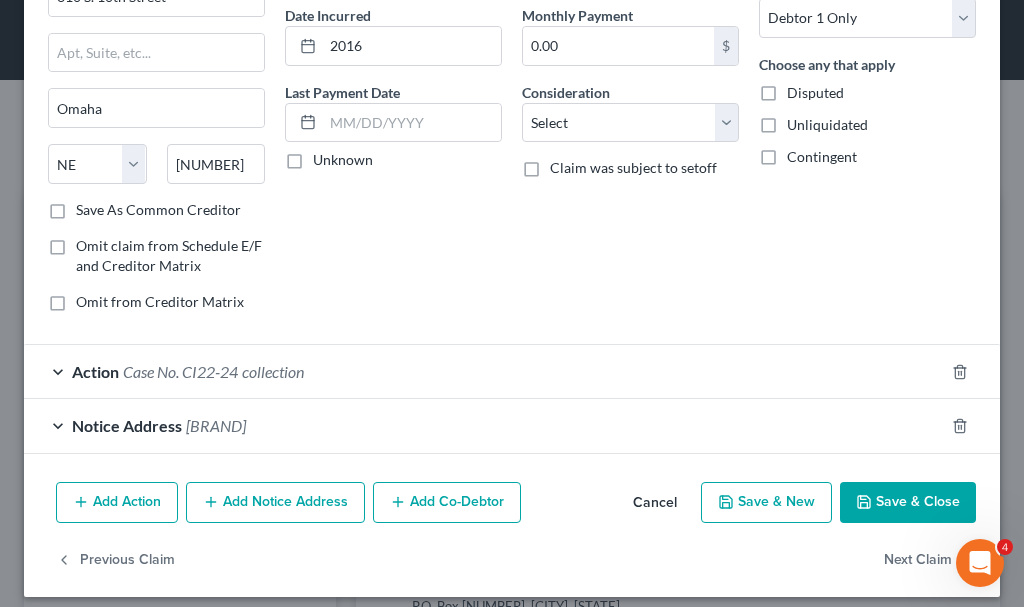 scroll, scrollTop: 206, scrollLeft: 0, axis: vertical 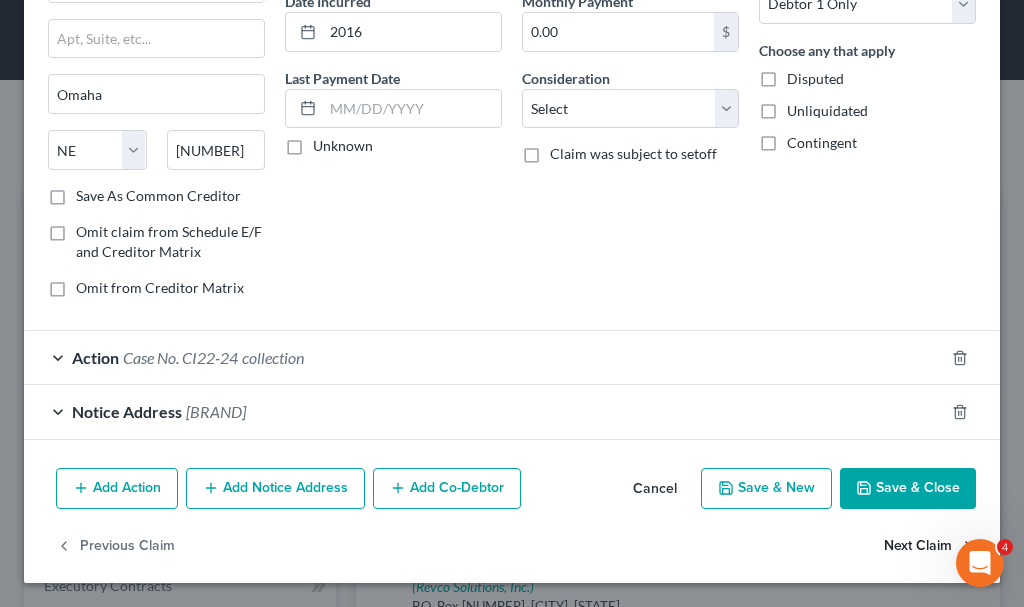 click on "Next Claim" at bounding box center (930, 546) 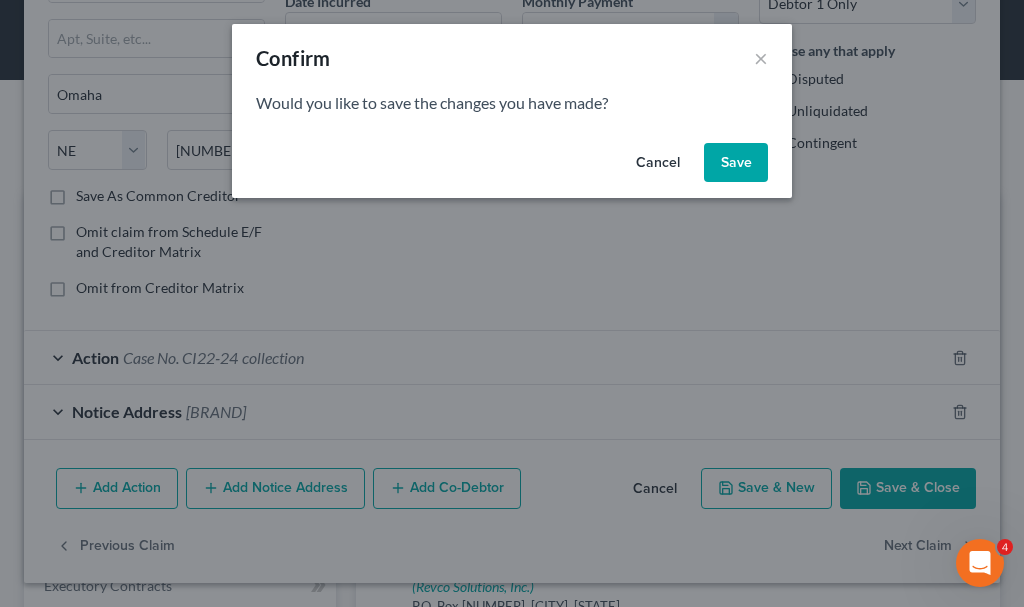 click on "Save" at bounding box center (736, 163) 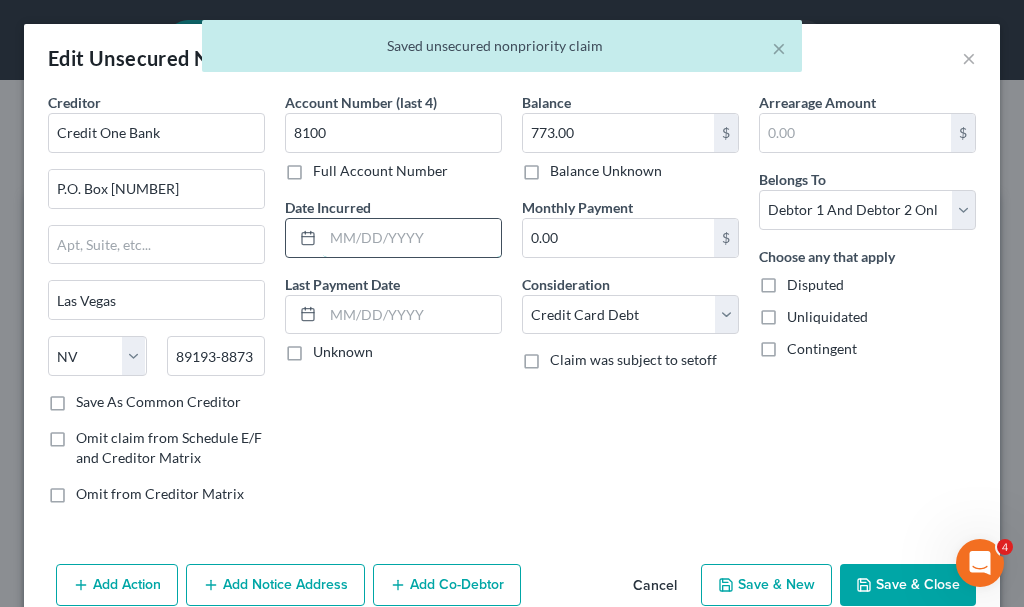click at bounding box center (412, 238) 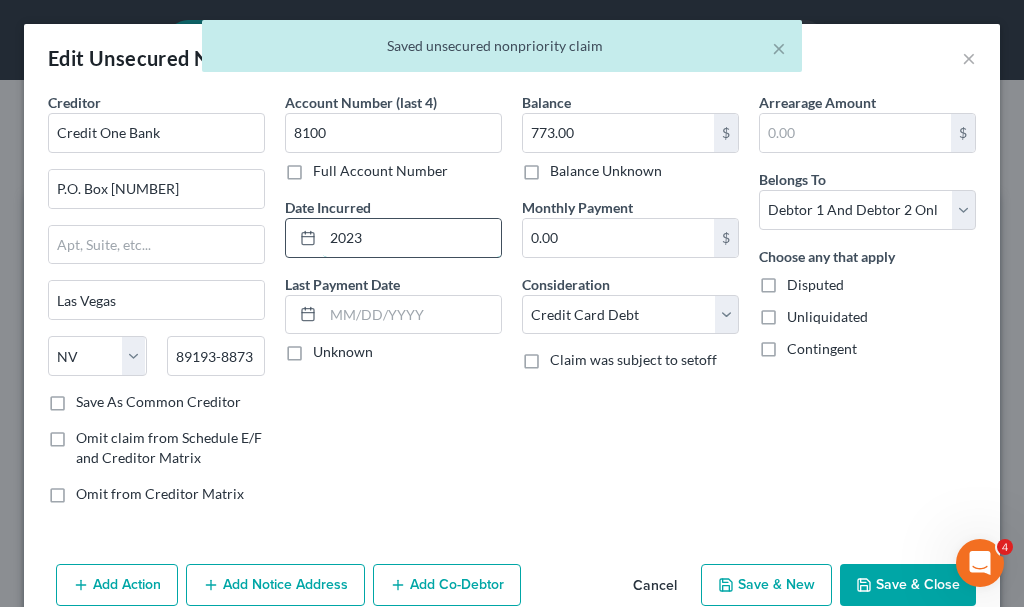 type on "2023" 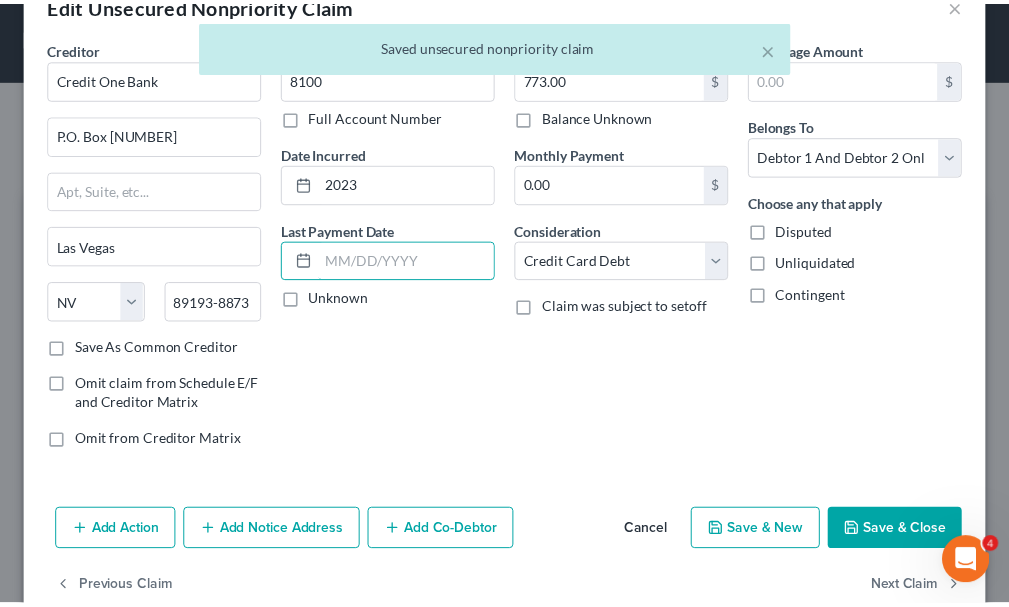 scroll, scrollTop: 96, scrollLeft: 0, axis: vertical 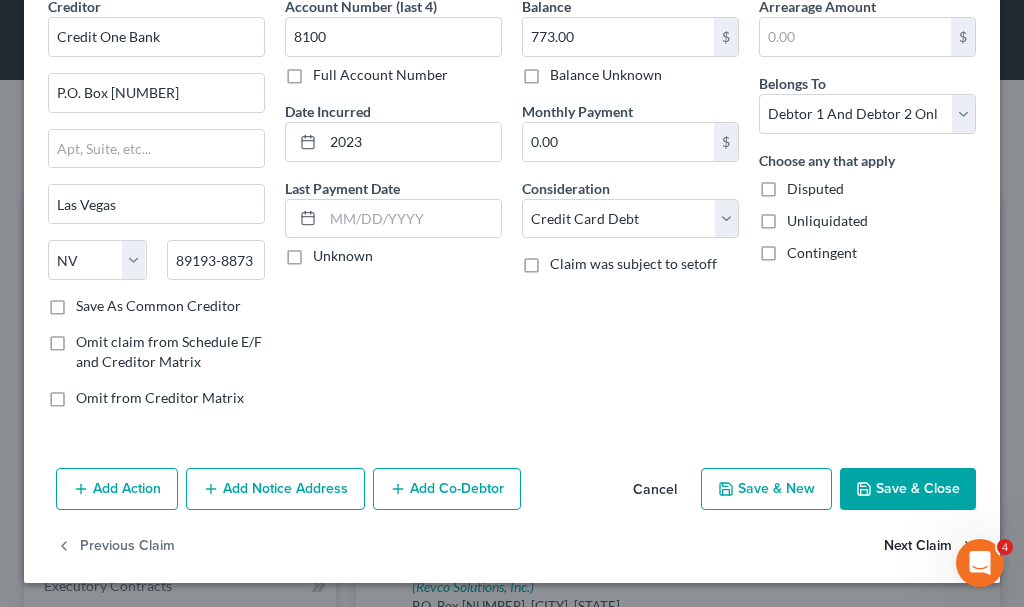 click on "Next Claim" at bounding box center (930, 547) 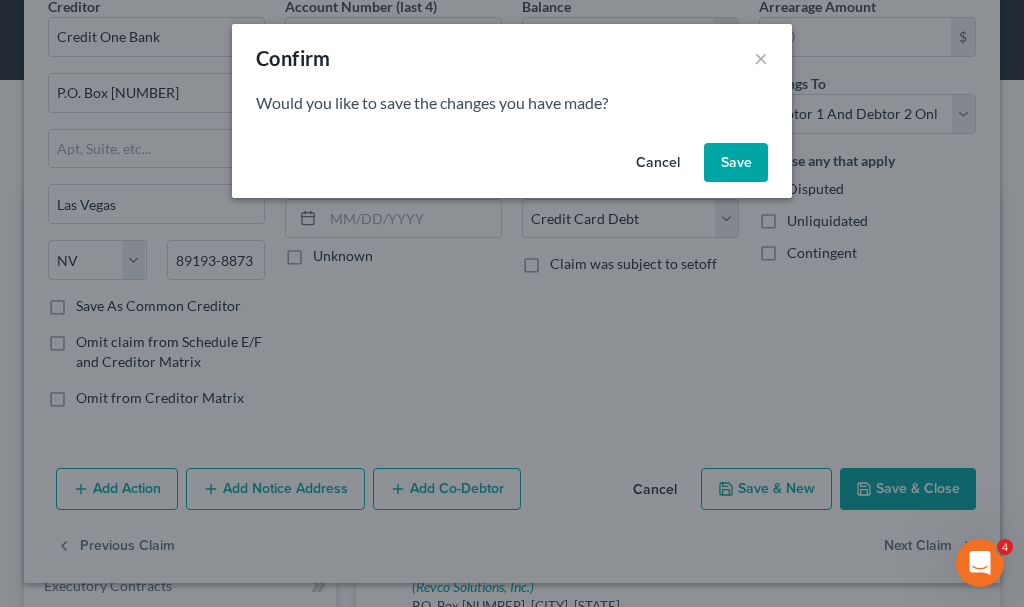 click on "Save" at bounding box center [736, 163] 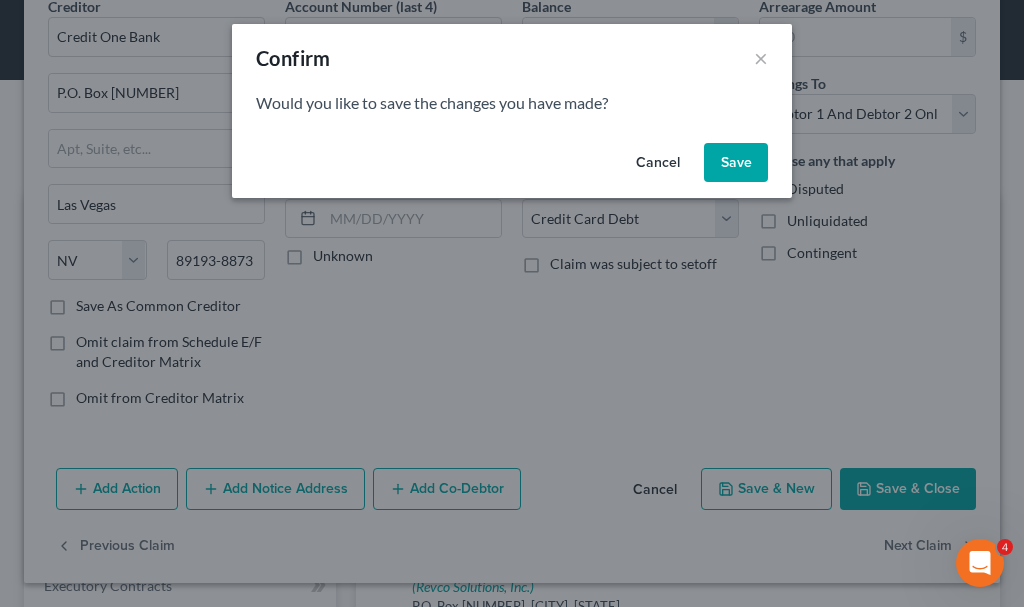 select on "31" 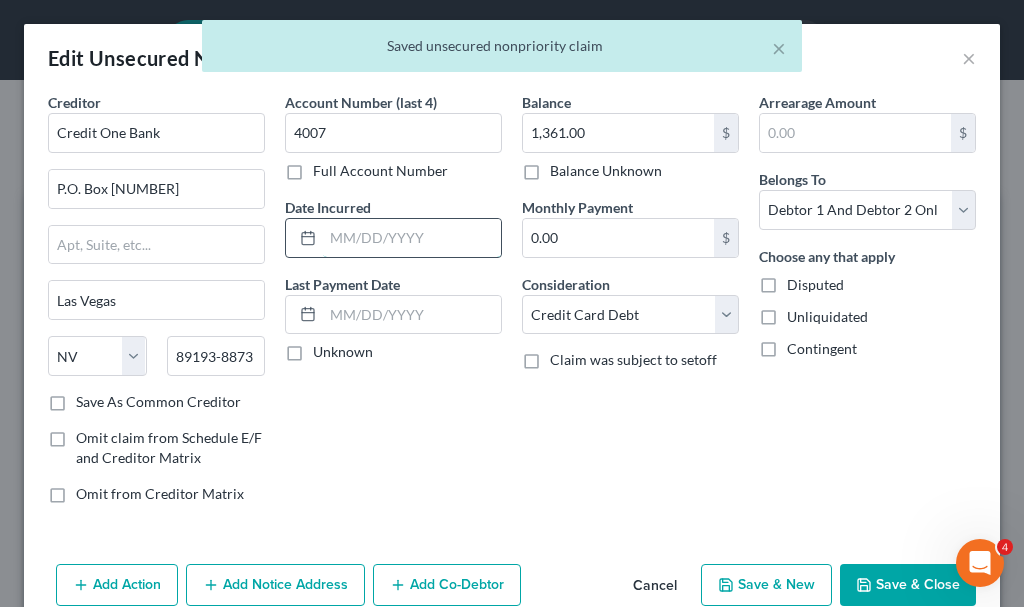 click at bounding box center [412, 238] 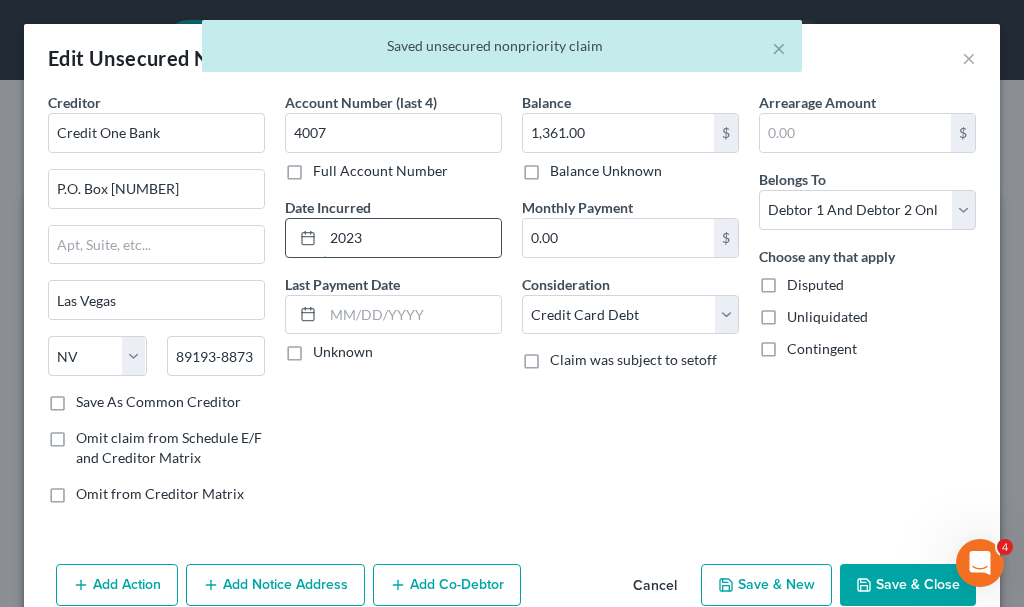 type on "2023" 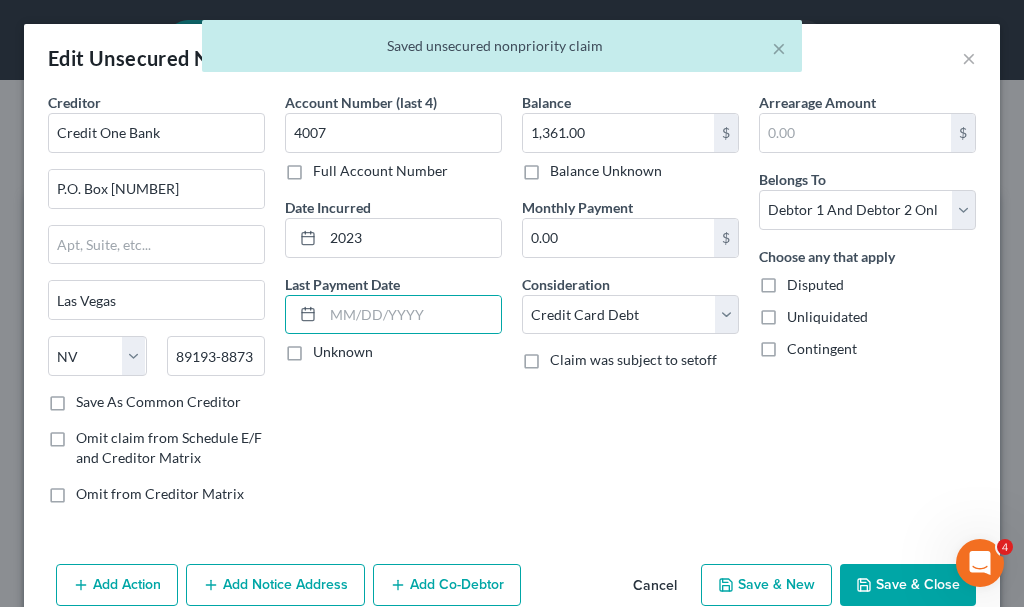 click on "Save & Close" at bounding box center [908, 585] 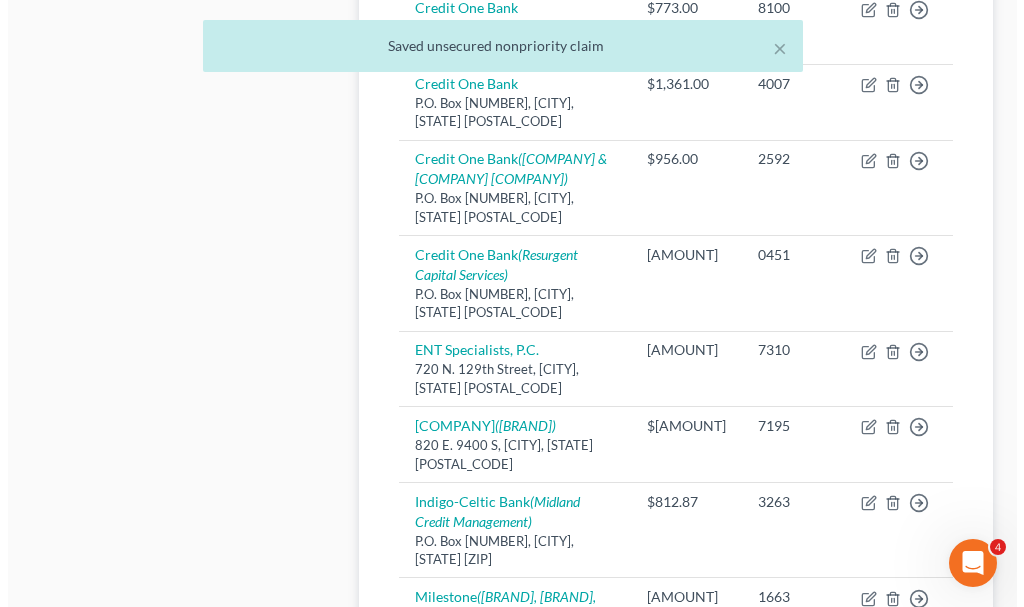 scroll, scrollTop: 1000, scrollLeft: 0, axis: vertical 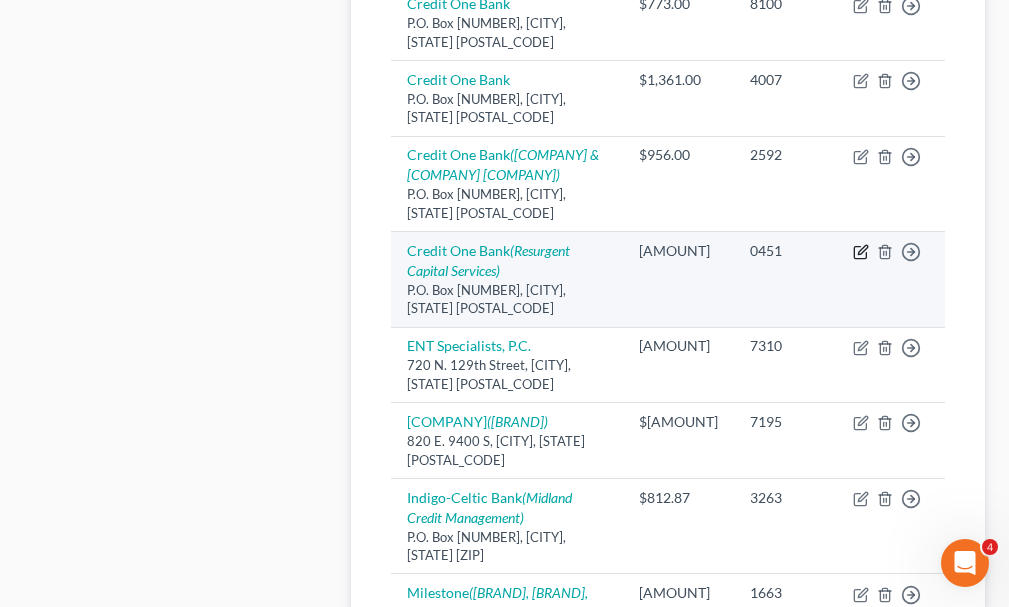 click 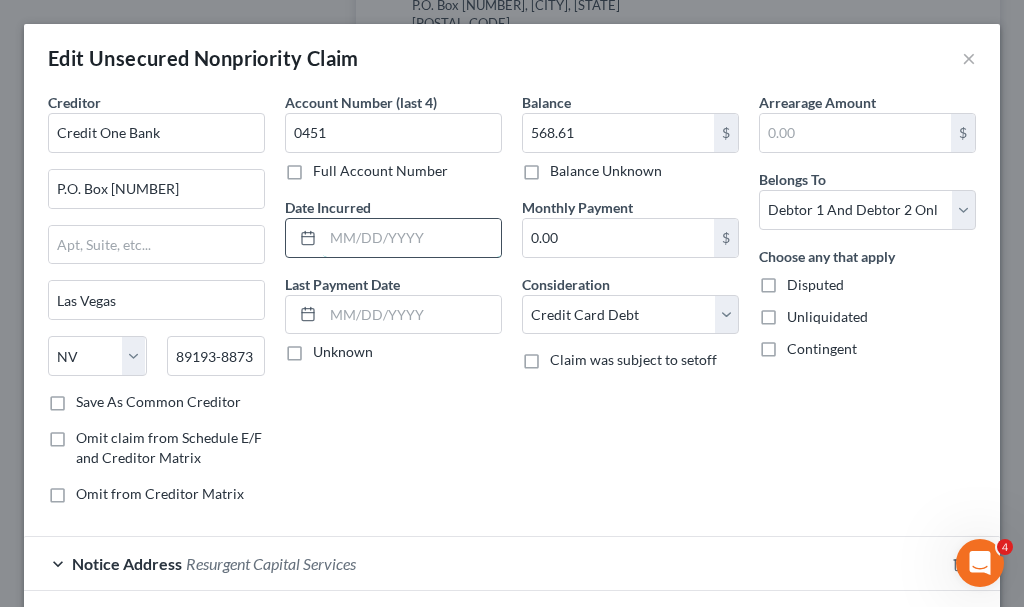 click at bounding box center [412, 238] 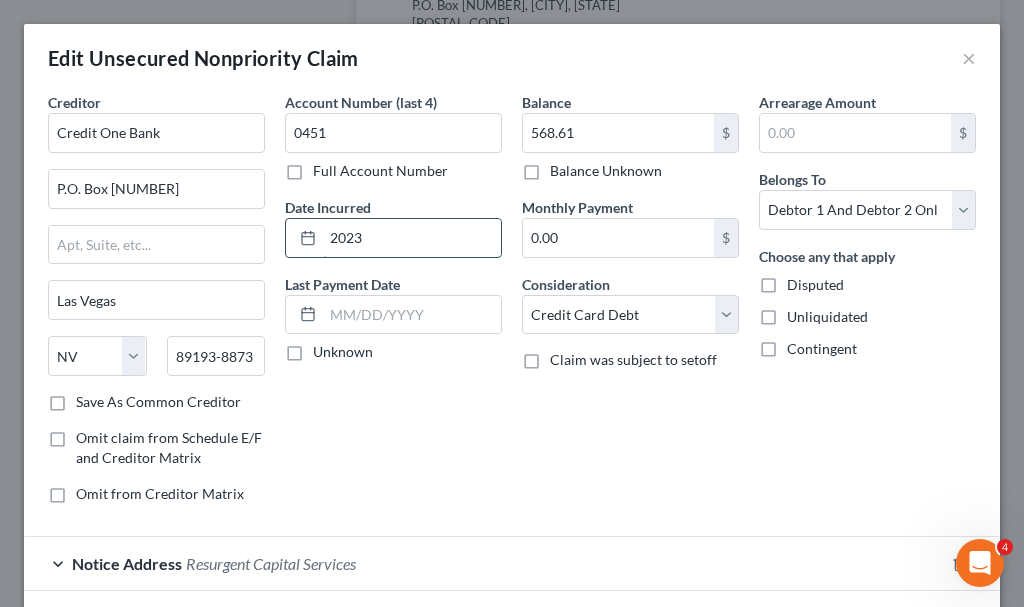 type on "2023" 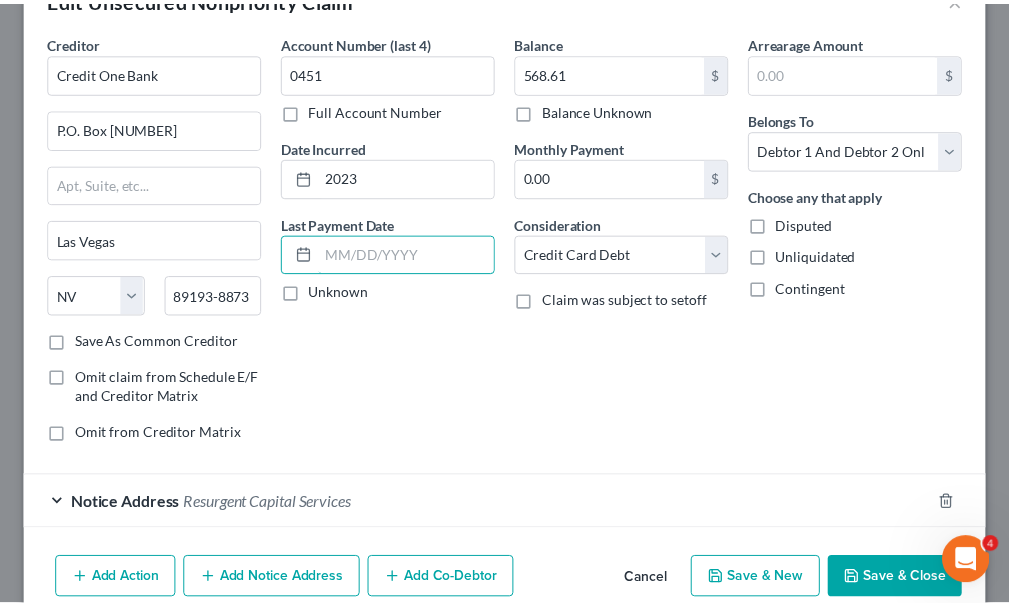 scroll, scrollTop: 151, scrollLeft: 0, axis: vertical 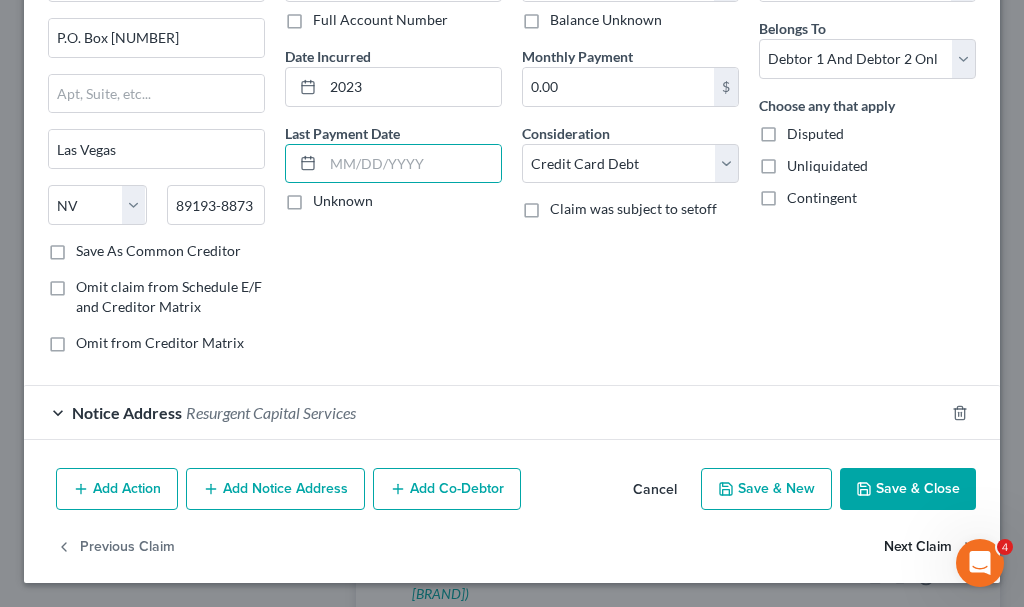 click on "Next Claim" at bounding box center (930, 547) 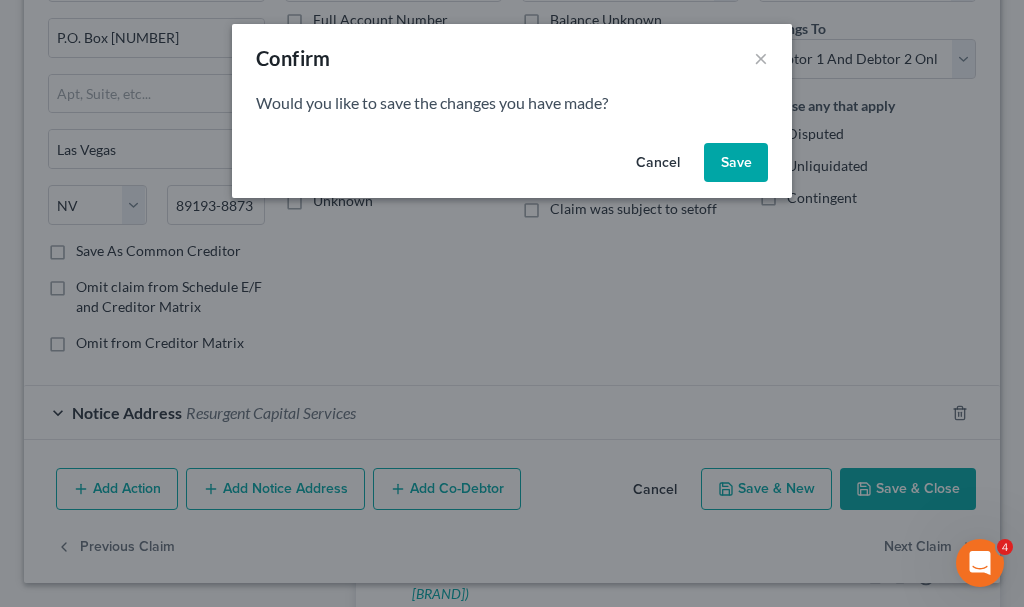 click on "Save" at bounding box center [736, 163] 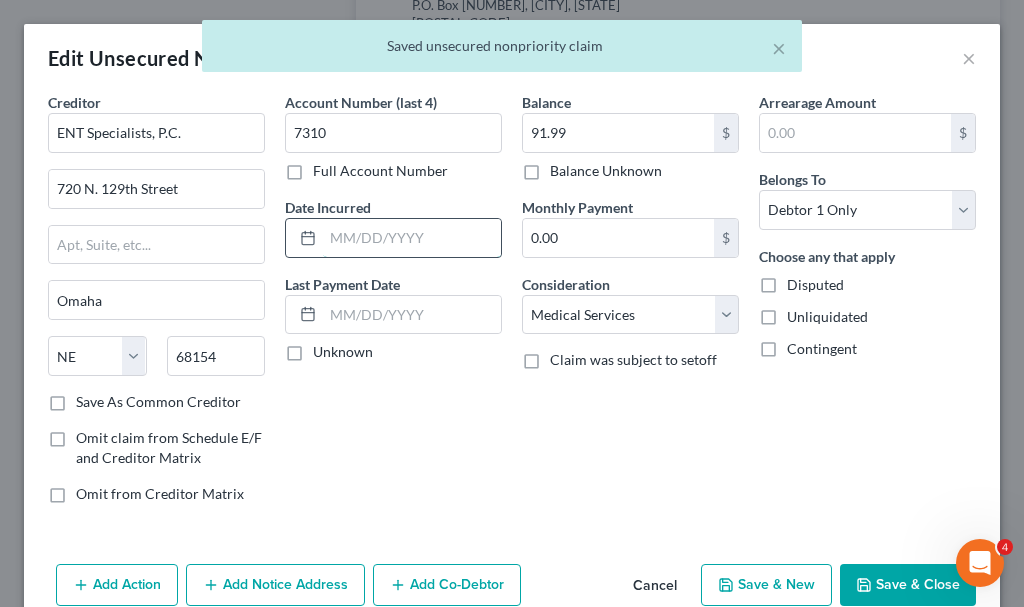 click at bounding box center [412, 238] 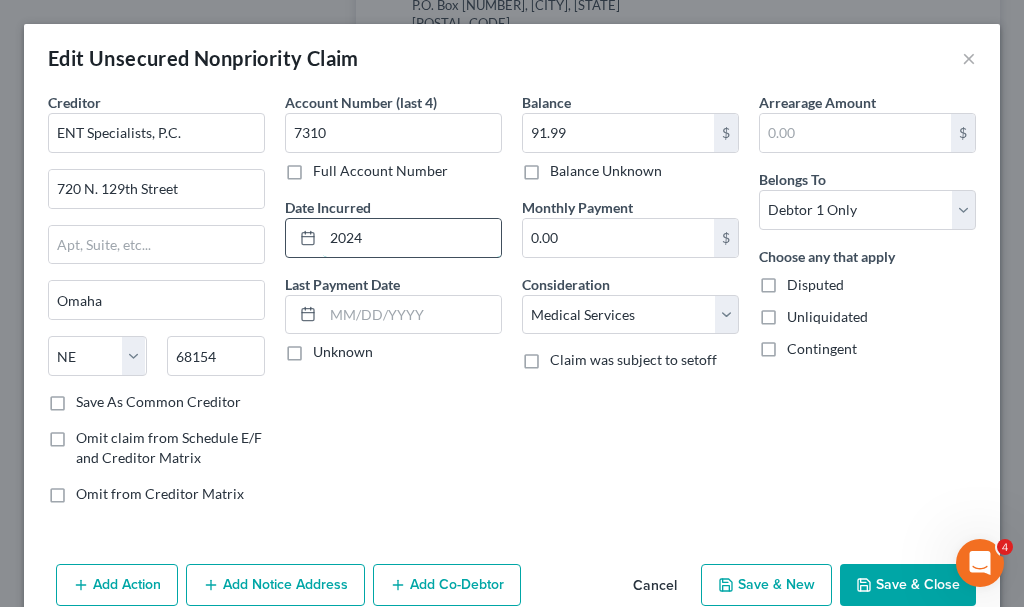 type on "2024" 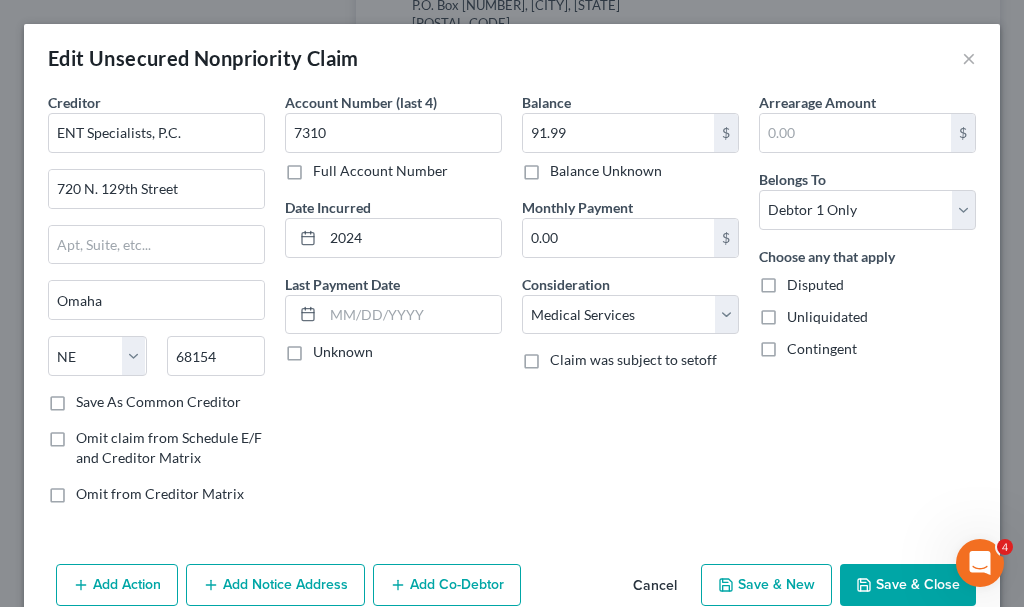 click on "Save & Close" at bounding box center (908, 585) 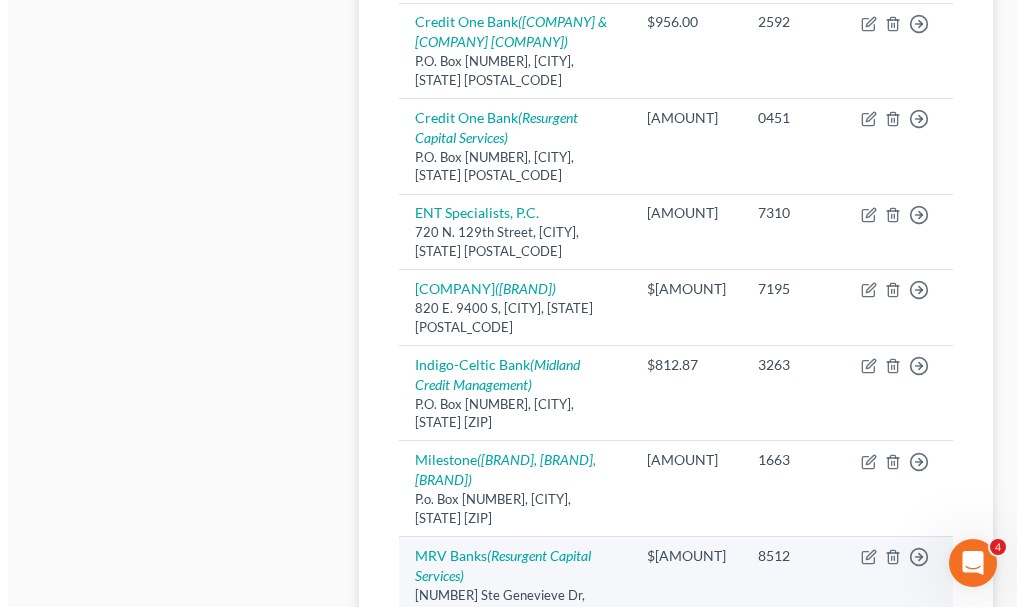 scroll, scrollTop: 1100, scrollLeft: 0, axis: vertical 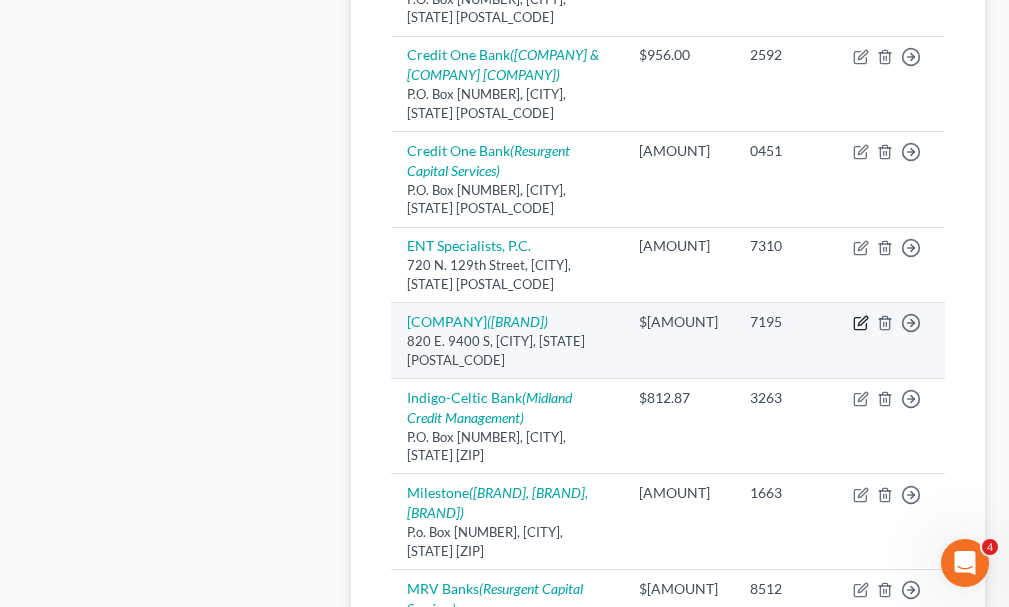 click 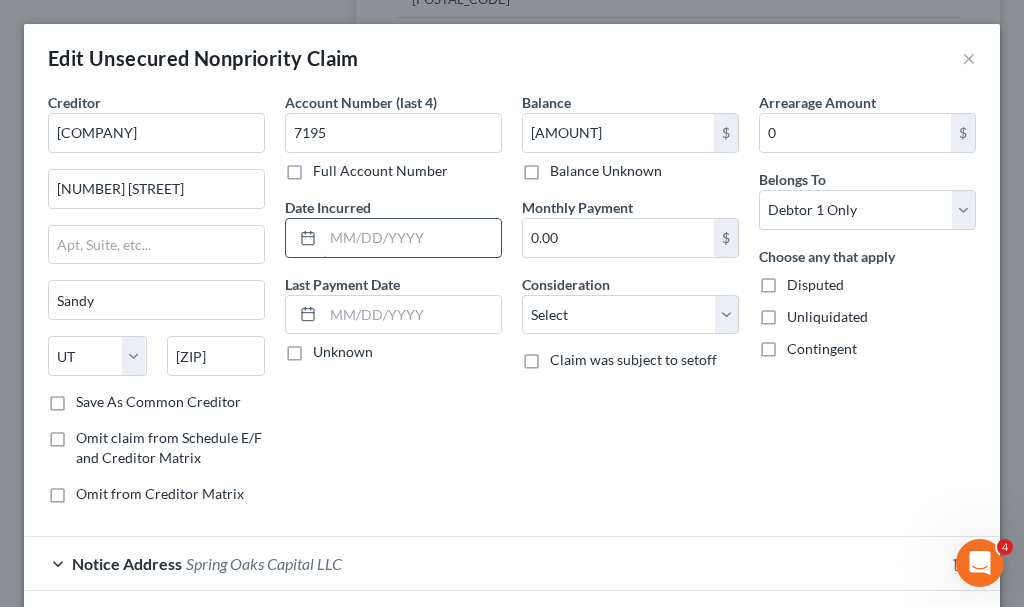 click at bounding box center [412, 238] 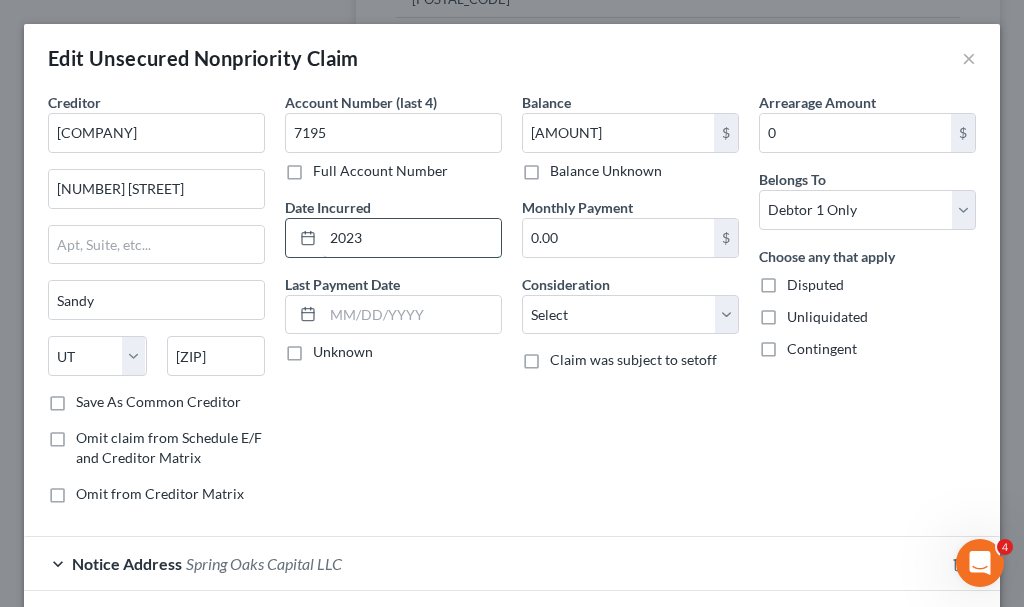 type on "2023" 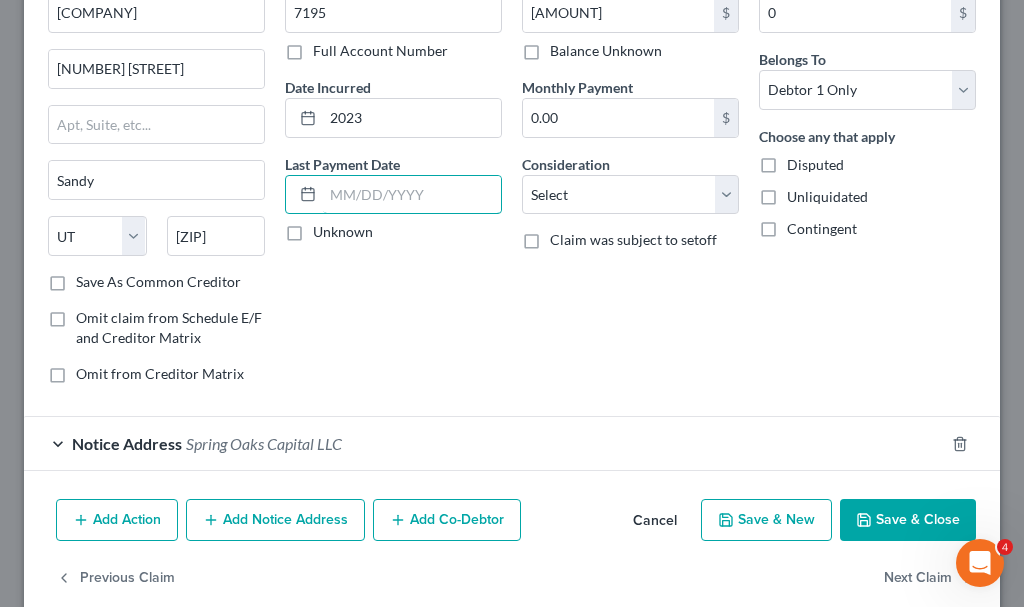 scroll, scrollTop: 151, scrollLeft: 0, axis: vertical 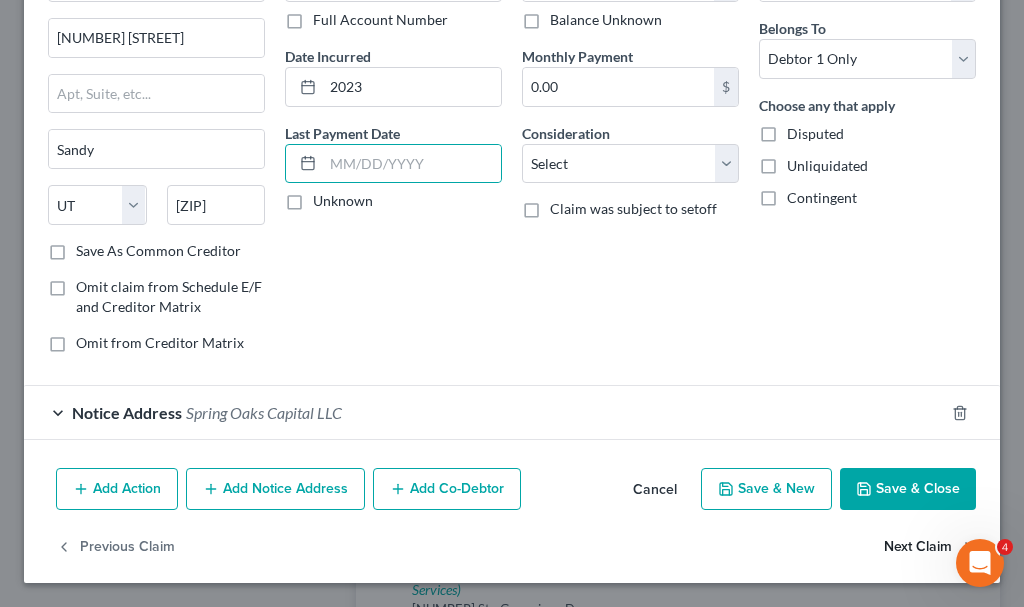 click on "Next Claim" at bounding box center [930, 547] 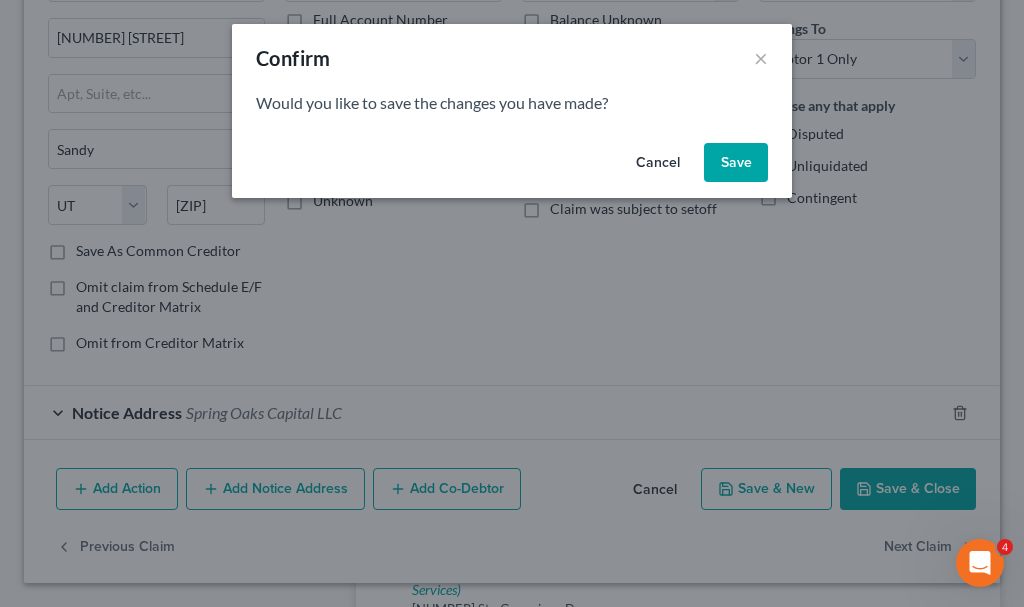 click on "Save" at bounding box center (736, 163) 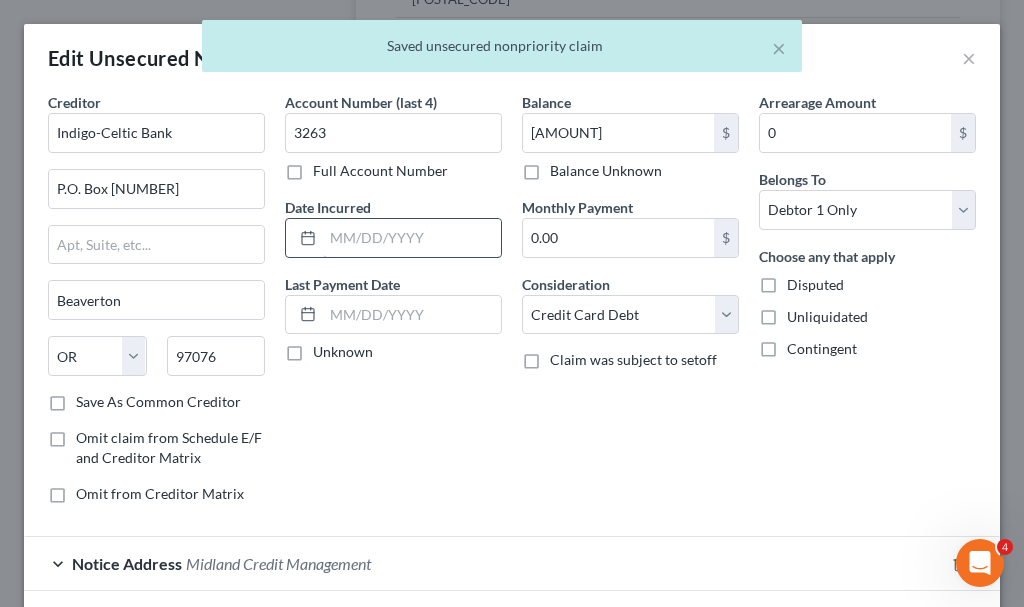 click at bounding box center (412, 238) 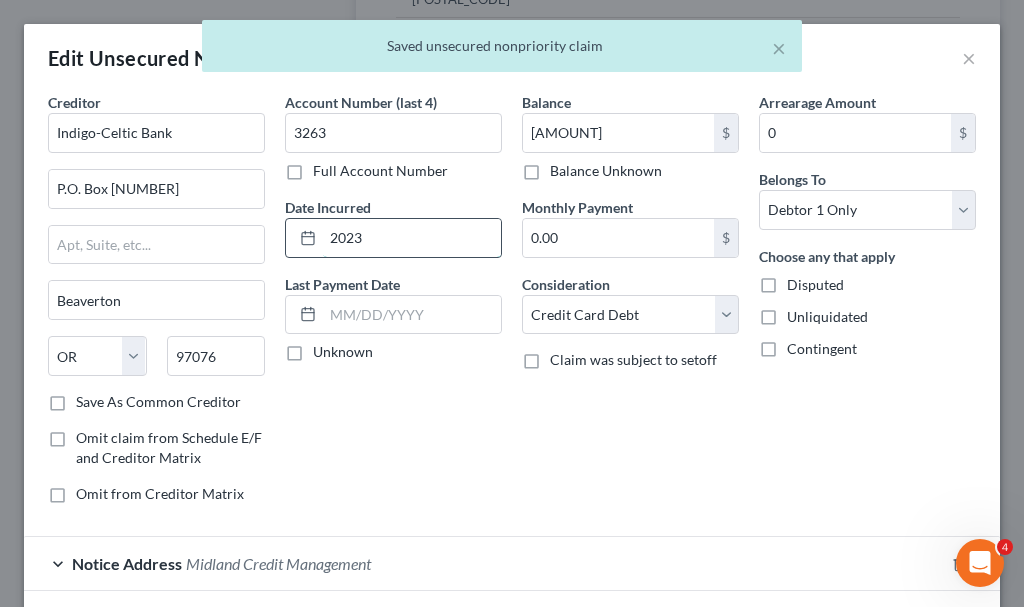type on "2023" 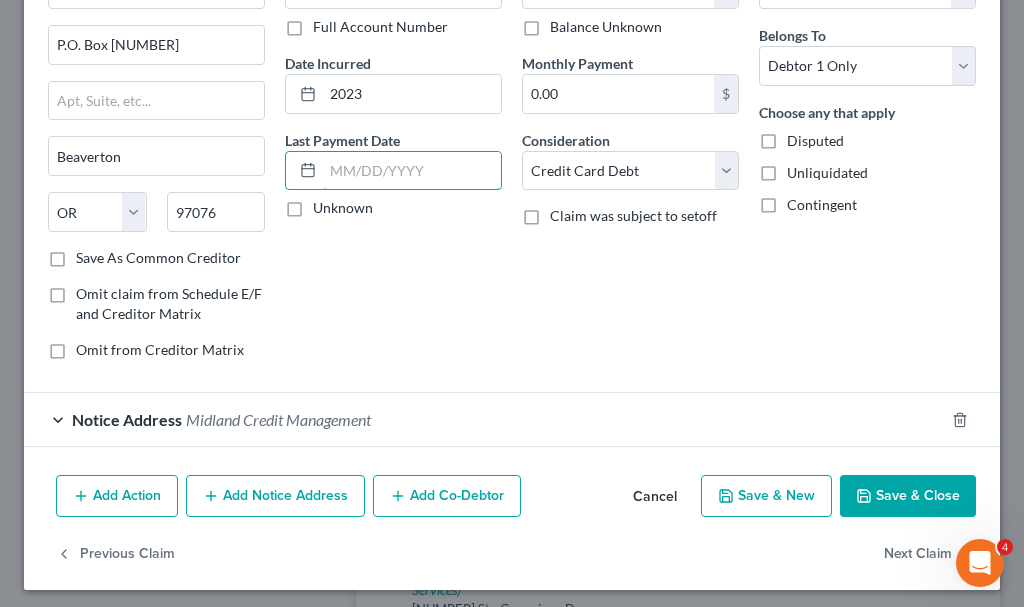 scroll, scrollTop: 151, scrollLeft: 0, axis: vertical 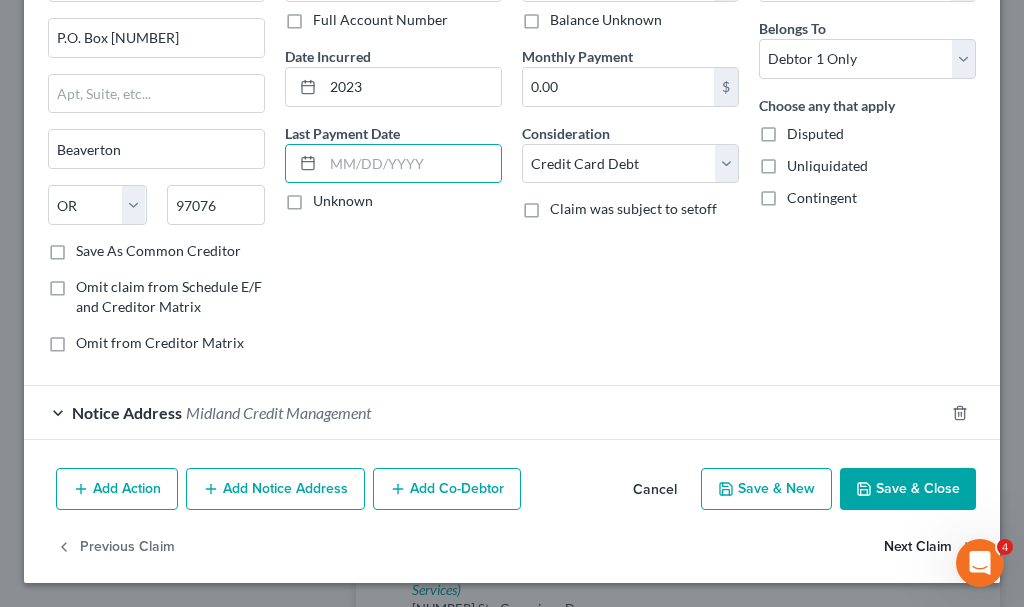 click on "Next Claim" at bounding box center (930, 547) 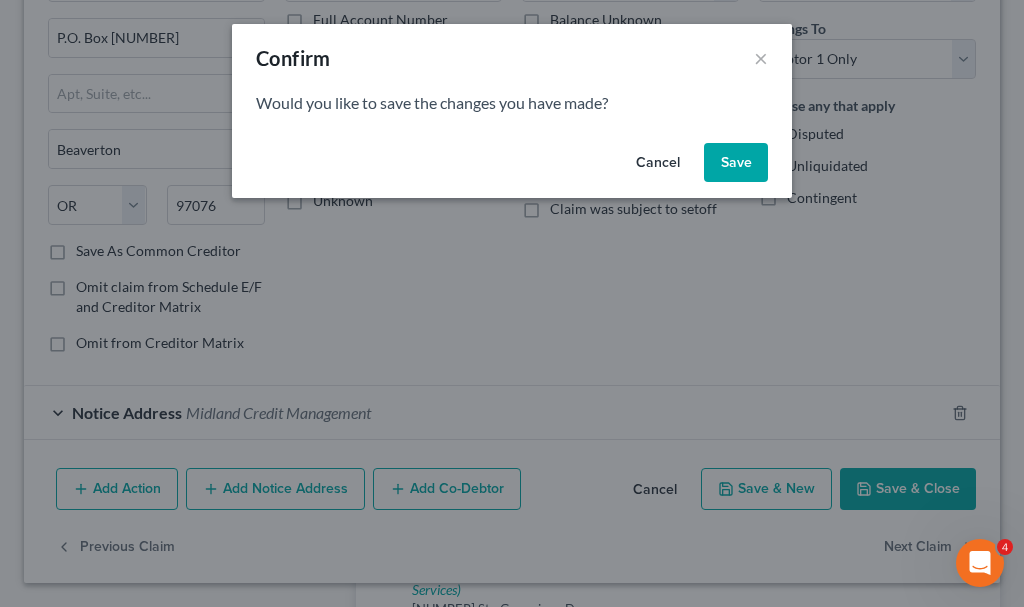 click on "Save" at bounding box center [736, 163] 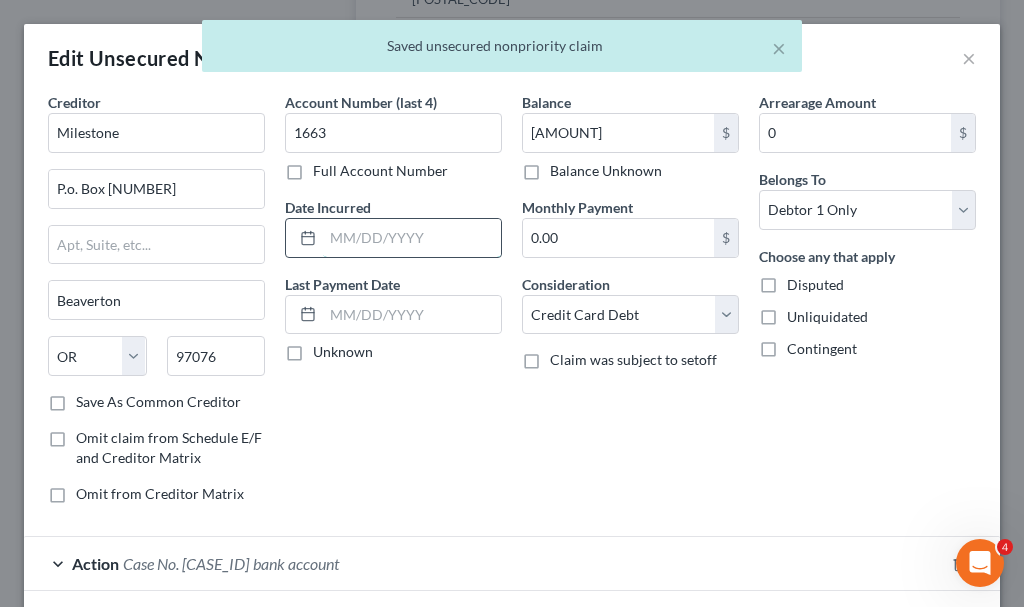 click at bounding box center [412, 238] 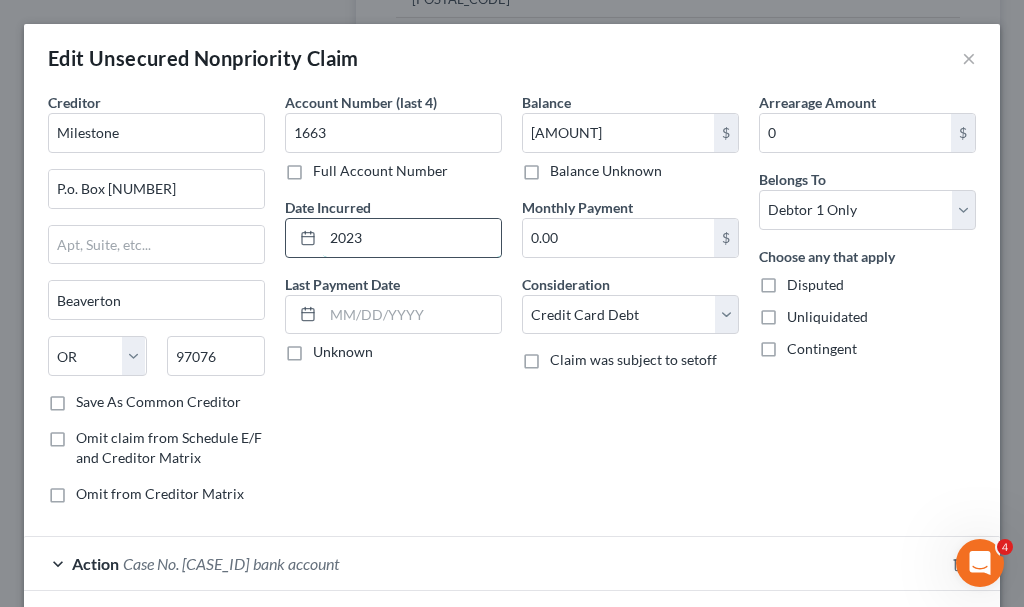 type on "2023" 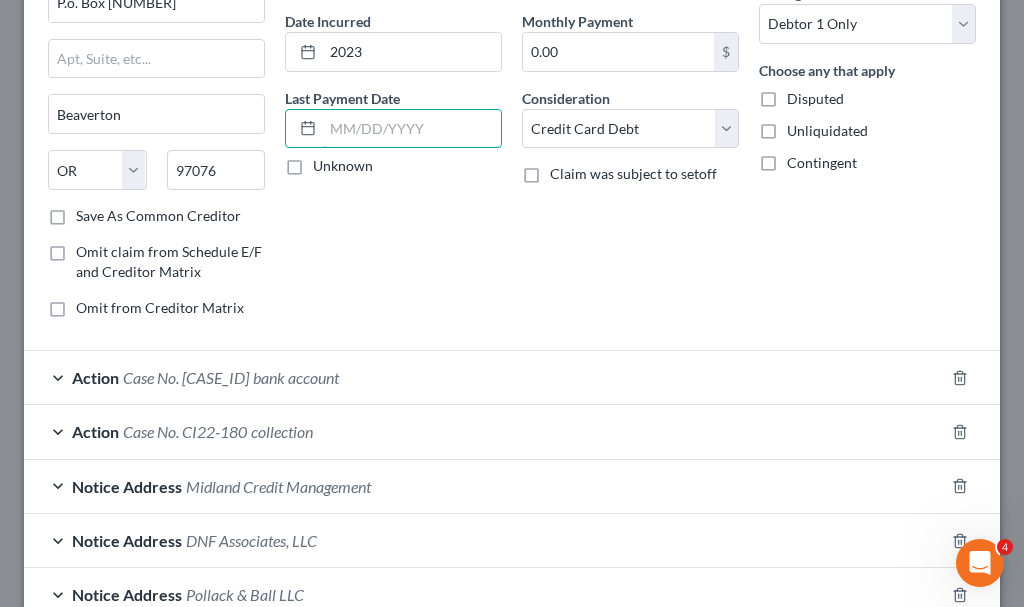 scroll, scrollTop: 369, scrollLeft: 0, axis: vertical 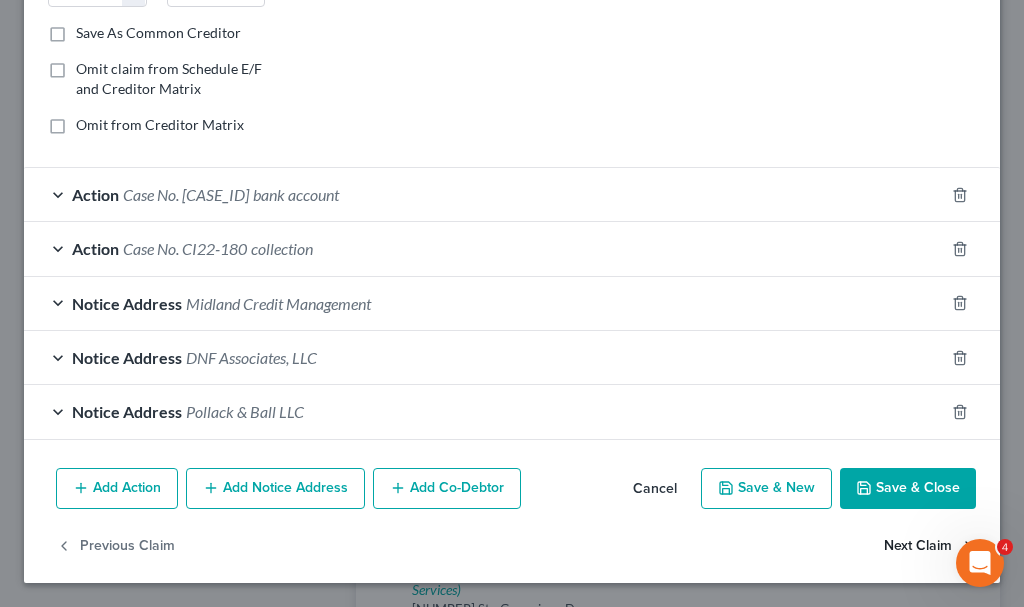 click on "Next Claim" at bounding box center [930, 546] 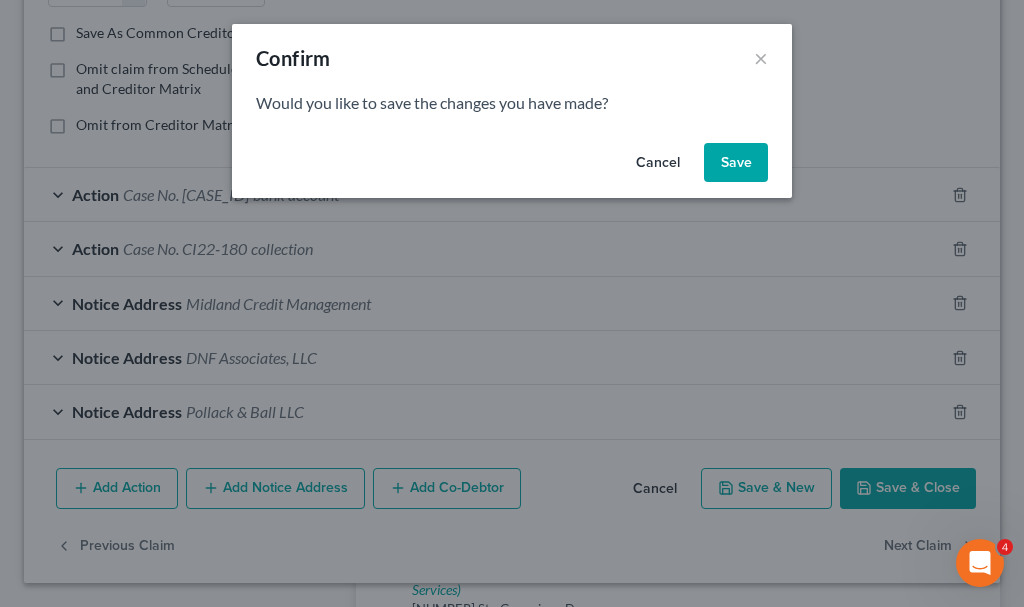 click on "Save" at bounding box center [736, 163] 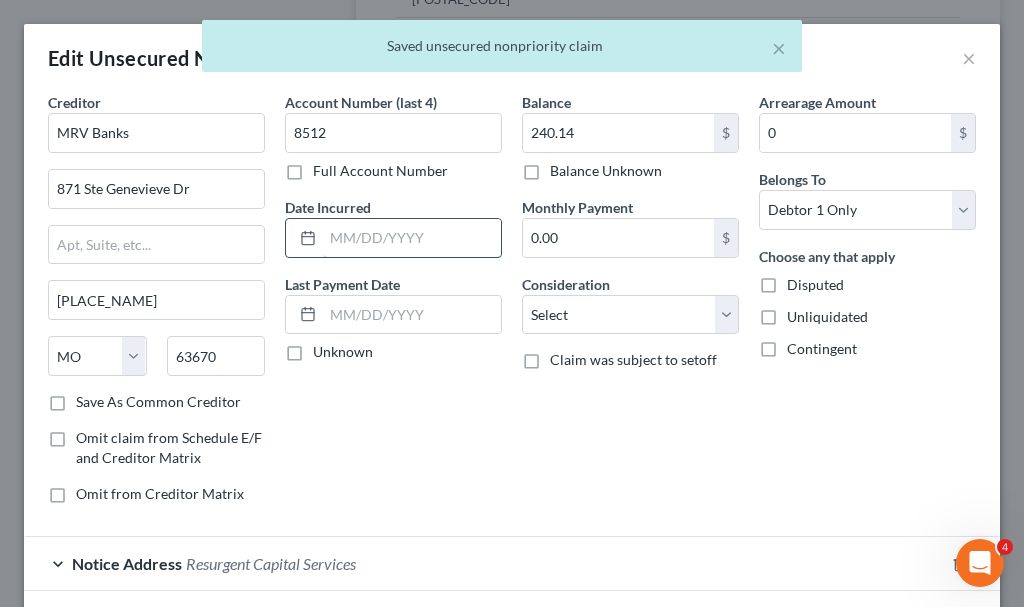 click at bounding box center [412, 238] 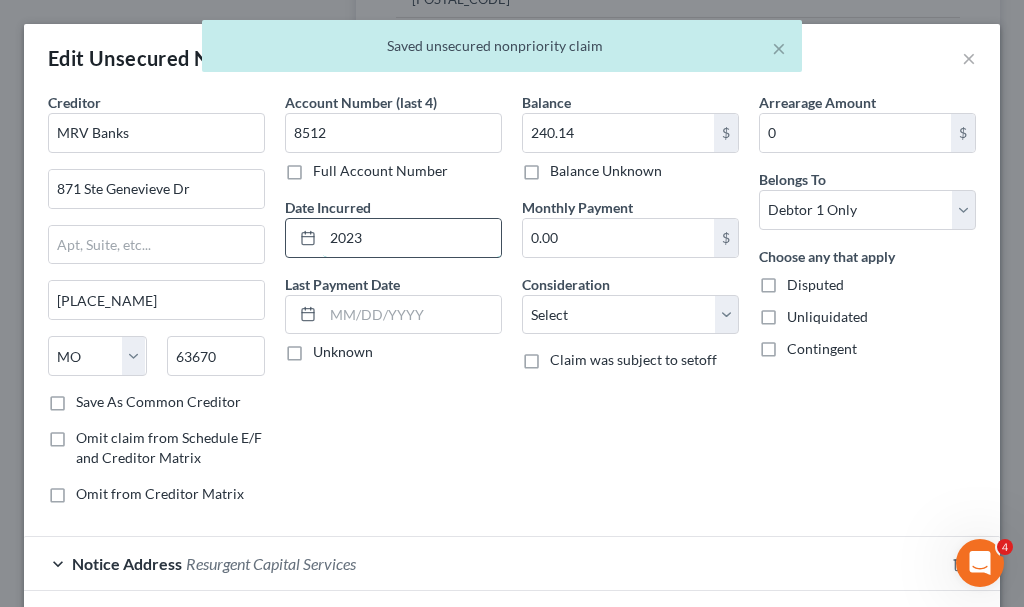 type on "2023" 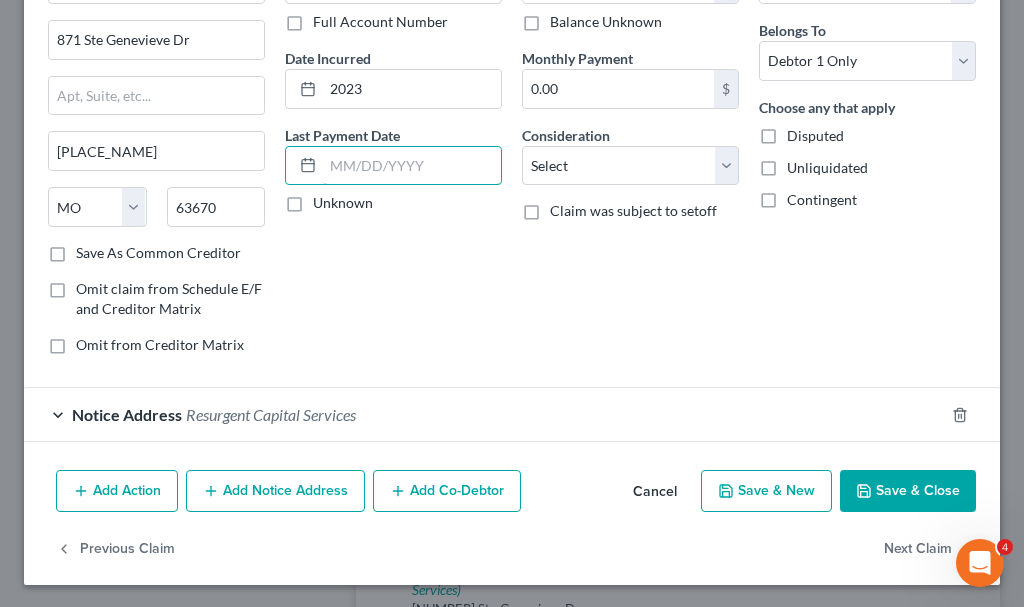 scroll, scrollTop: 151, scrollLeft: 0, axis: vertical 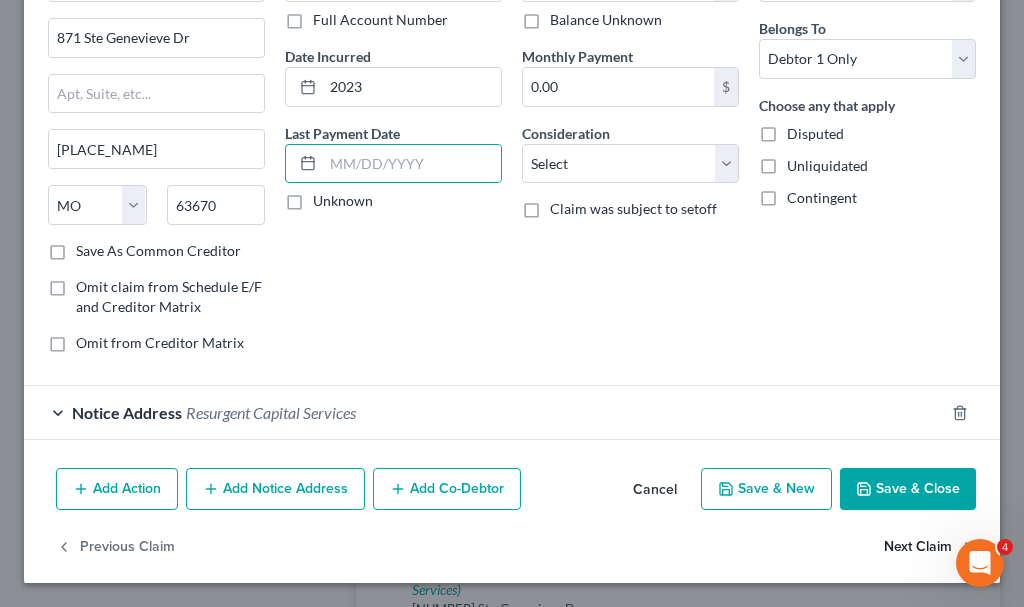 click on "Next Claim" at bounding box center [930, 547] 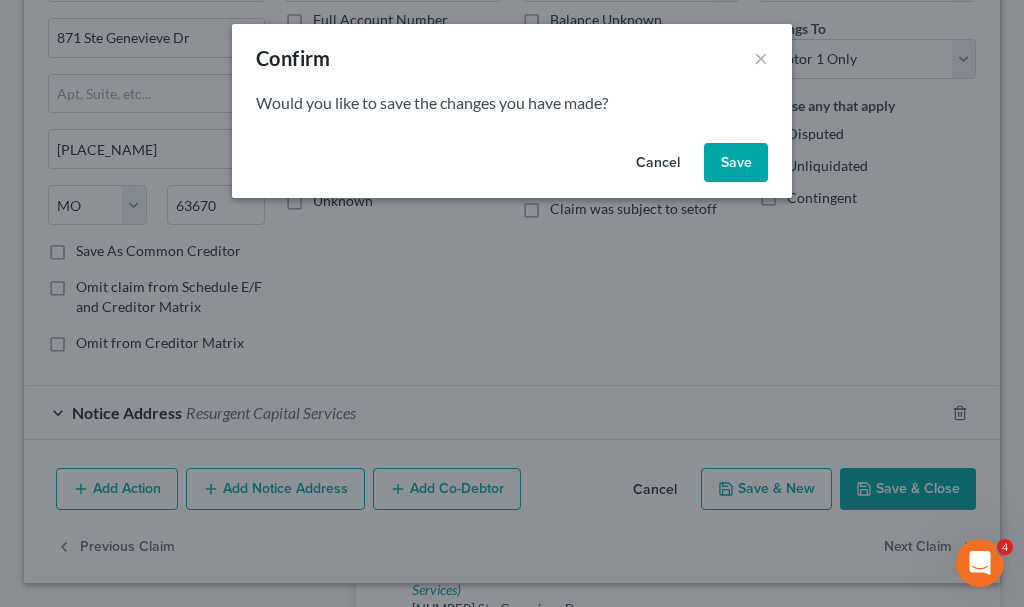 click on "Save" at bounding box center [736, 163] 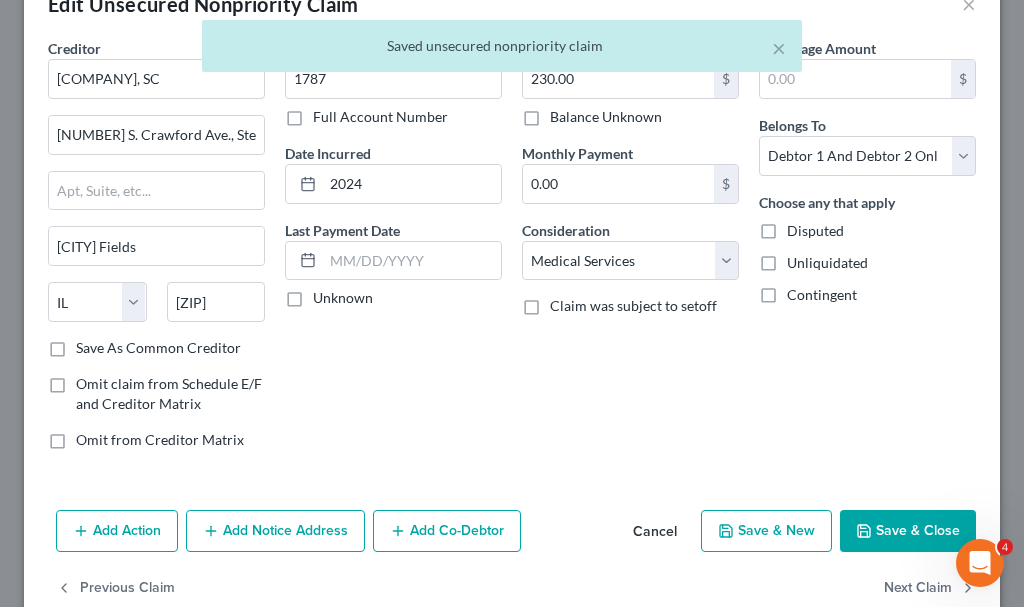 scroll, scrollTop: 96, scrollLeft: 0, axis: vertical 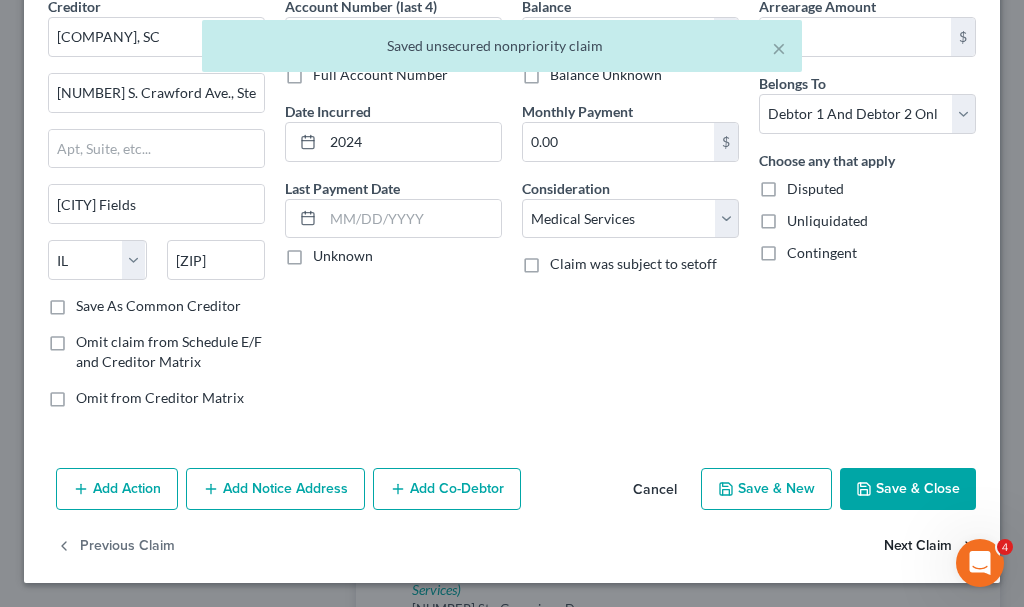 click on "Next Claim" at bounding box center (930, 547) 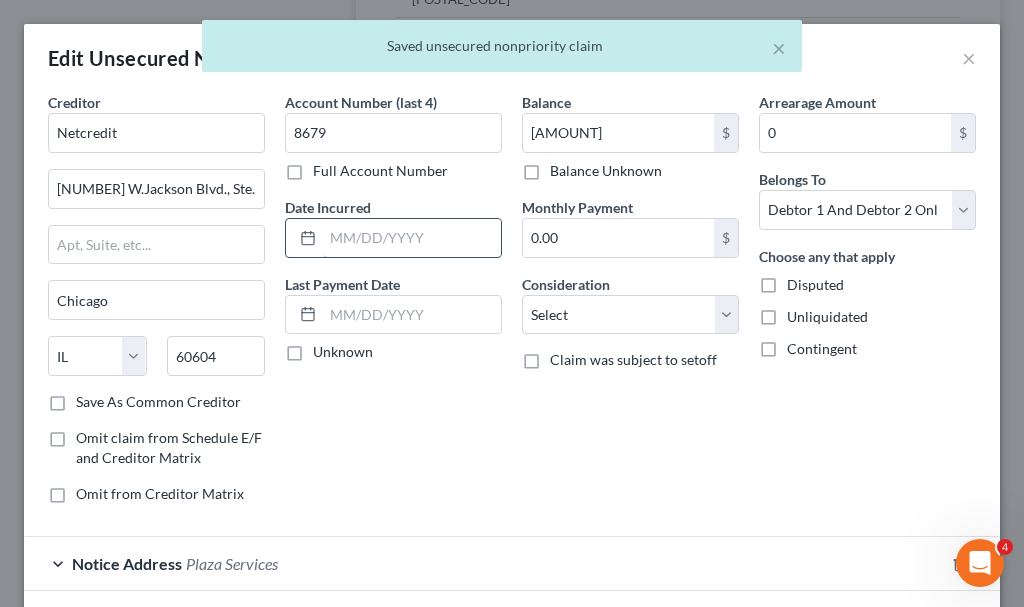 click at bounding box center (412, 238) 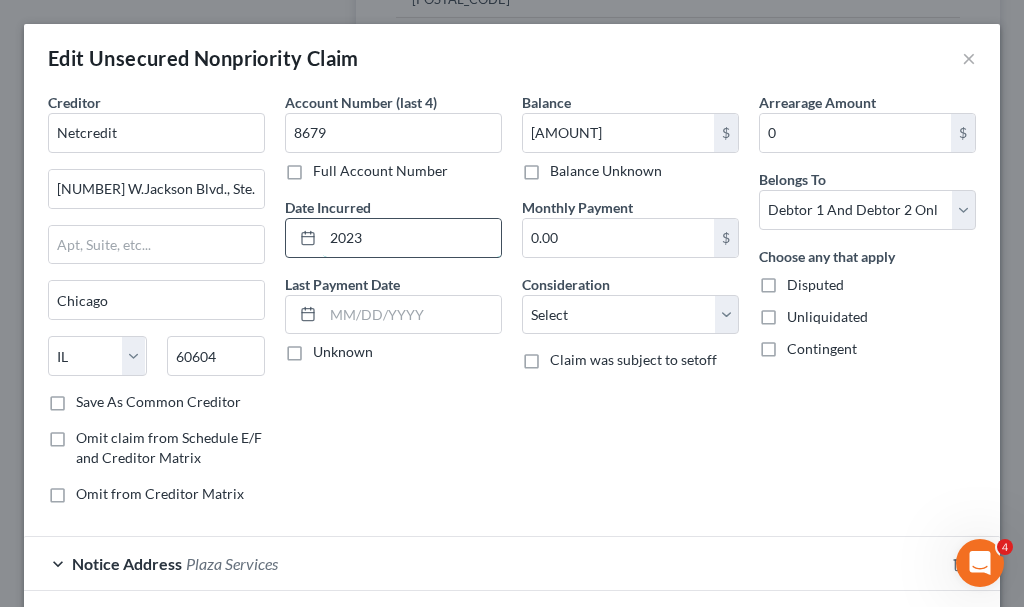 type on "2023" 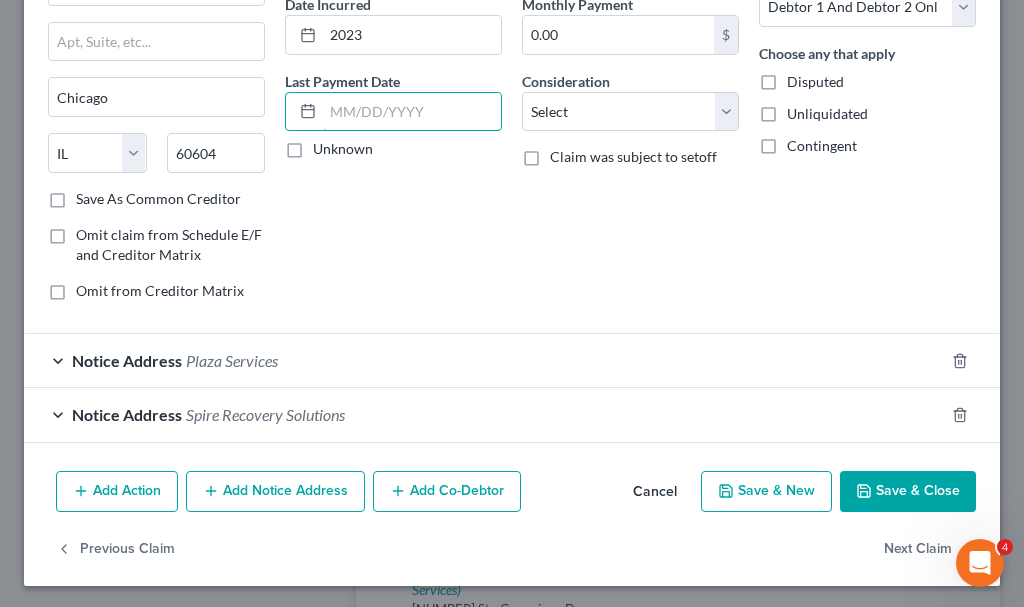 scroll, scrollTop: 206, scrollLeft: 0, axis: vertical 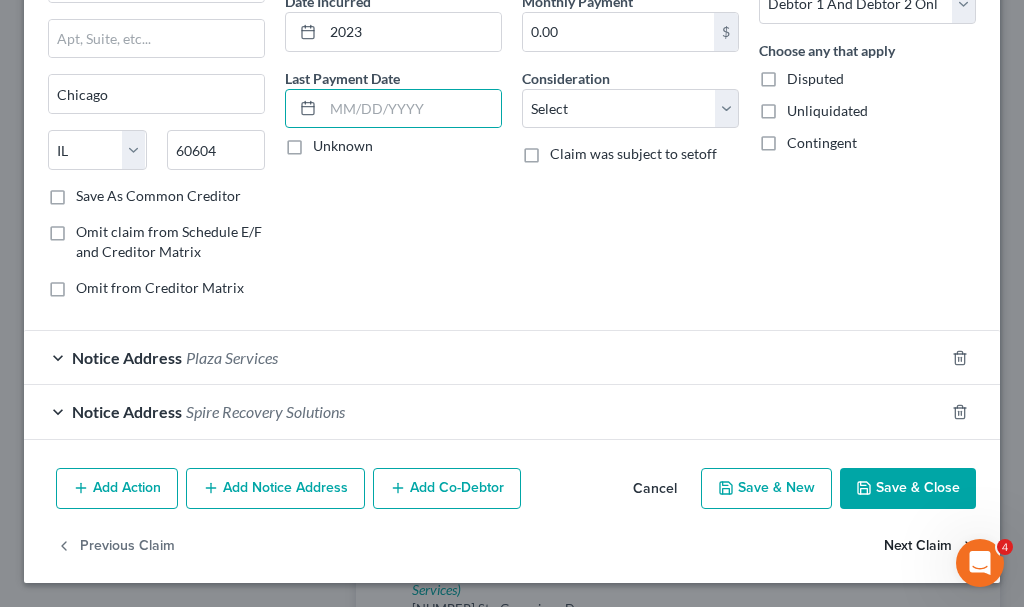 click on "Next Claim" at bounding box center (930, 546) 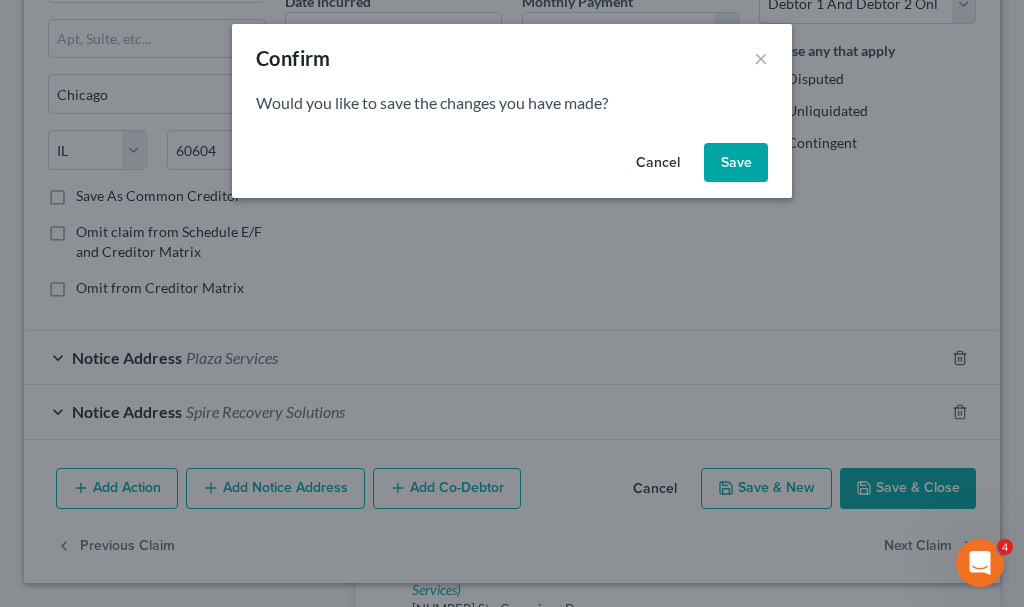 click on "Save" at bounding box center (736, 163) 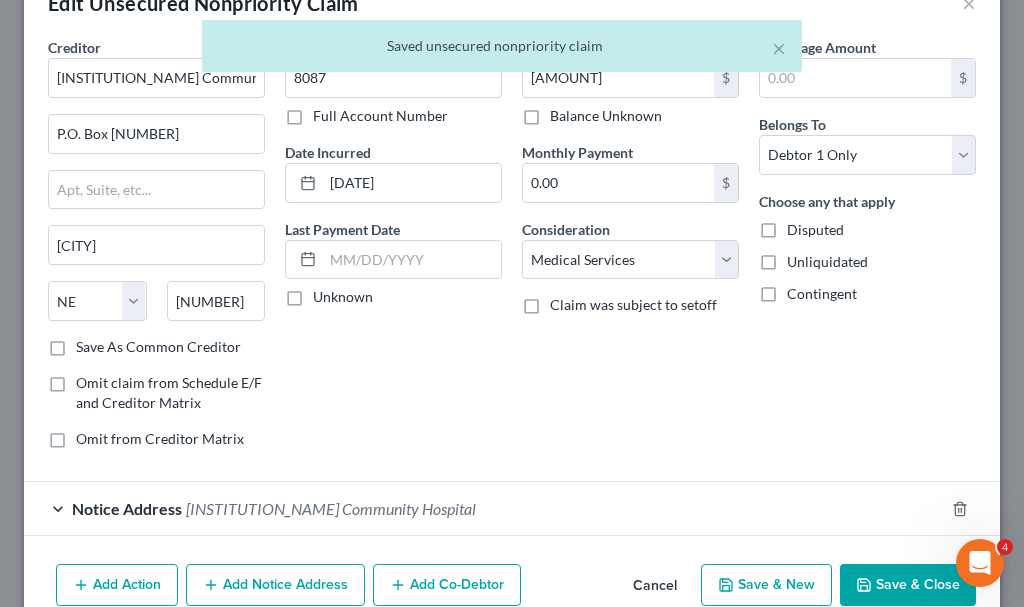 scroll, scrollTop: 151, scrollLeft: 0, axis: vertical 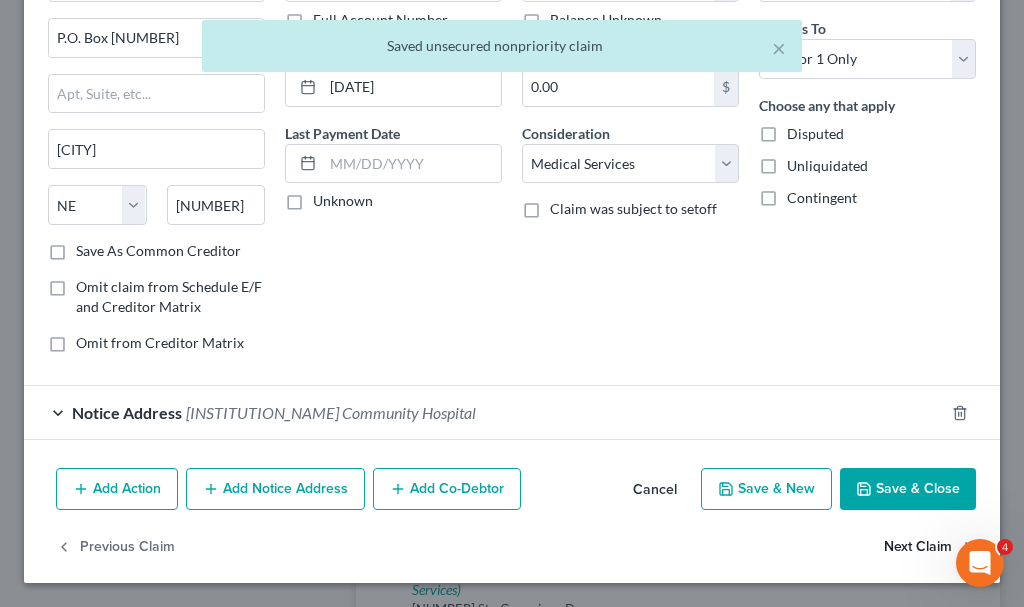 click on "Next Claim" at bounding box center [930, 547] 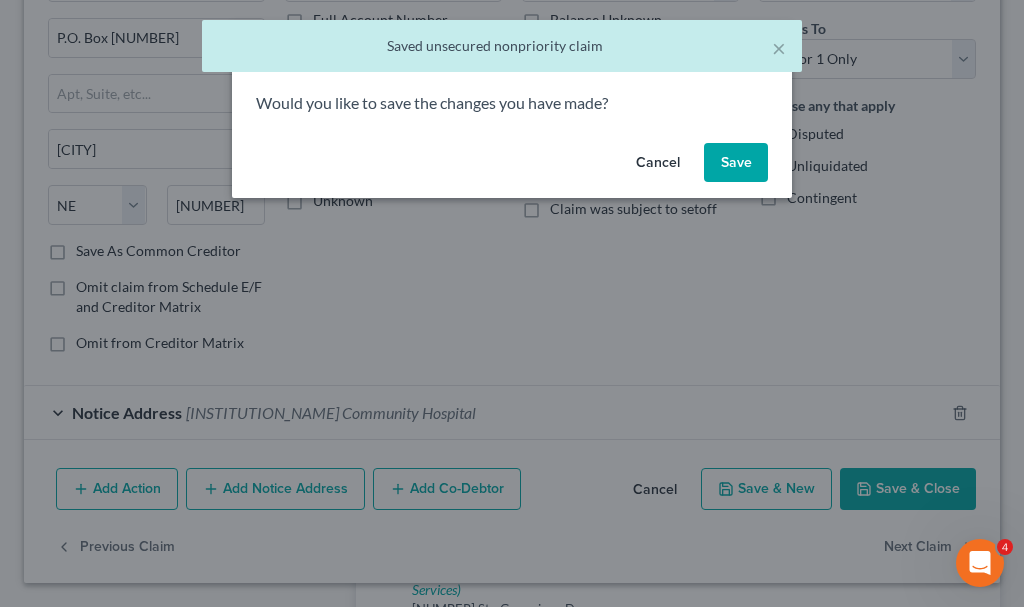 click on "Save" at bounding box center [736, 163] 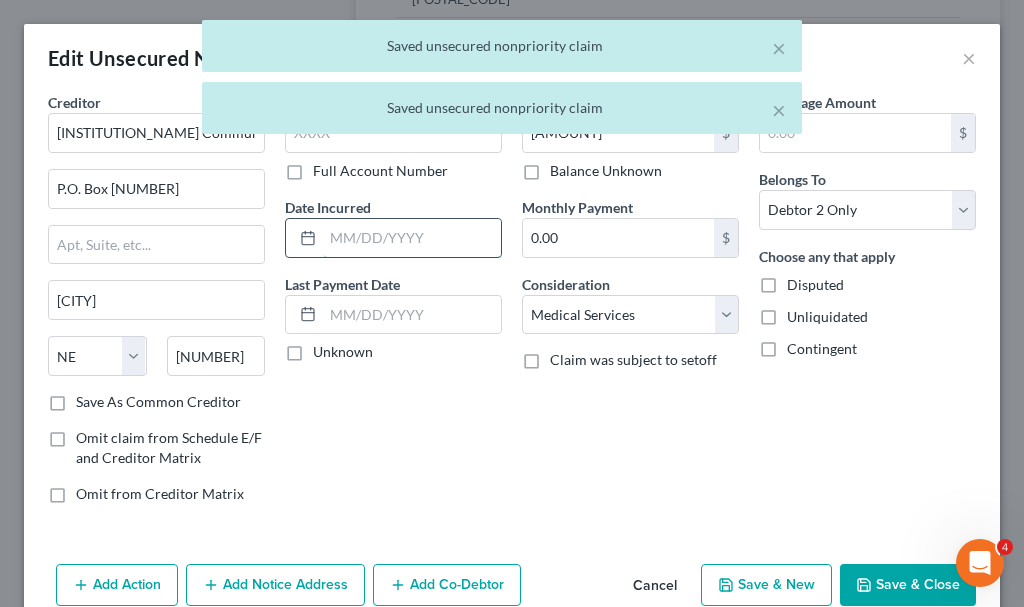 click at bounding box center (412, 238) 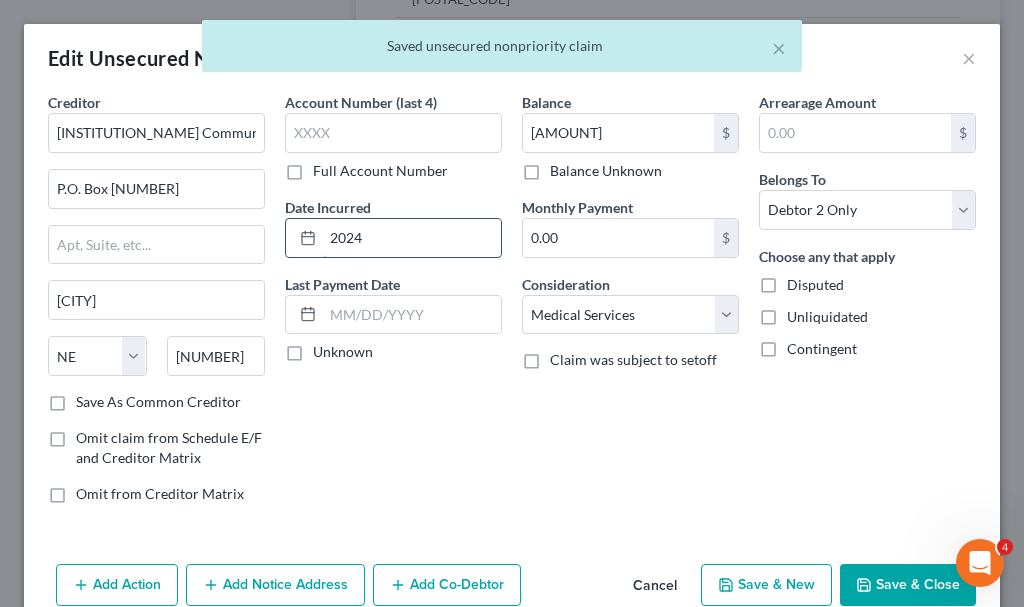 type on "2024" 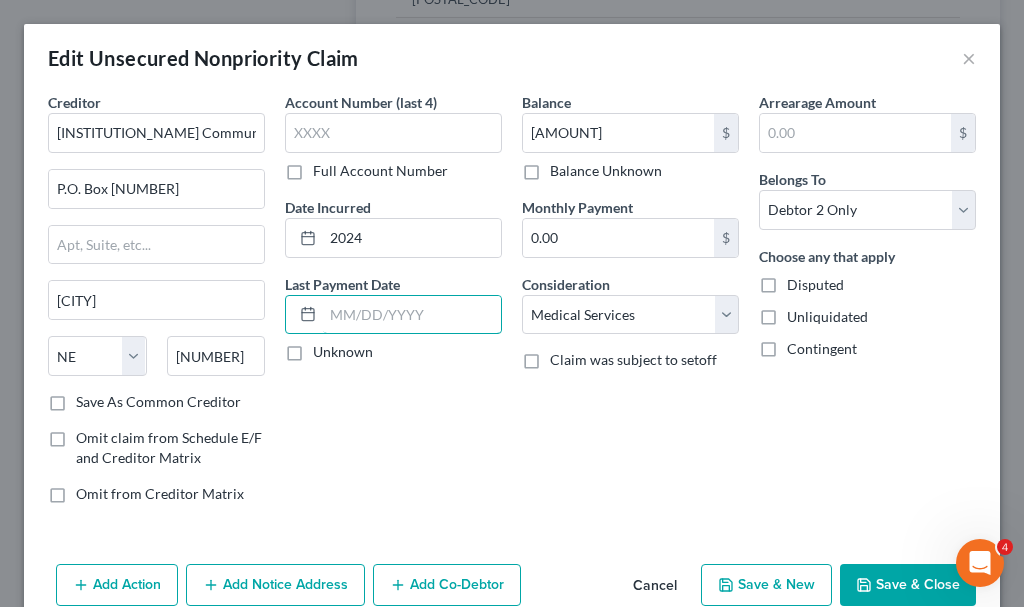 scroll, scrollTop: 96, scrollLeft: 0, axis: vertical 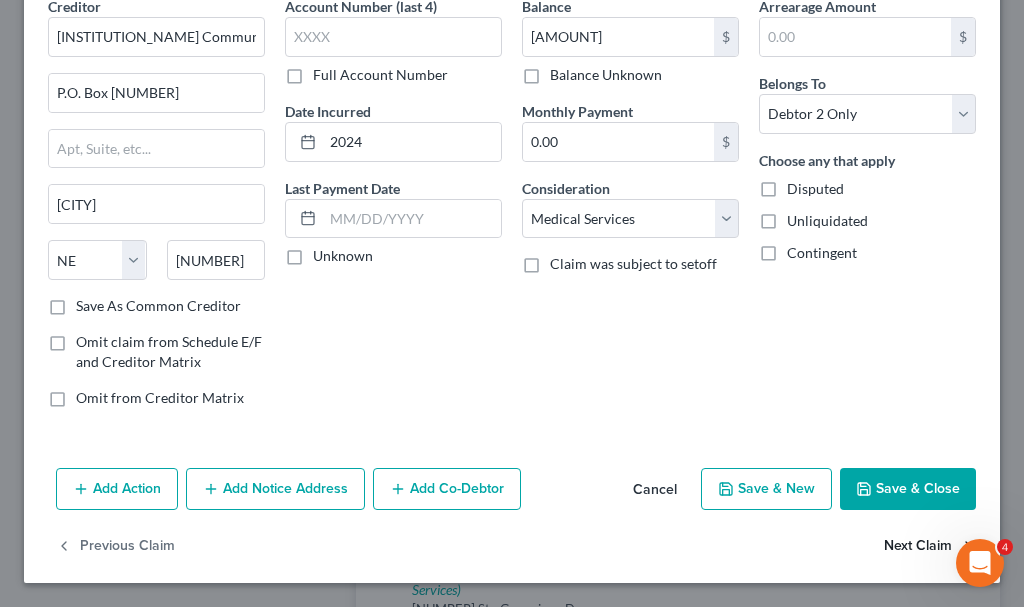 click on "Next Claim" at bounding box center [930, 547] 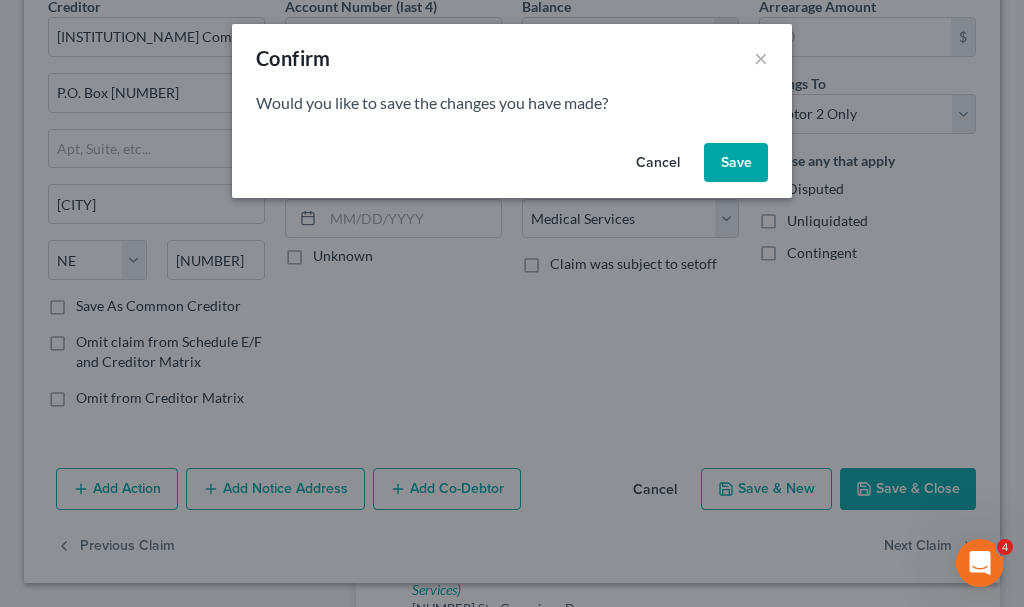drag, startPoint x: 741, startPoint y: 138, endPoint x: 740, endPoint y: 149, distance: 11.045361 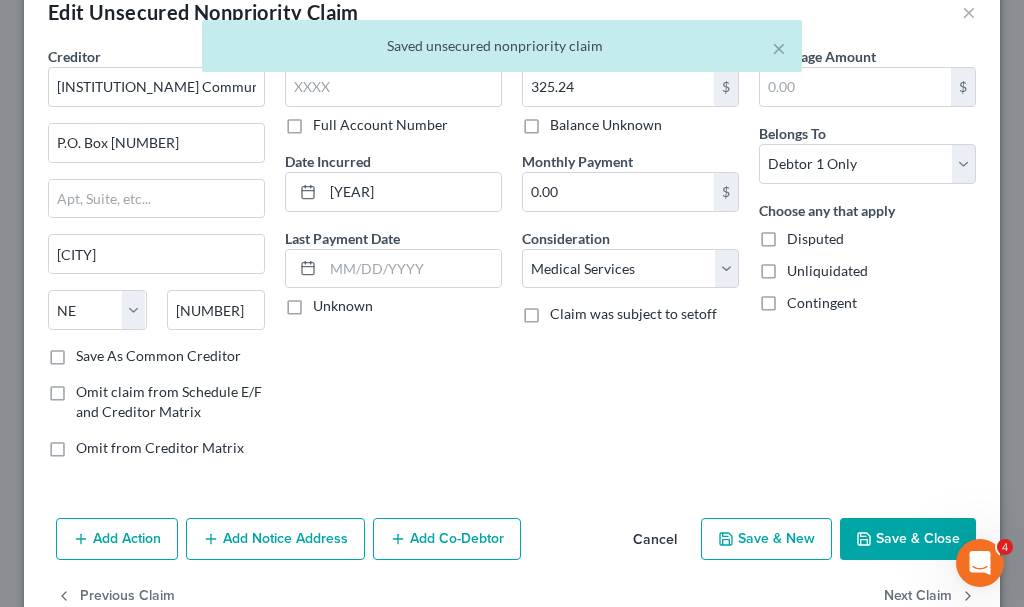 scroll, scrollTop: 96, scrollLeft: 0, axis: vertical 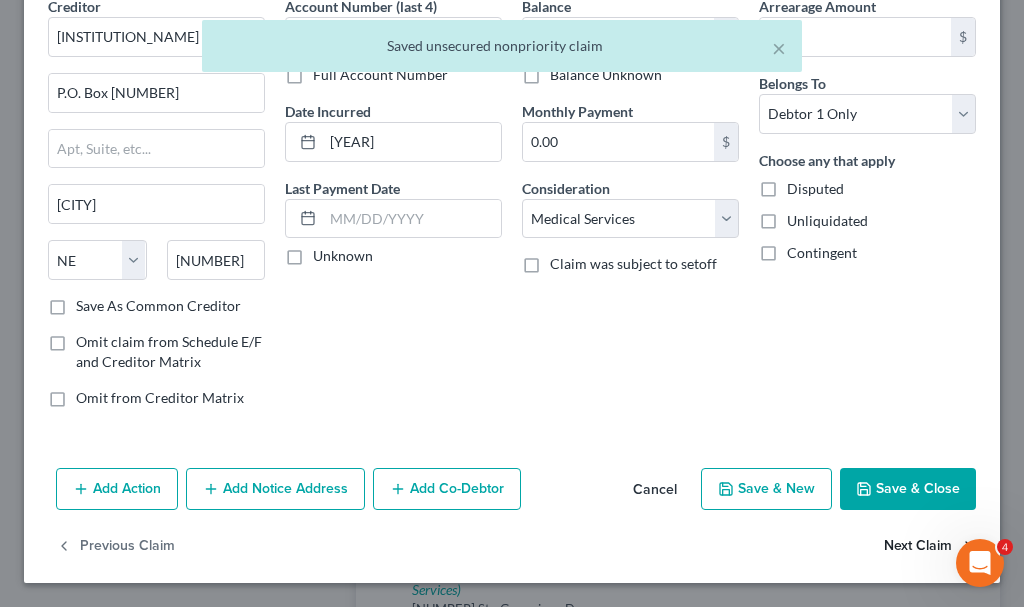 click on "Next Claim" at bounding box center [930, 547] 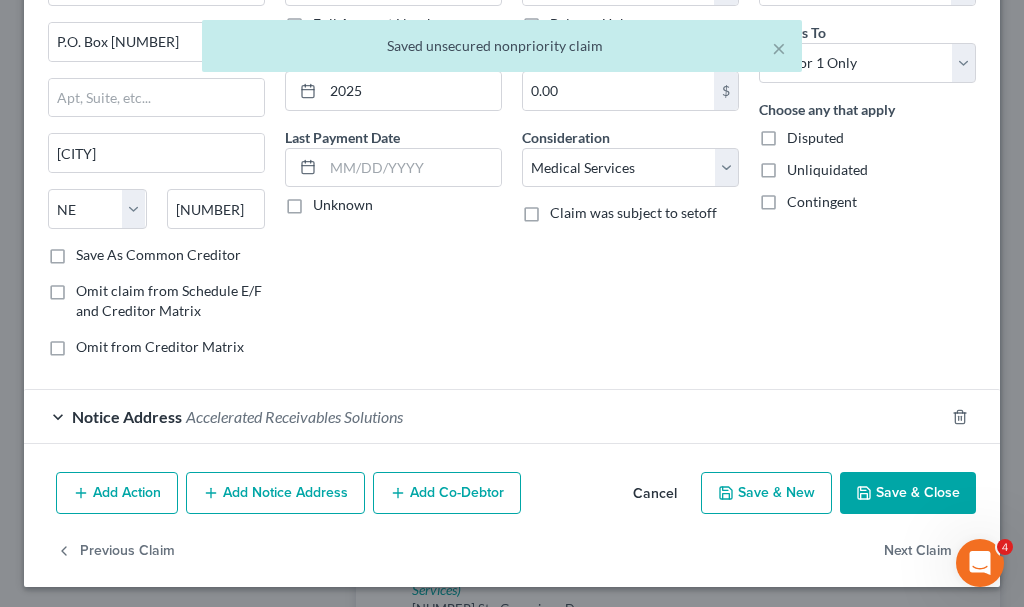 scroll, scrollTop: 151, scrollLeft: 0, axis: vertical 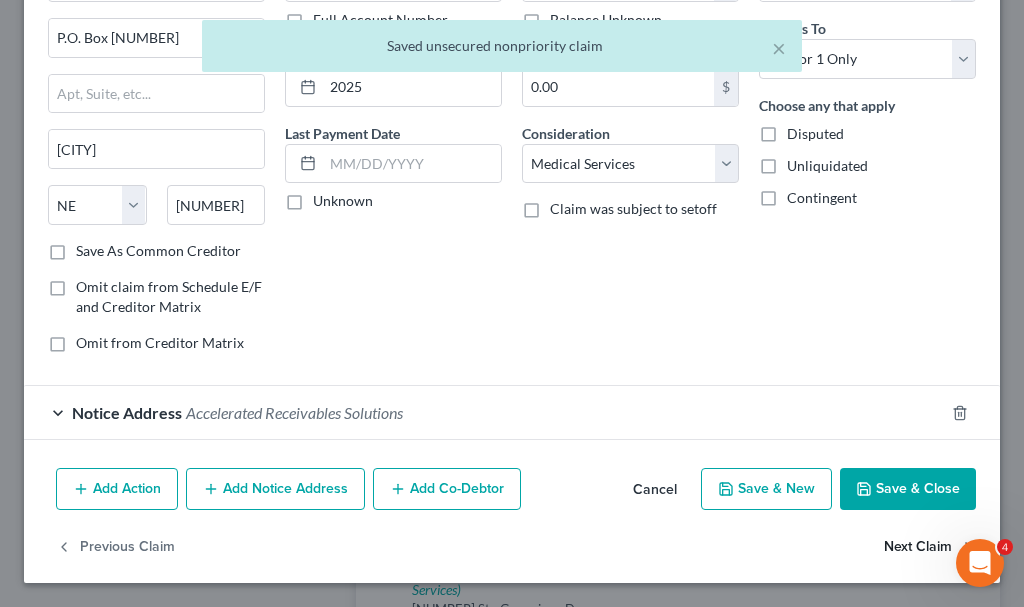 click on "Next Claim" at bounding box center (930, 547) 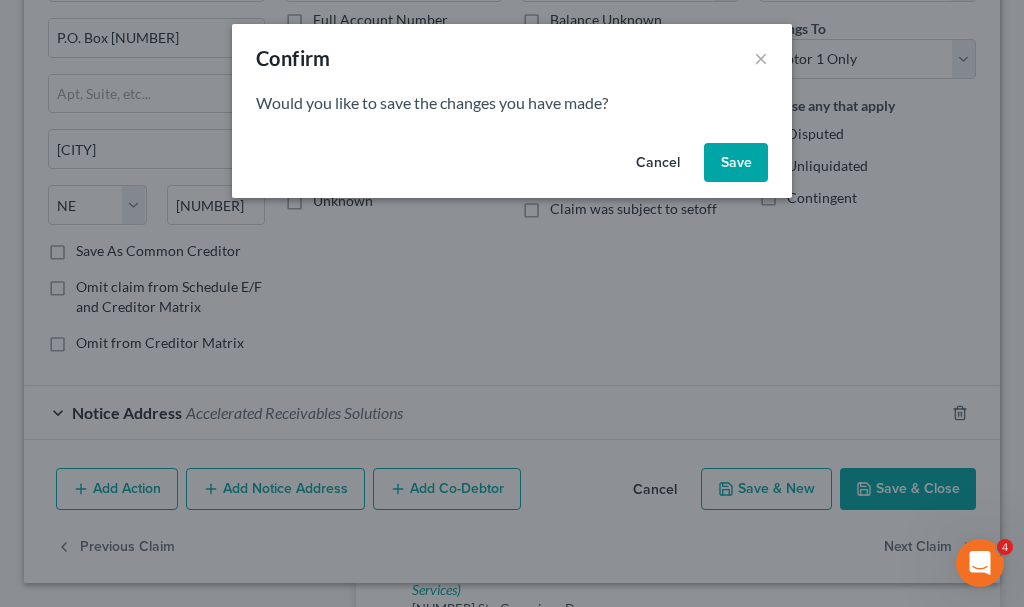 click on "Save" at bounding box center [736, 163] 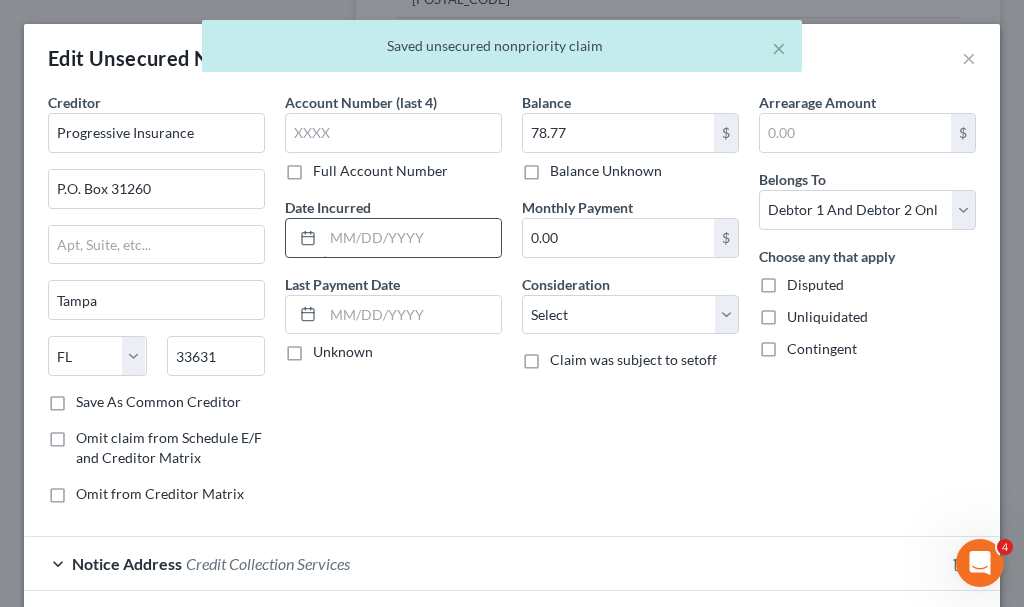click at bounding box center (412, 238) 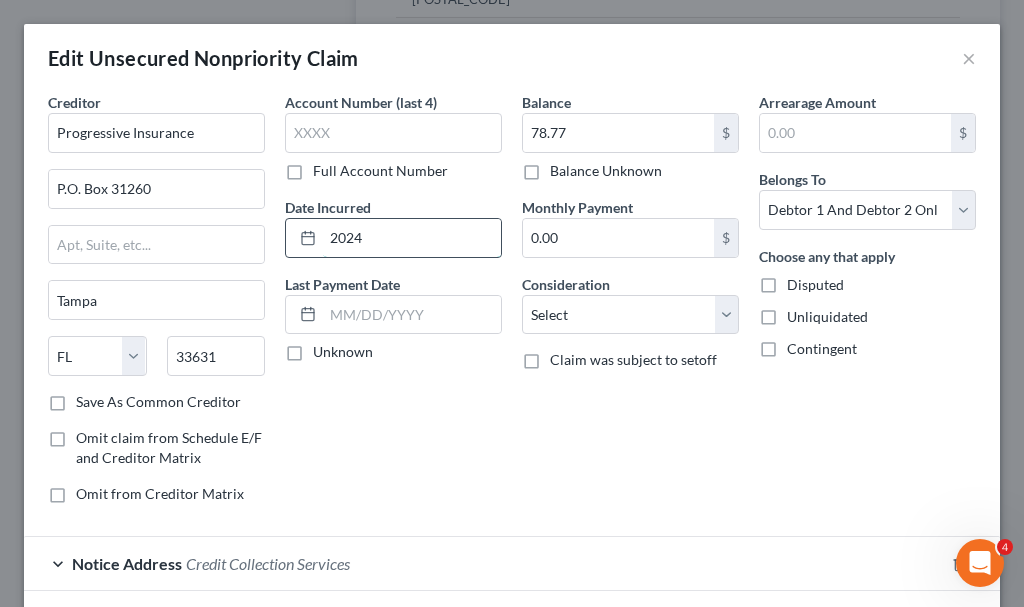 type on "2024" 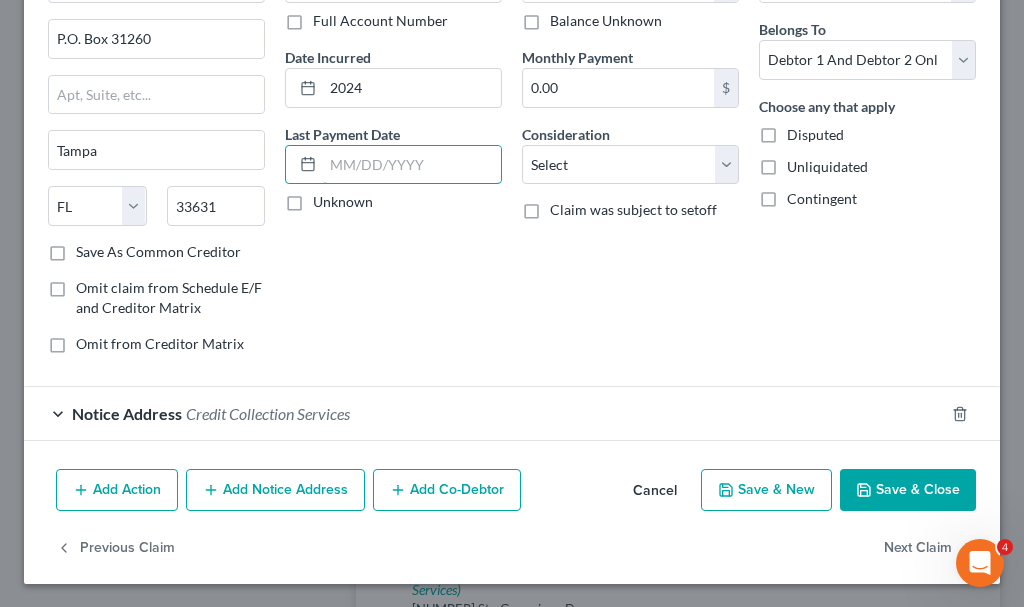 scroll, scrollTop: 151, scrollLeft: 0, axis: vertical 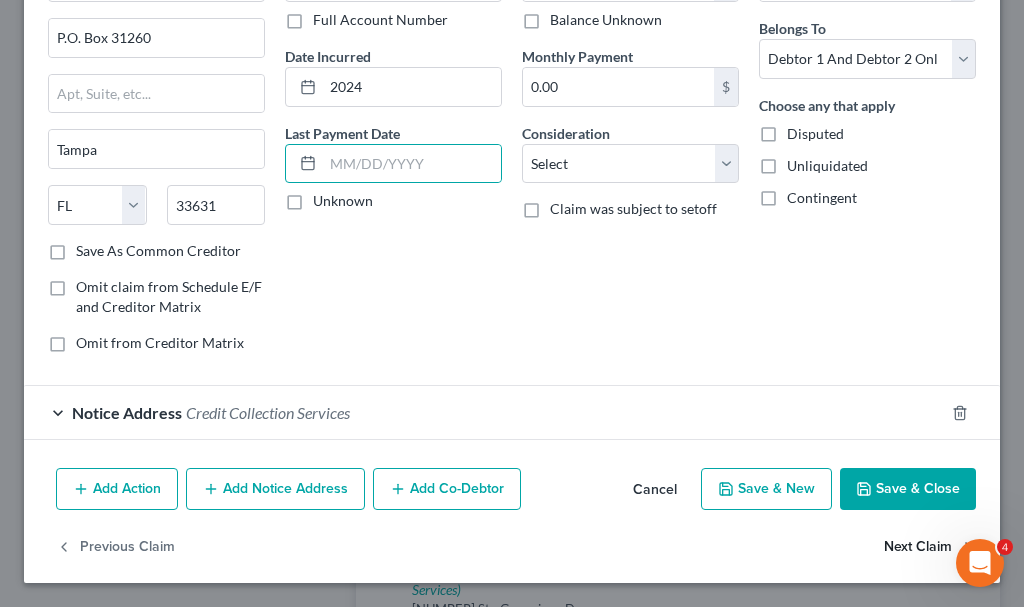 click on "Next Claim" at bounding box center [930, 547] 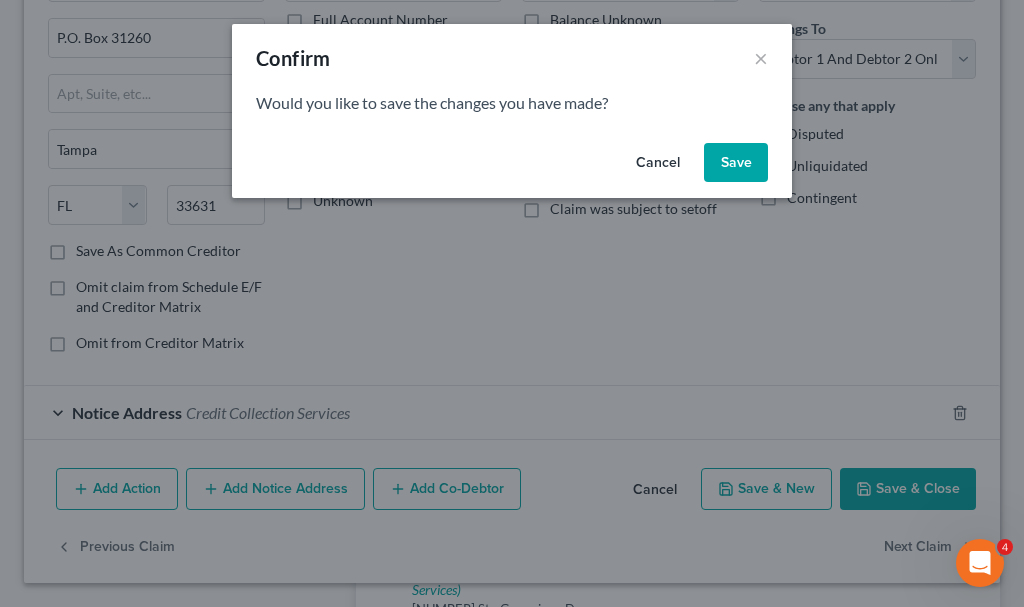 click on "Save" at bounding box center [736, 163] 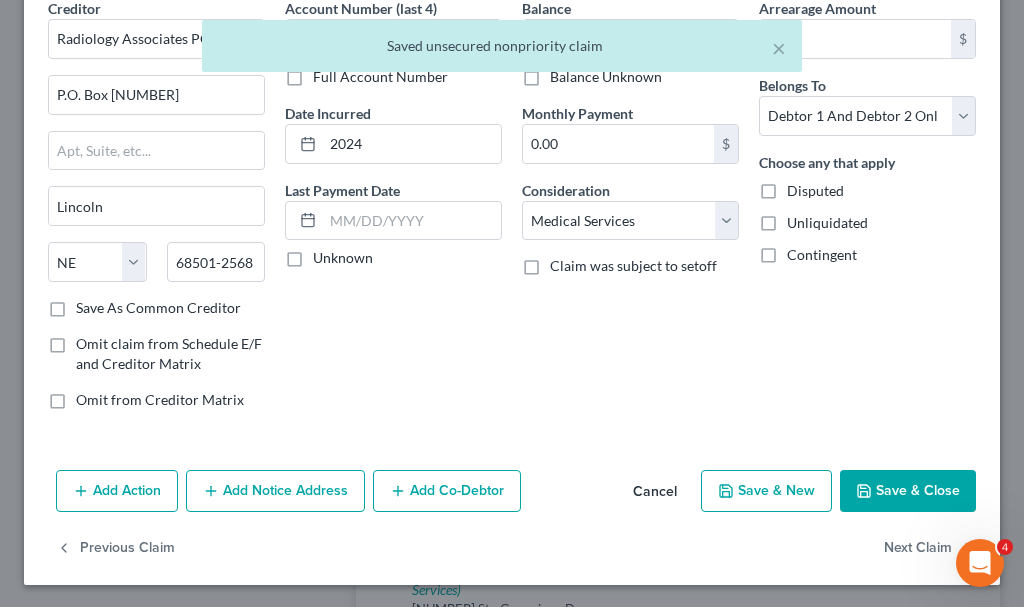 scroll, scrollTop: 96, scrollLeft: 0, axis: vertical 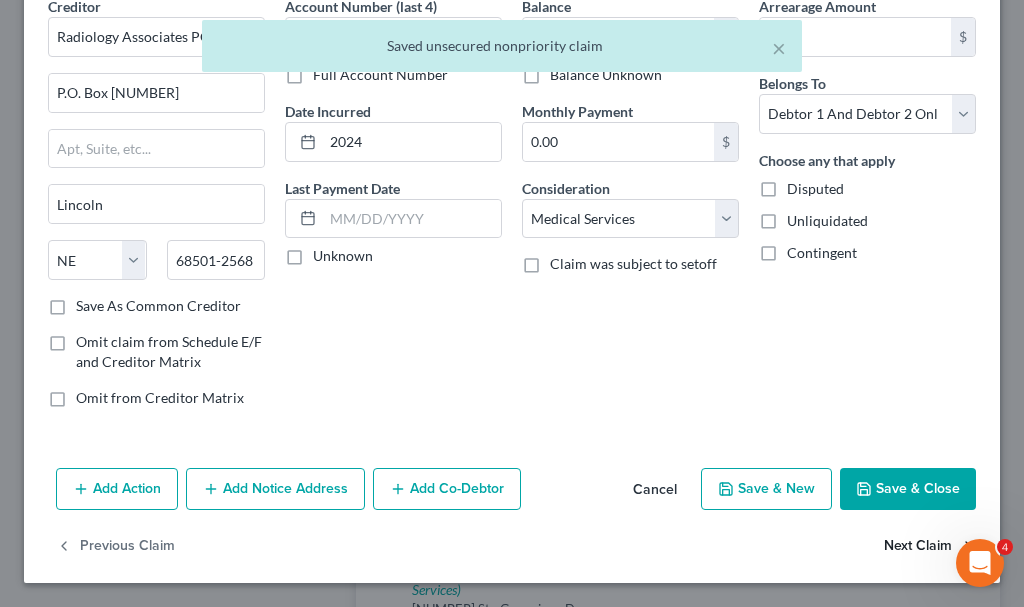 click on "Next Claim" at bounding box center (930, 547) 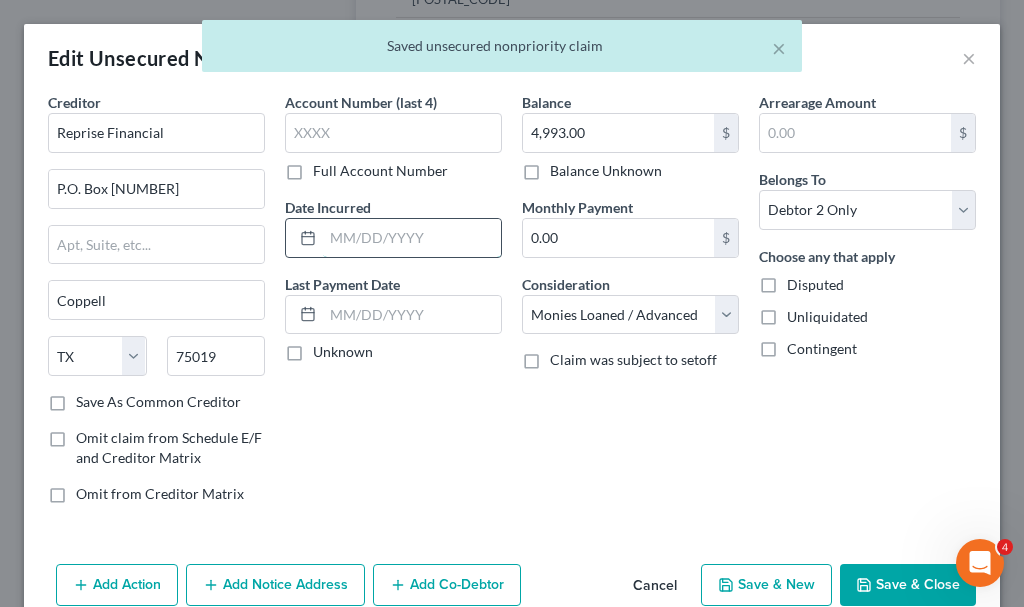 click at bounding box center [412, 238] 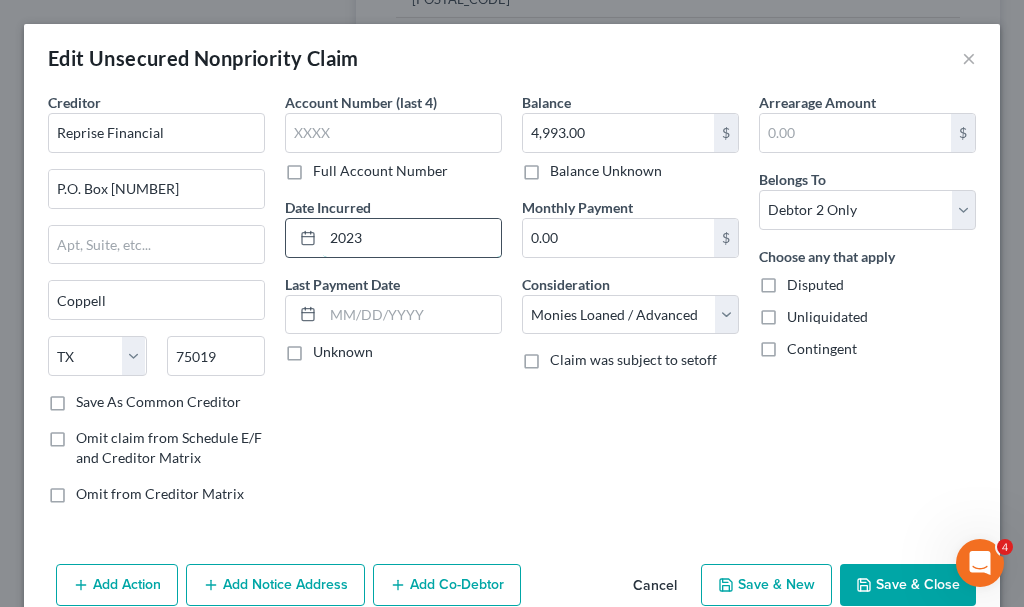 type on "2023" 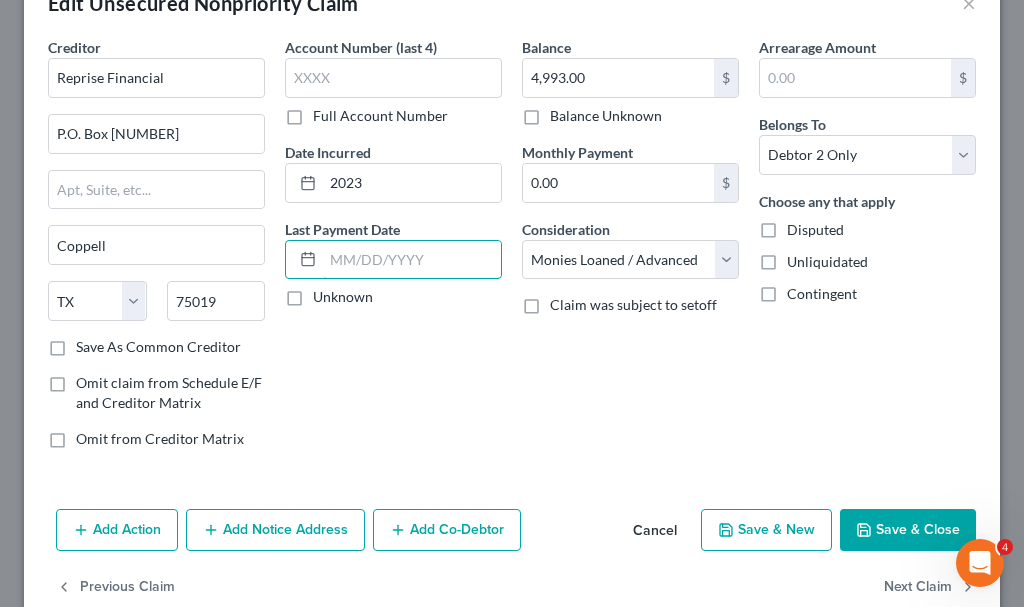 scroll, scrollTop: 96, scrollLeft: 0, axis: vertical 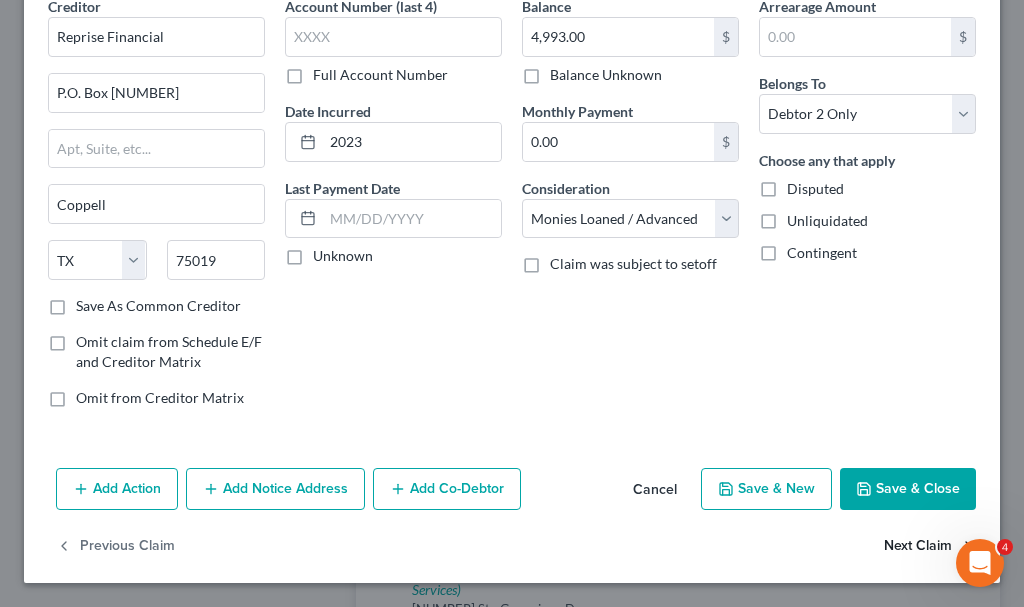 click on "Next Claim" at bounding box center (930, 547) 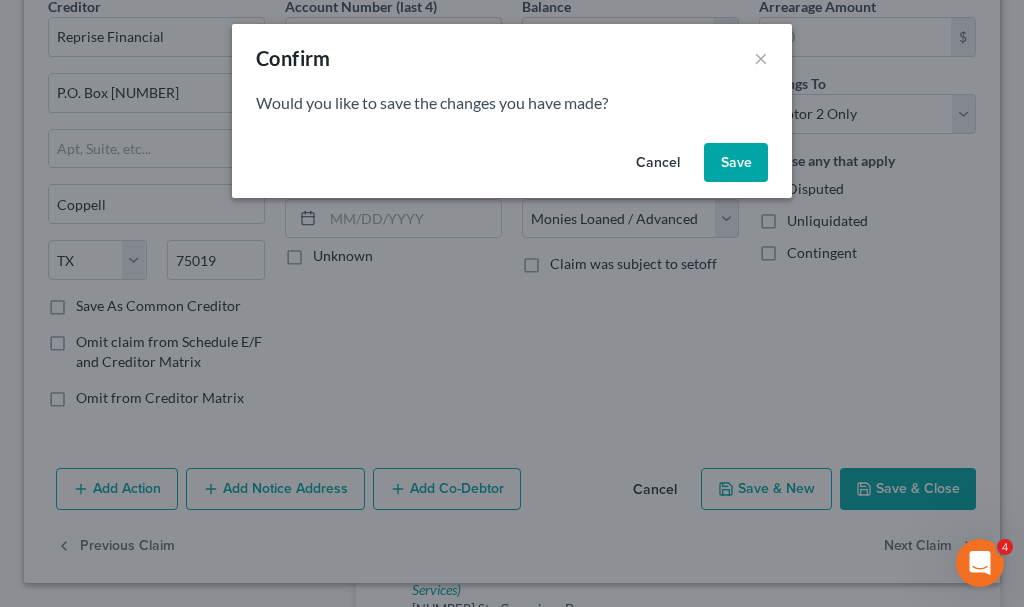 click on "Save" at bounding box center (736, 163) 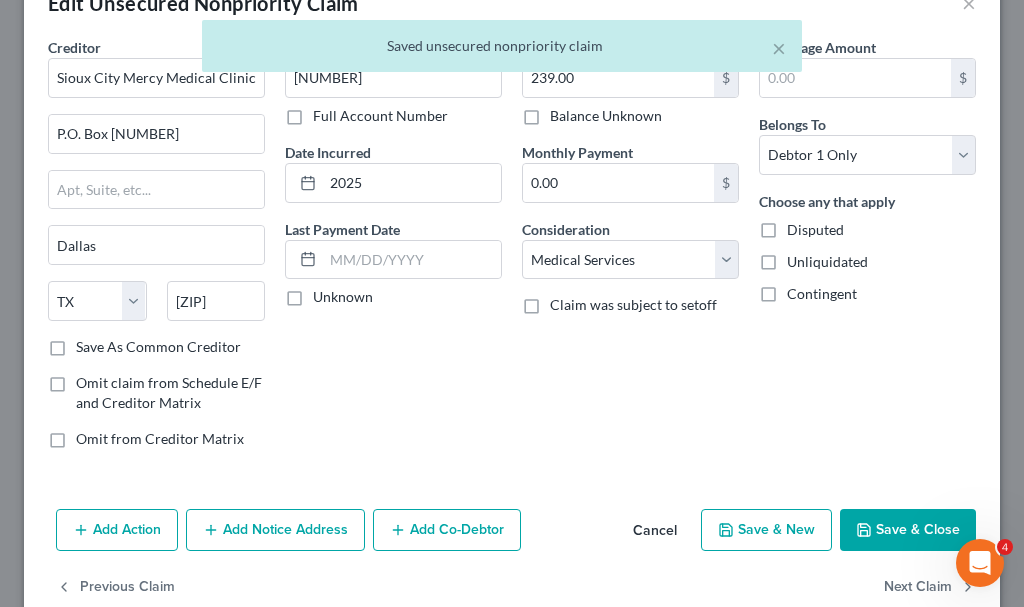 scroll, scrollTop: 96, scrollLeft: 0, axis: vertical 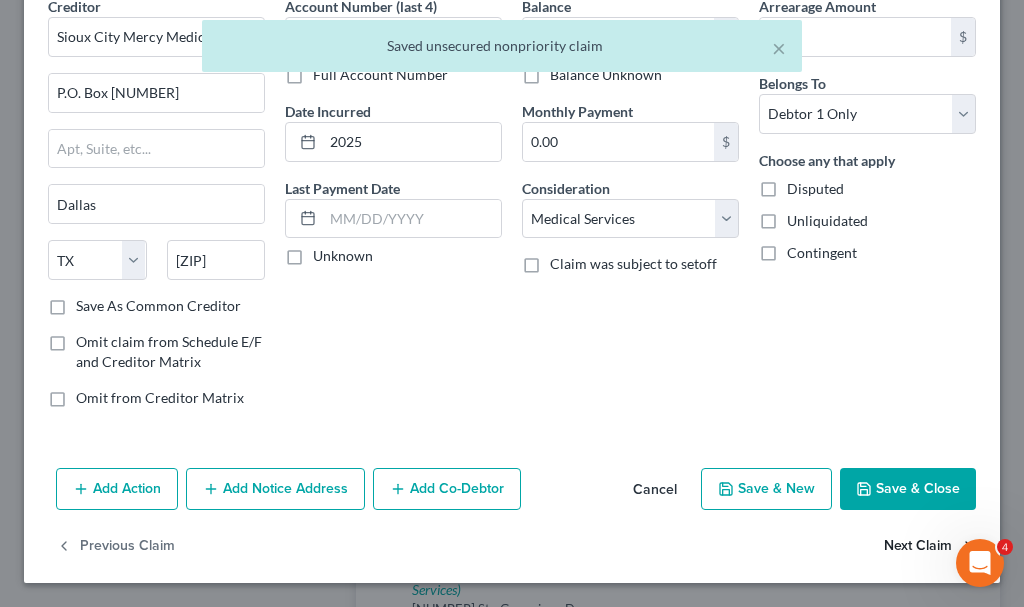 click on "Next Claim" at bounding box center [930, 547] 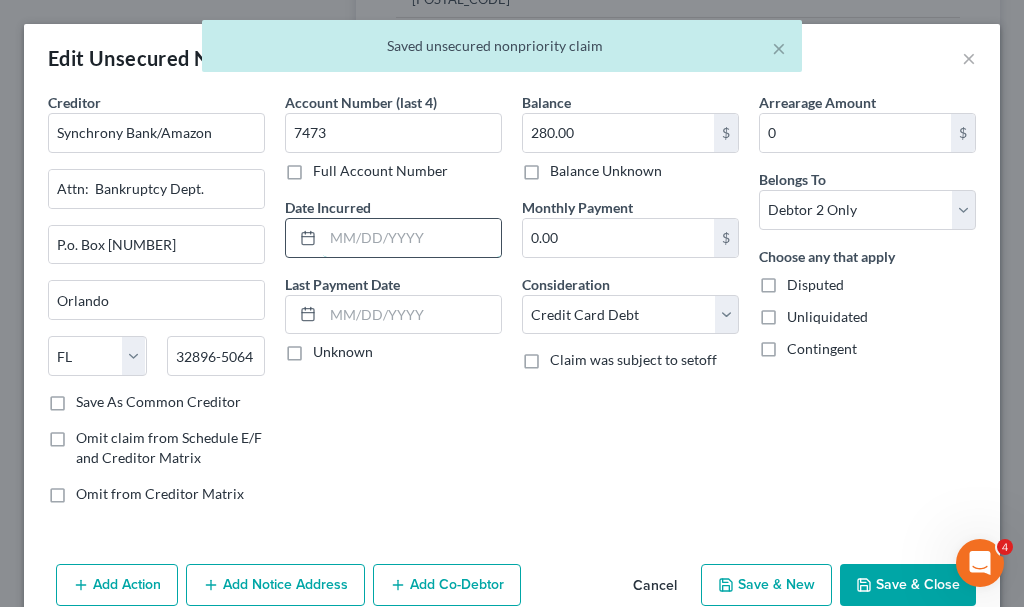 click at bounding box center [412, 238] 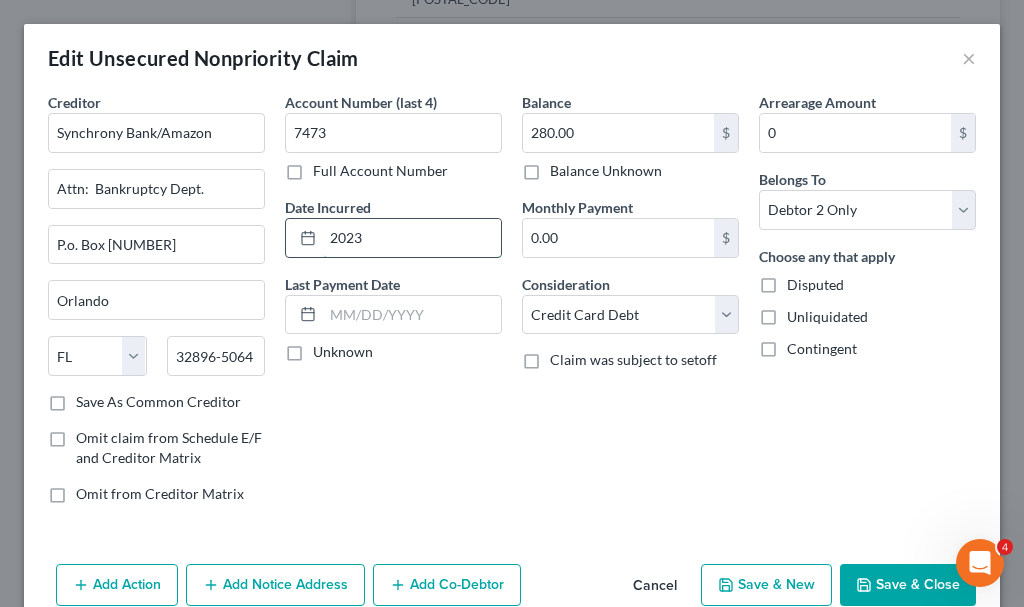 type on "2023" 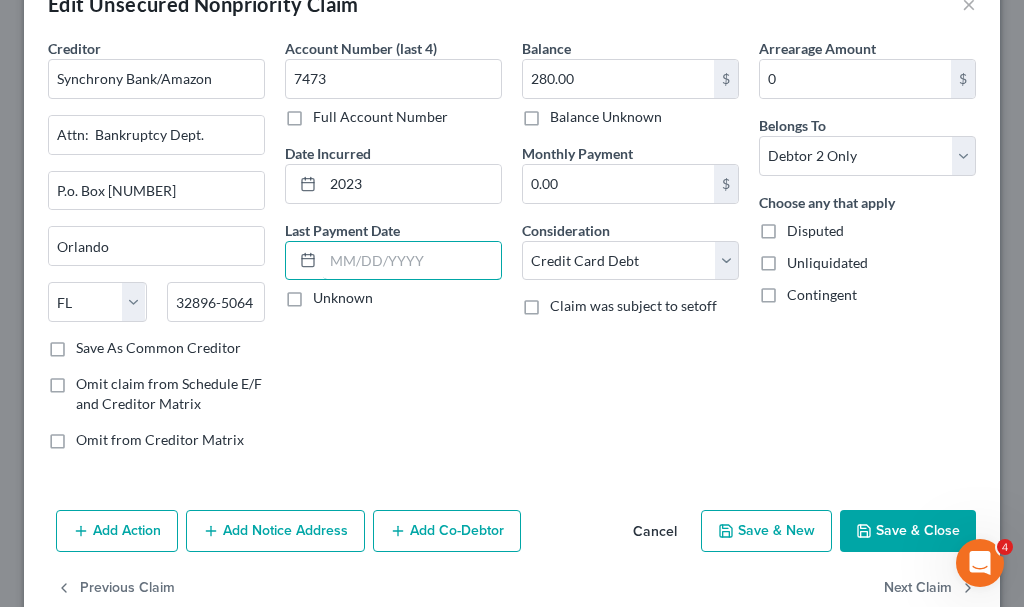 scroll, scrollTop: 96, scrollLeft: 0, axis: vertical 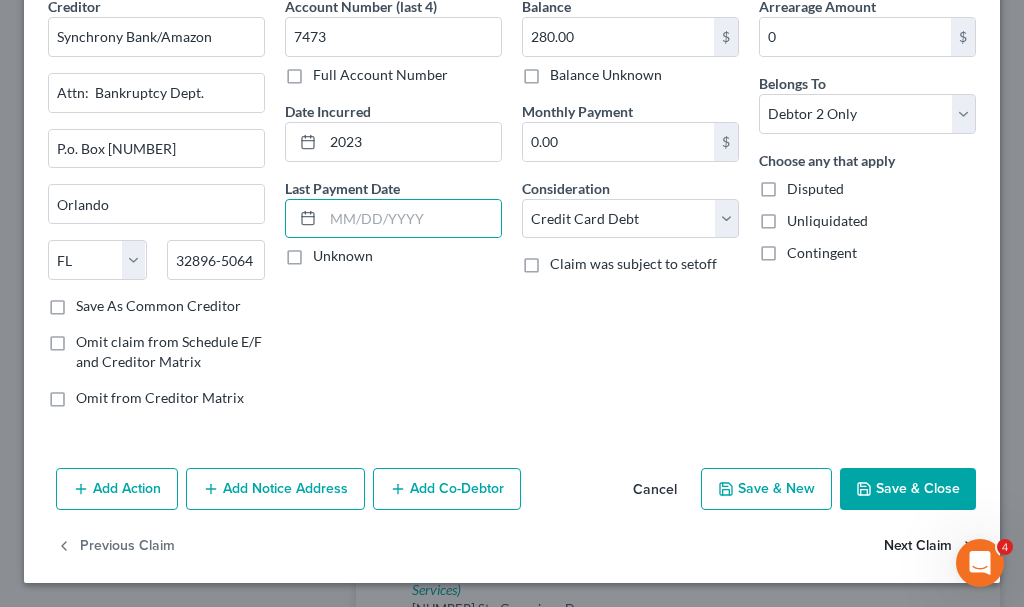 click on "Next Claim" at bounding box center (930, 547) 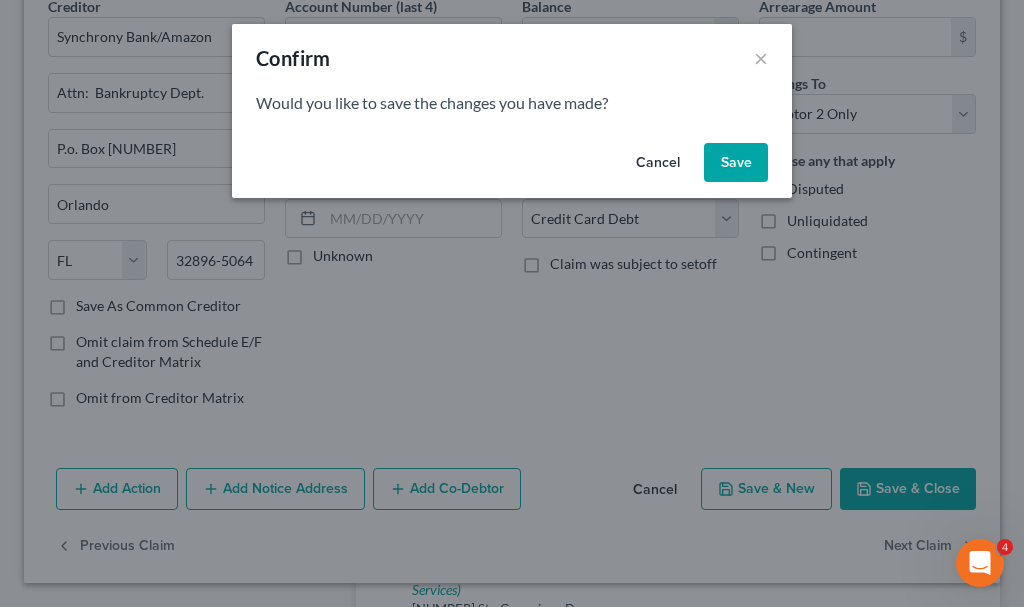 click on "Save" at bounding box center (736, 163) 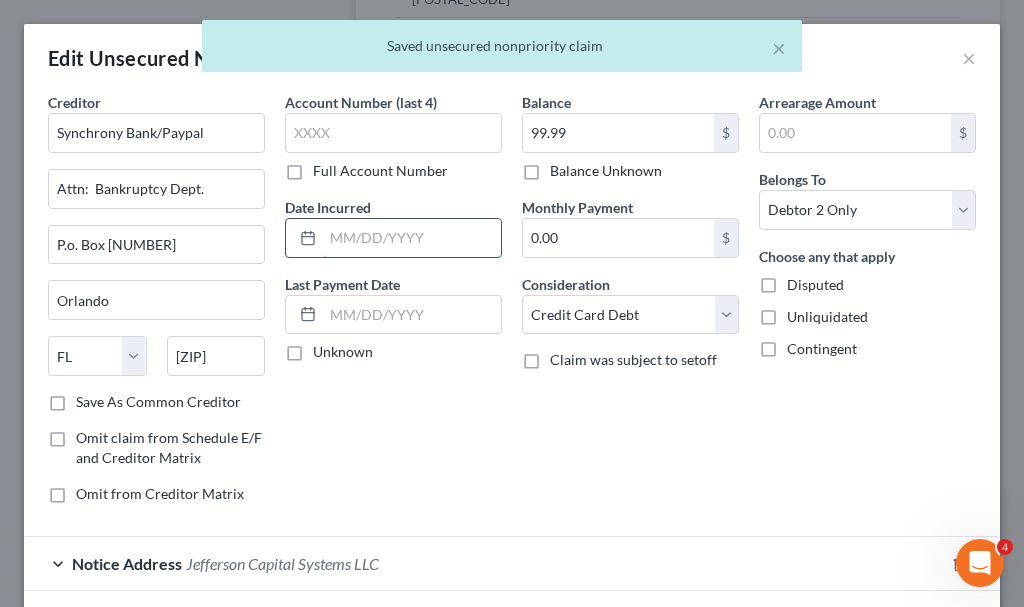 click at bounding box center (412, 238) 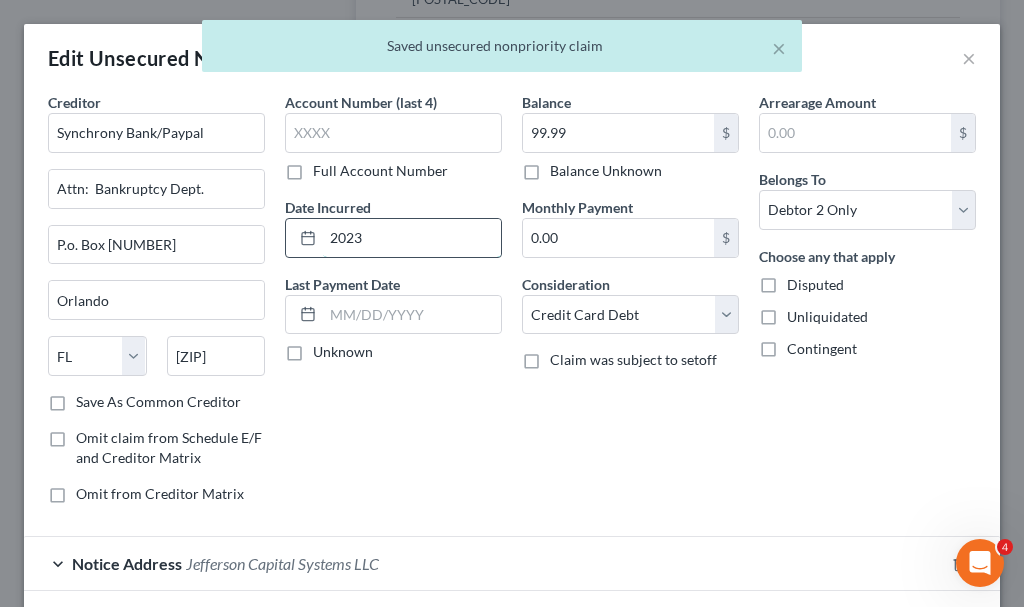 type on "2023" 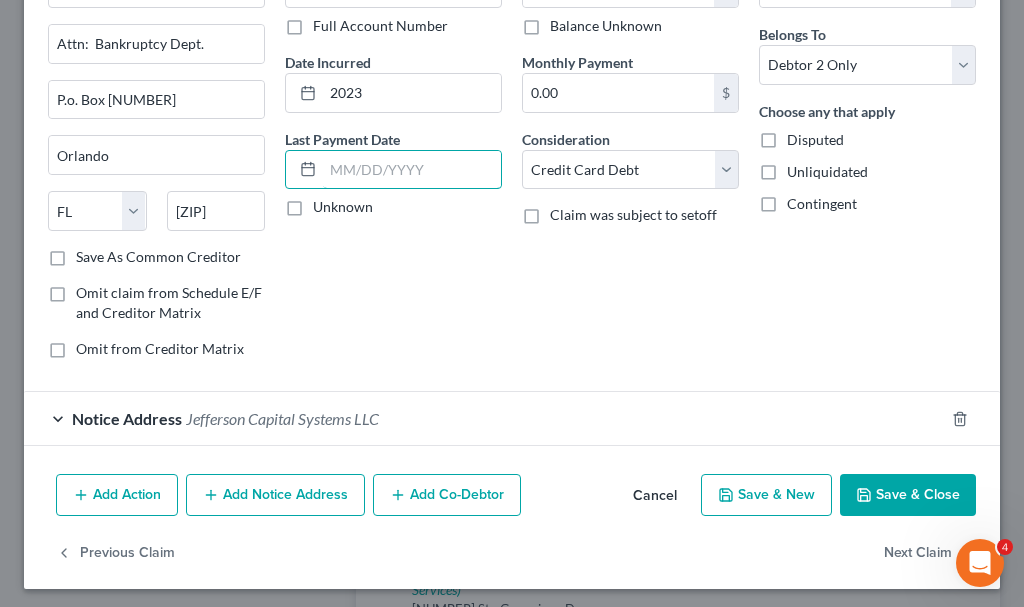 scroll, scrollTop: 151, scrollLeft: 0, axis: vertical 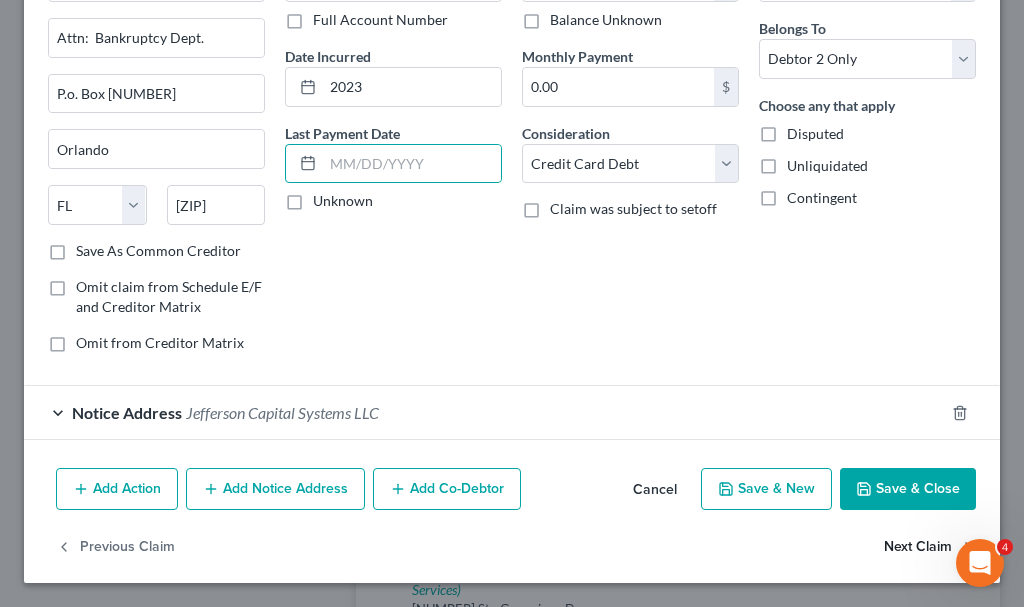 click on "Next Claim" at bounding box center [930, 547] 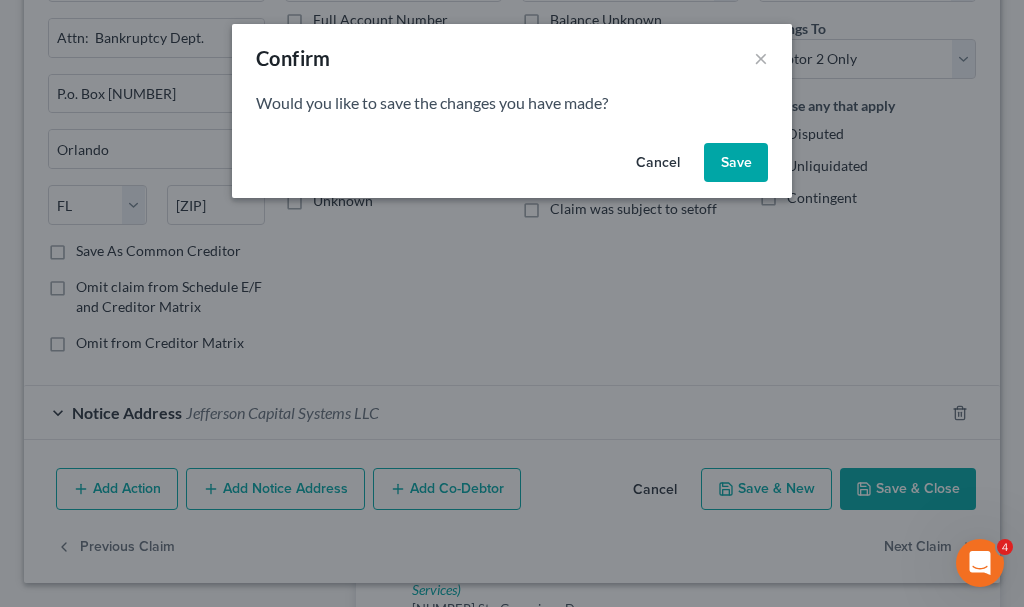 click on "Save" at bounding box center (736, 163) 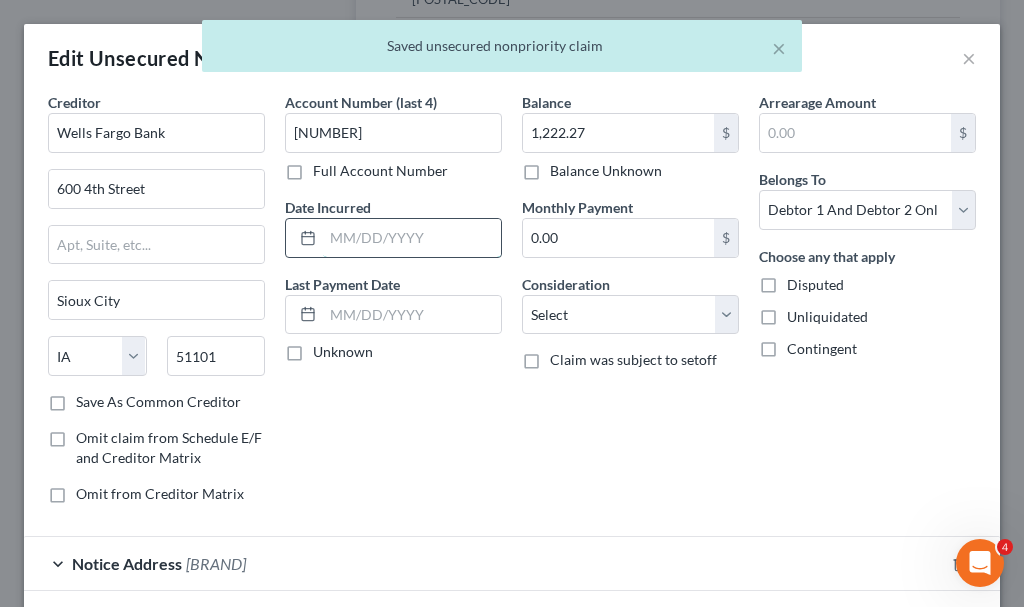 click at bounding box center [412, 238] 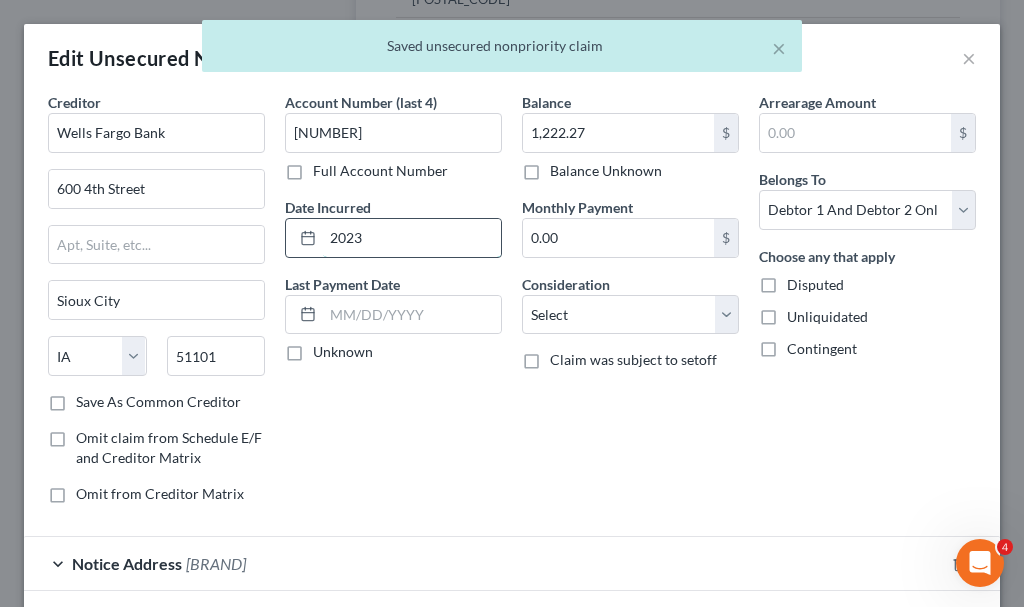 type on "2023" 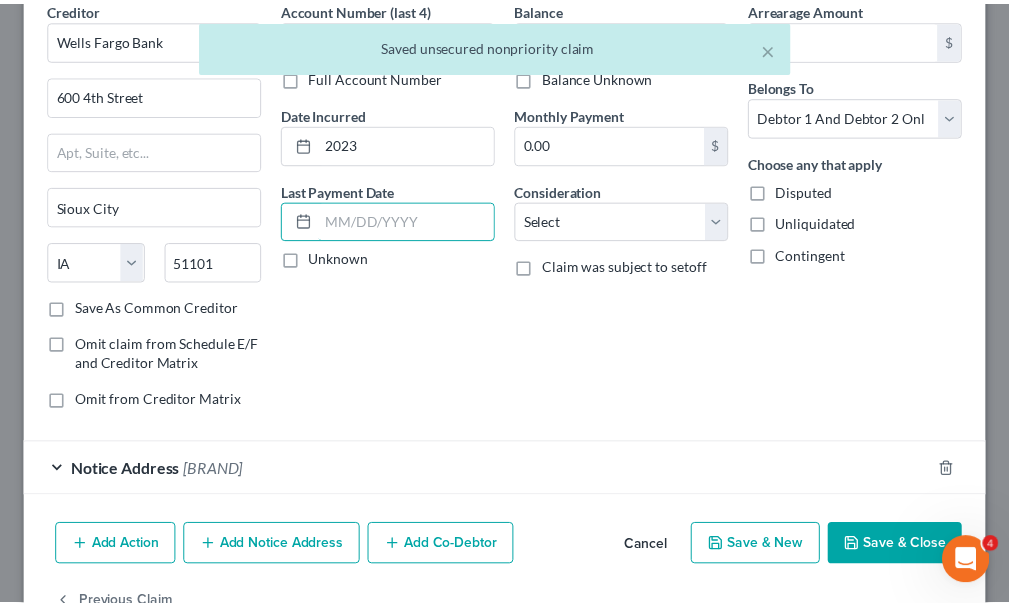 scroll, scrollTop: 151, scrollLeft: 0, axis: vertical 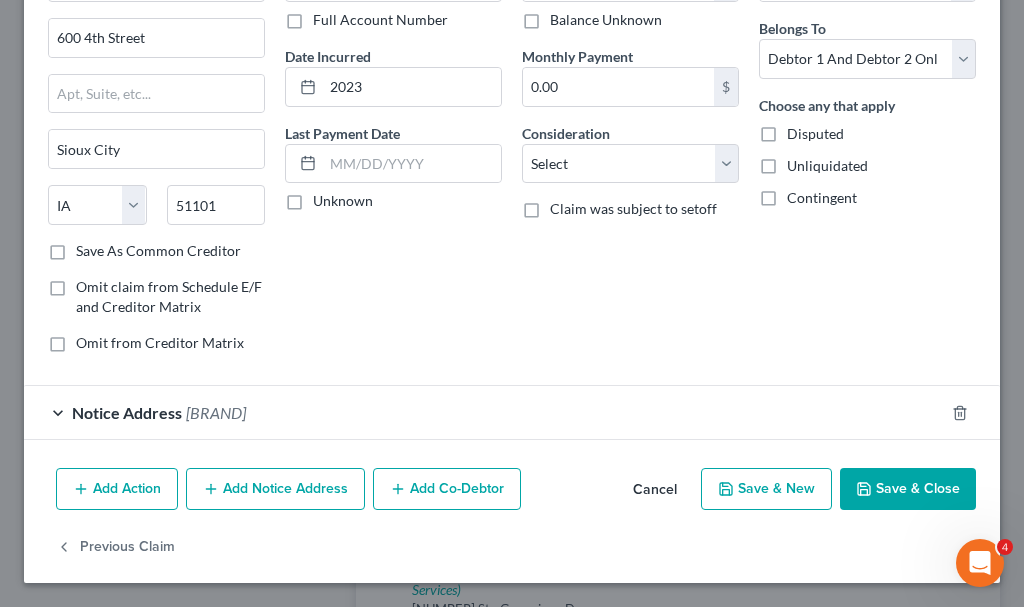 click on "Save & Close" at bounding box center [908, 489] 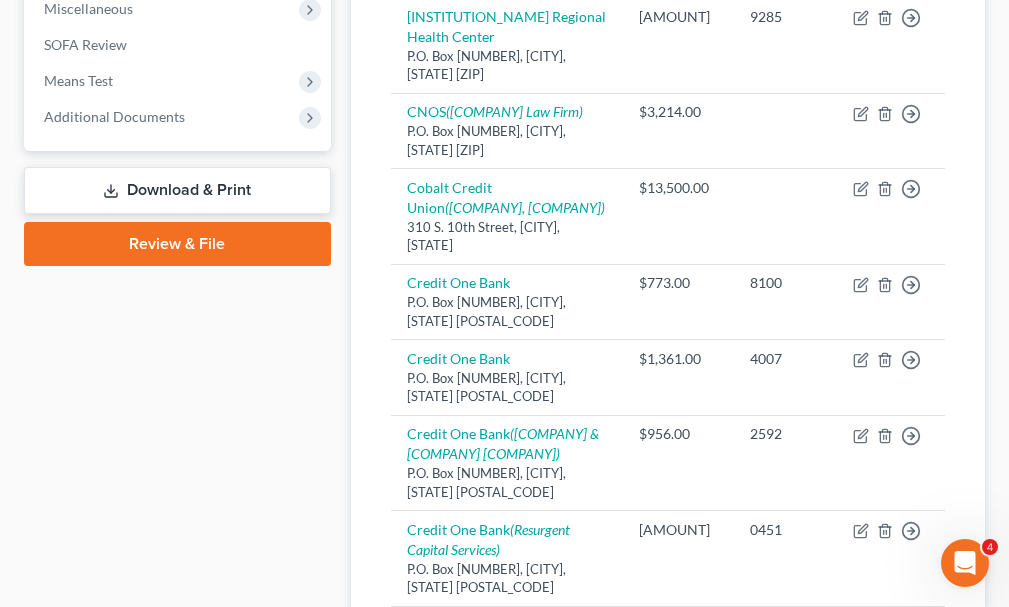 scroll, scrollTop: 200, scrollLeft: 0, axis: vertical 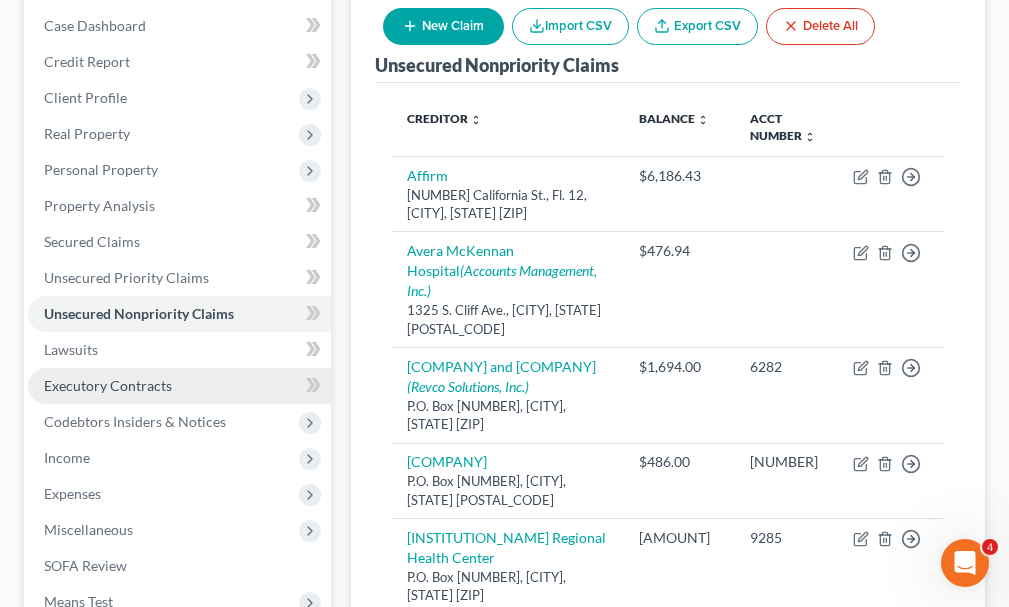 click on "Executory Contracts" at bounding box center (108, 385) 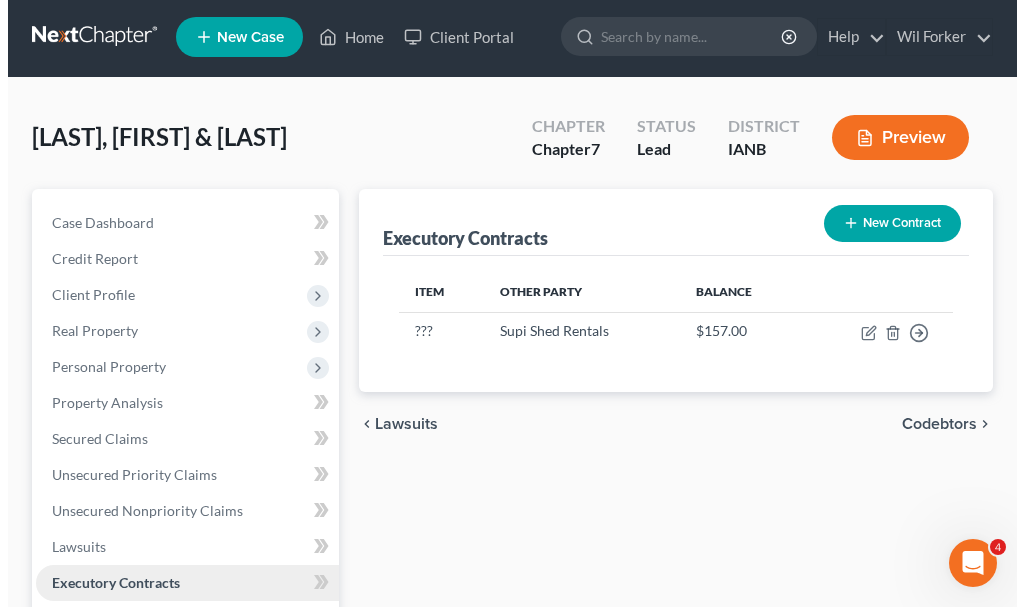 scroll, scrollTop: 0, scrollLeft: 0, axis: both 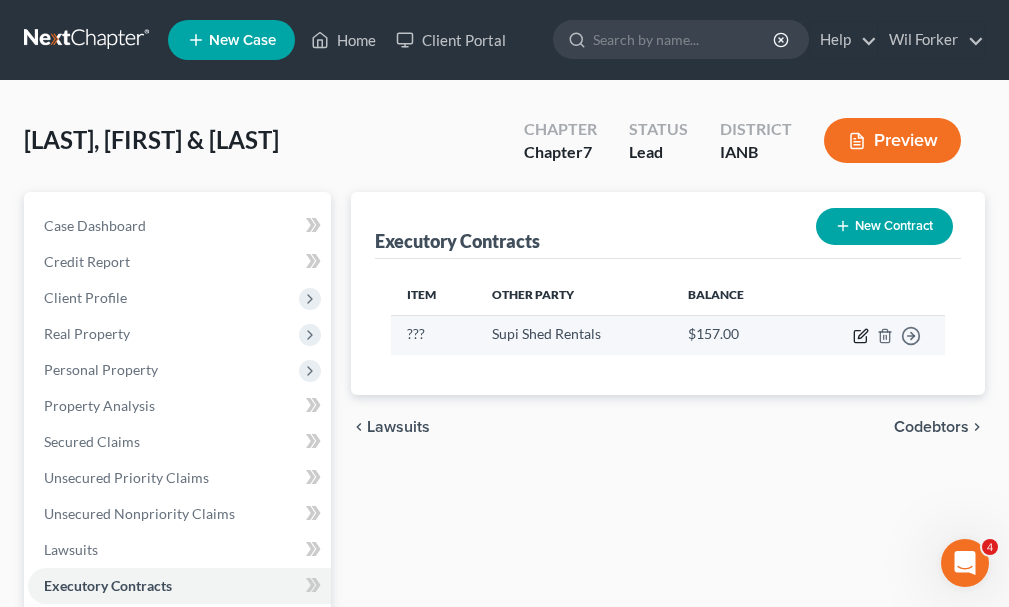 click 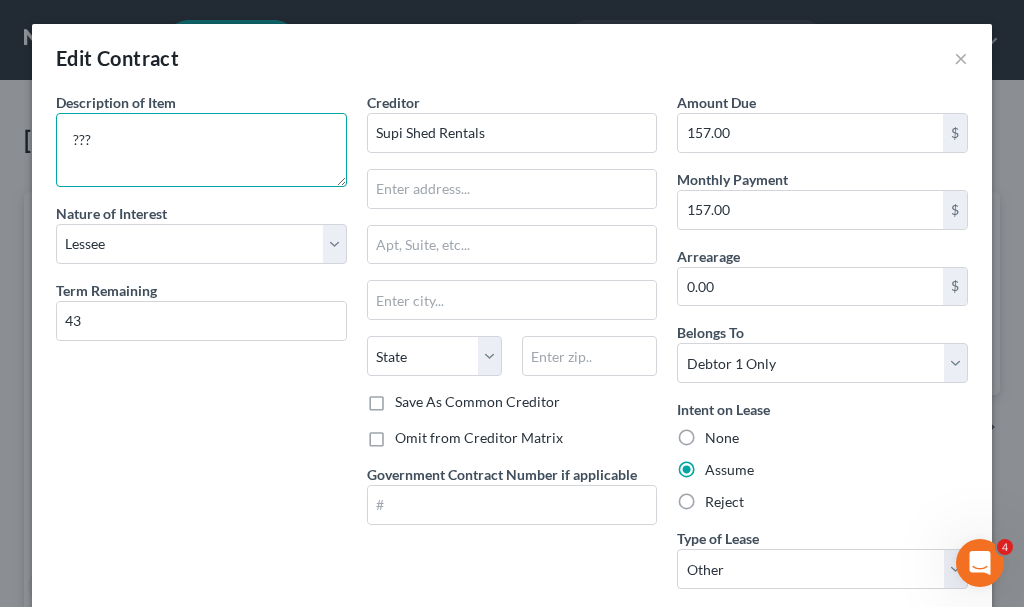 drag, startPoint x: 158, startPoint y: 143, endPoint x: 0, endPoint y: 143, distance: 158 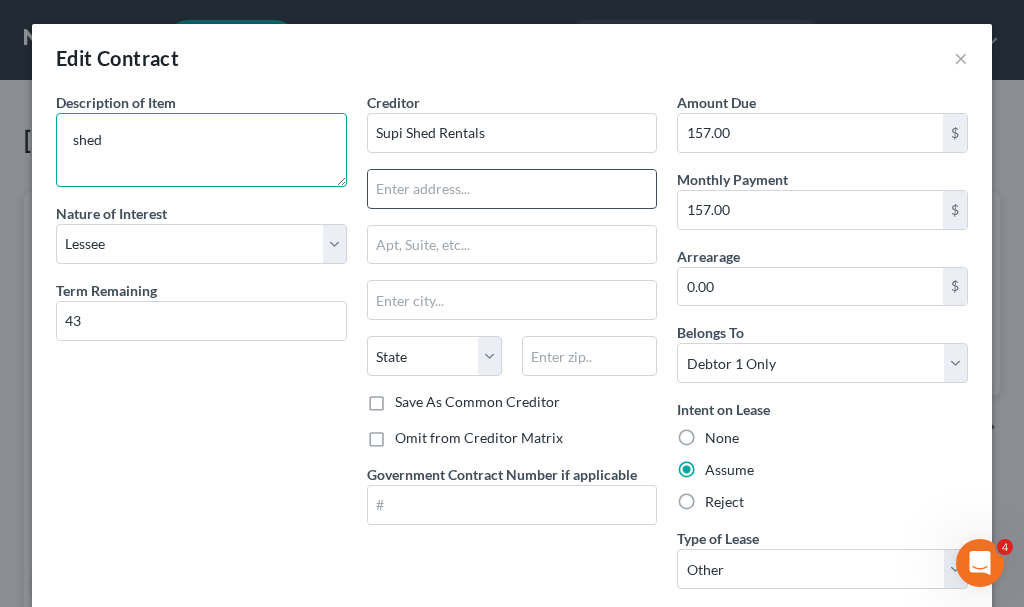 type on "shed" 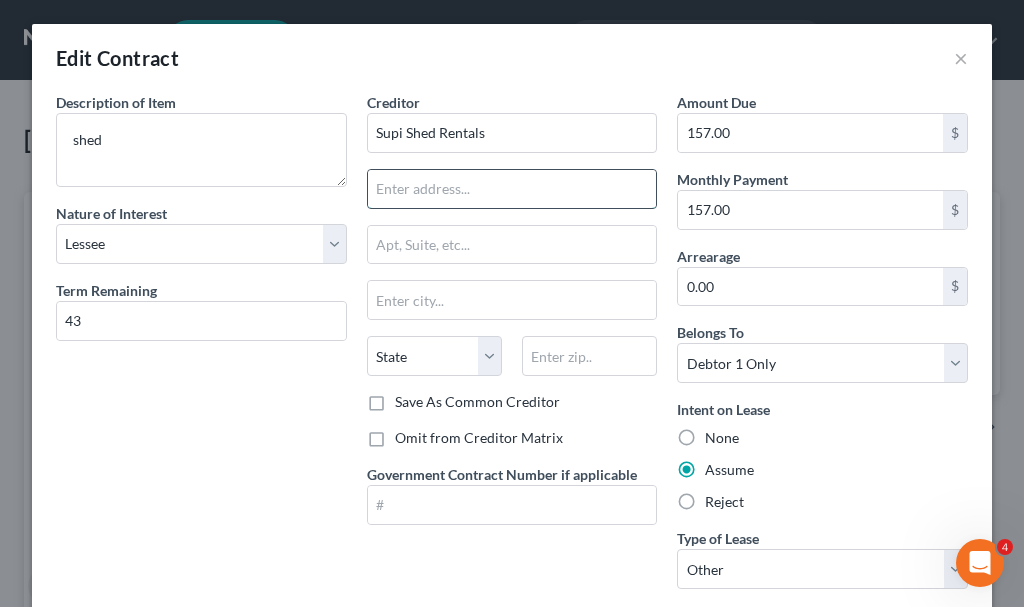 click at bounding box center [512, 189] 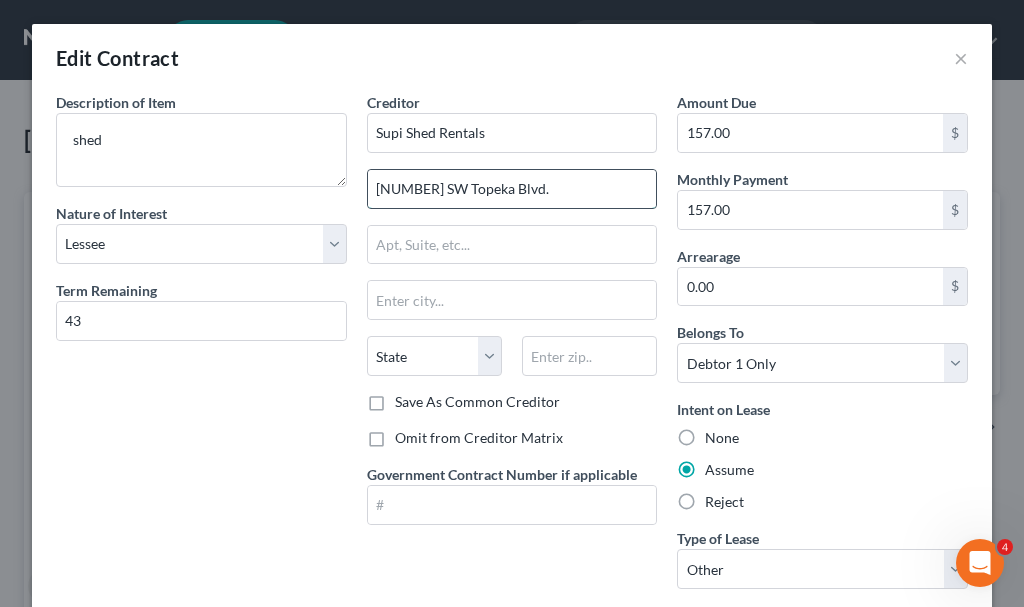 type on "[NUMBER] SW Topeka Blvd." 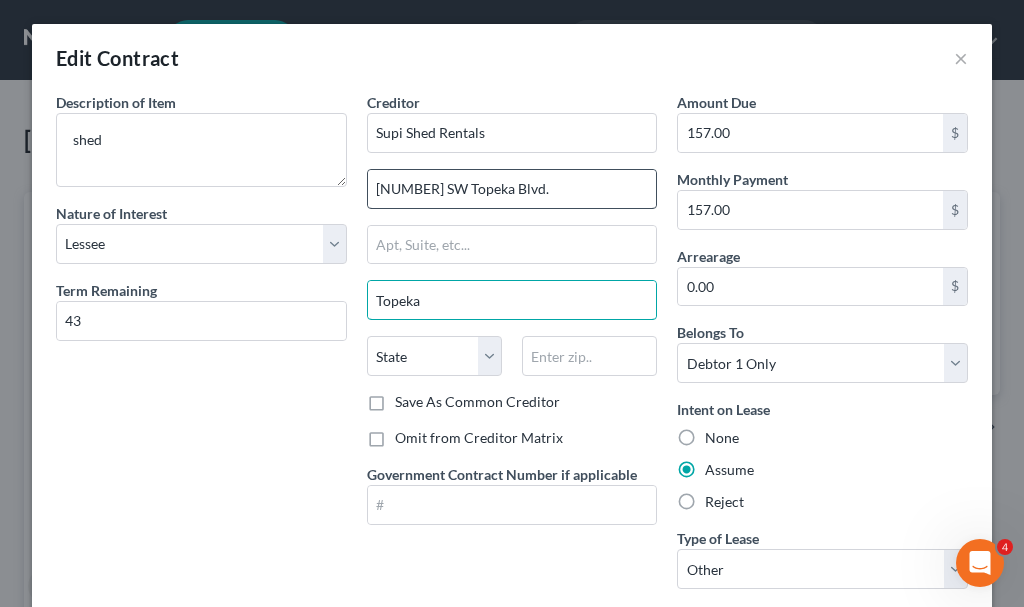 type on "Topeka" 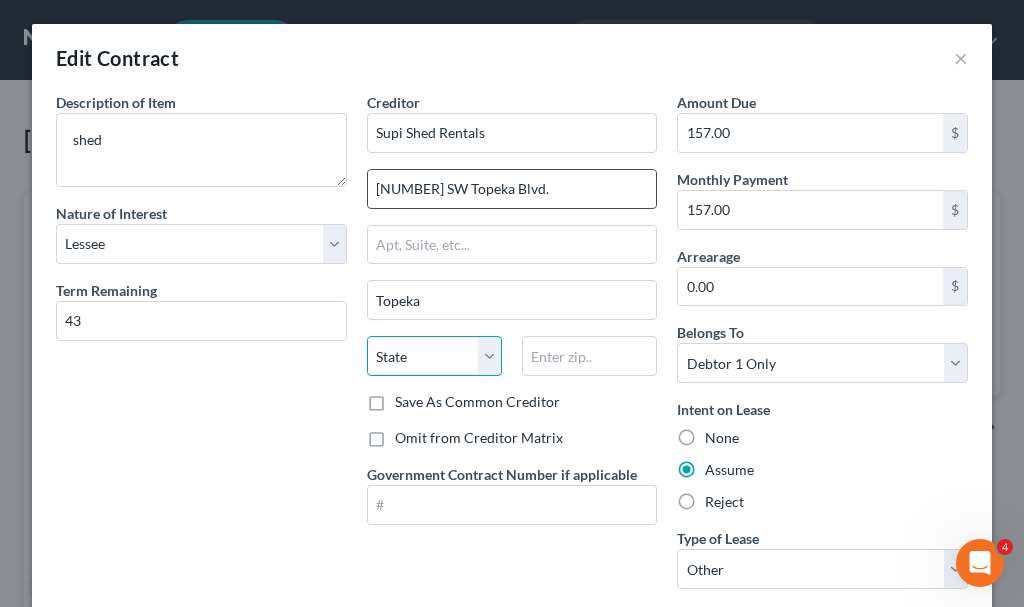 select on "17" 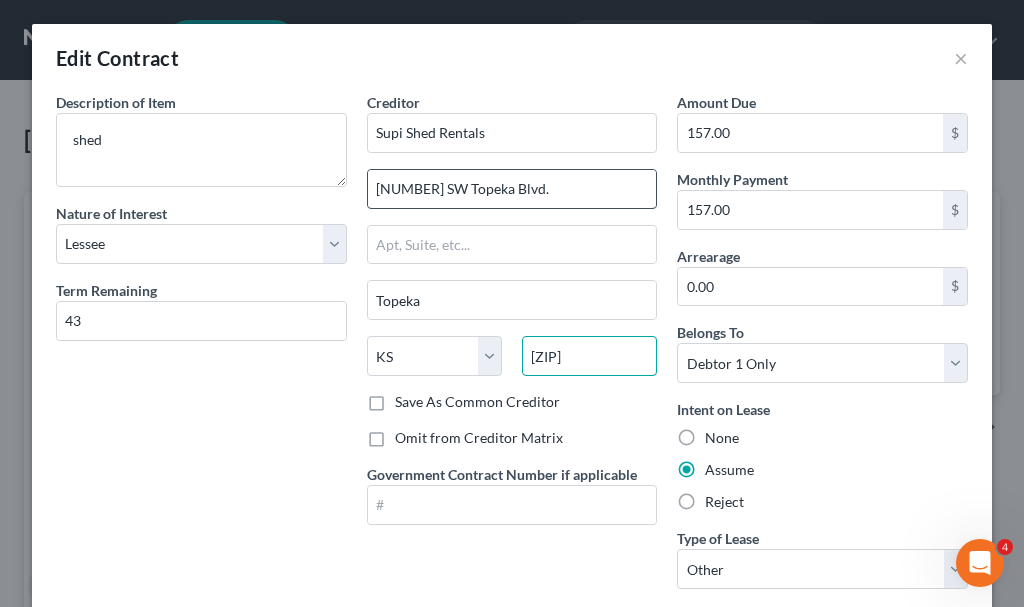 type on "[ZIP]" 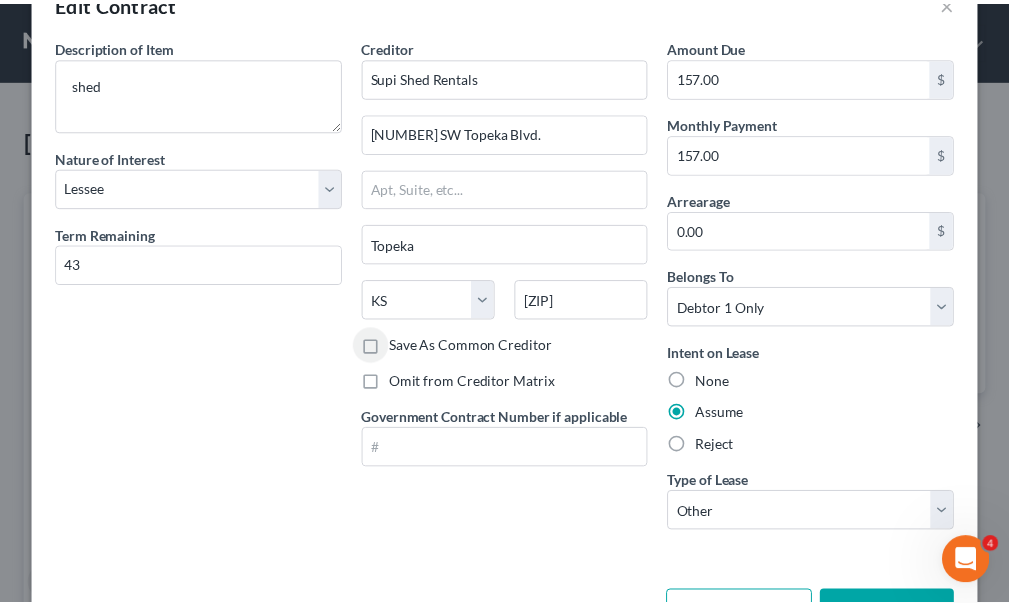scroll, scrollTop: 124, scrollLeft: 0, axis: vertical 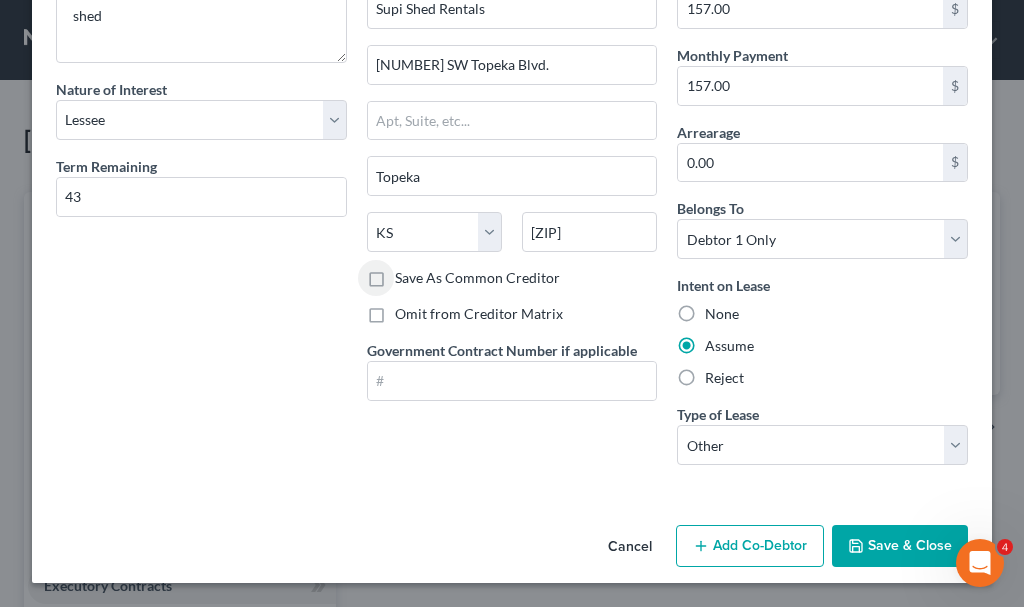 click on "Save & Close" at bounding box center [900, 546] 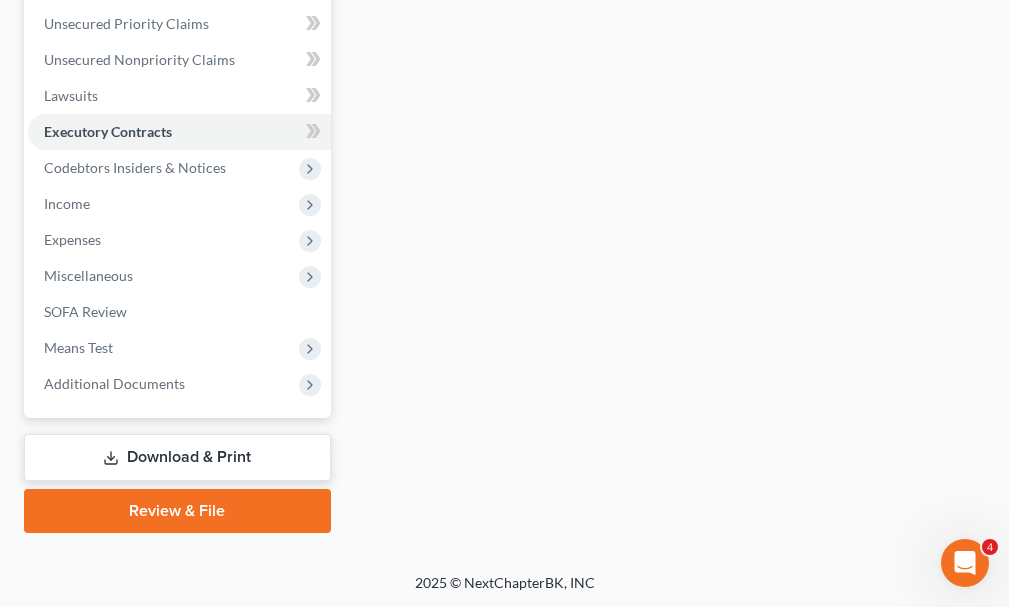scroll, scrollTop: 456, scrollLeft: 0, axis: vertical 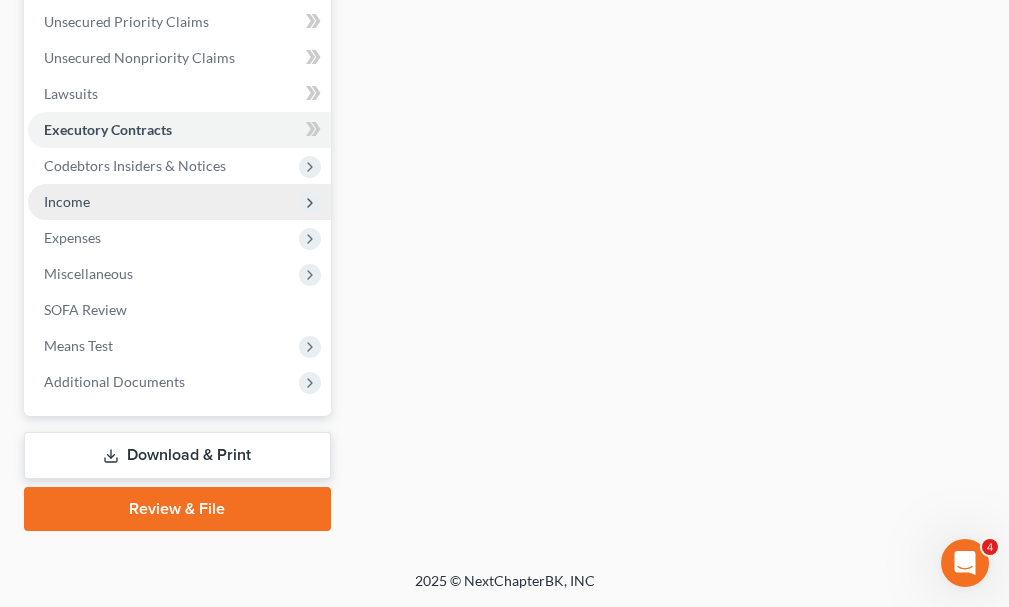 click on "Income" at bounding box center [67, 201] 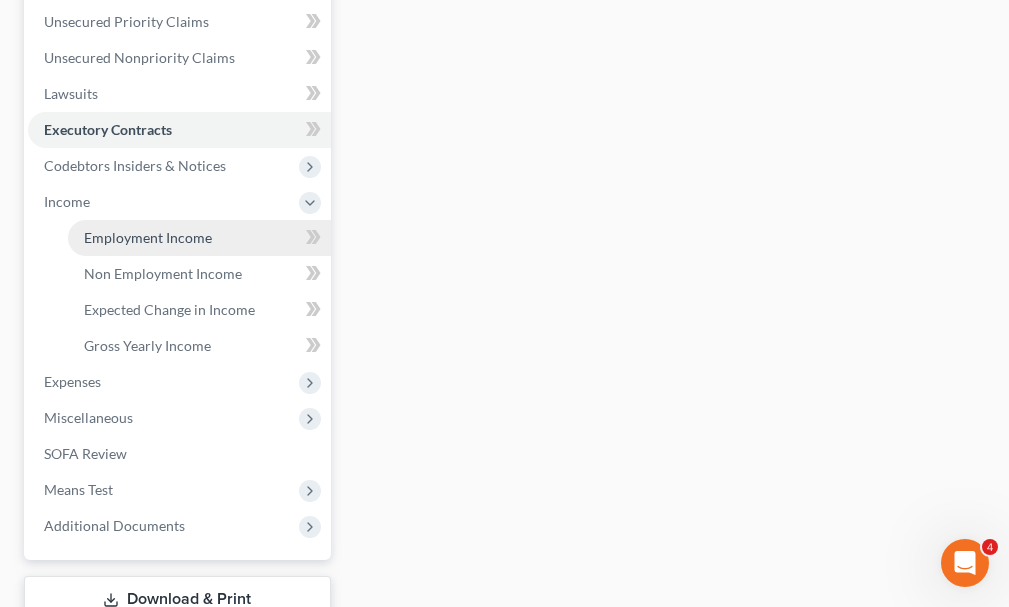 click on "Employment Income" at bounding box center (148, 237) 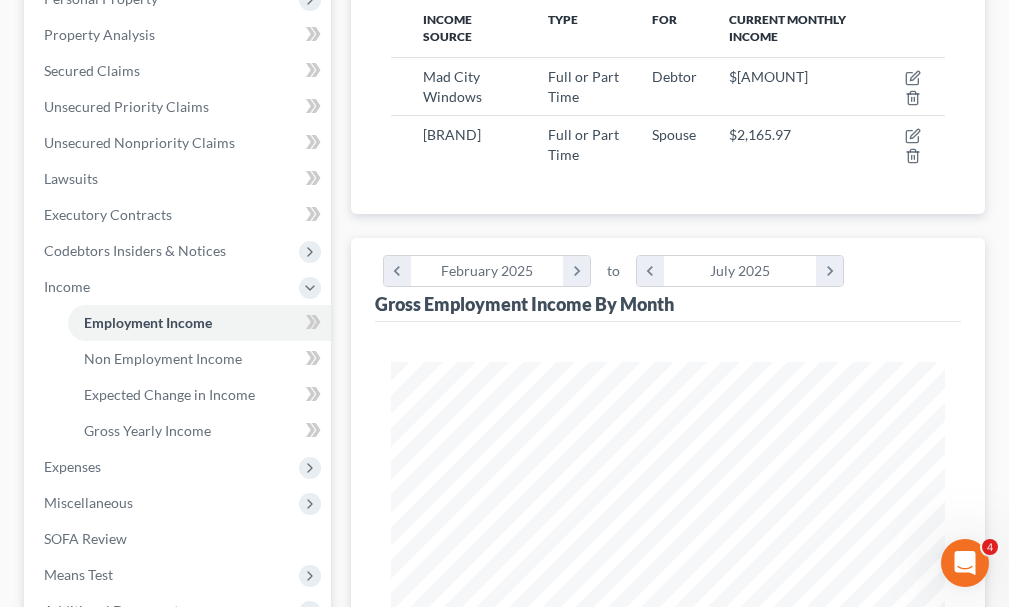 scroll, scrollTop: 0, scrollLeft: 0, axis: both 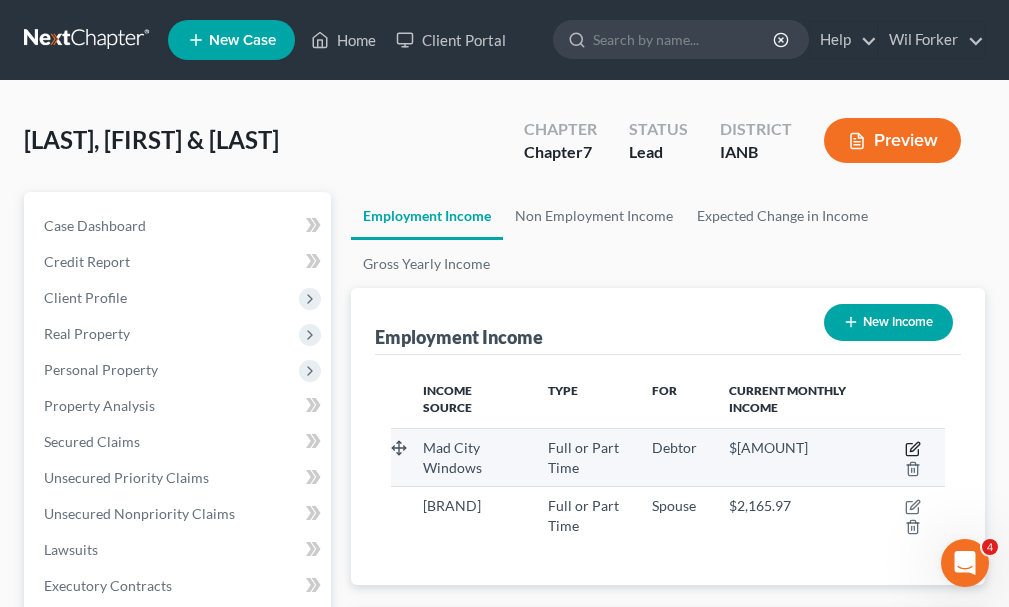 click 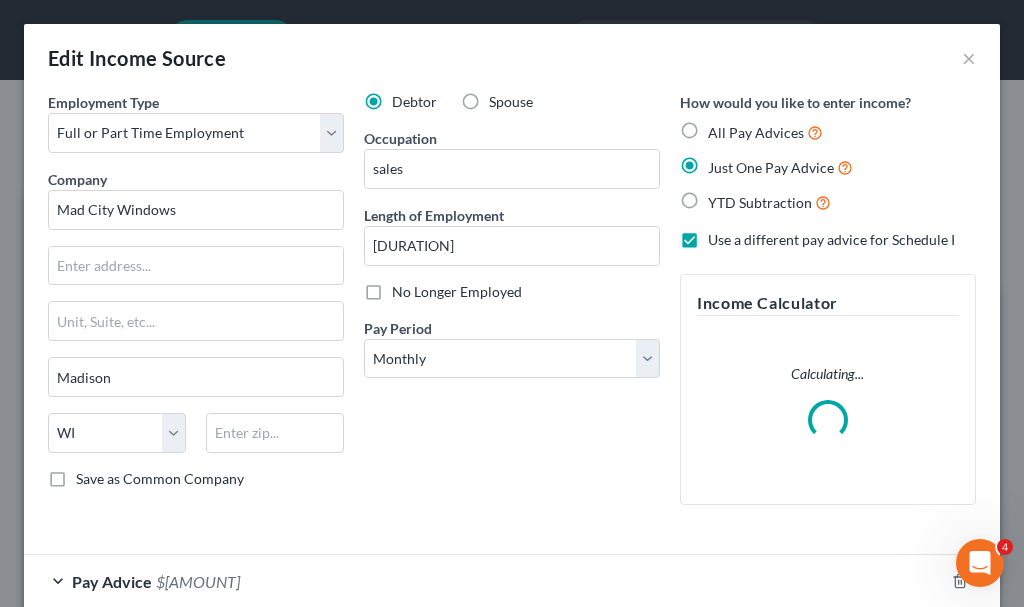 scroll, scrollTop: 999718, scrollLeft: 999396, axis: both 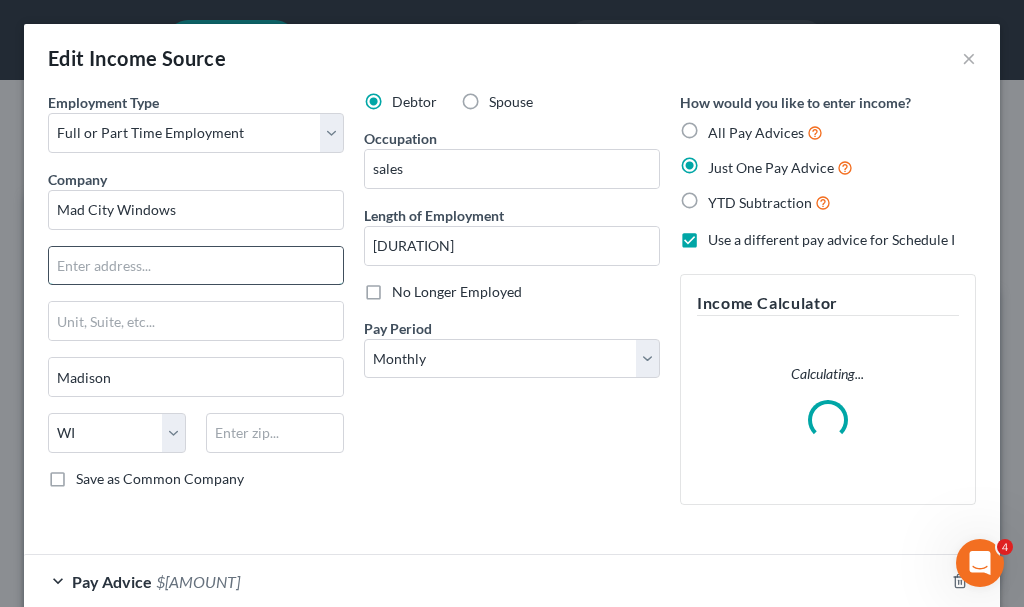 click at bounding box center (196, 266) 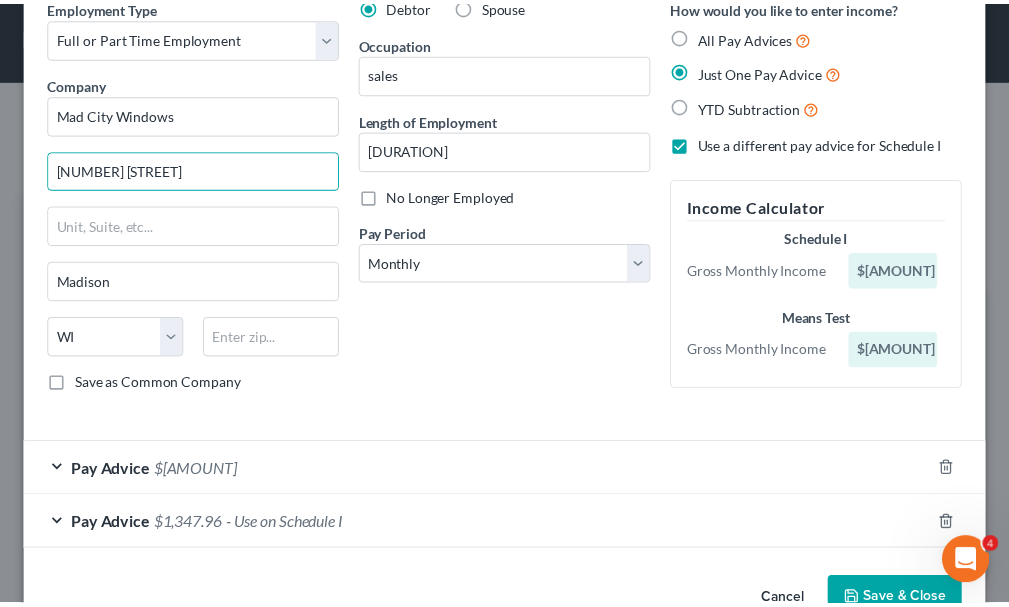 scroll, scrollTop: 150, scrollLeft: 0, axis: vertical 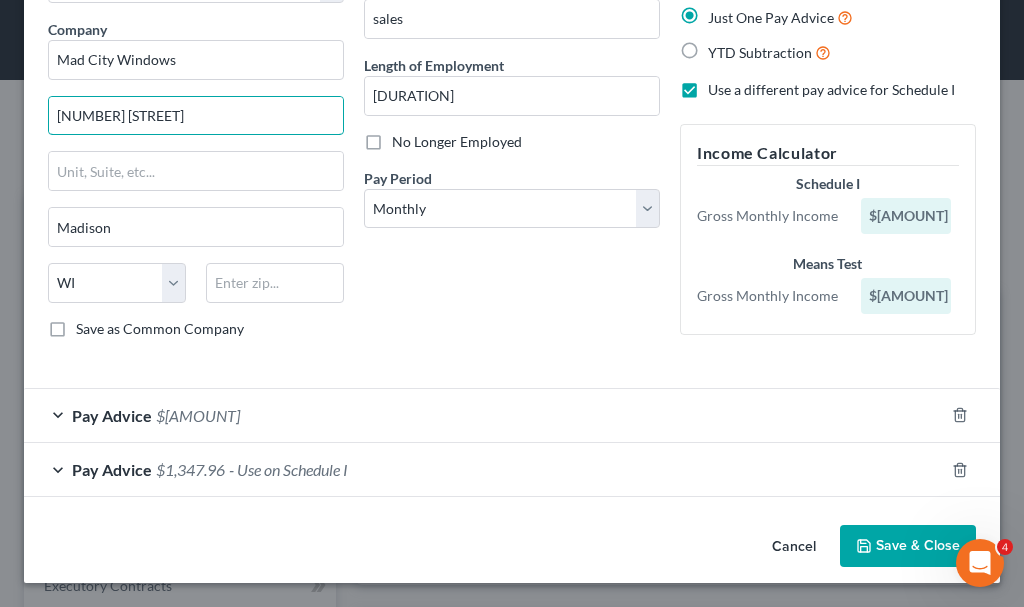 type on "[NUMBER] [STREET]" 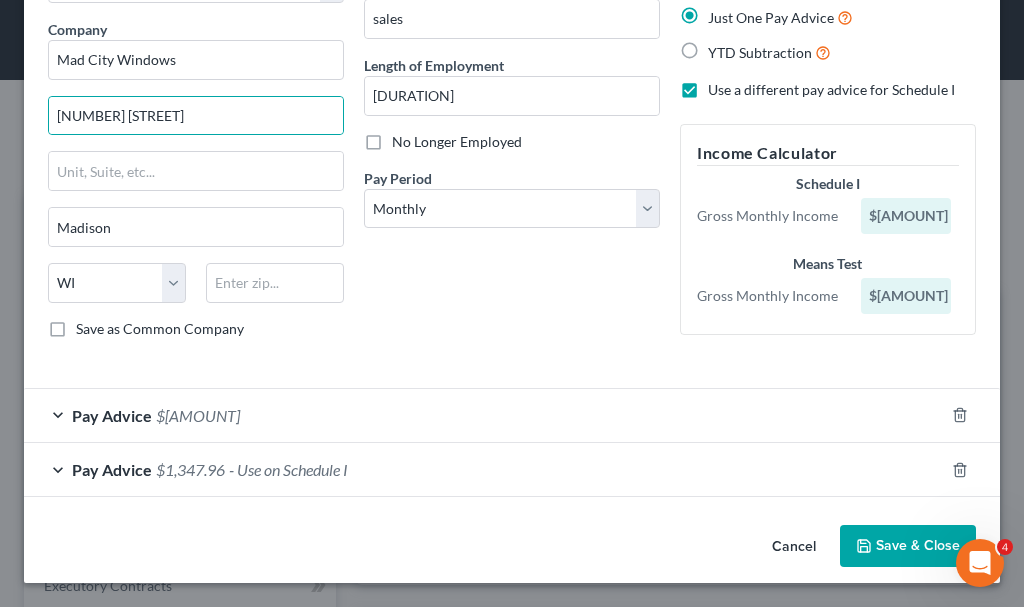 click on "Save & Close" at bounding box center (908, 546) 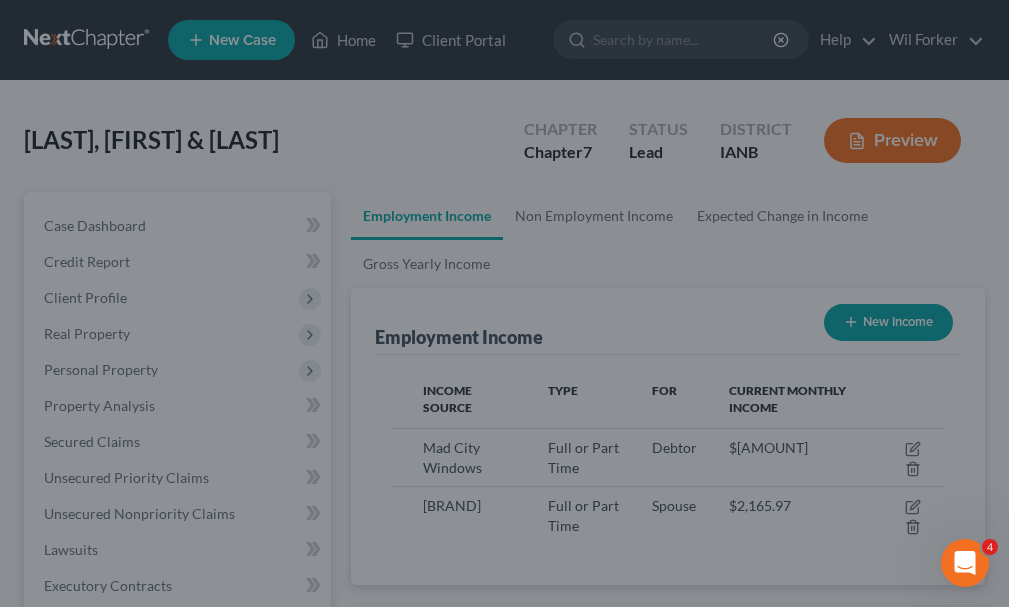scroll, scrollTop: 277, scrollLeft: 594, axis: both 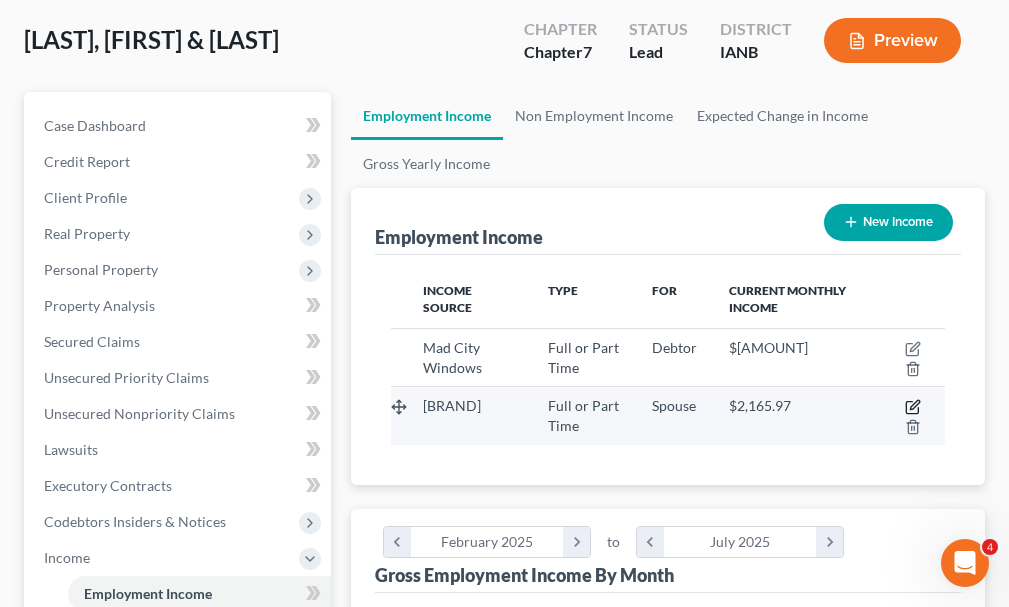 click 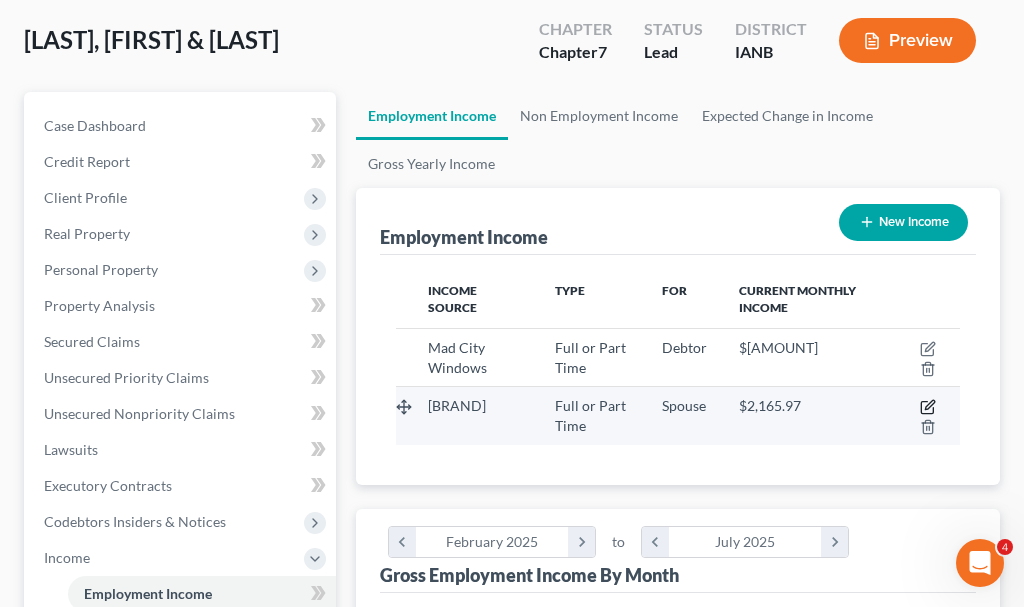 select on "0" 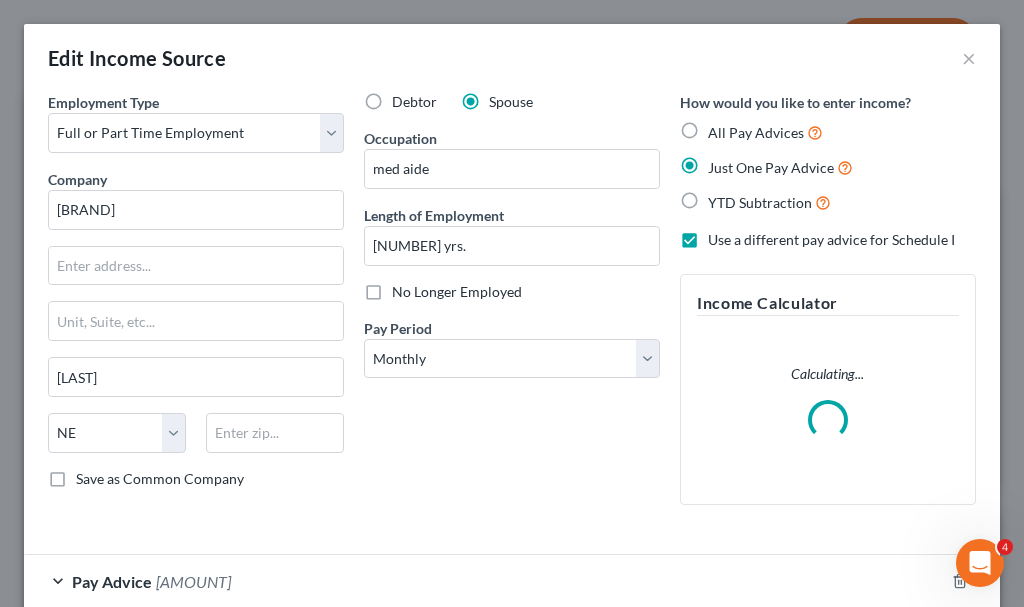 scroll, scrollTop: 999718, scrollLeft: 999396, axis: both 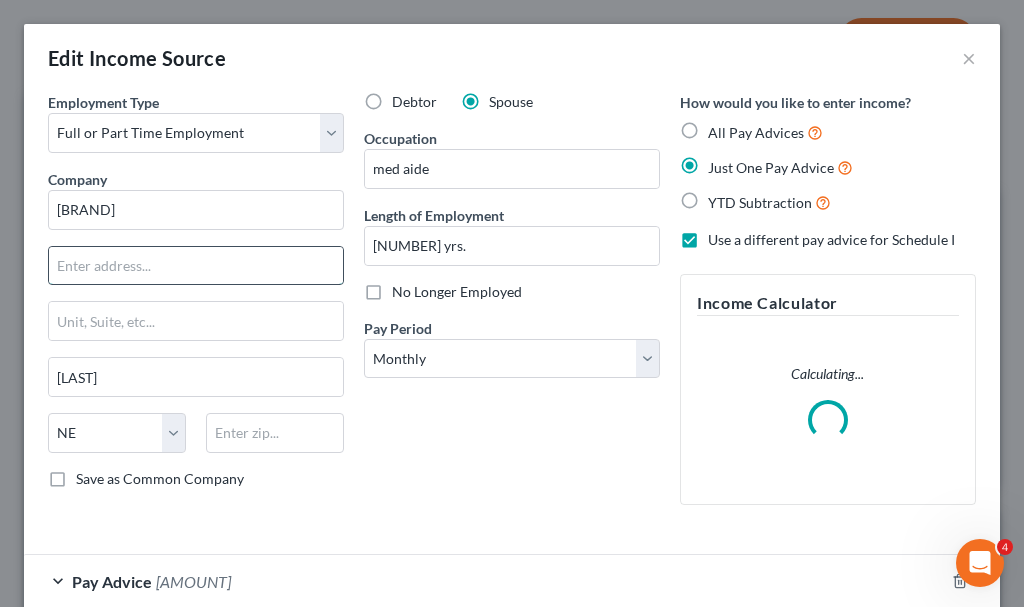 click at bounding box center (196, 266) 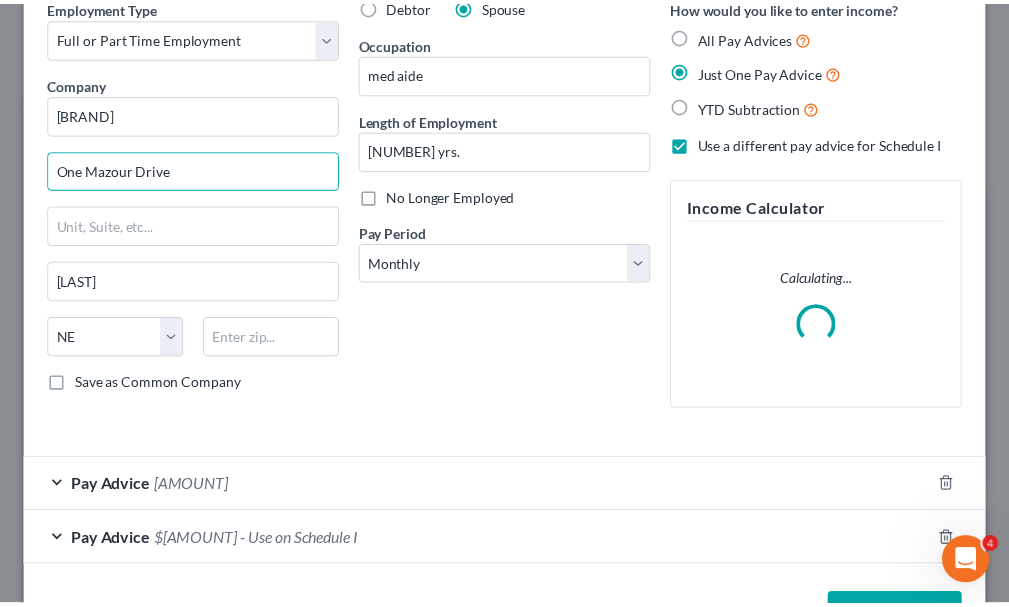 scroll, scrollTop: 166, scrollLeft: 0, axis: vertical 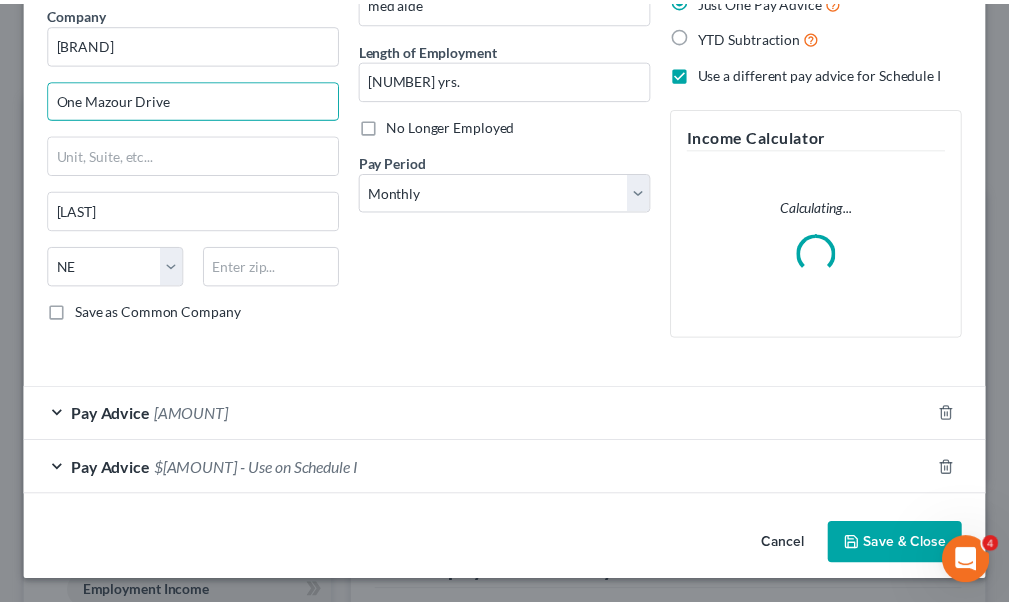 type 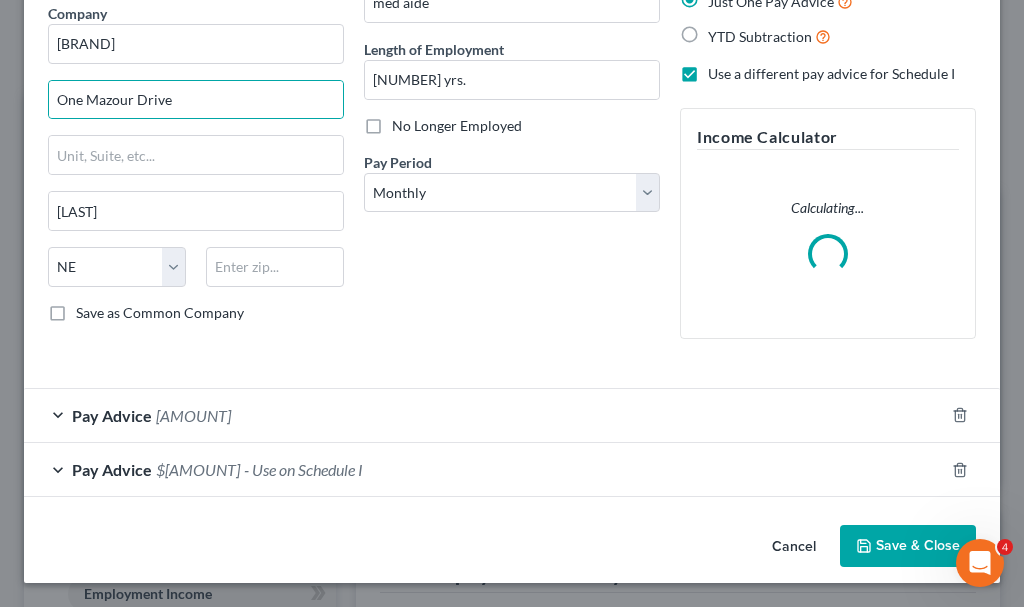 click on "Save & Close" at bounding box center [908, 546] 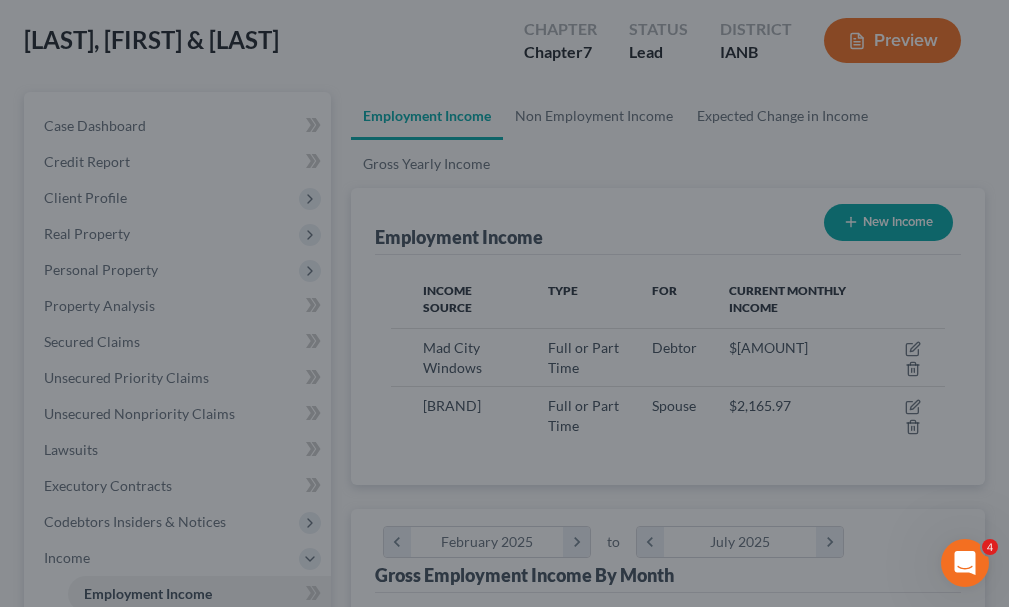 scroll, scrollTop: 277, scrollLeft: 594, axis: both 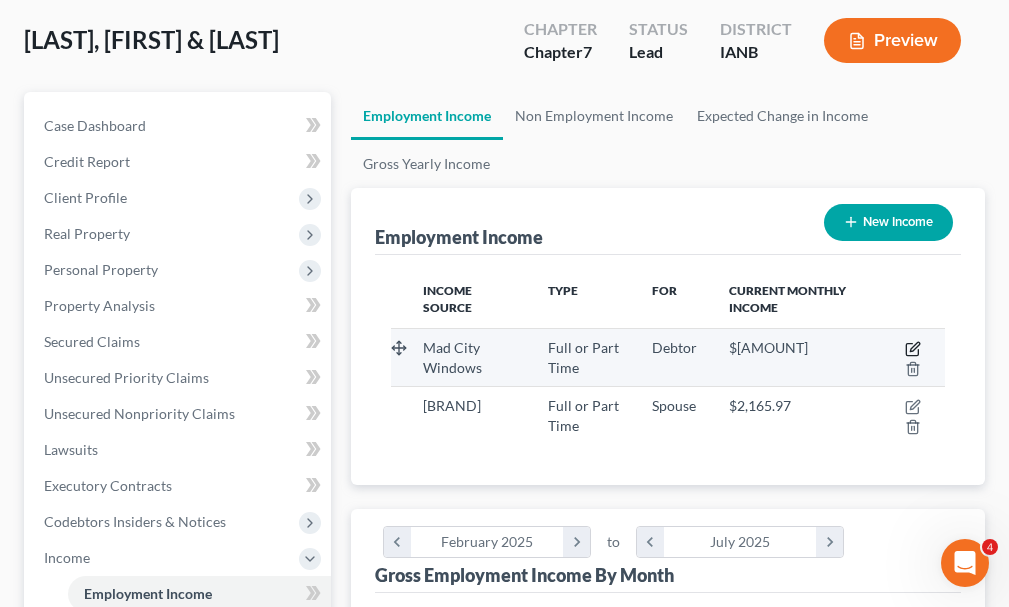 click 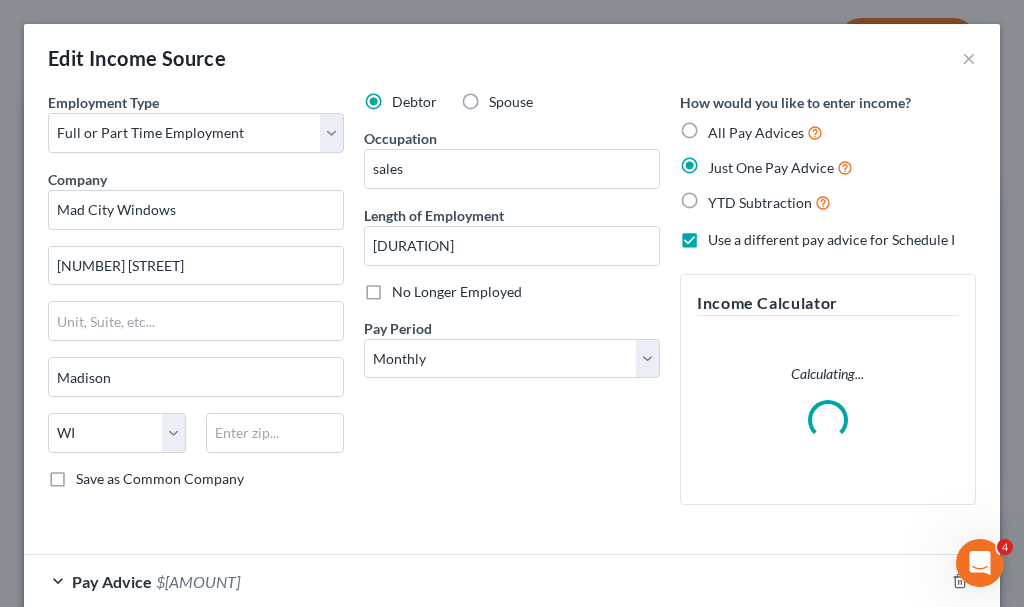scroll, scrollTop: 999718, scrollLeft: 999396, axis: both 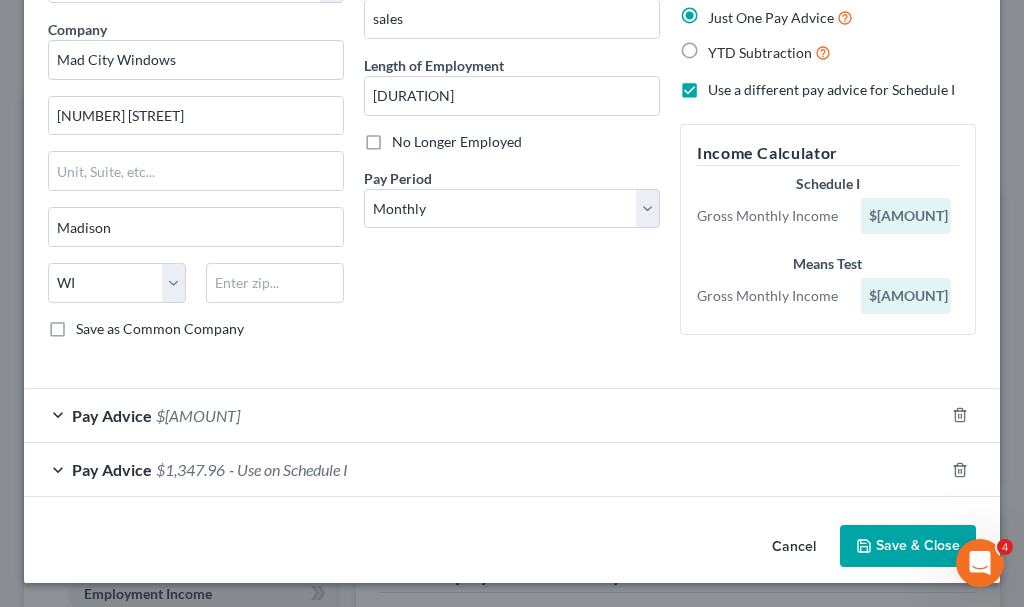 click on "$1,347.96" at bounding box center (190, 469) 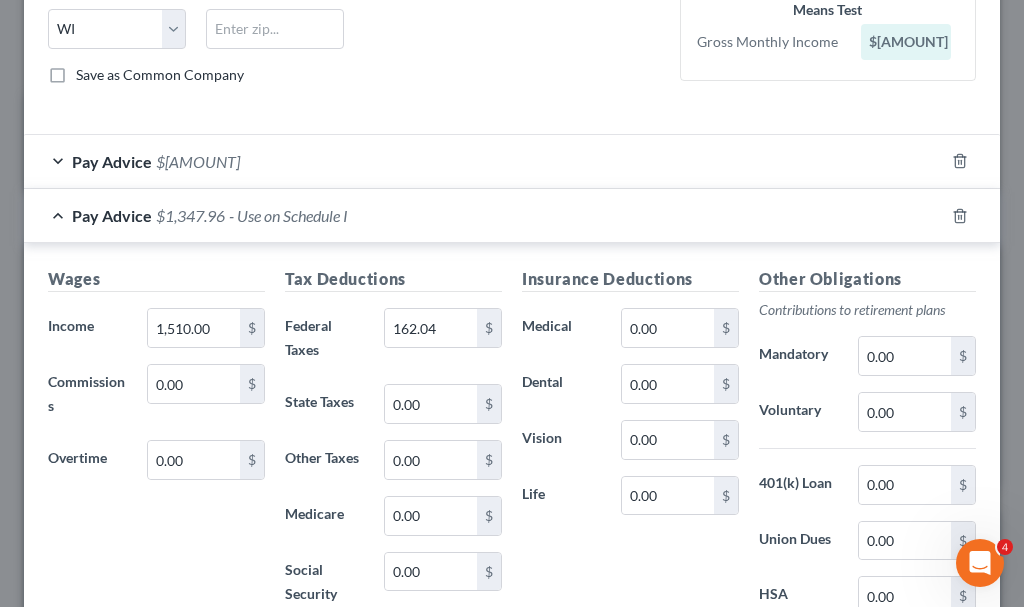 scroll, scrollTop: 466, scrollLeft: 0, axis: vertical 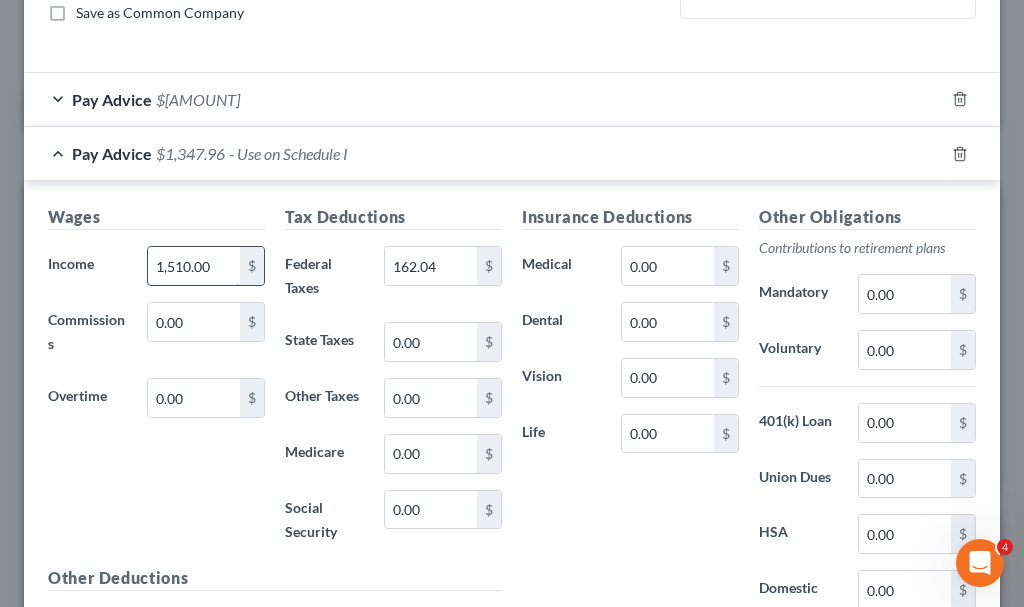 click on "1,510.00" at bounding box center [194, 266] 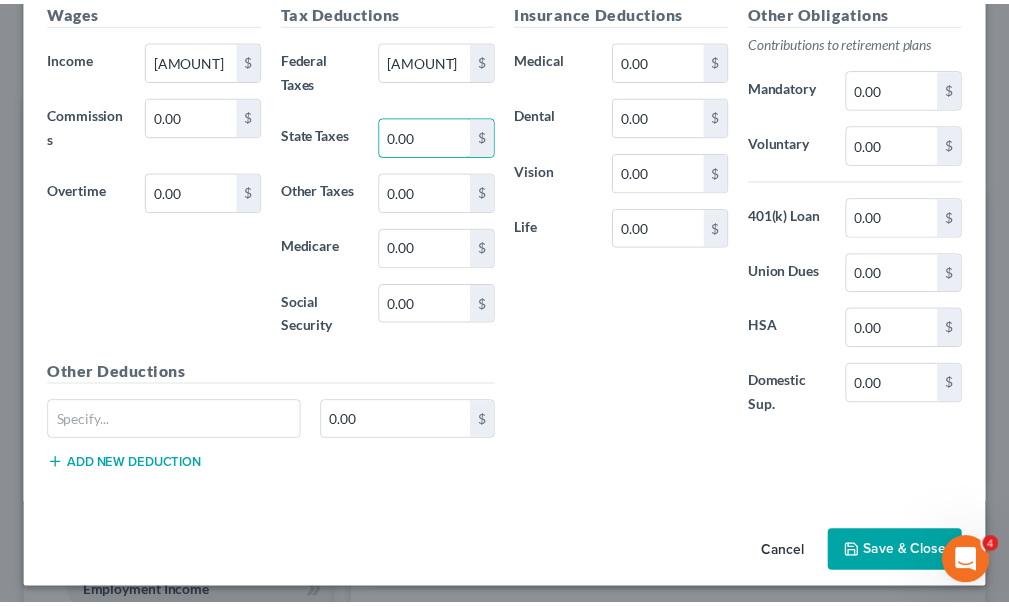 scroll, scrollTop: 679, scrollLeft: 0, axis: vertical 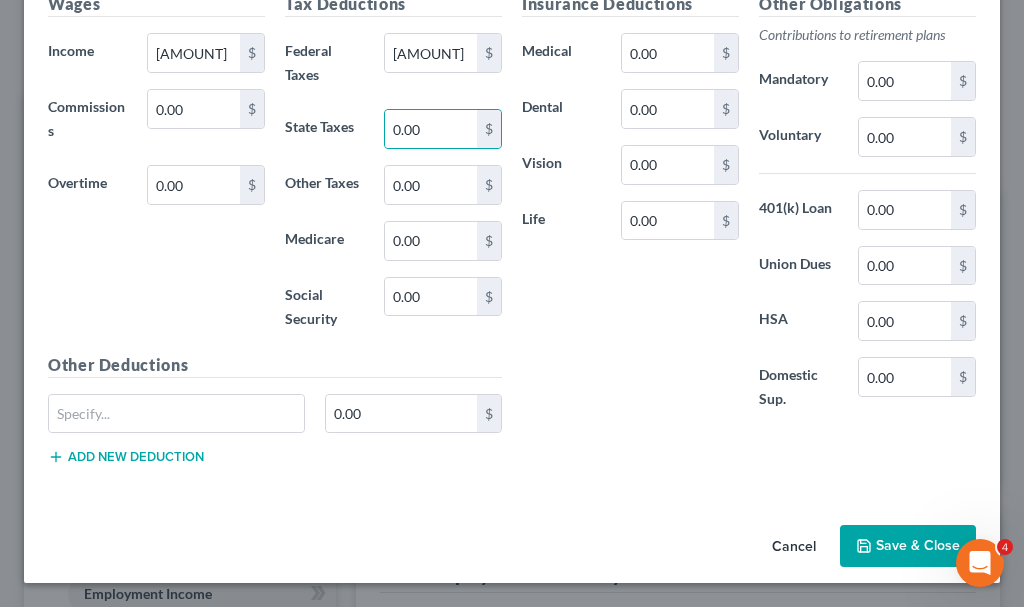 click on "Save & Close" at bounding box center (908, 546) 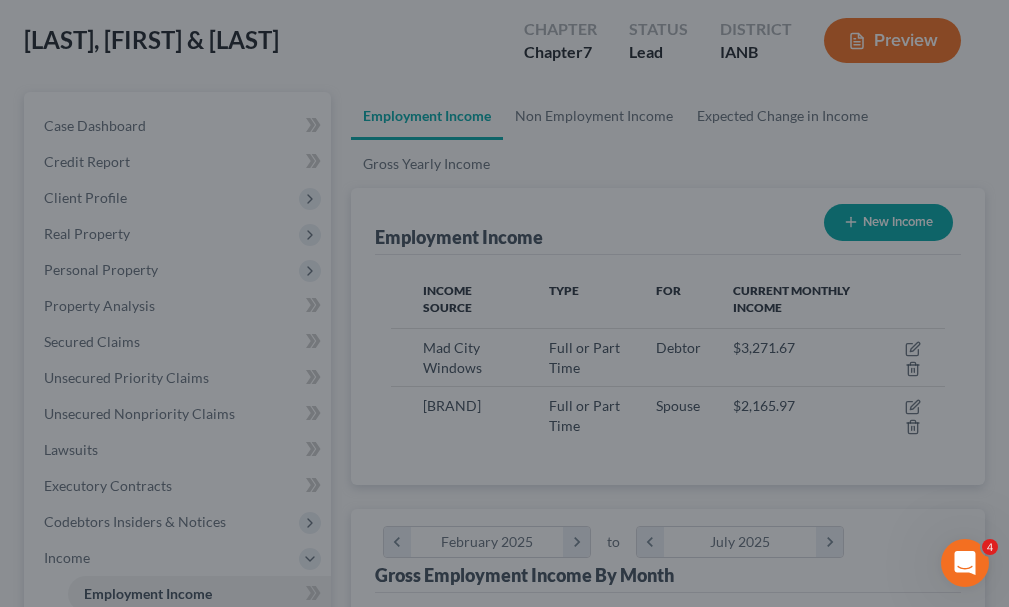 scroll, scrollTop: 277, scrollLeft: 594, axis: both 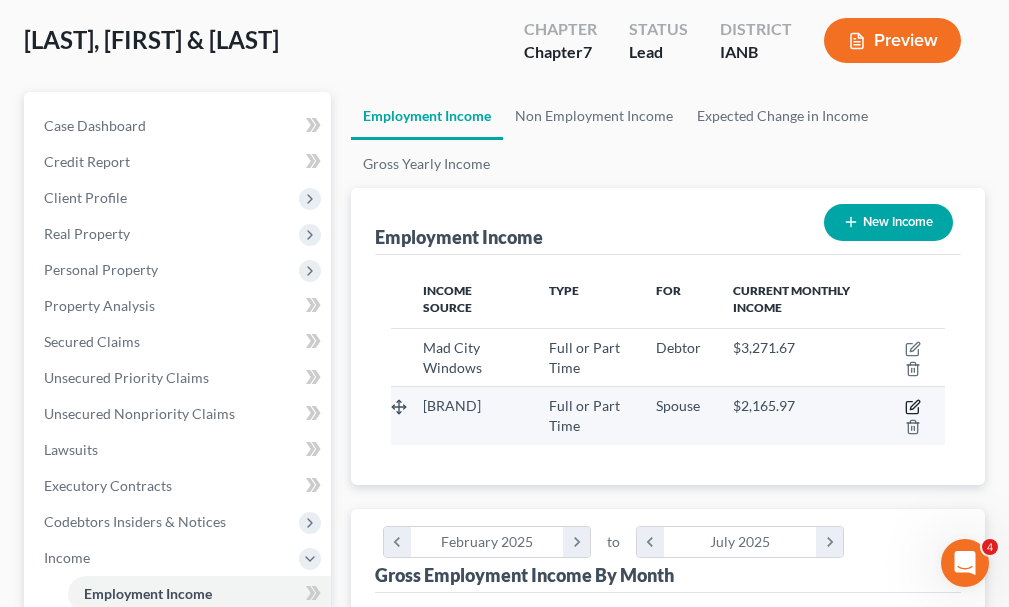 click 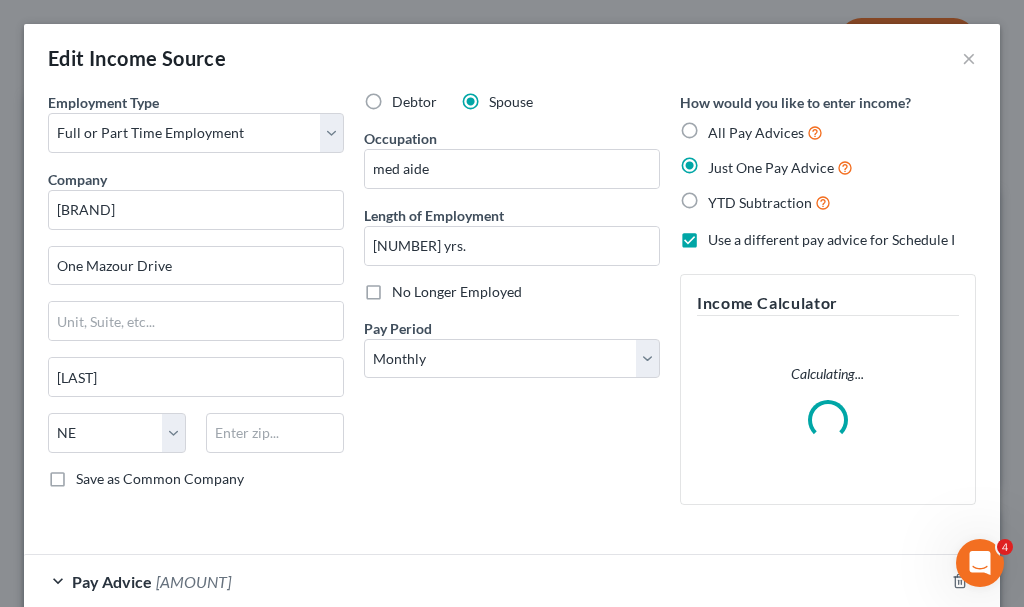 scroll, scrollTop: 999718, scrollLeft: 999396, axis: both 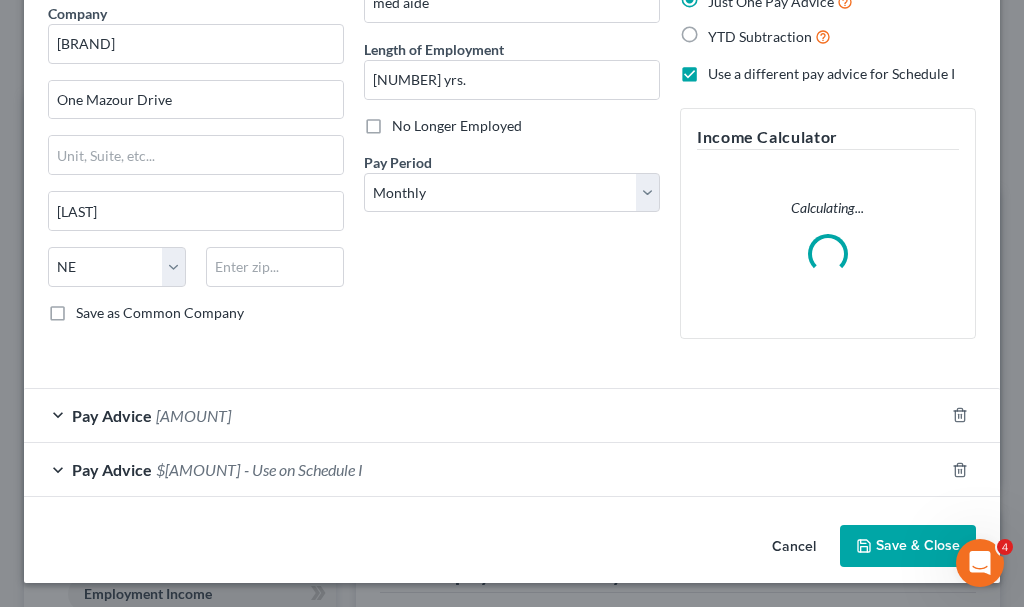 click on "$[AMOUNT]" at bounding box center [198, 469] 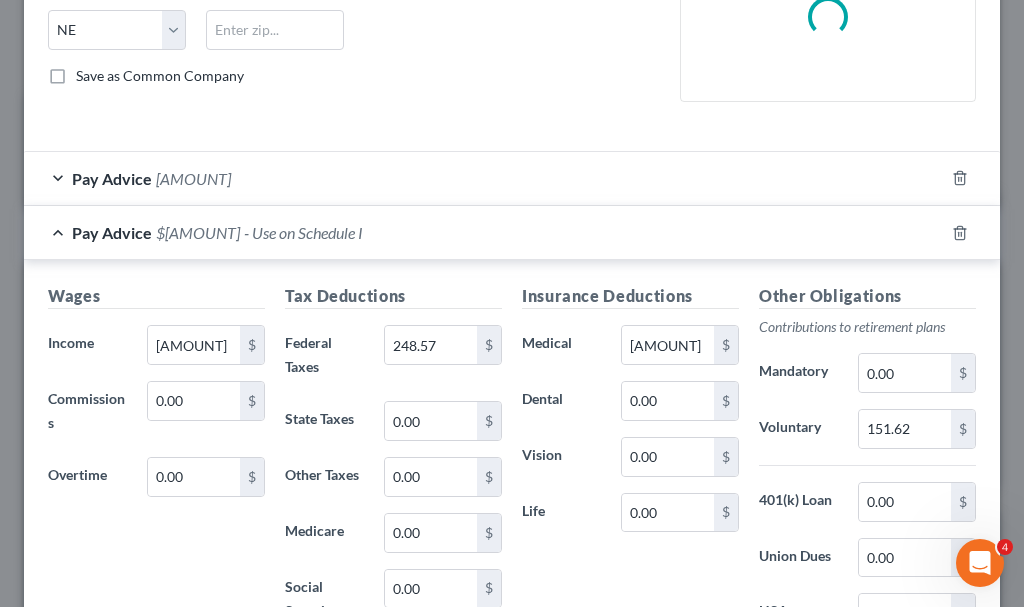 scroll, scrollTop: 466, scrollLeft: 0, axis: vertical 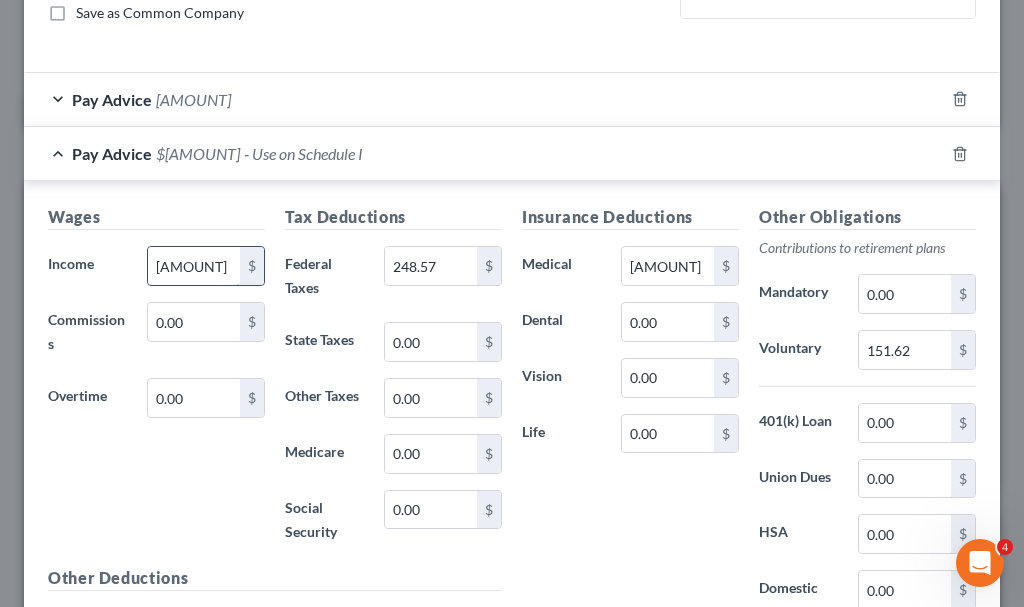 click on "[AMOUNT]" at bounding box center (194, 266) 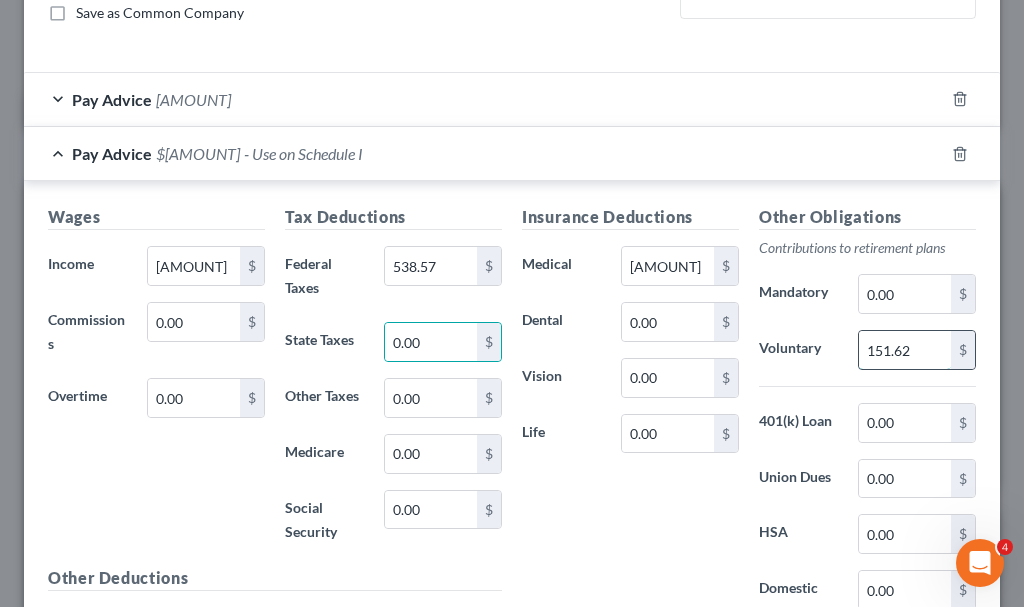click on "151.62" at bounding box center [905, 350] 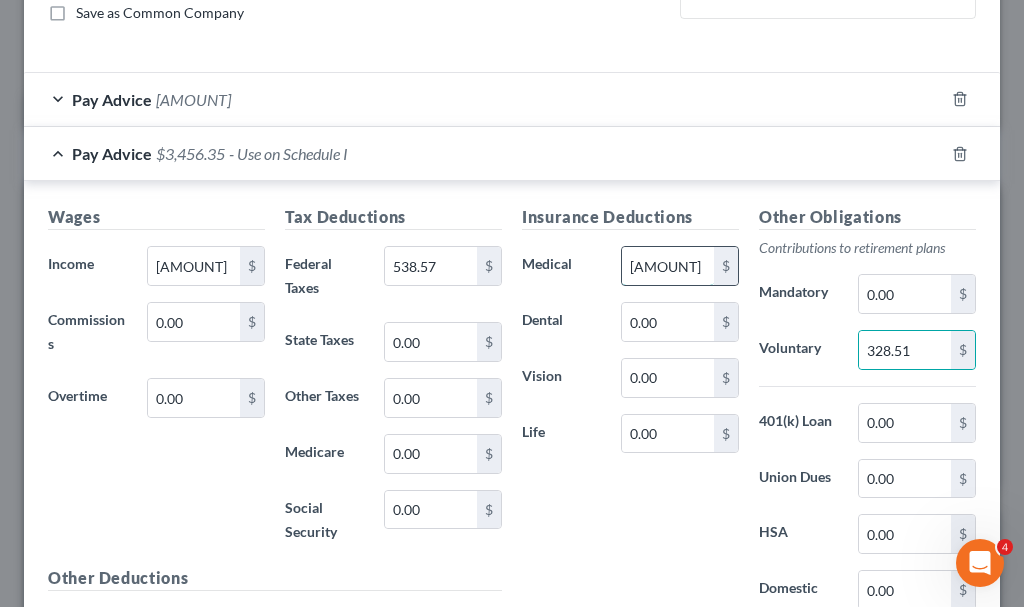 click on "[AMOUNT]" at bounding box center (668, 266) 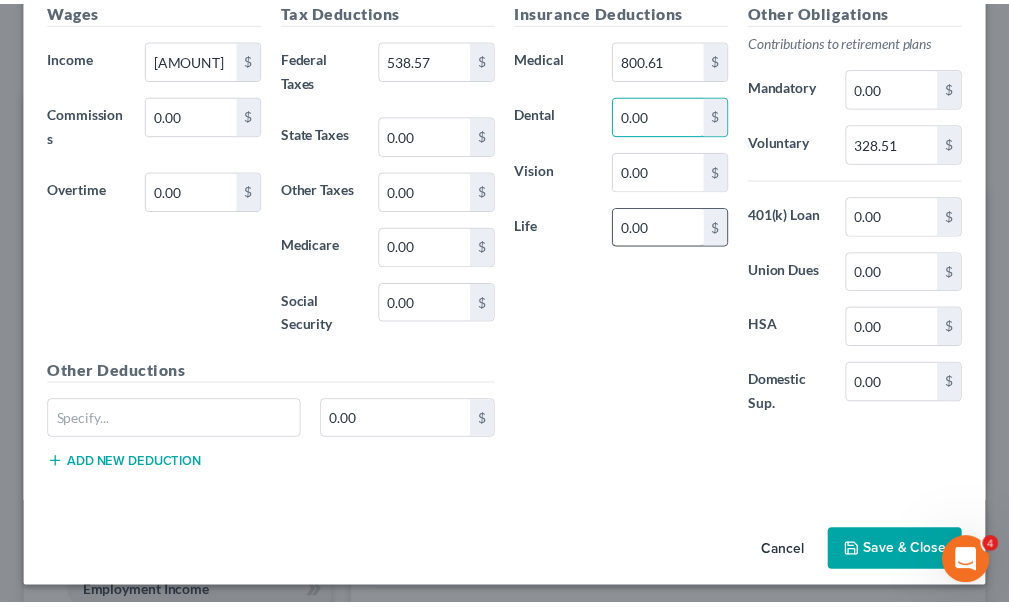 scroll, scrollTop: 679, scrollLeft: 0, axis: vertical 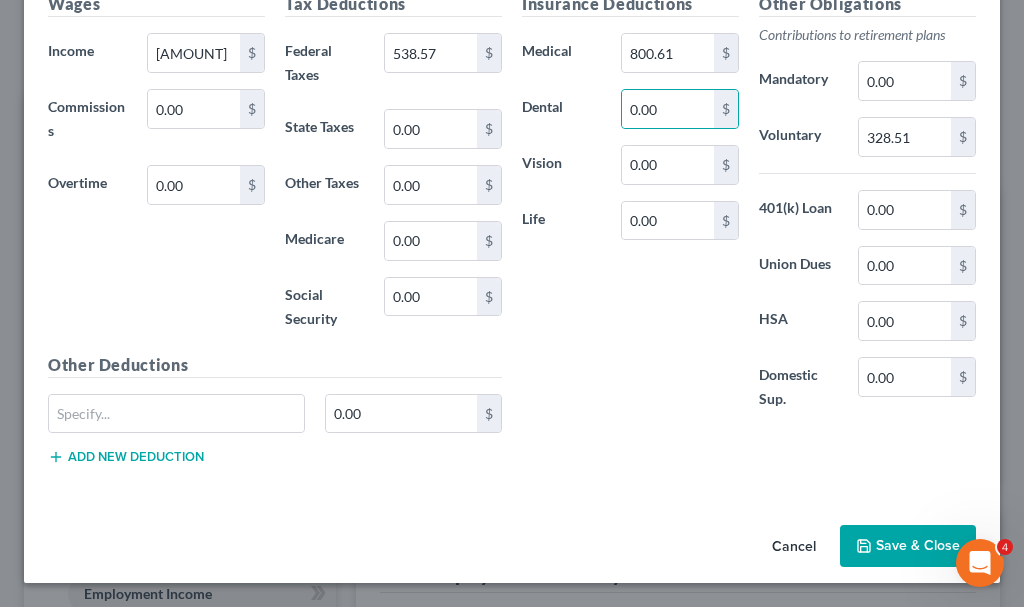 click on "Save & Close" at bounding box center (908, 546) 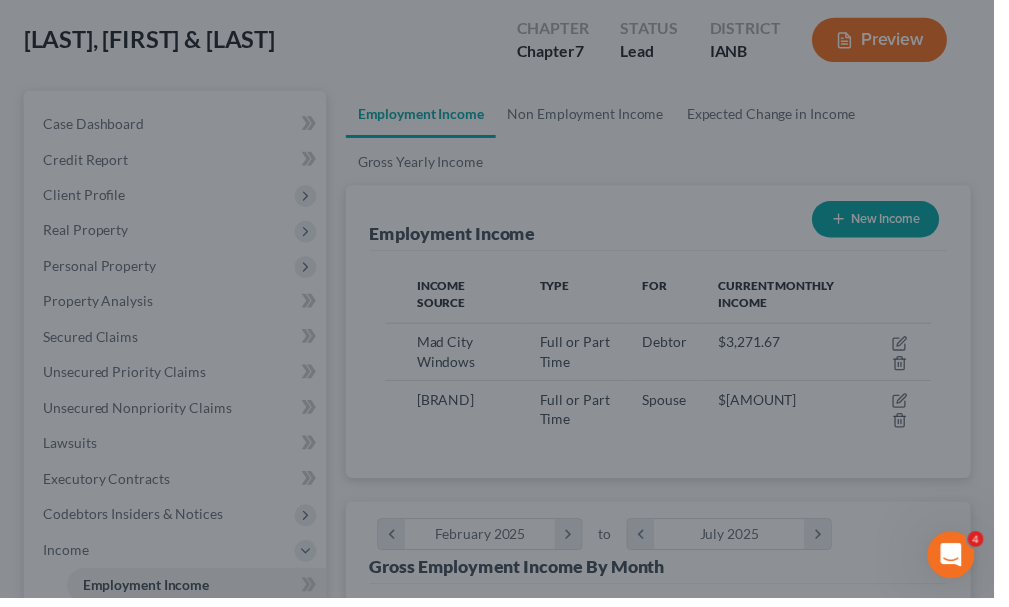 scroll, scrollTop: 277, scrollLeft: 594, axis: both 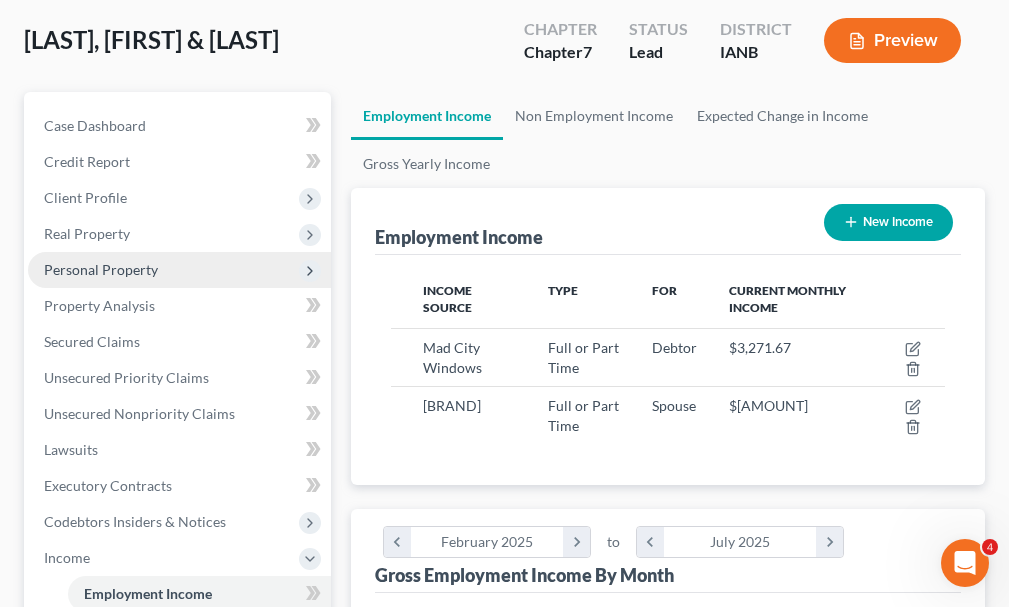 click on "Personal Property" at bounding box center [101, 269] 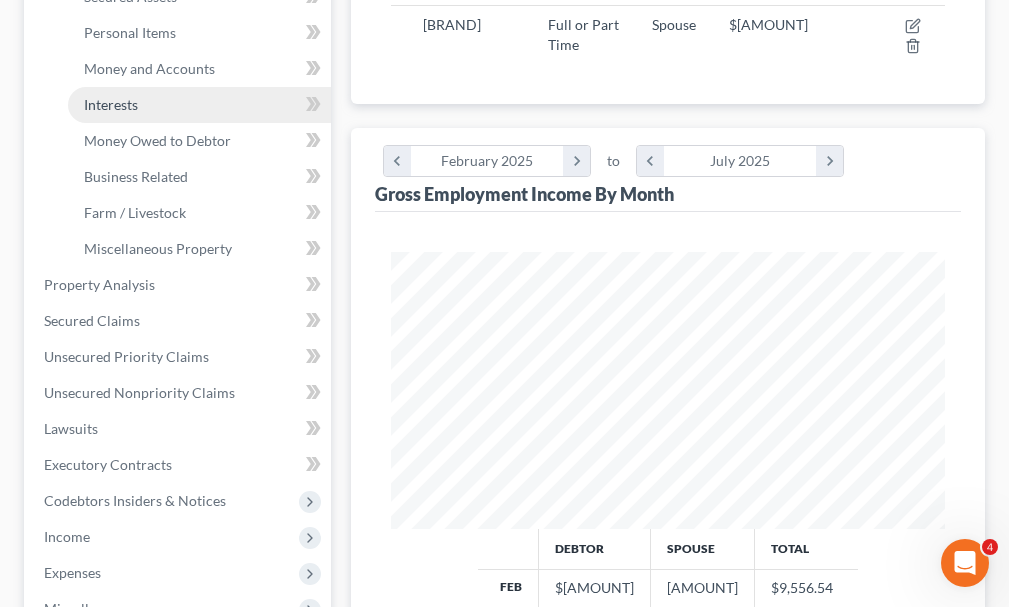 scroll, scrollTop: 500, scrollLeft: 0, axis: vertical 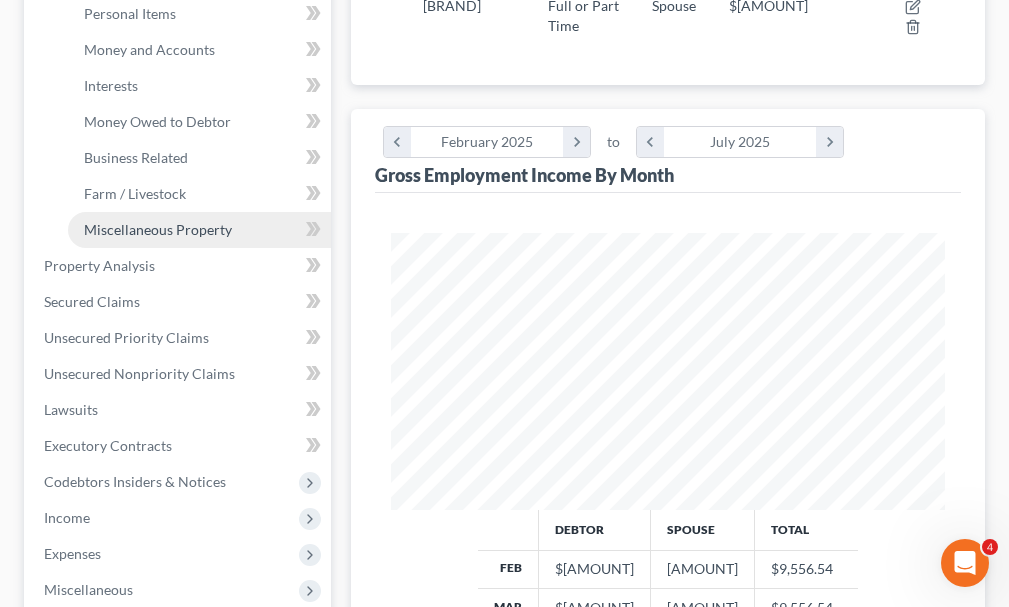 click on "Miscellaneous Property" at bounding box center (158, 229) 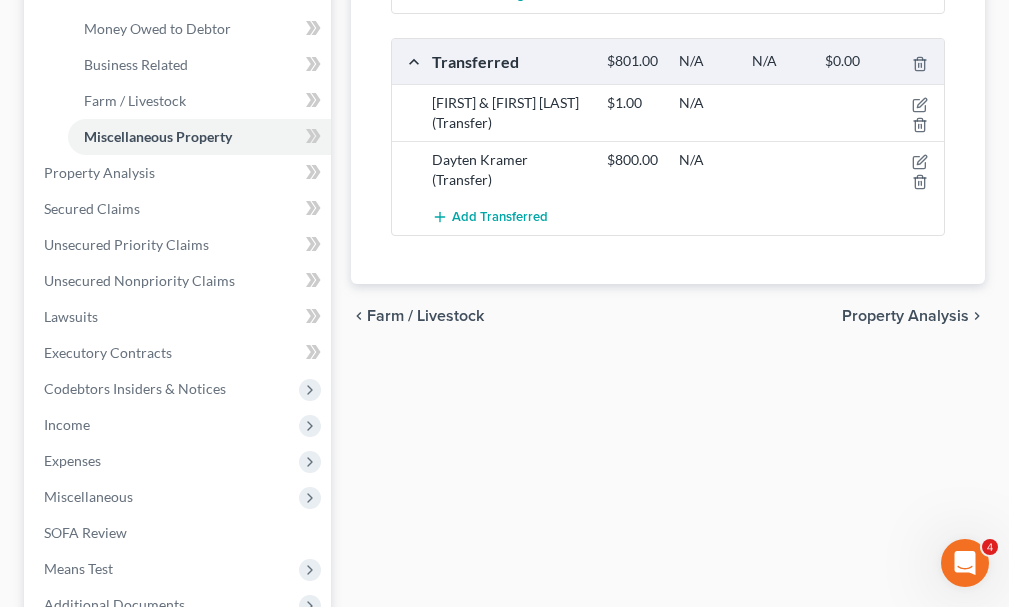 scroll, scrollTop: 600, scrollLeft: 0, axis: vertical 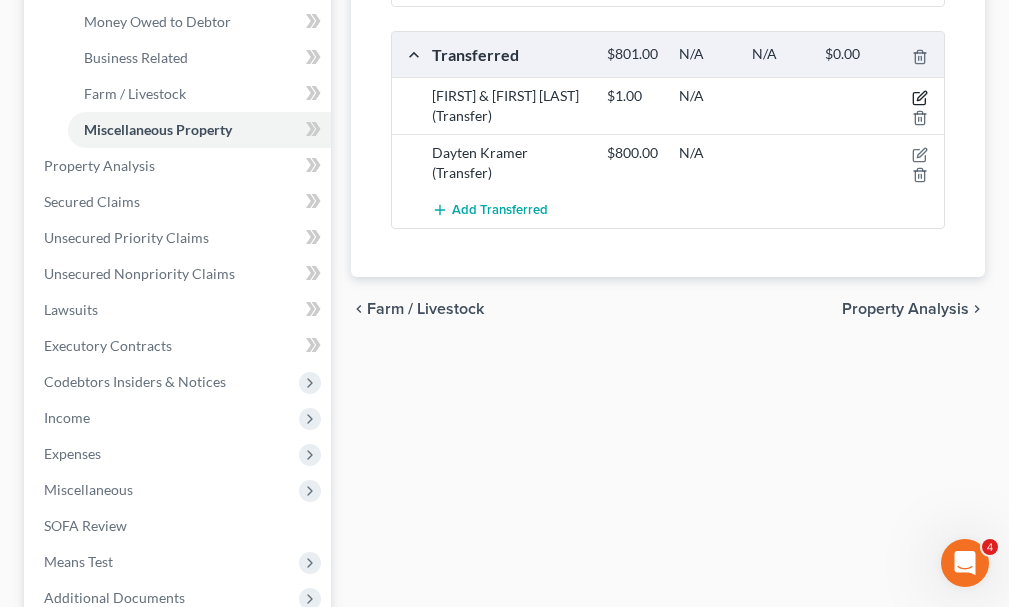 click 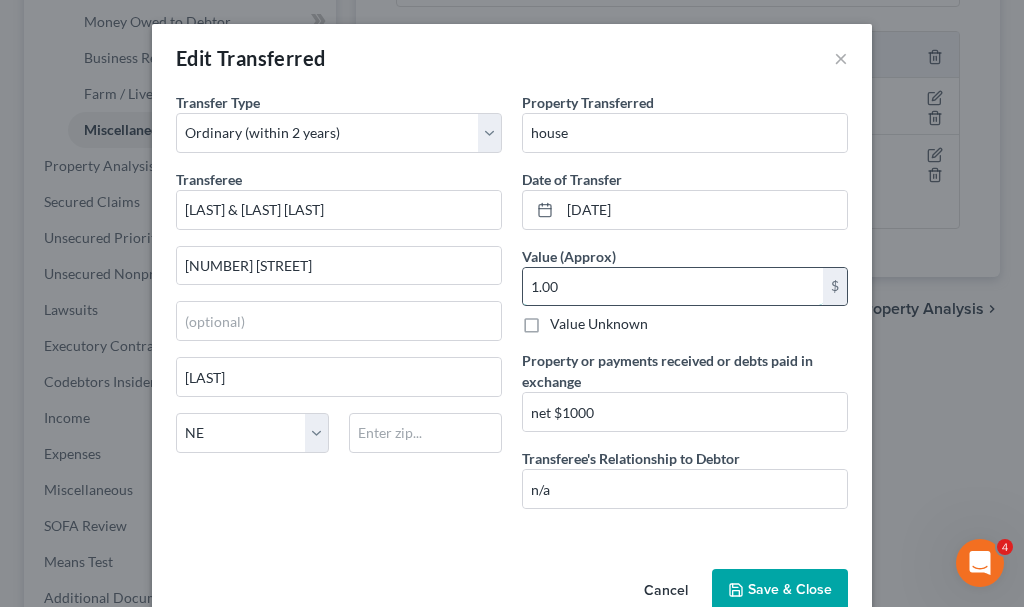 click on "1.00" at bounding box center (673, 287) 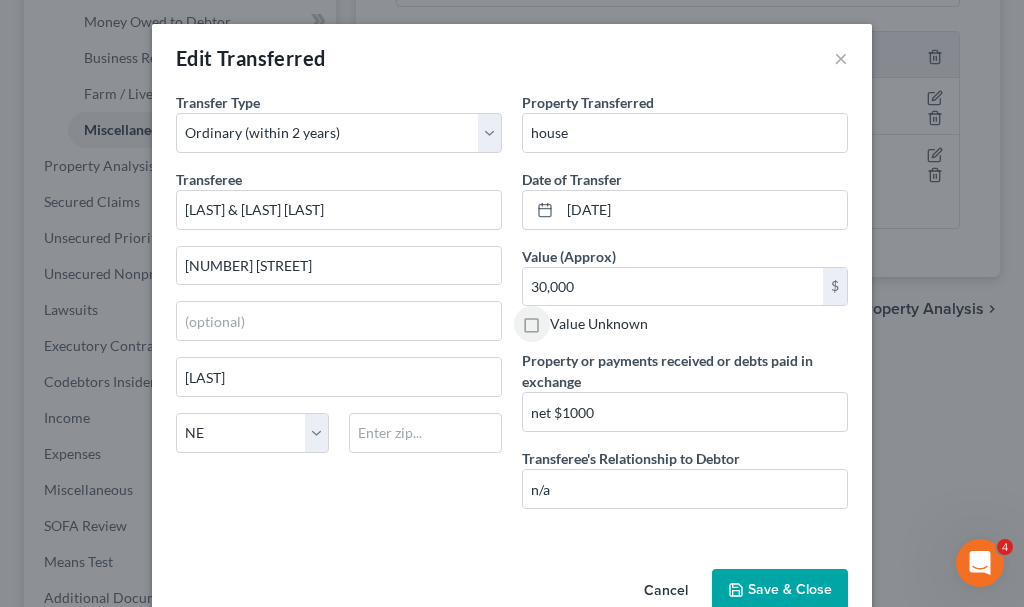 click on "Save & Close" at bounding box center (780, 590) 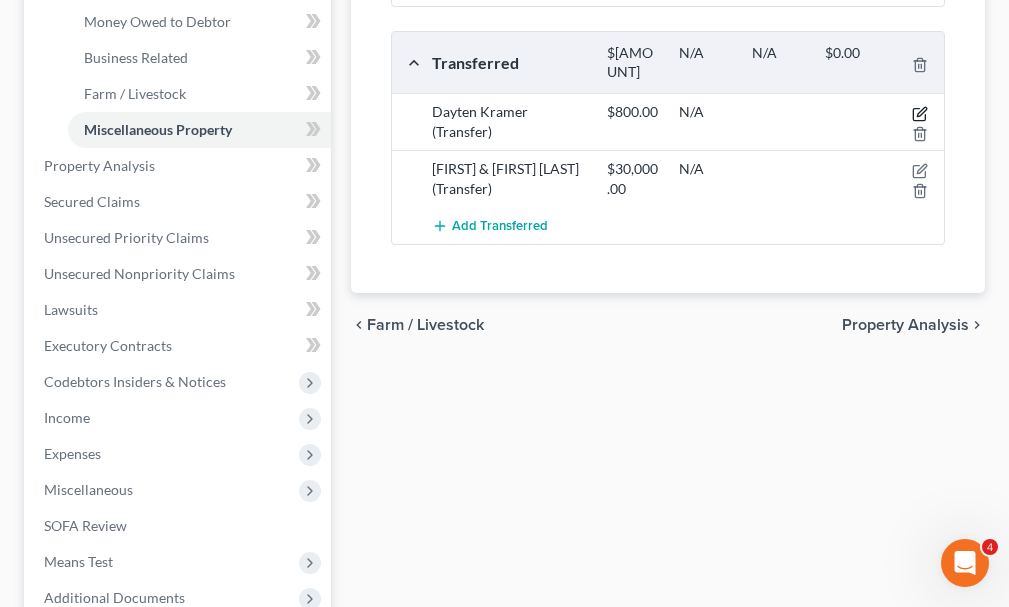 click 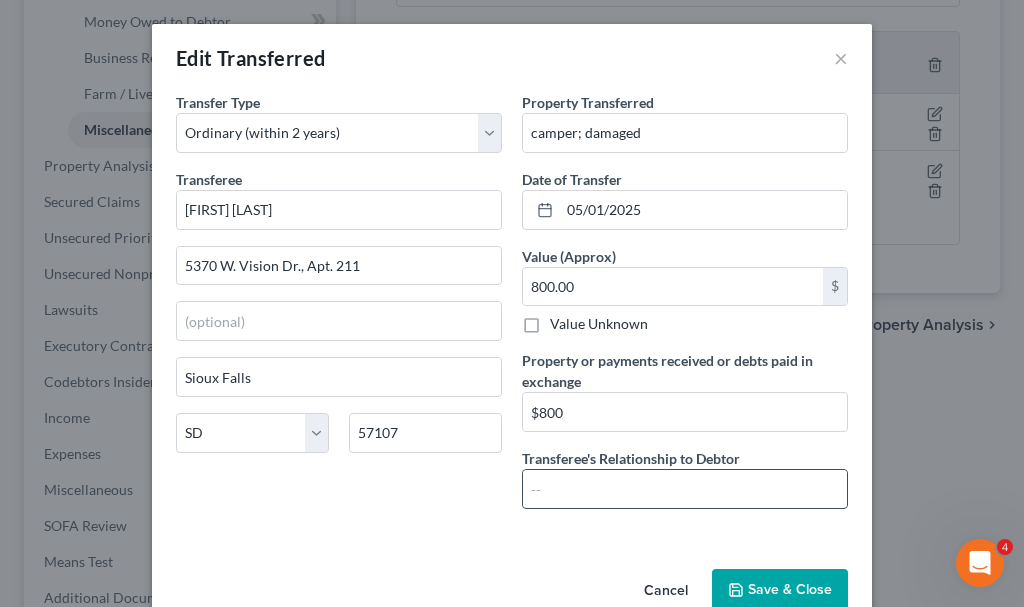 click at bounding box center [685, 489] 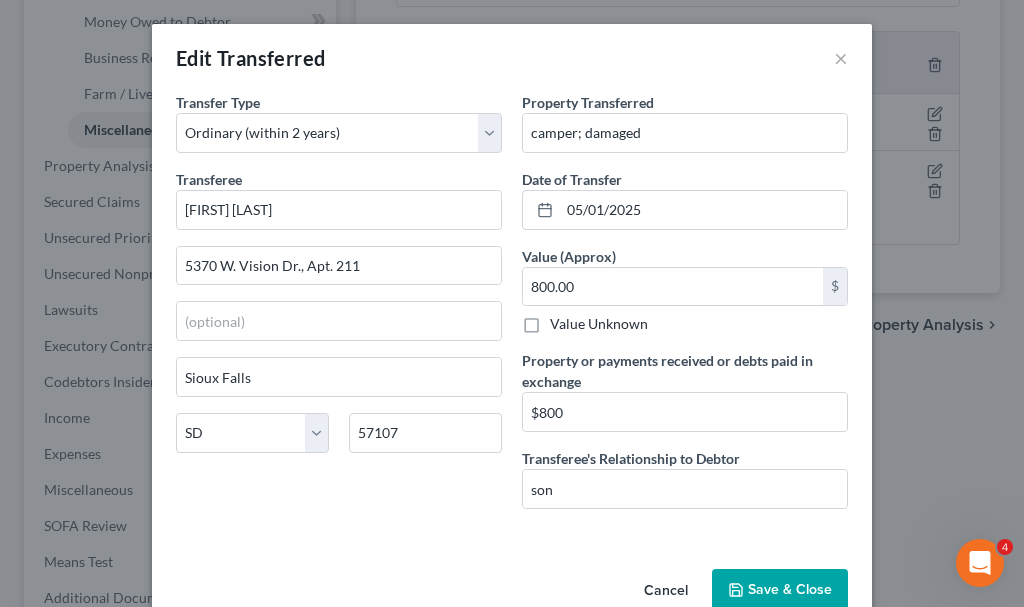 click on "Save & Close" at bounding box center (780, 590) 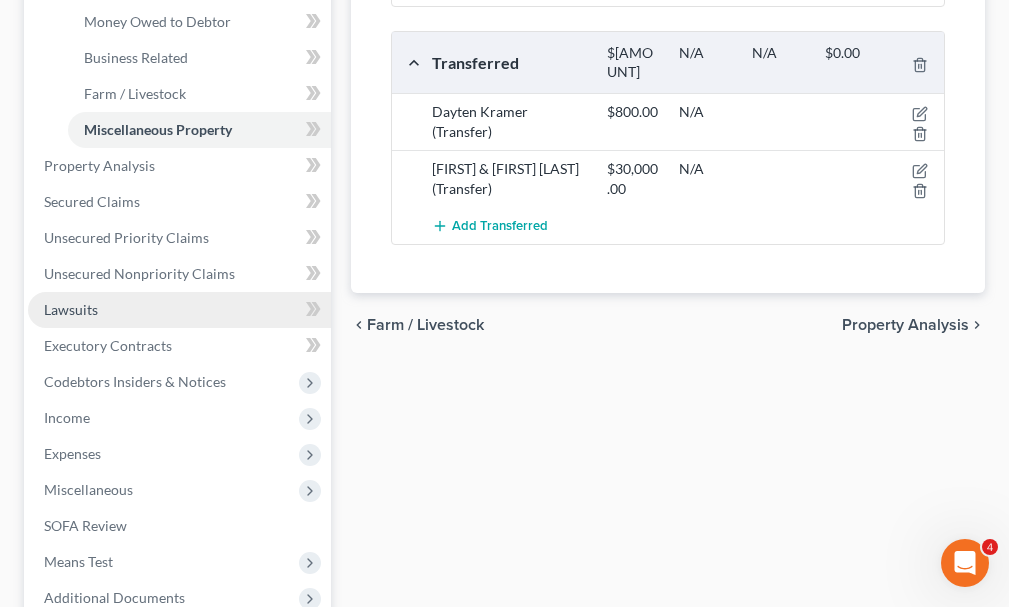 click on "Lawsuits" at bounding box center [71, 309] 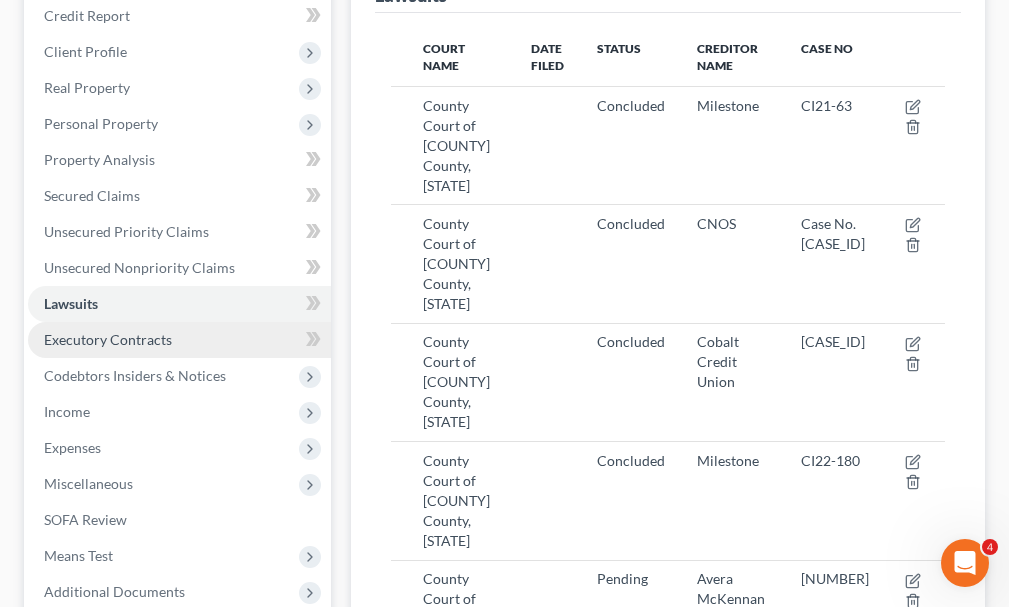 scroll, scrollTop: 300, scrollLeft: 0, axis: vertical 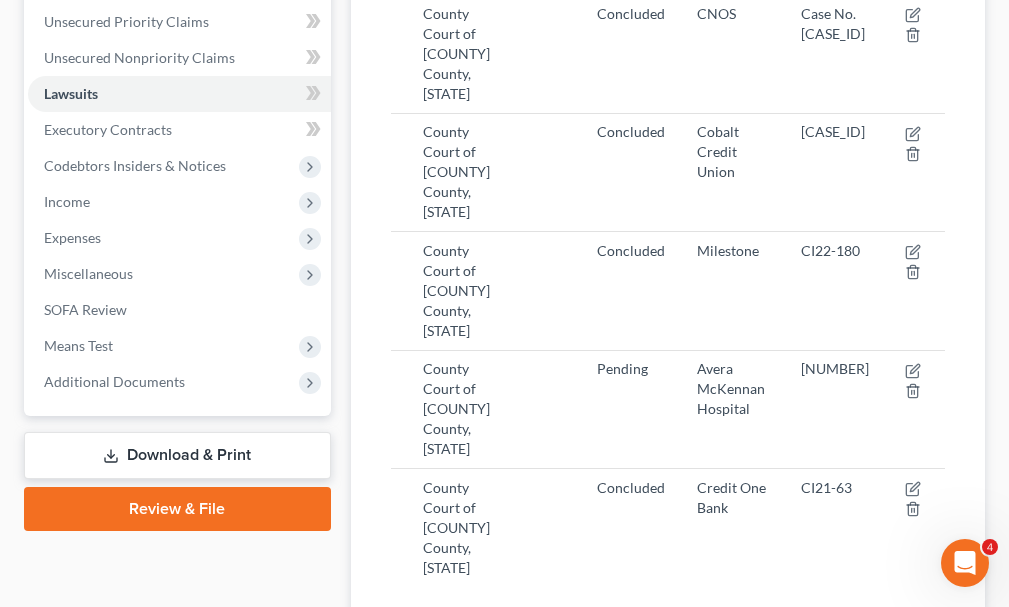 click on "Download & Print" at bounding box center (177, 455) 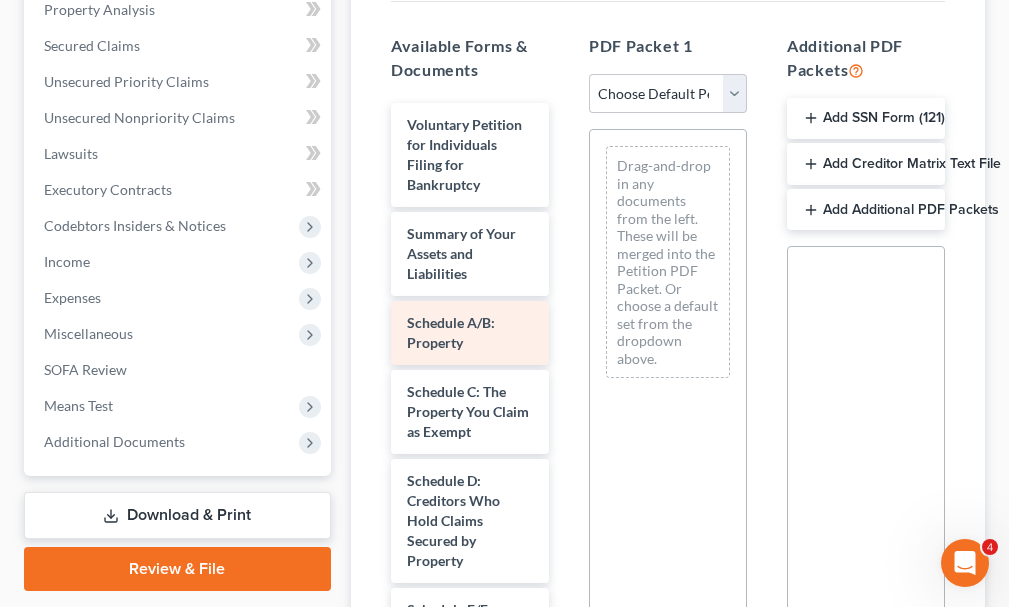 scroll, scrollTop: 400, scrollLeft: 0, axis: vertical 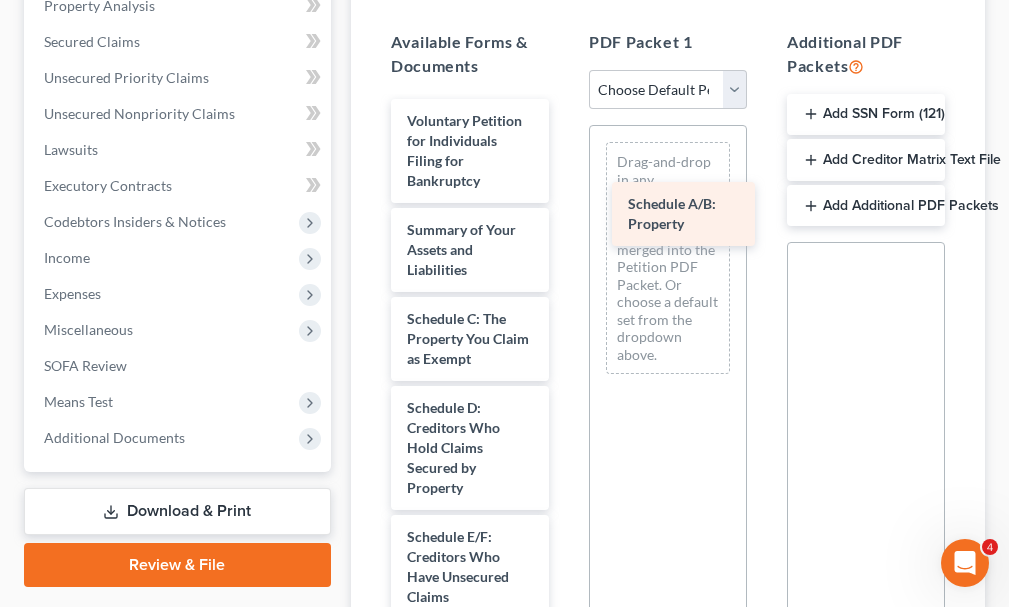 drag, startPoint x: 429, startPoint y: 337, endPoint x: 650, endPoint y: 213, distance: 253.41074 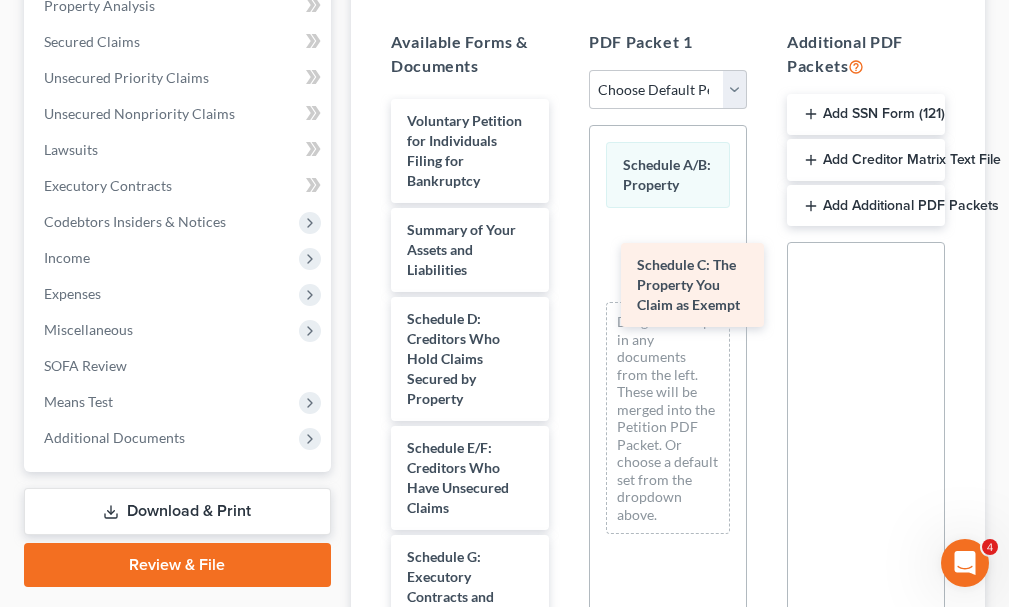 drag, startPoint x: 438, startPoint y: 343, endPoint x: 668, endPoint y: 289, distance: 236.2541 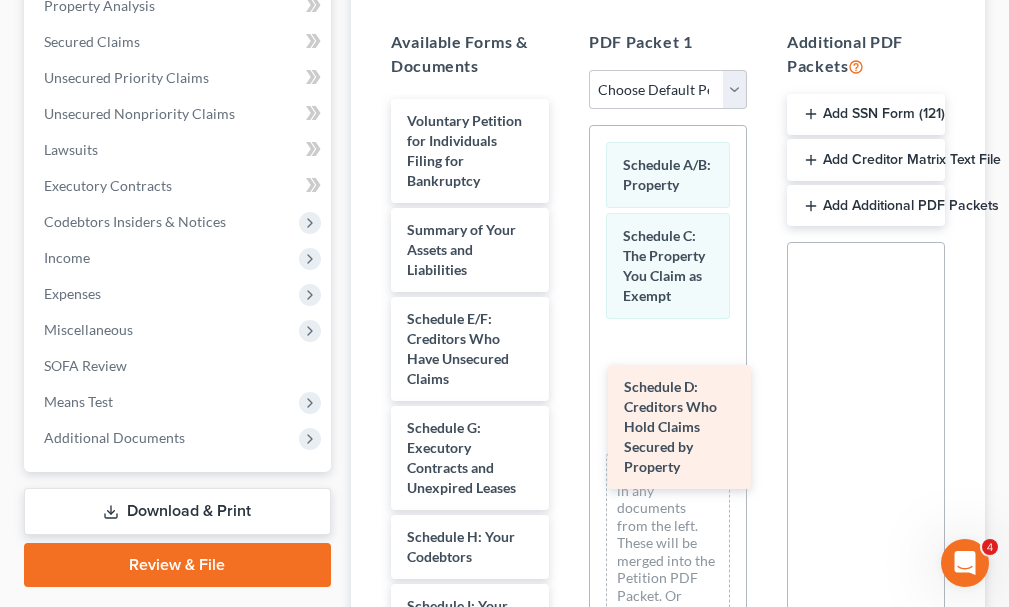 drag, startPoint x: 449, startPoint y: 342, endPoint x: 662, endPoint y: 406, distance: 222.40729 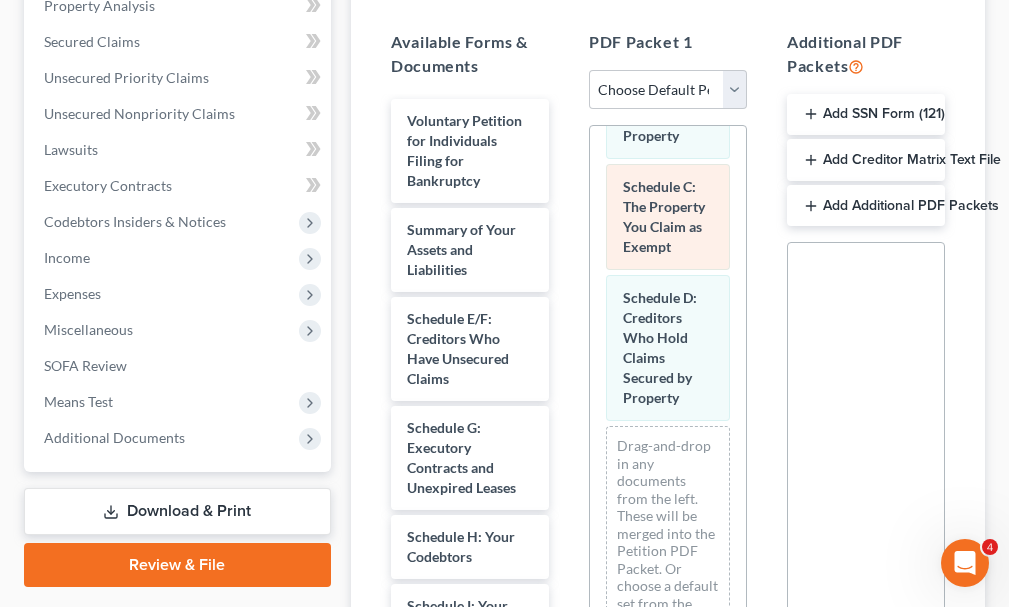scroll, scrollTop: 107, scrollLeft: 0, axis: vertical 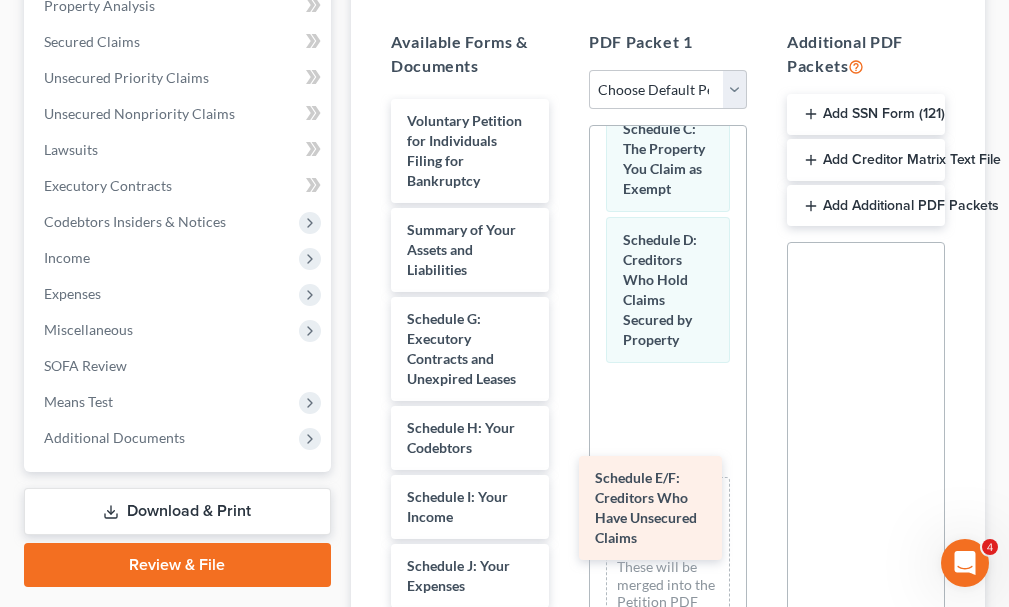 drag, startPoint x: 455, startPoint y: 330, endPoint x: 669, endPoint y: 488, distance: 266.0075 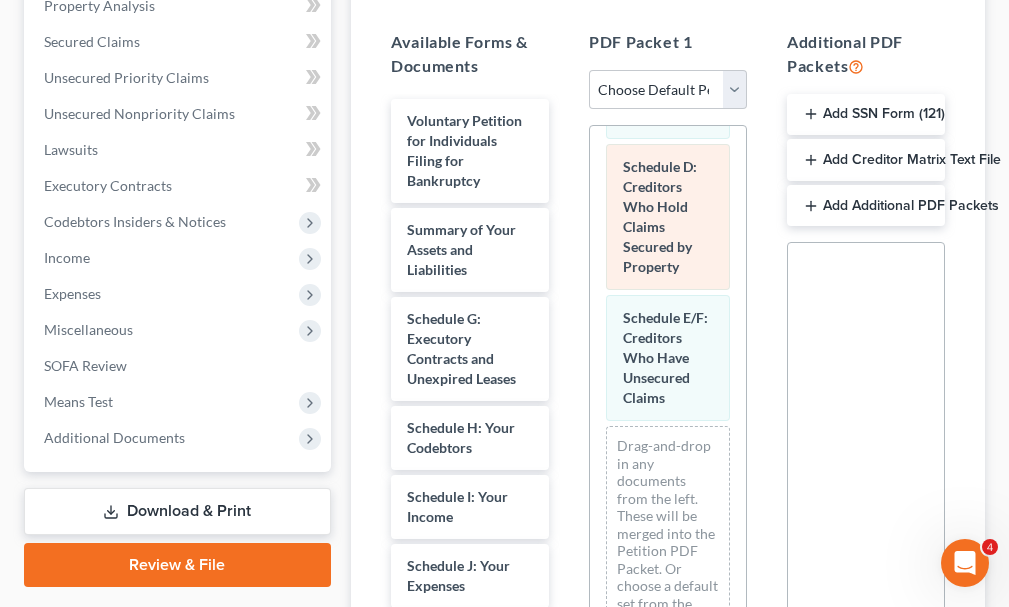 scroll, scrollTop: 258, scrollLeft: 0, axis: vertical 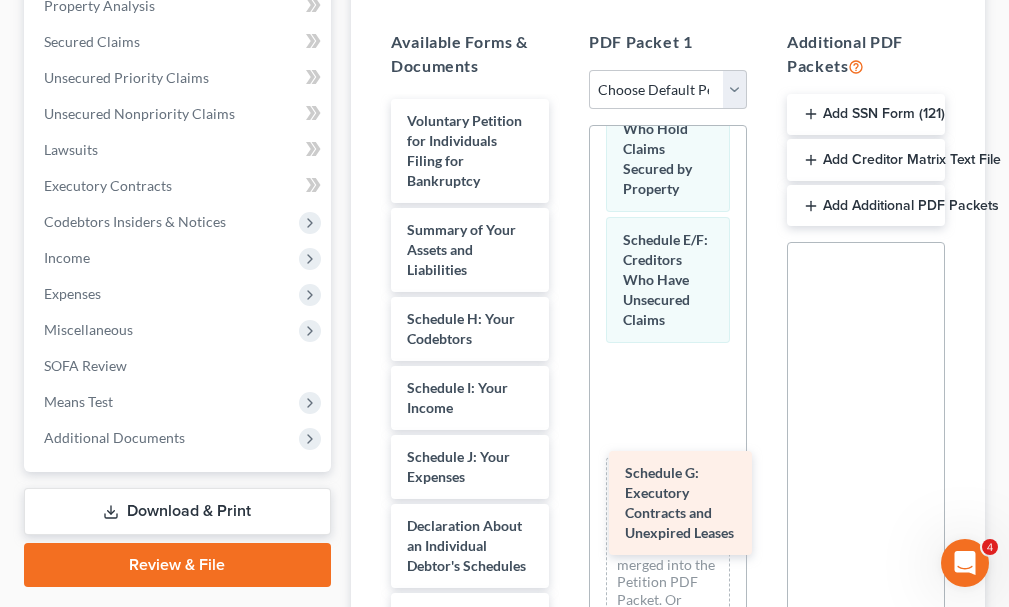 drag, startPoint x: 453, startPoint y: 326, endPoint x: 671, endPoint y: 480, distance: 266.90823 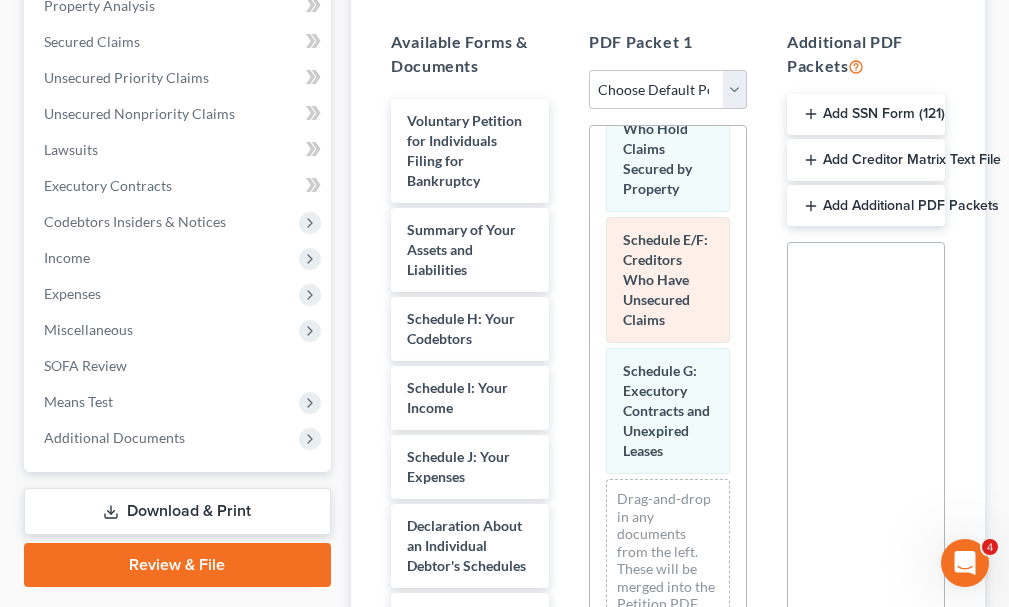scroll, scrollTop: 409, scrollLeft: 0, axis: vertical 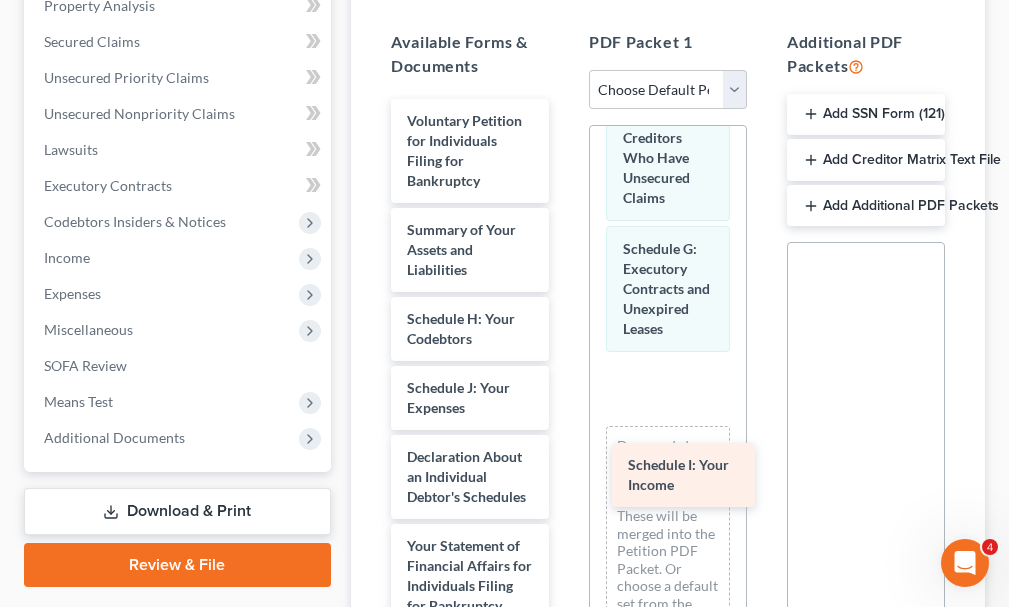 drag, startPoint x: 430, startPoint y: 387, endPoint x: 674, endPoint y: 464, distance: 255.8613 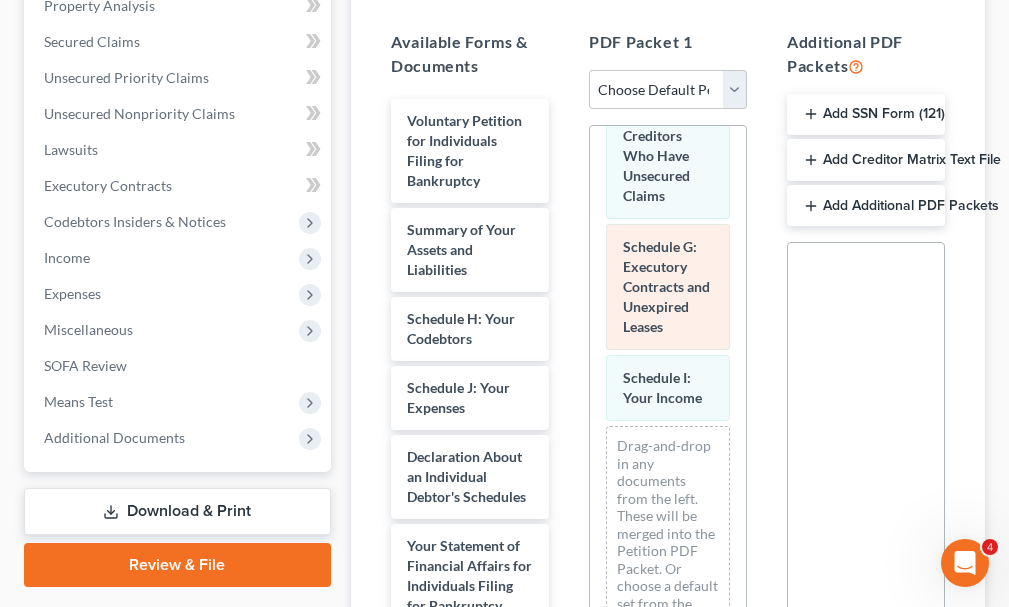 scroll, scrollTop: 500, scrollLeft: 0, axis: vertical 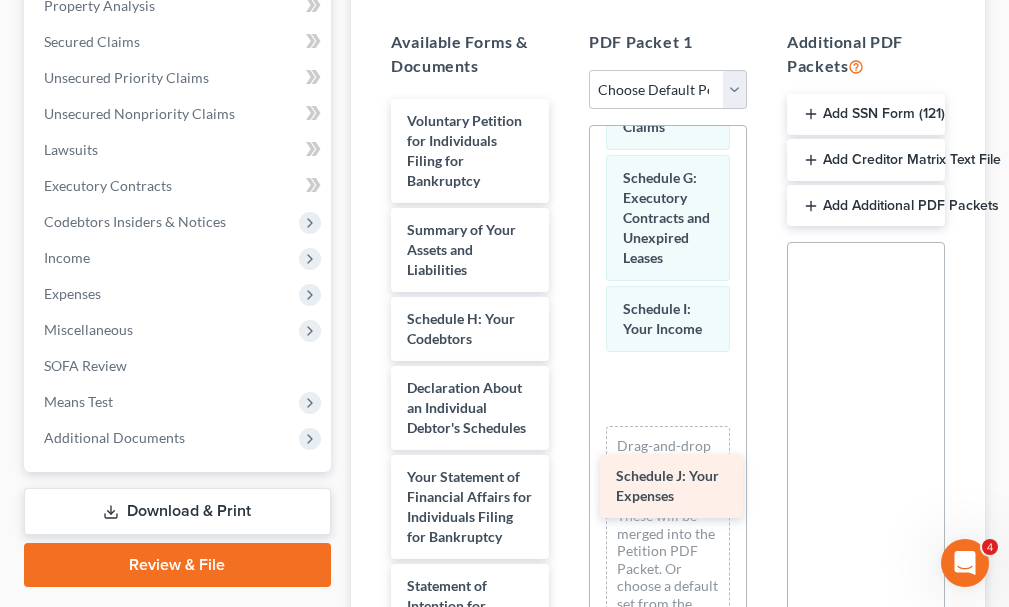 drag, startPoint x: 430, startPoint y: 391, endPoint x: 639, endPoint y: 479, distance: 226.77081 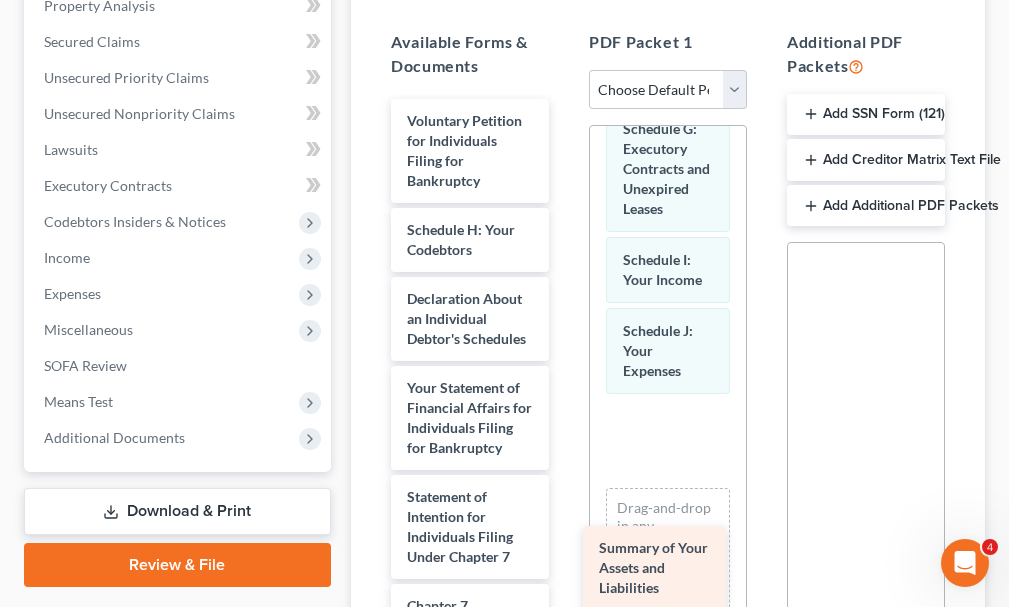 drag, startPoint x: 442, startPoint y: 238, endPoint x: 644, endPoint y: 544, distance: 366.6606 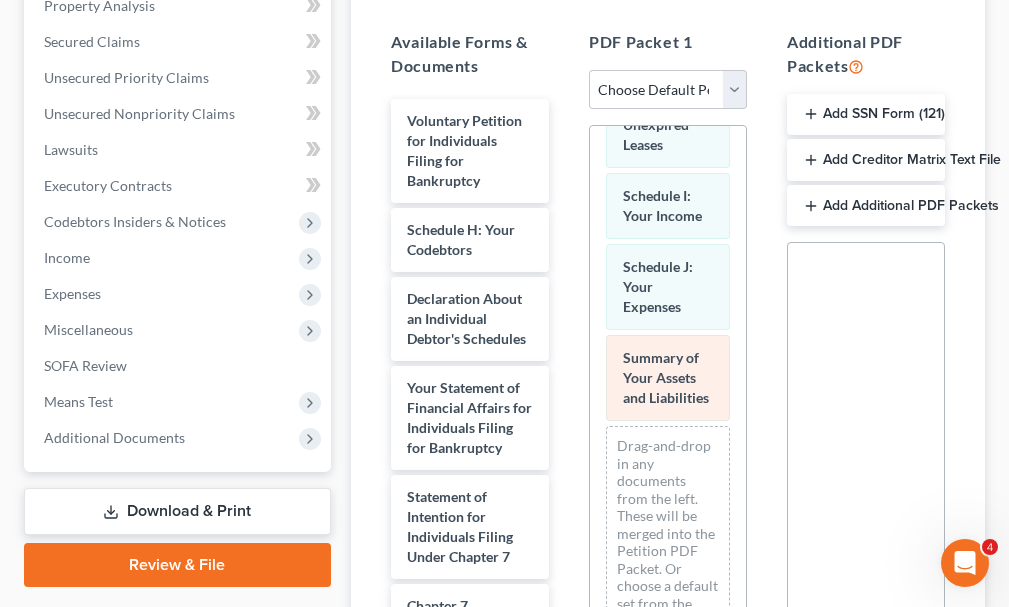 scroll, scrollTop: 702, scrollLeft: 0, axis: vertical 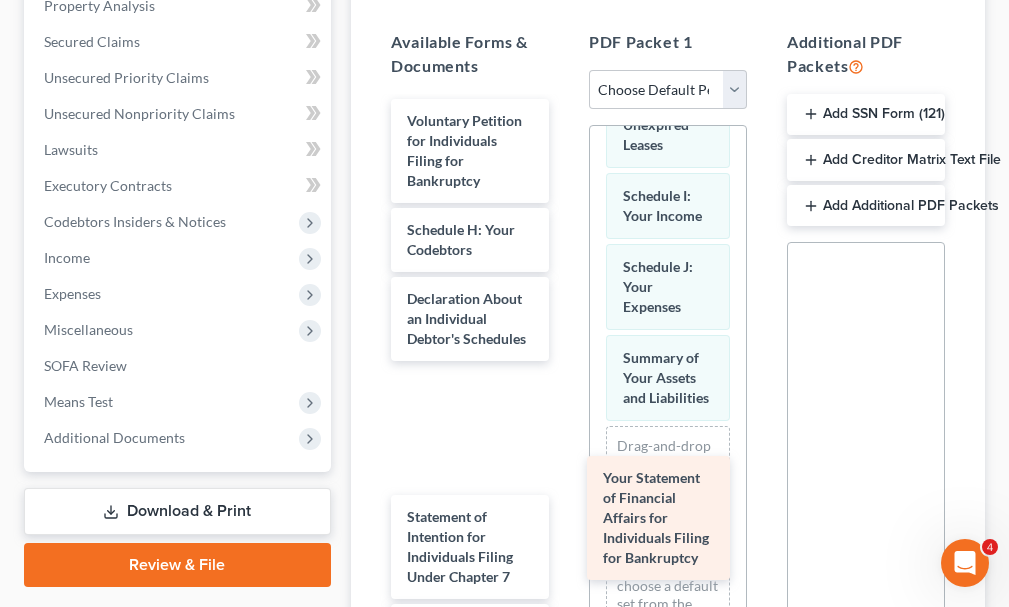 drag, startPoint x: 409, startPoint y: 445, endPoint x: 600, endPoint y: 495, distance: 197.43607 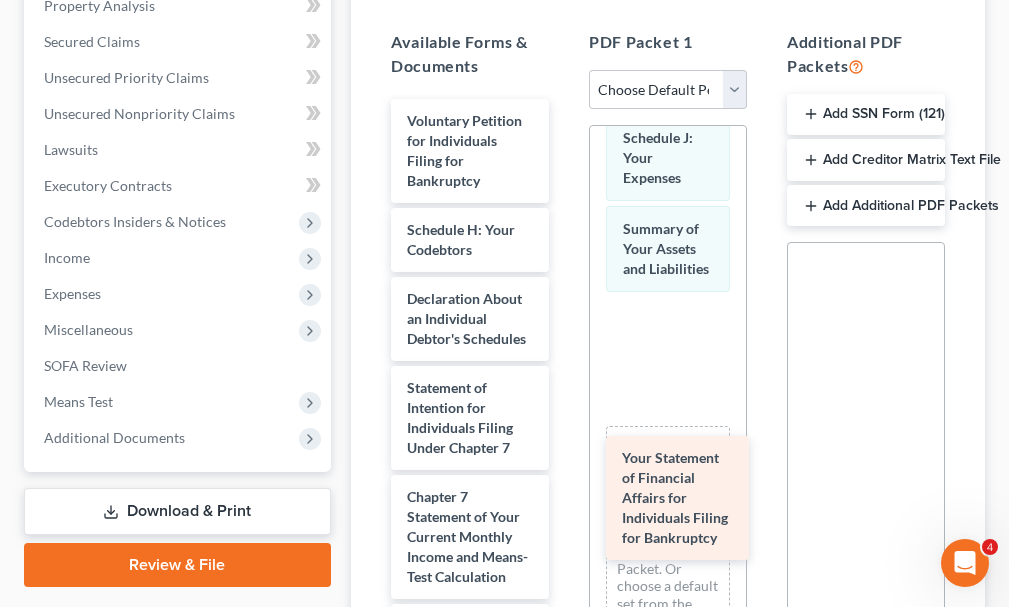 drag, startPoint x: 435, startPoint y: 448, endPoint x: 644, endPoint y: 475, distance: 210.7368 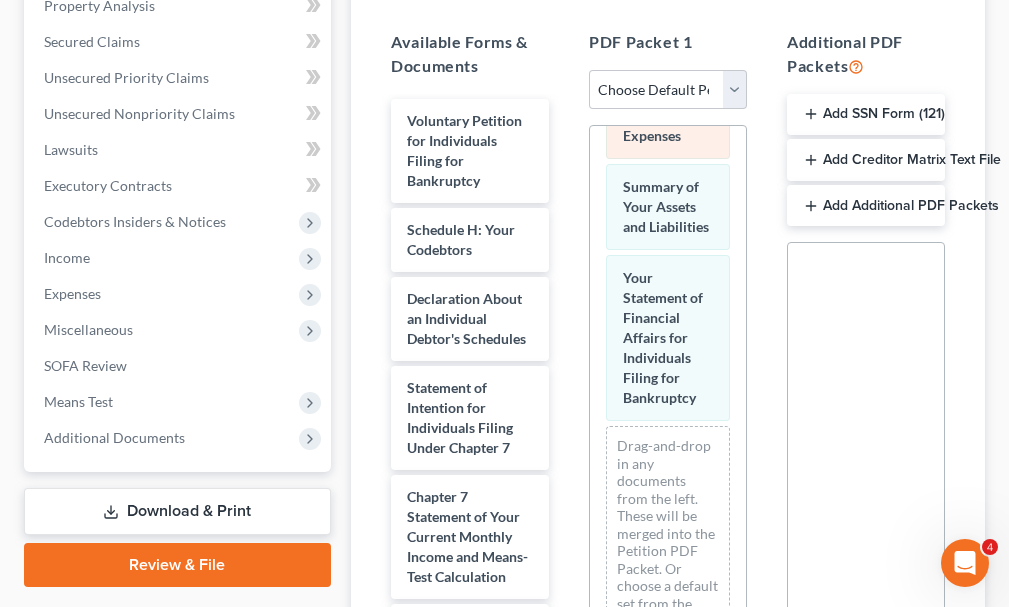 scroll, scrollTop: 873, scrollLeft: 0, axis: vertical 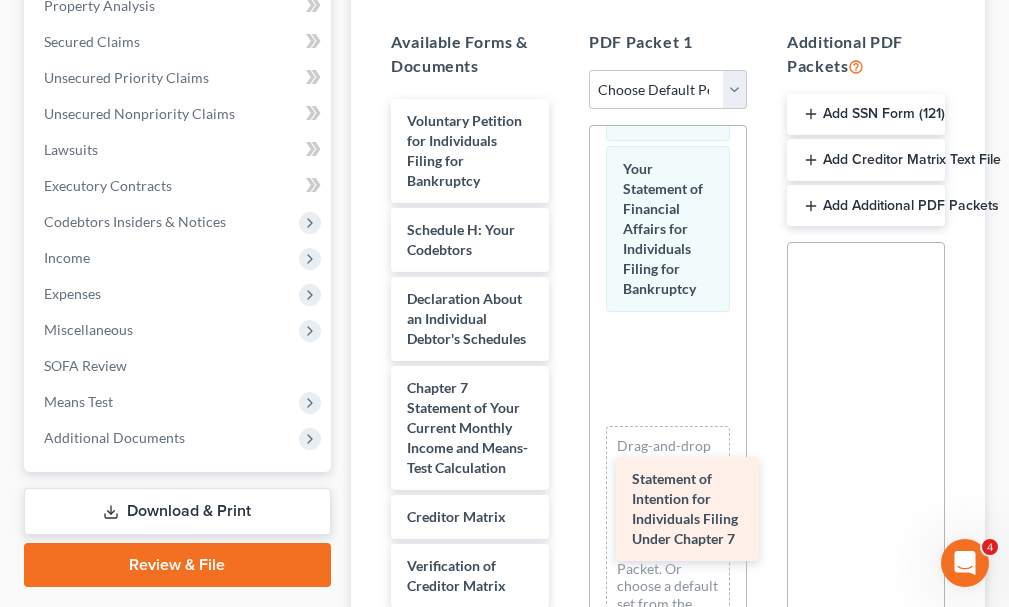 drag, startPoint x: 435, startPoint y: 451, endPoint x: 659, endPoint y: 502, distance: 229.73245 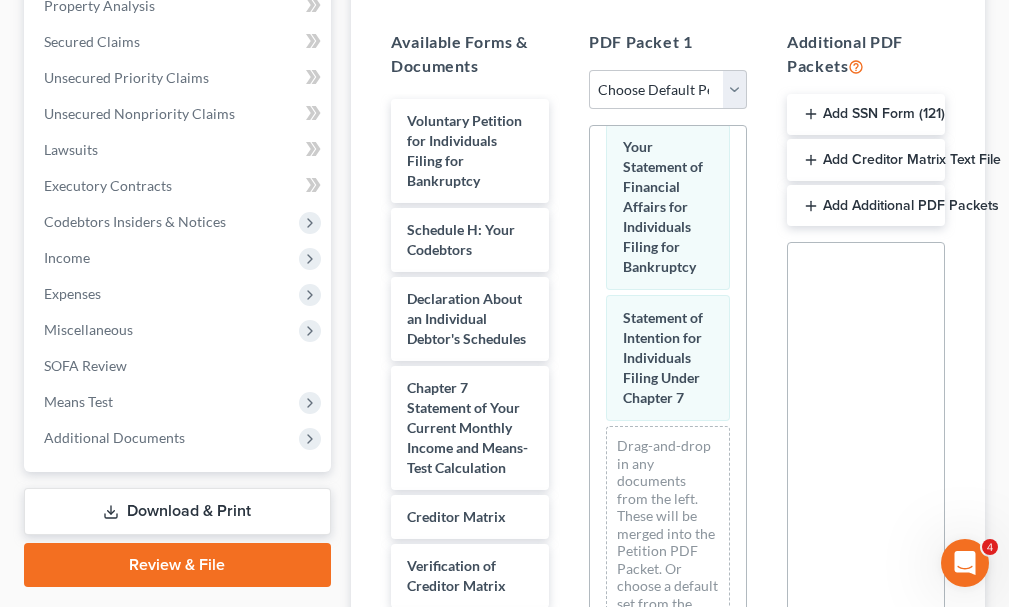 scroll, scrollTop: 944, scrollLeft: 0, axis: vertical 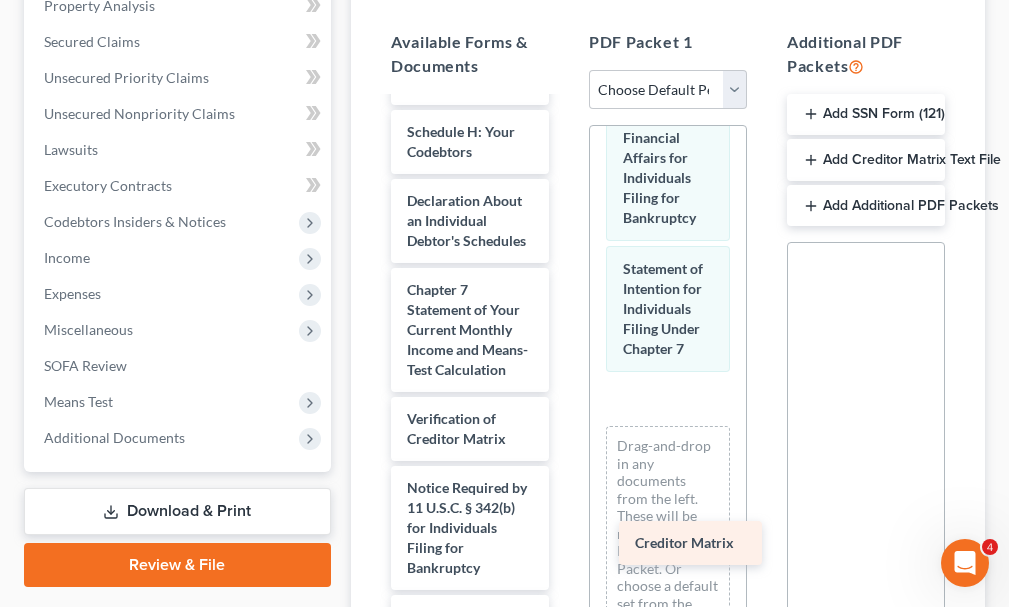 drag, startPoint x: 417, startPoint y: 480, endPoint x: 645, endPoint y: 544, distance: 236.81216 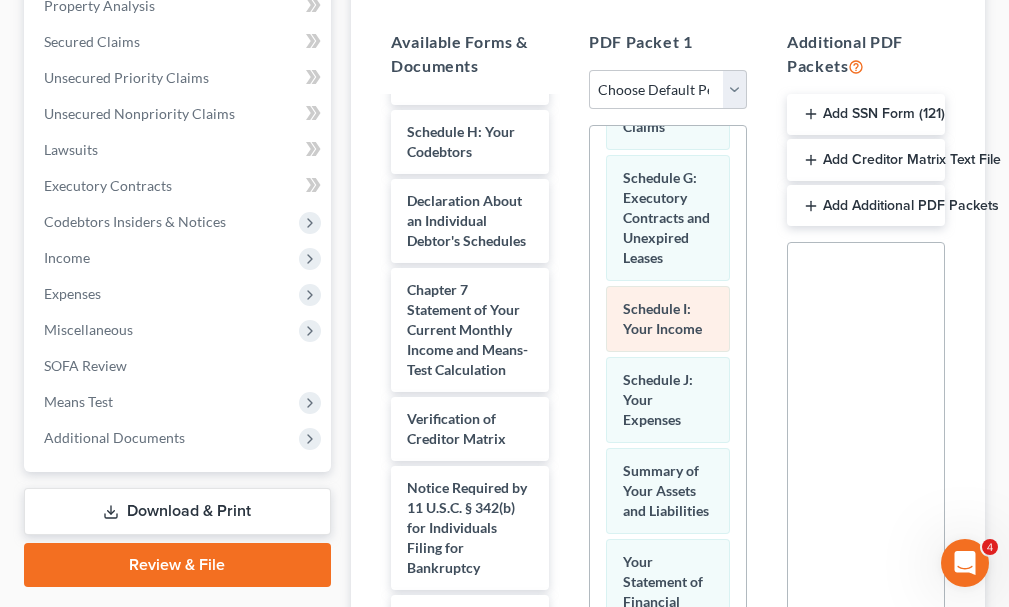 scroll, scrollTop: 444, scrollLeft: 0, axis: vertical 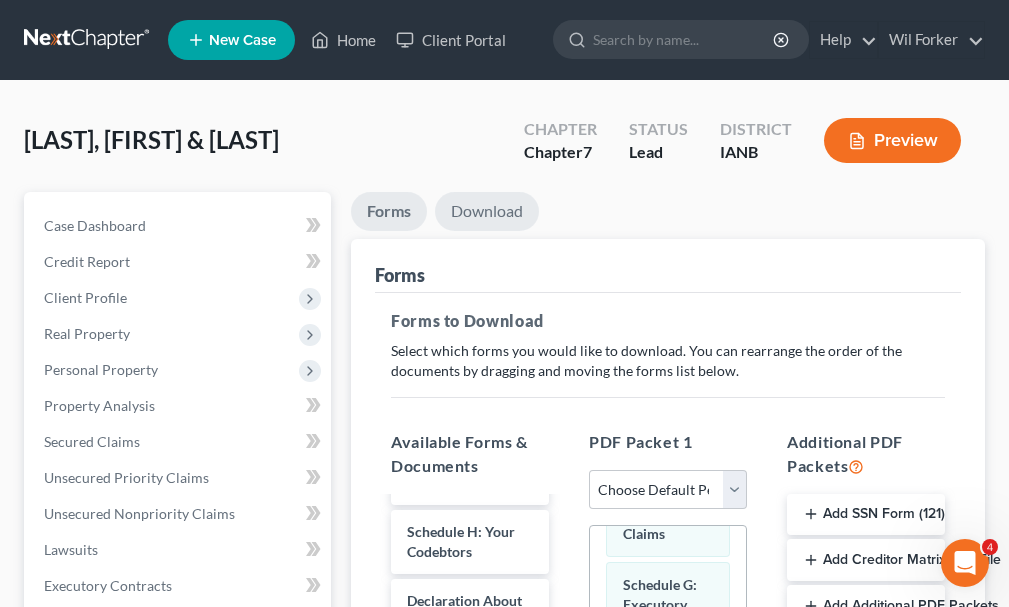 click on "Download" at bounding box center (487, 211) 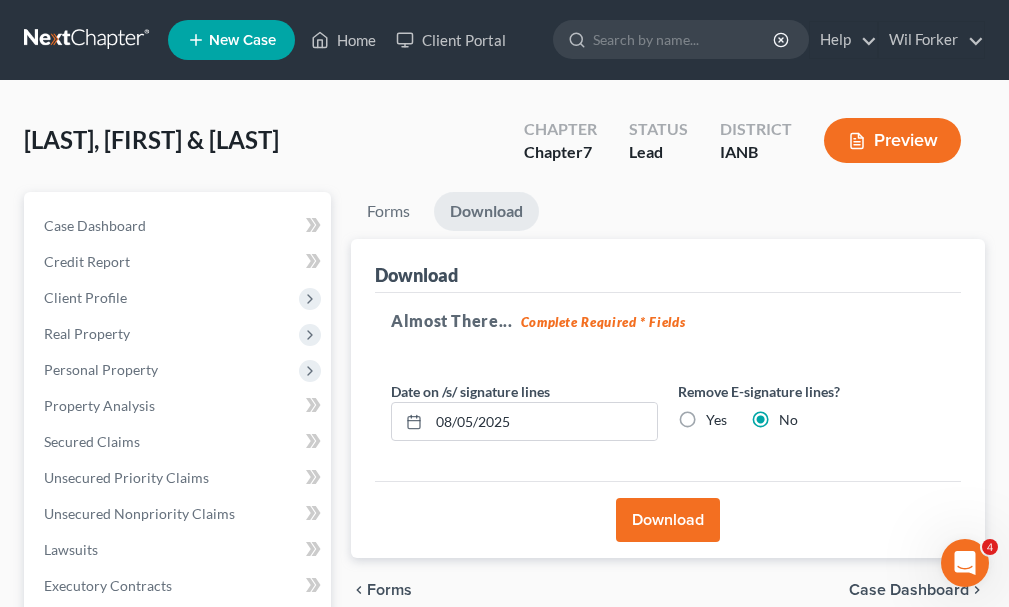 click on "Download" at bounding box center (668, 520) 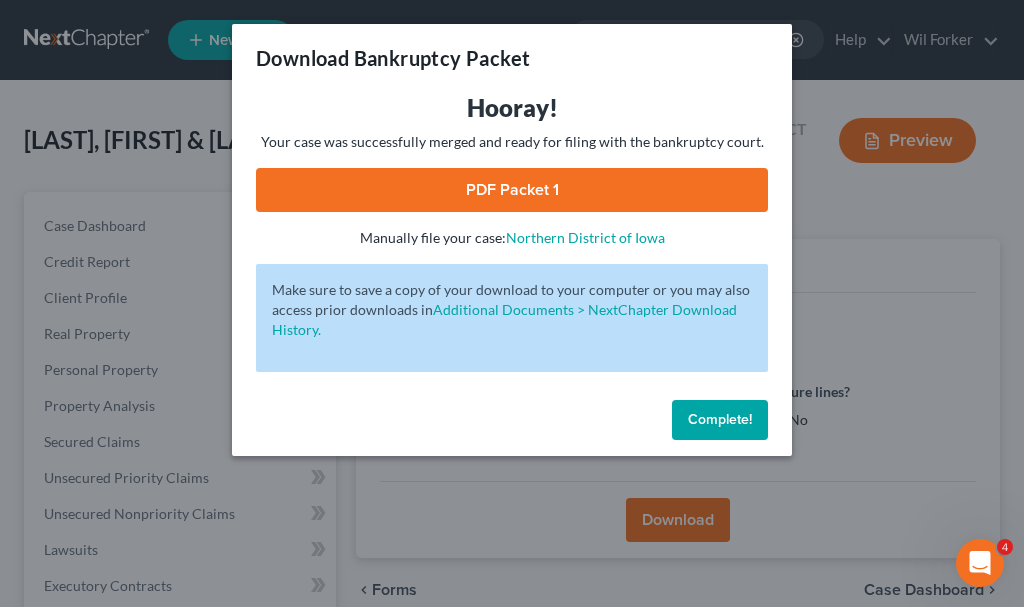 click on "PDF Packet 1" at bounding box center (512, 190) 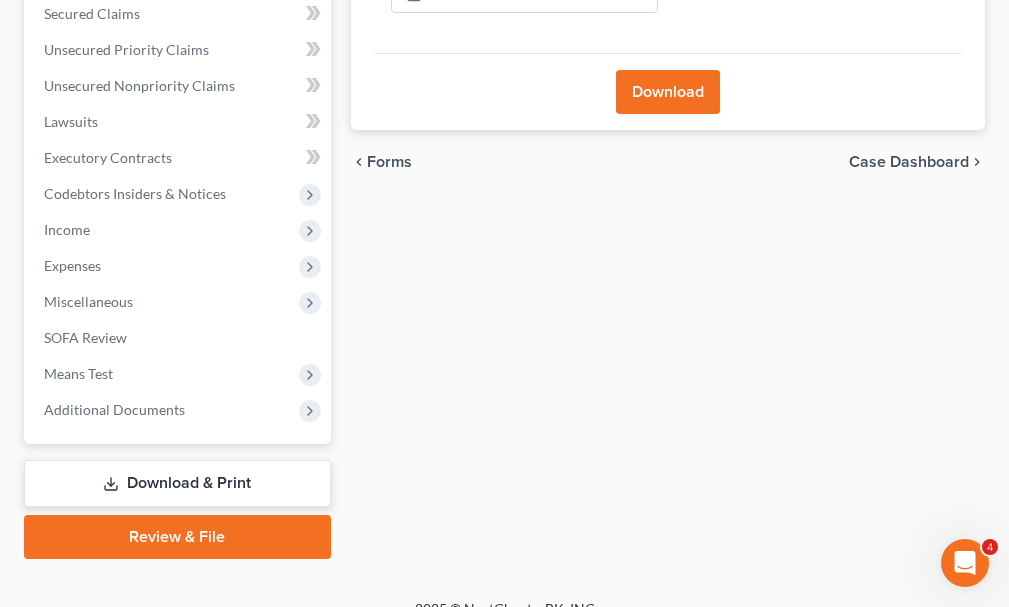 scroll, scrollTop: 456, scrollLeft: 0, axis: vertical 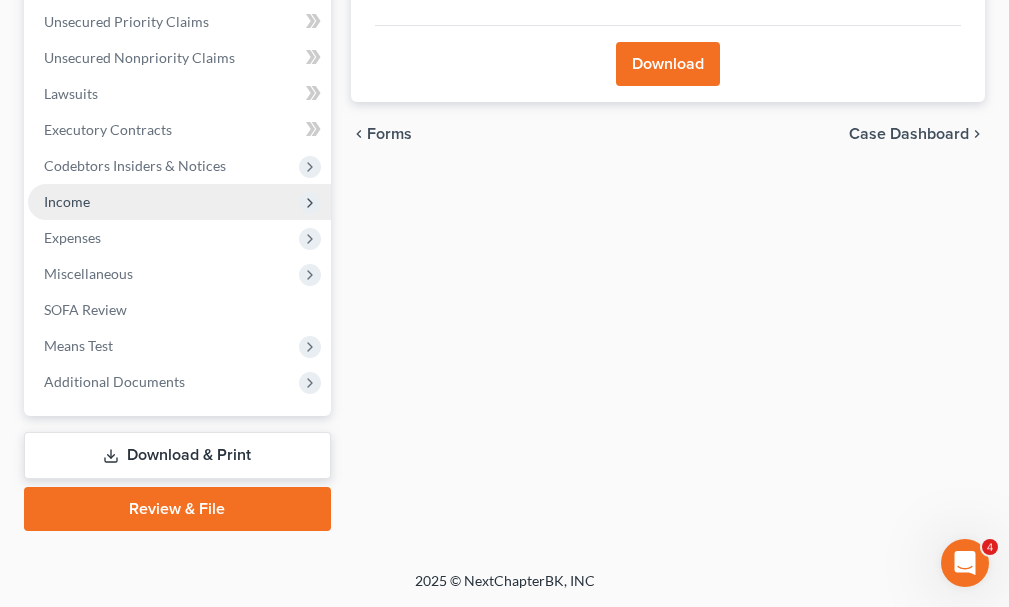 click on "Income" at bounding box center [67, 201] 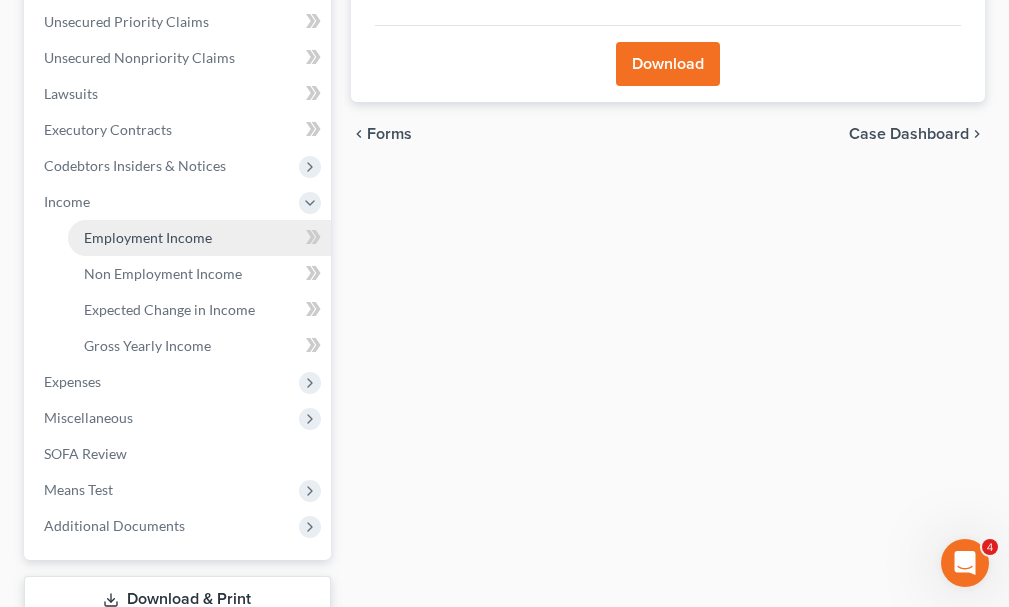 click on "Employment Income" at bounding box center [148, 237] 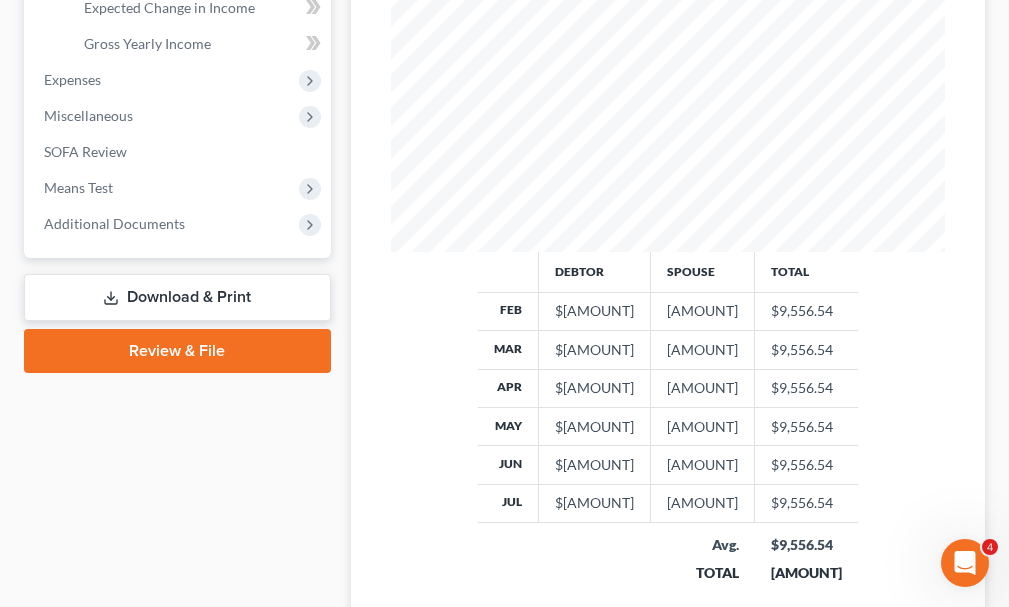 scroll, scrollTop: 949, scrollLeft: 0, axis: vertical 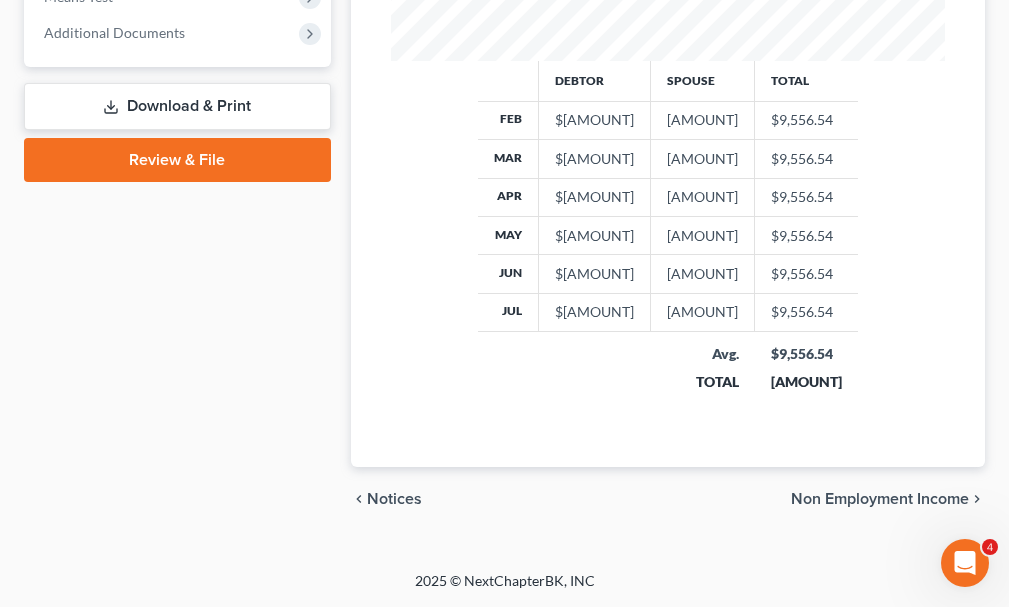 click on "Download & Print" at bounding box center (177, 106) 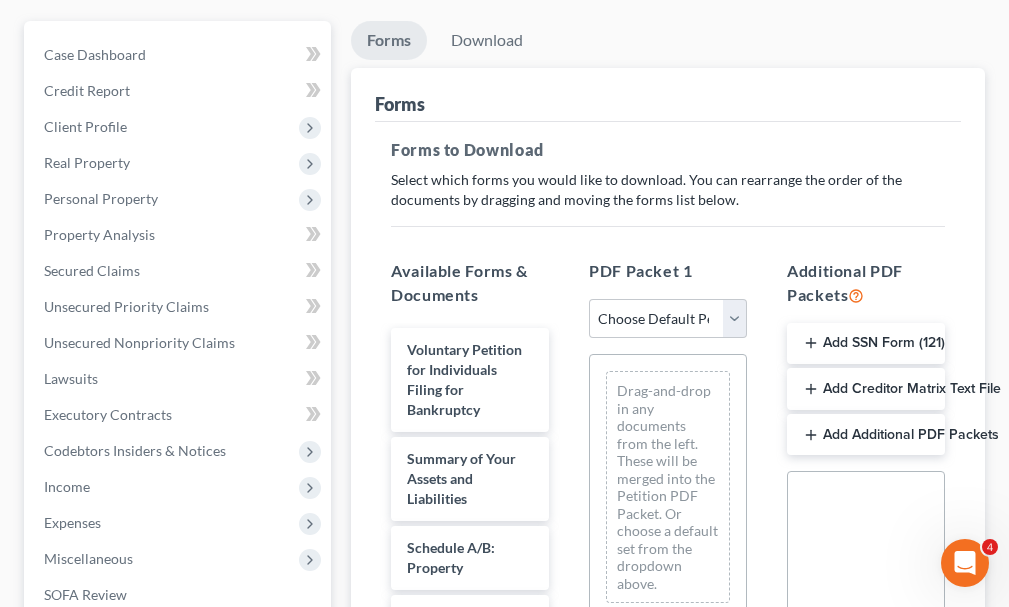 scroll, scrollTop: 0, scrollLeft: 0, axis: both 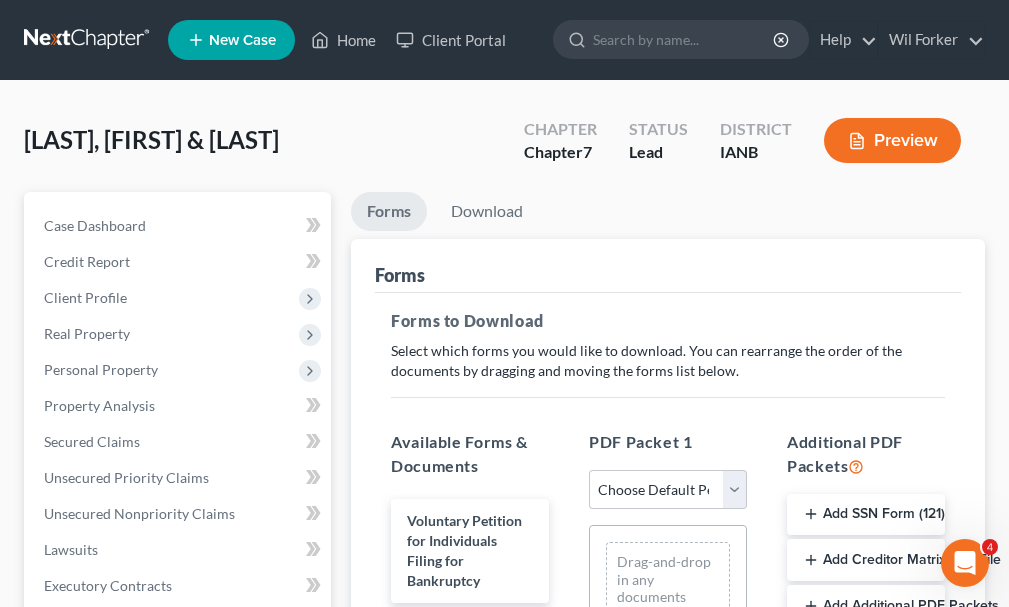 click on "Add Creditor Matrix Text File" at bounding box center [866, 560] 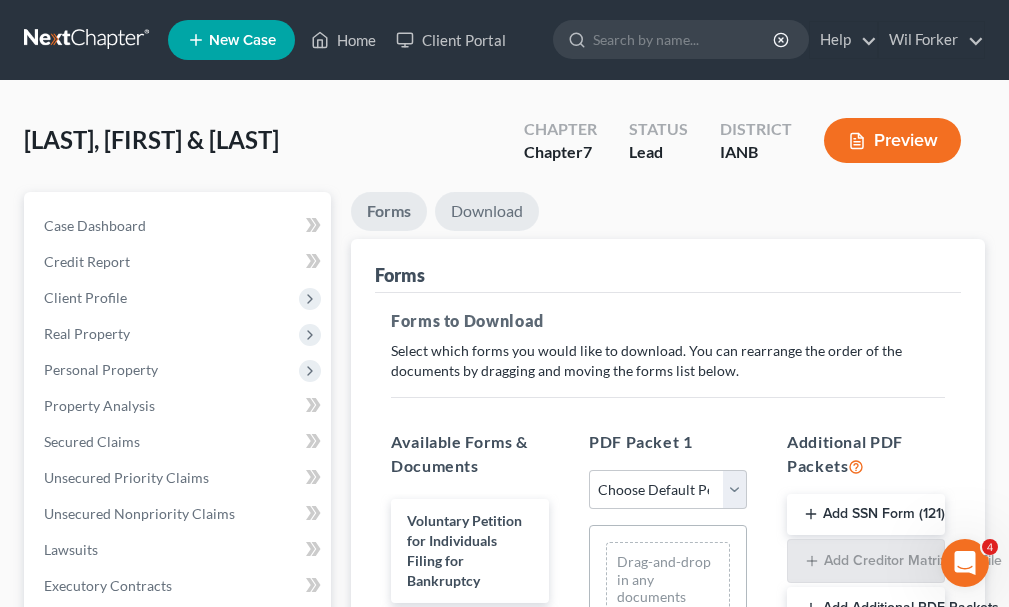 click on "Download" at bounding box center [487, 211] 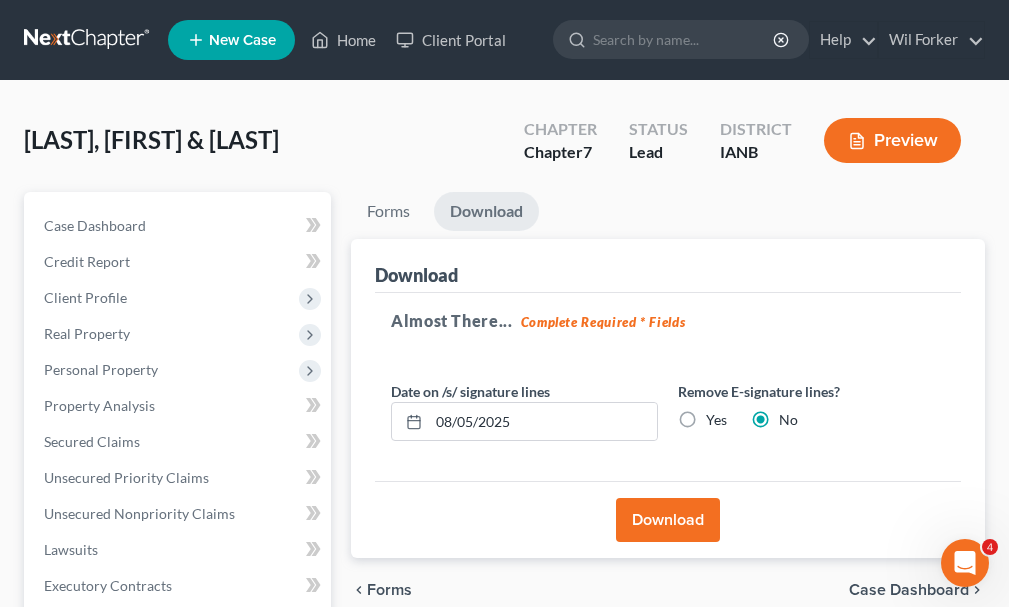 click on "Download" at bounding box center (668, 520) 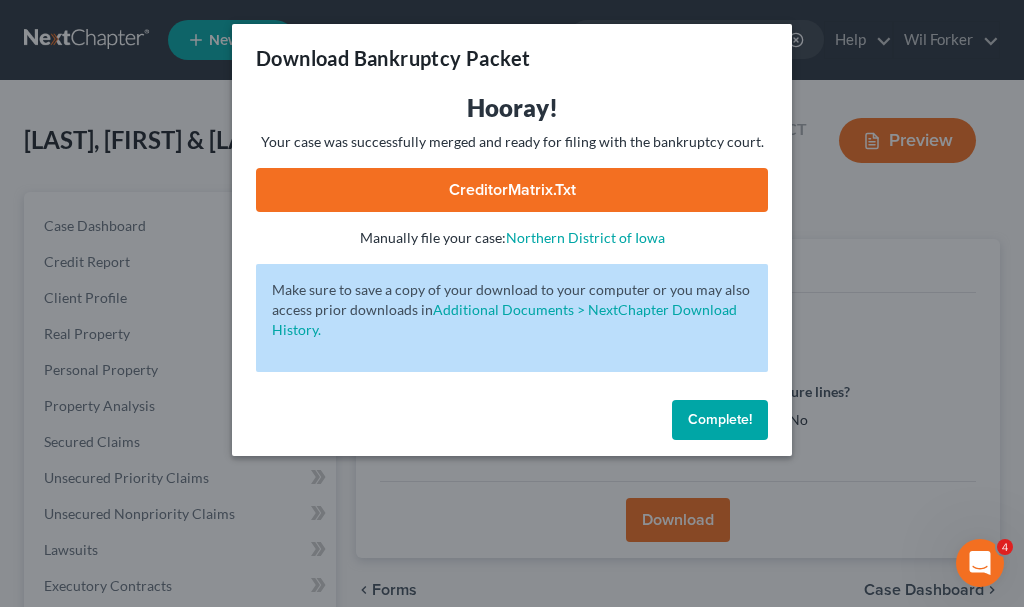 click on "CreditorMatrix.txt" at bounding box center [512, 190] 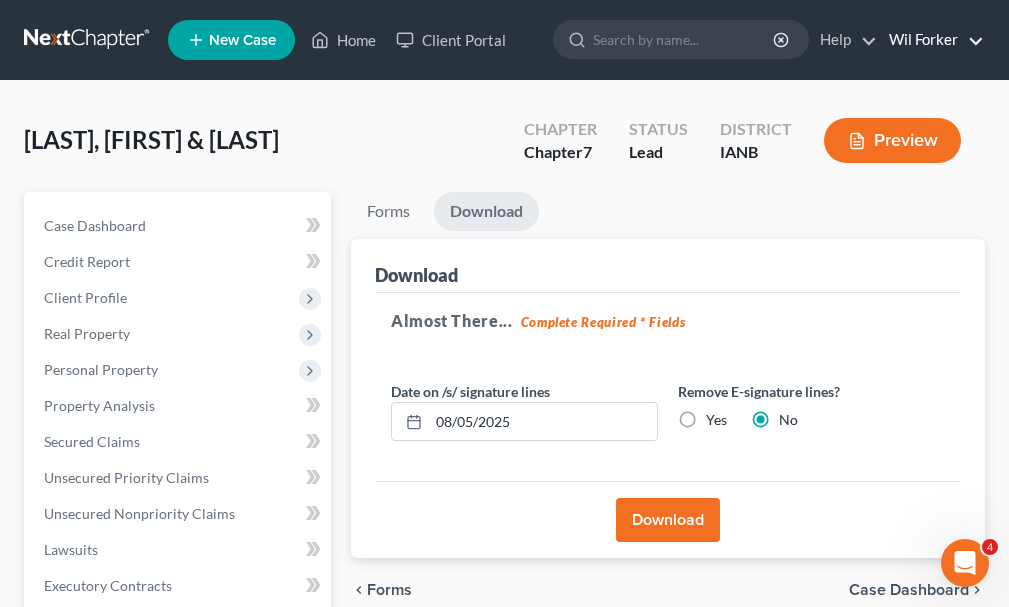 click on "Wil Forker" at bounding box center (931, 40) 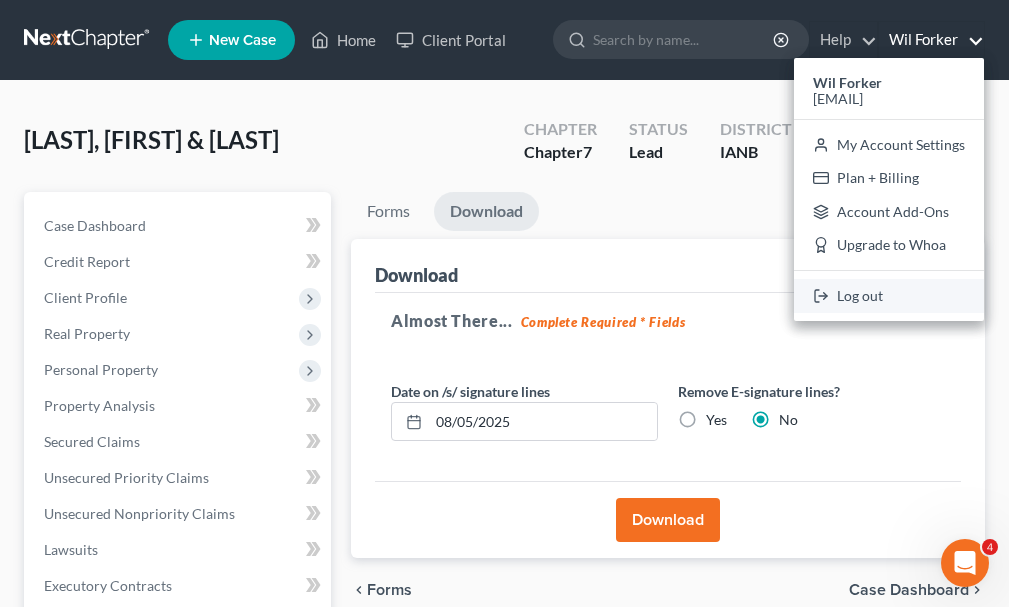 click on "Log out" at bounding box center (889, 296) 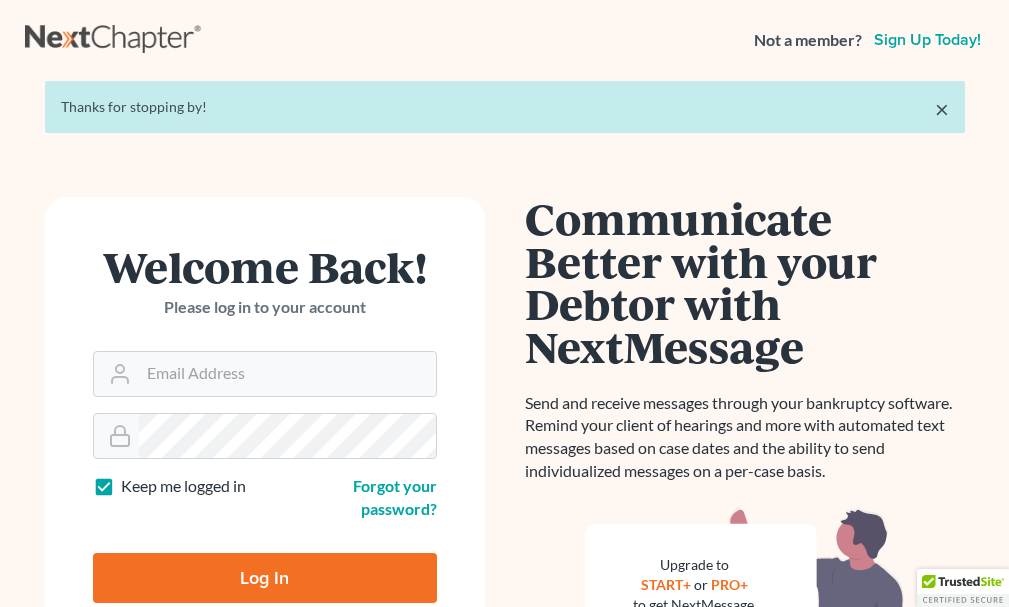 scroll, scrollTop: 0, scrollLeft: 0, axis: both 